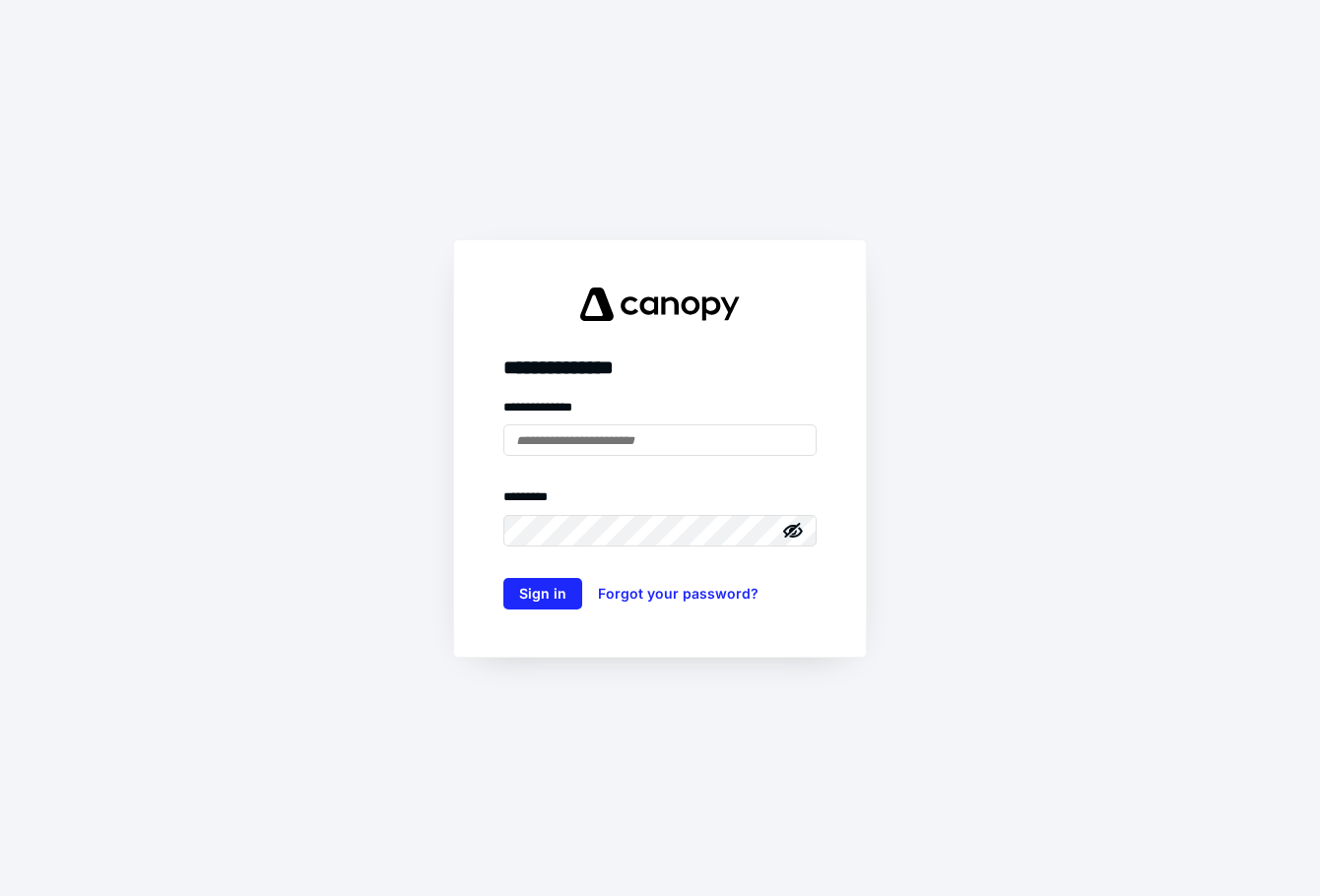 scroll, scrollTop: 0, scrollLeft: 0, axis: both 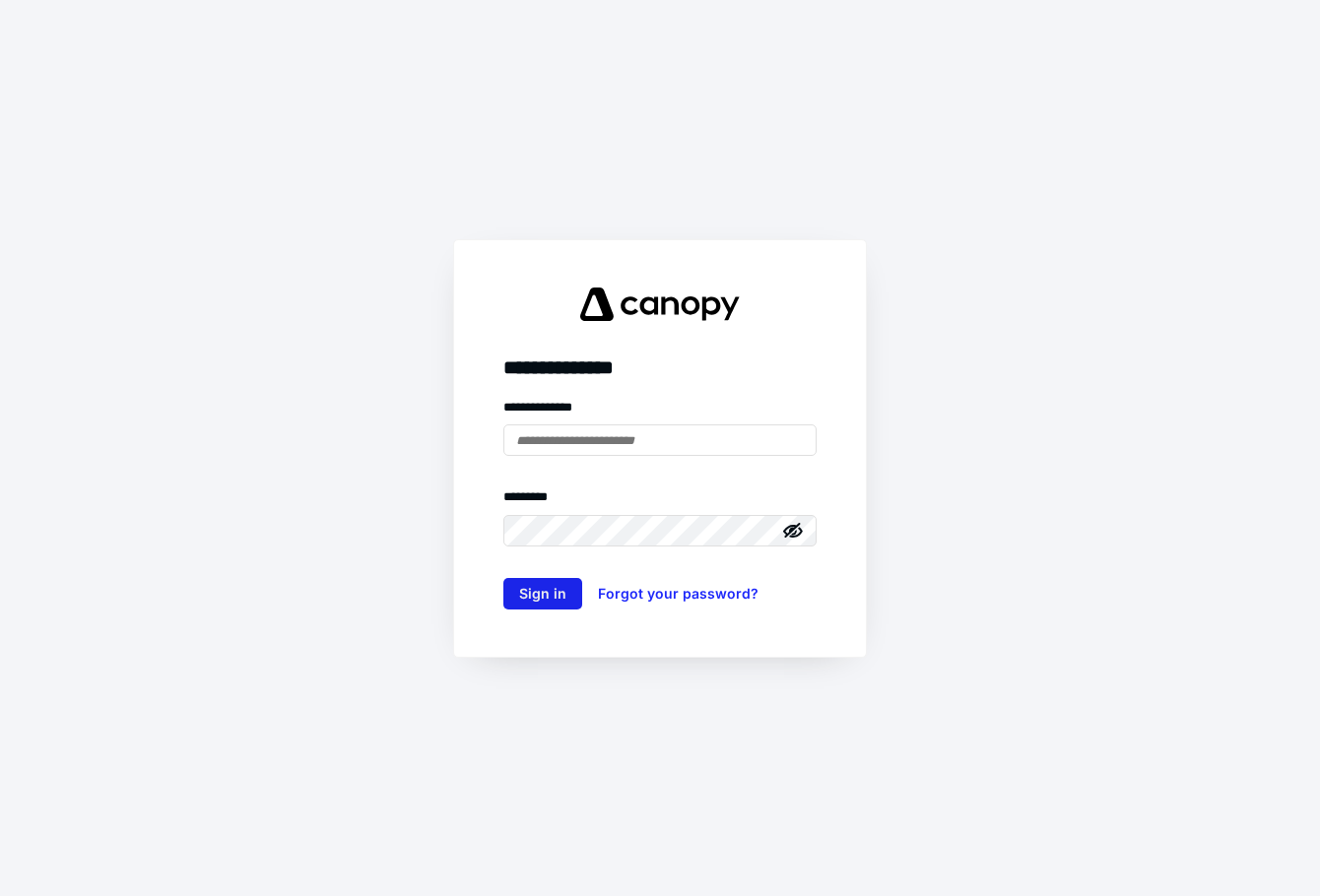 type on "**********" 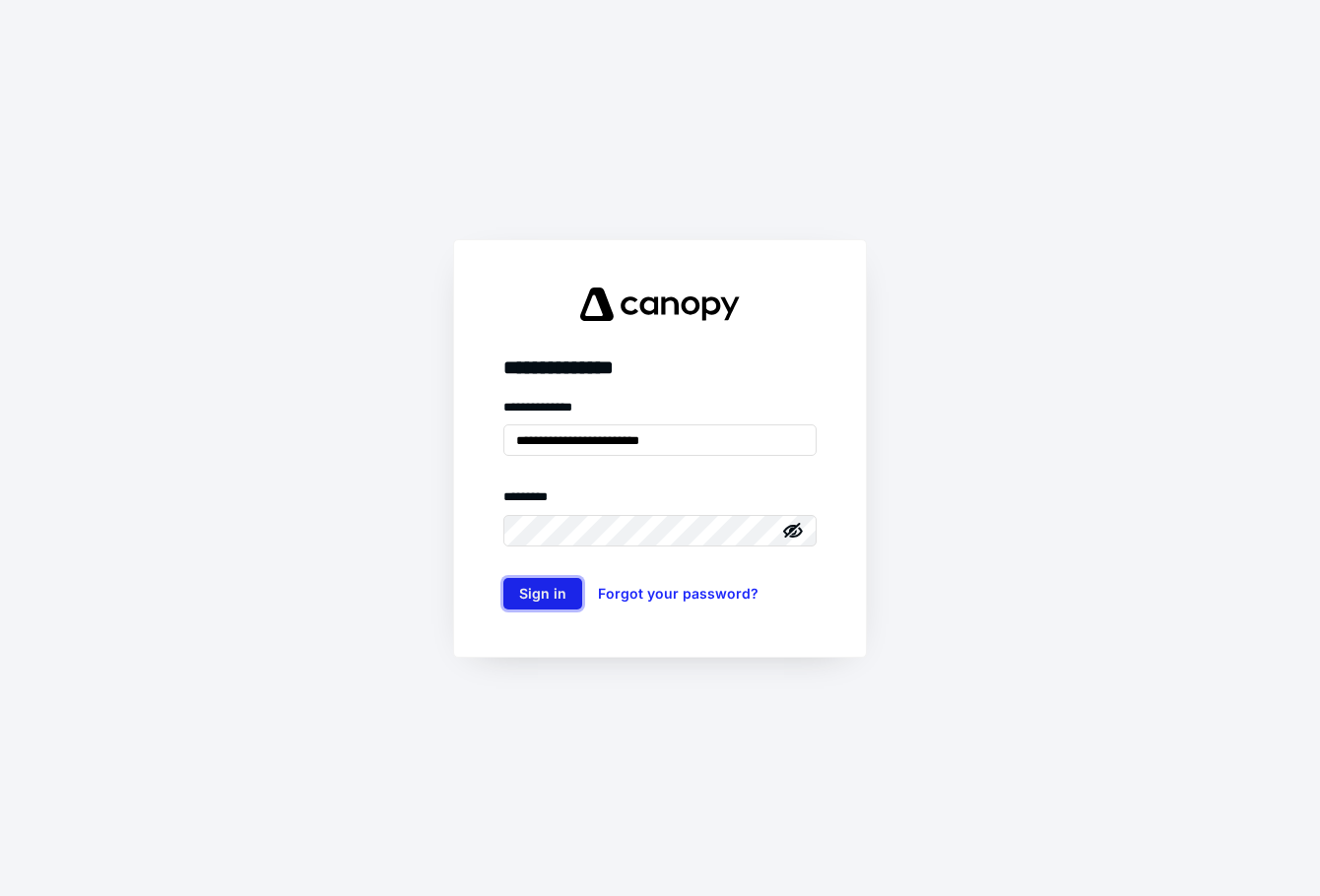 click on "Sign in" at bounding box center [543, 594] 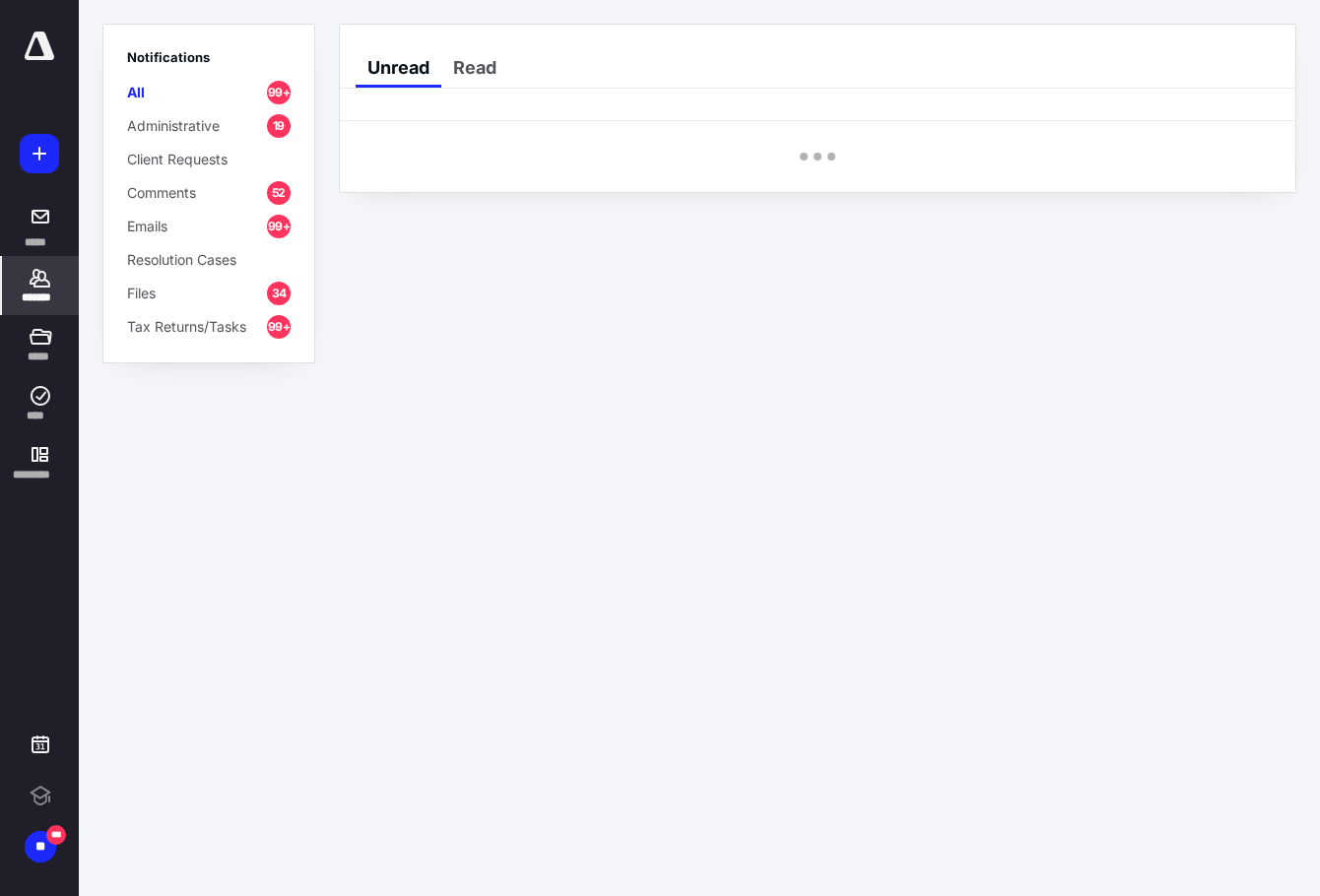 click on "*******" at bounding box center (40, 297) 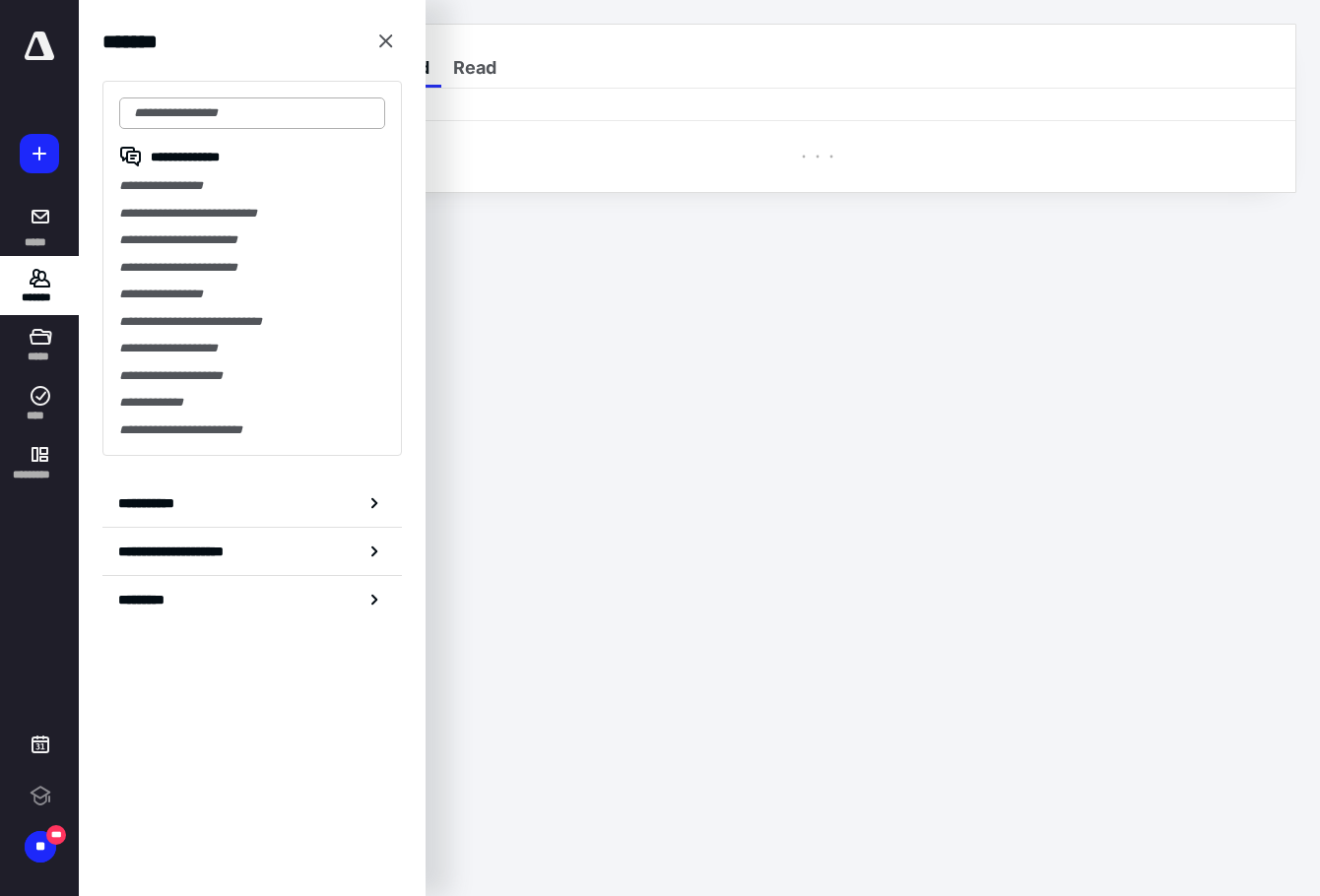 click at bounding box center [252, 113] 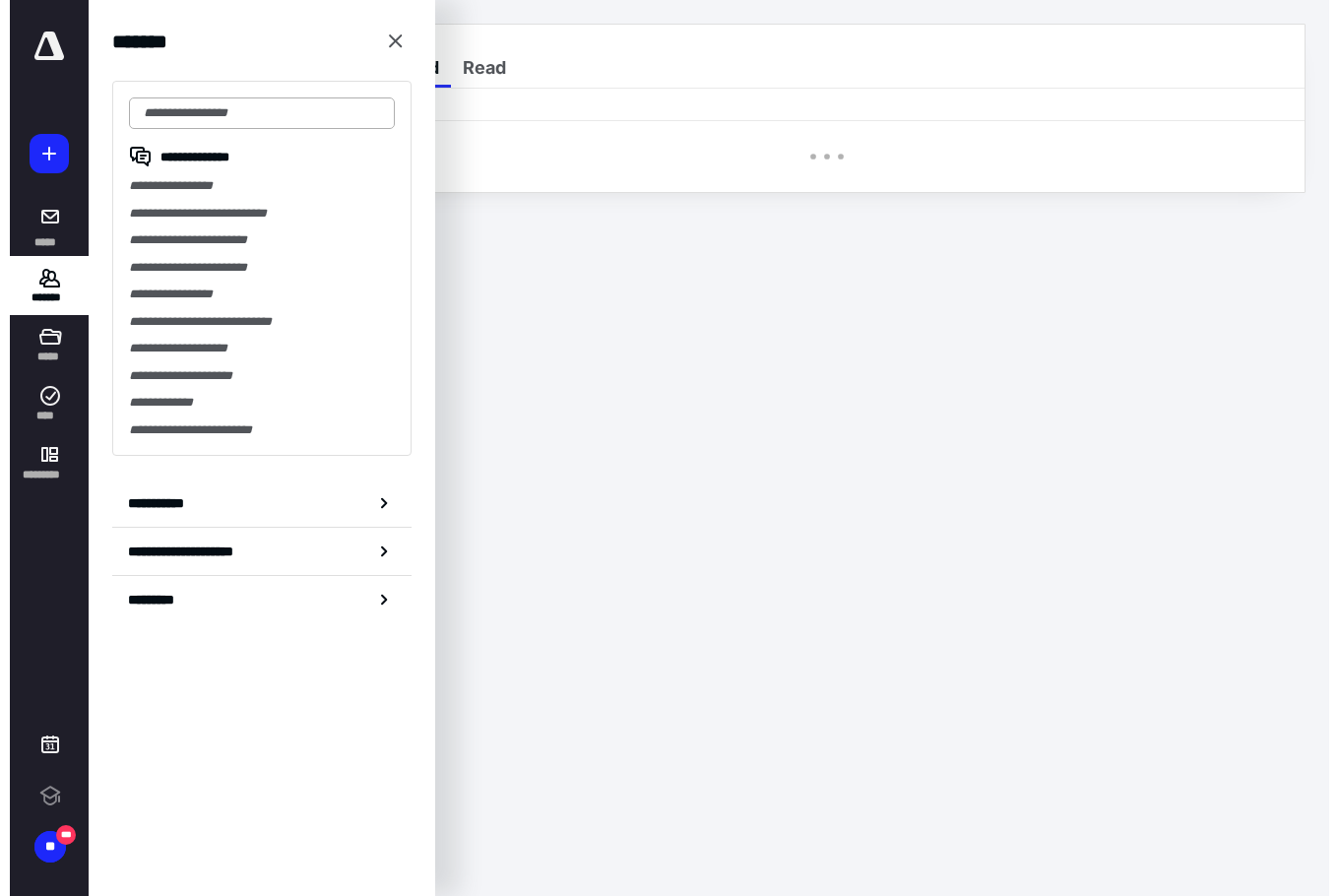 scroll, scrollTop: 0, scrollLeft: 0, axis: both 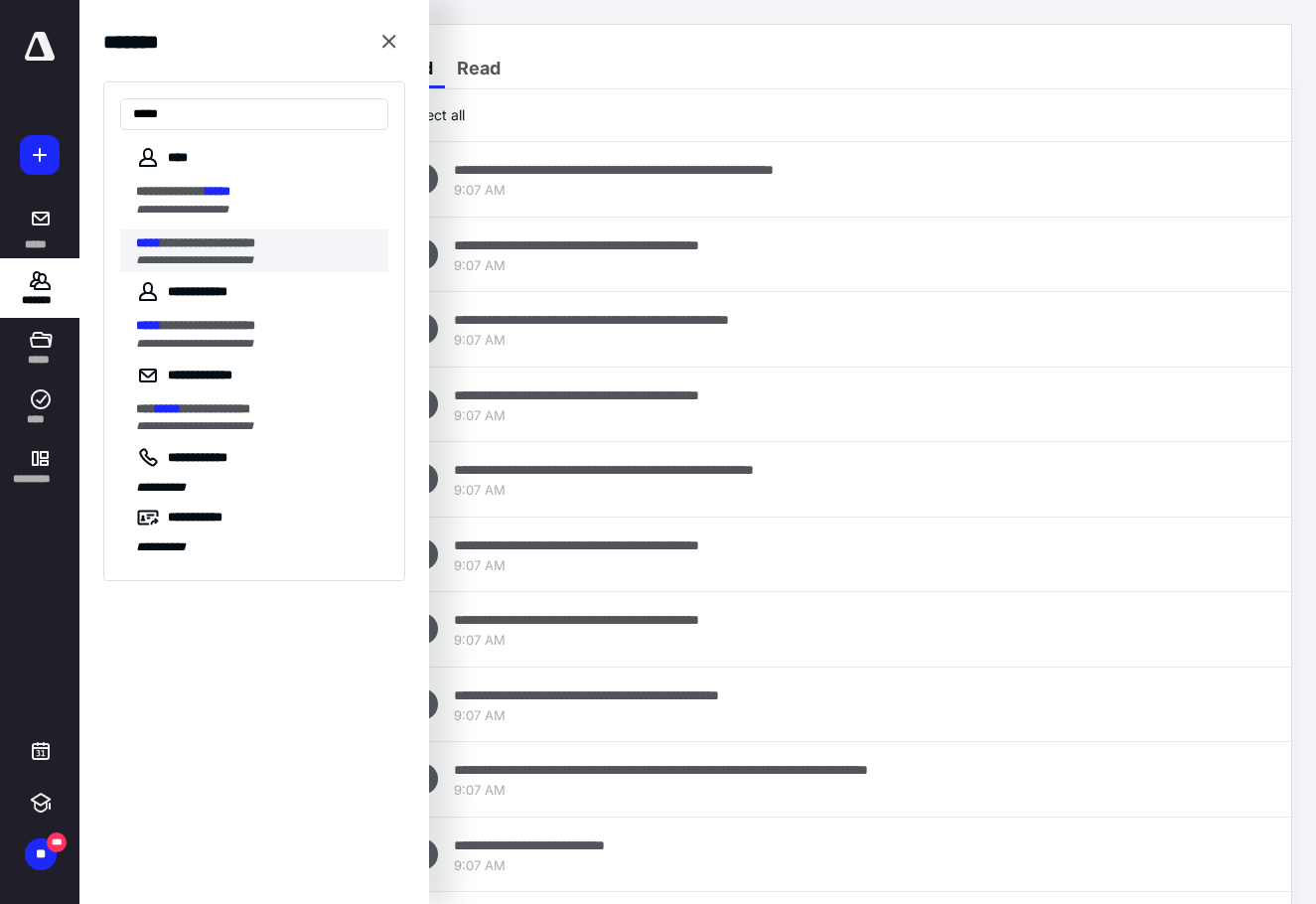 type on "*****" 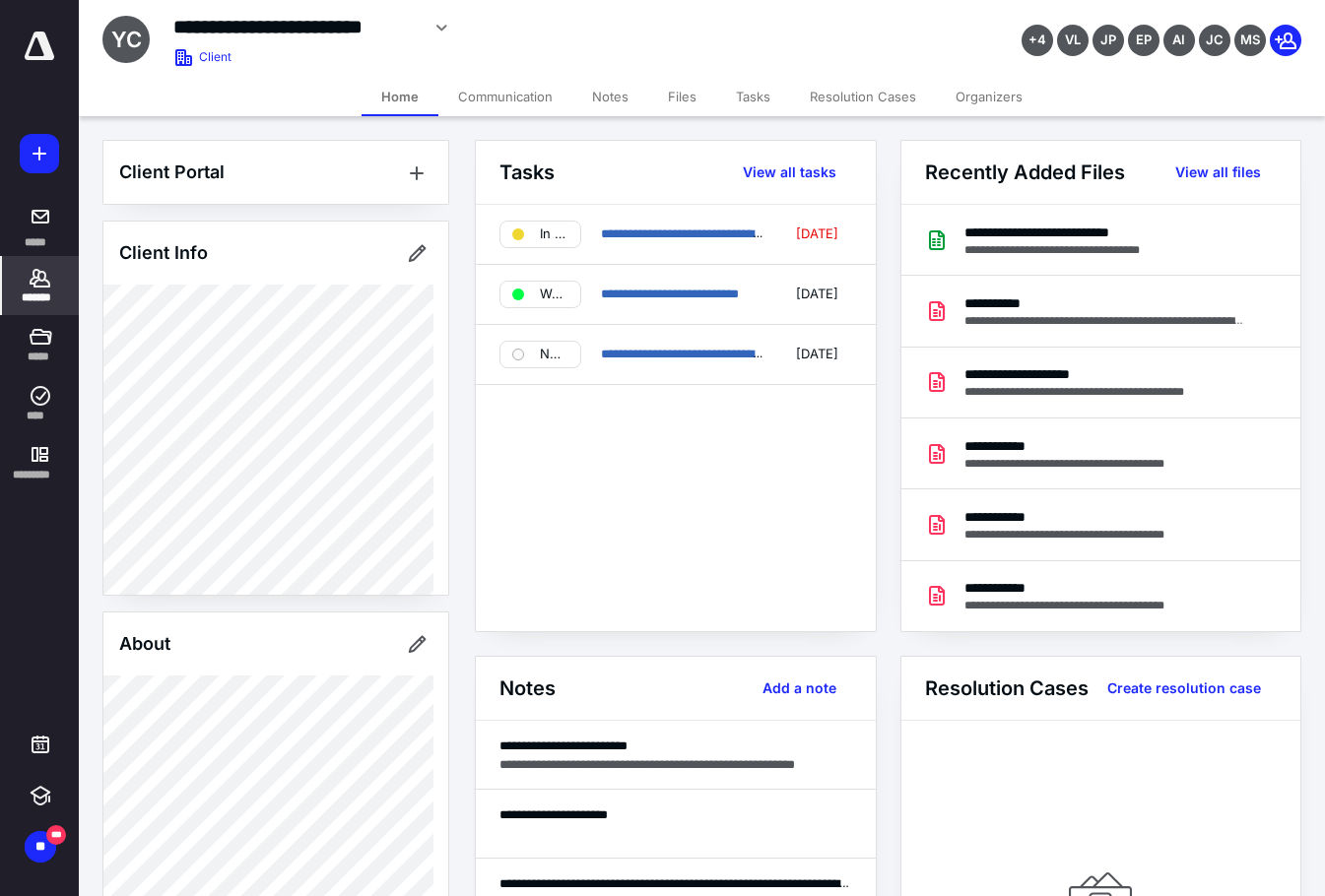 click 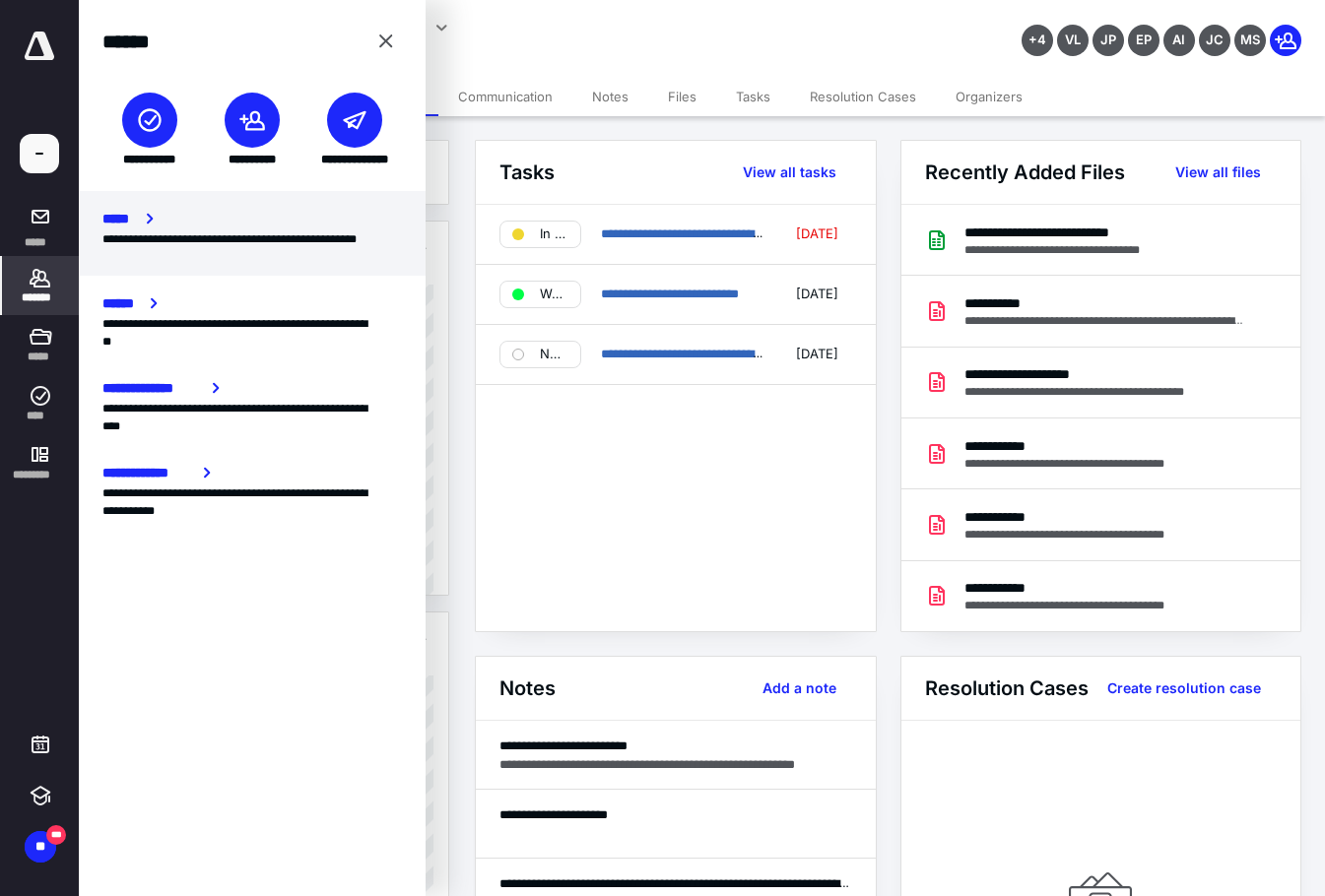 click 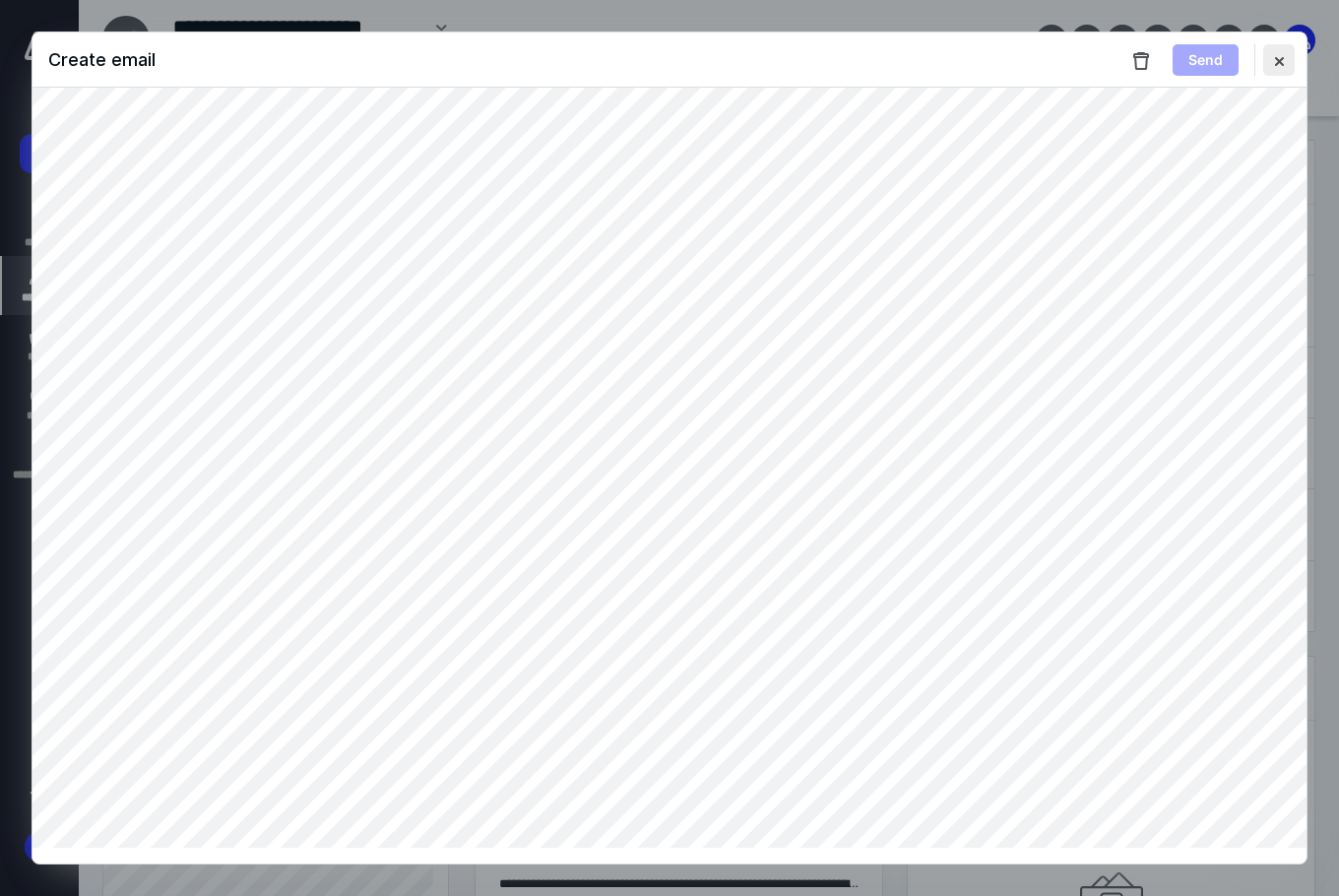 click at bounding box center (1279, 60) 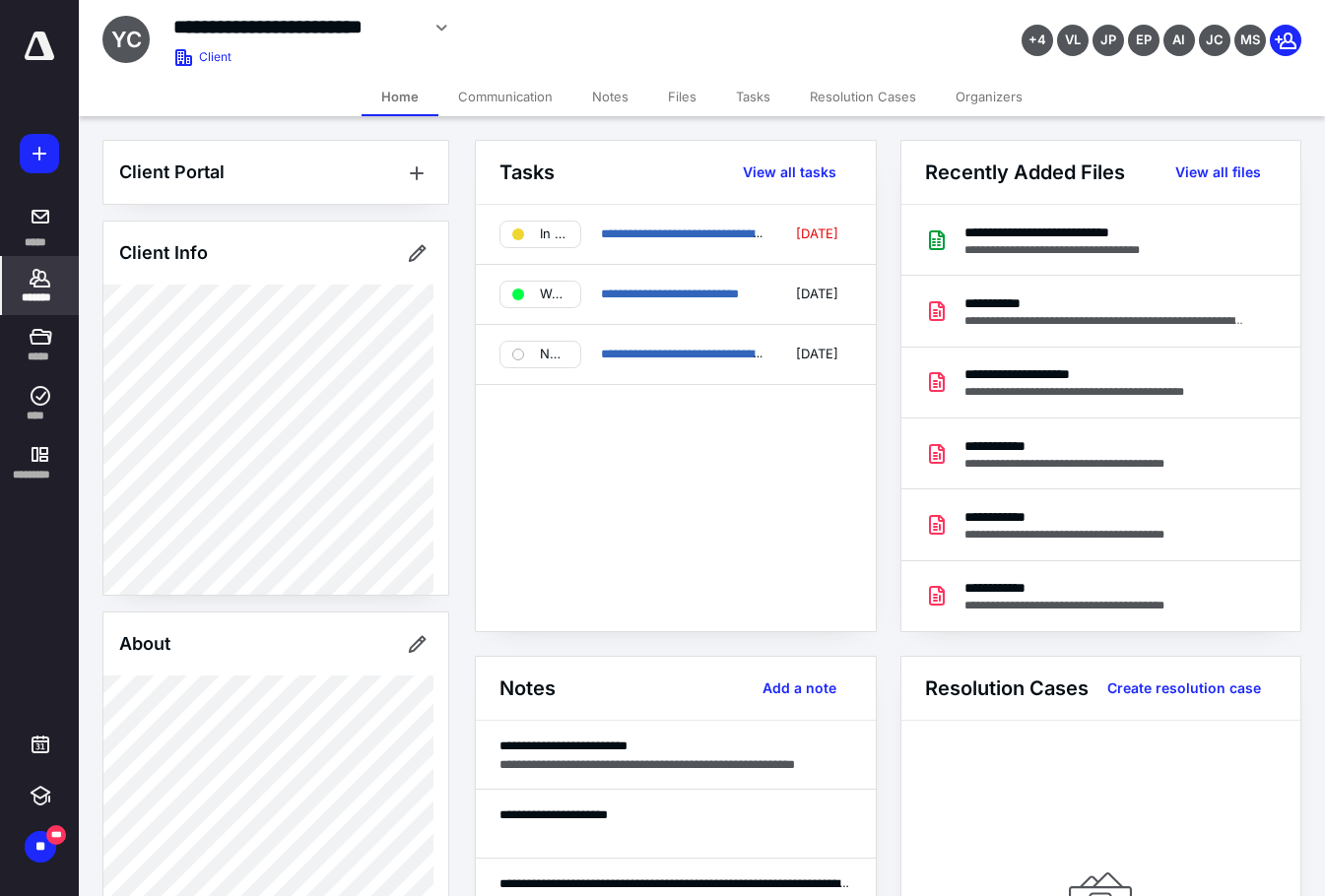 click on "*******" at bounding box center [40, 297] 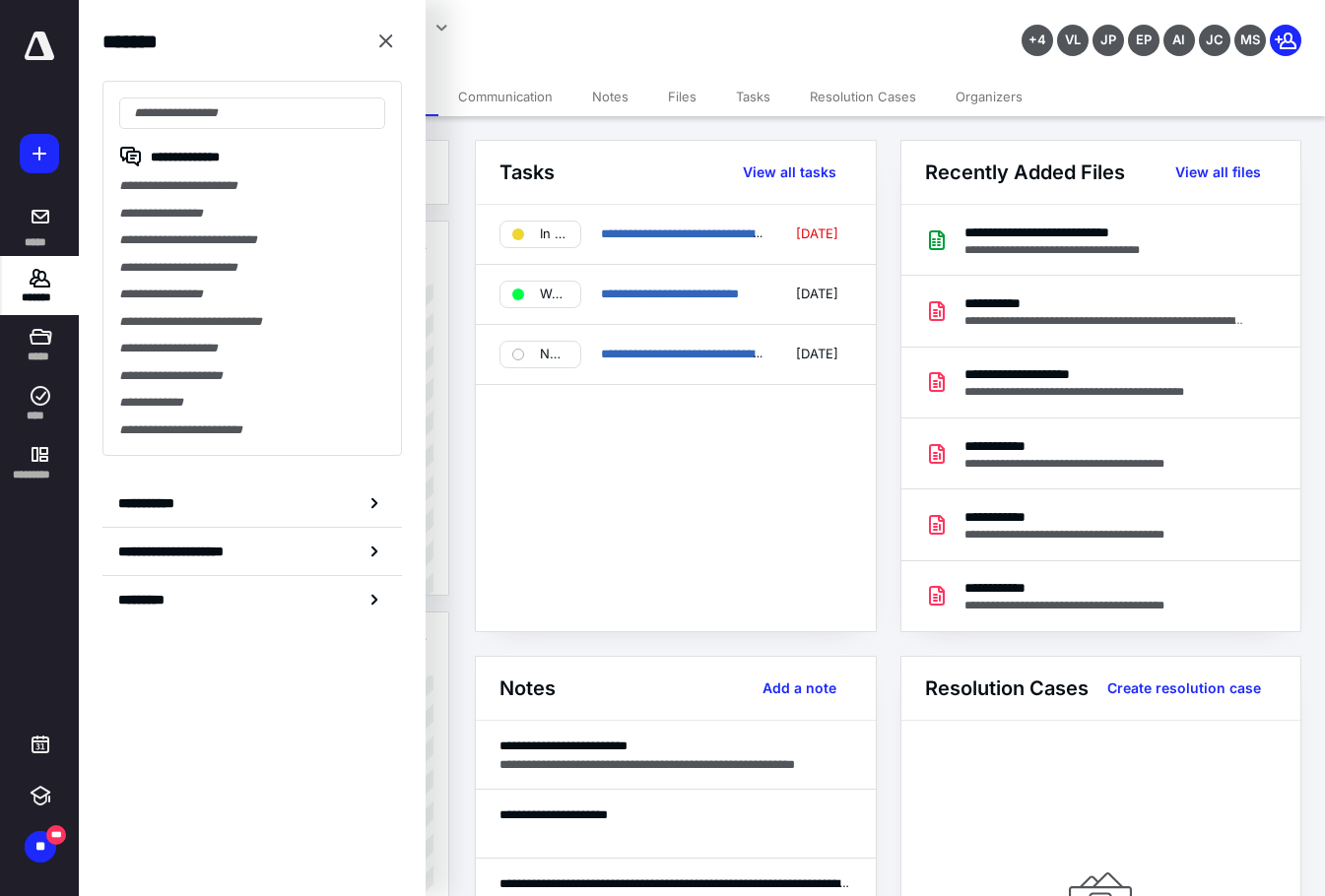 click 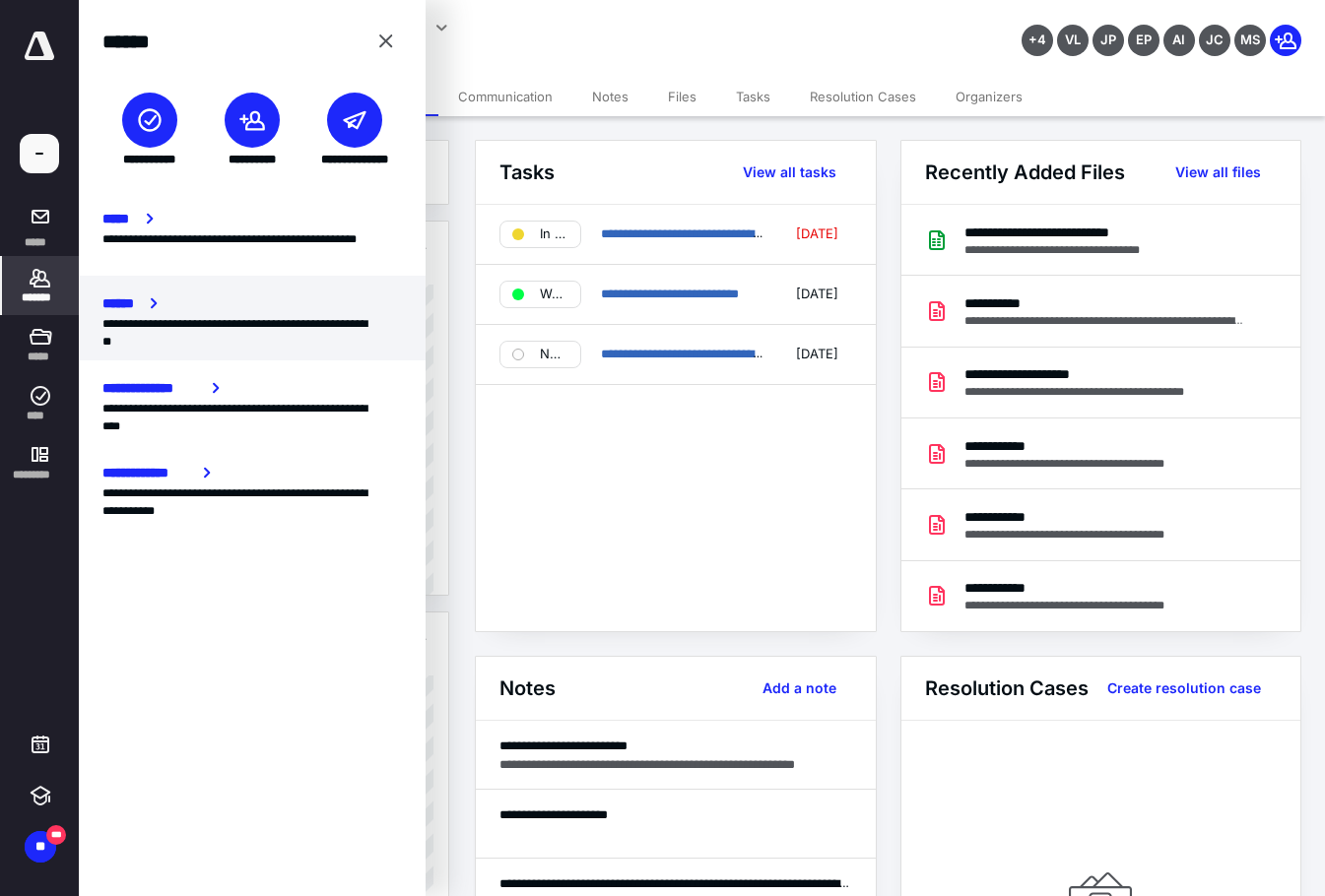 click on "**********" at bounding box center (252, 333) 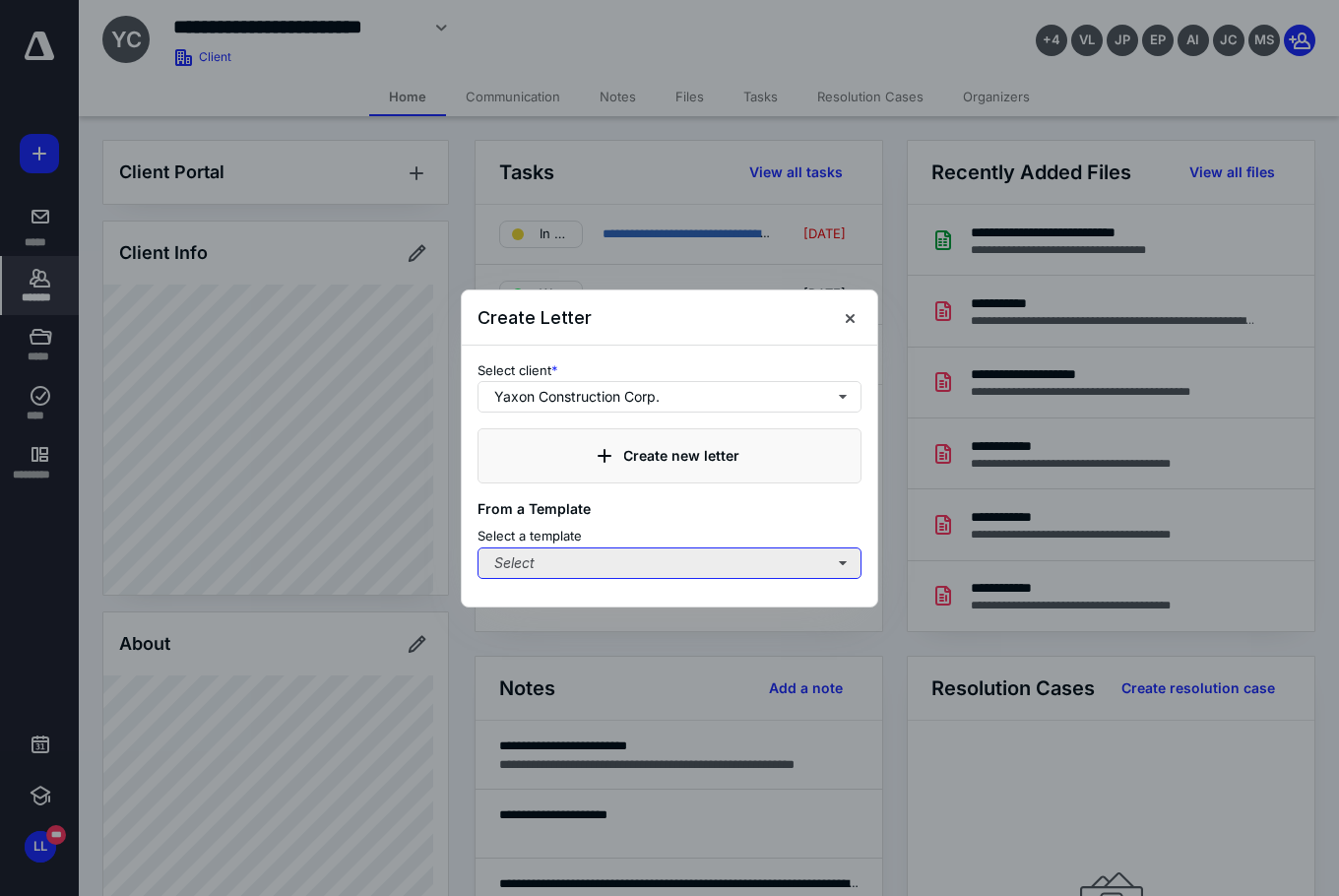 click on "Select" at bounding box center [670, 563] 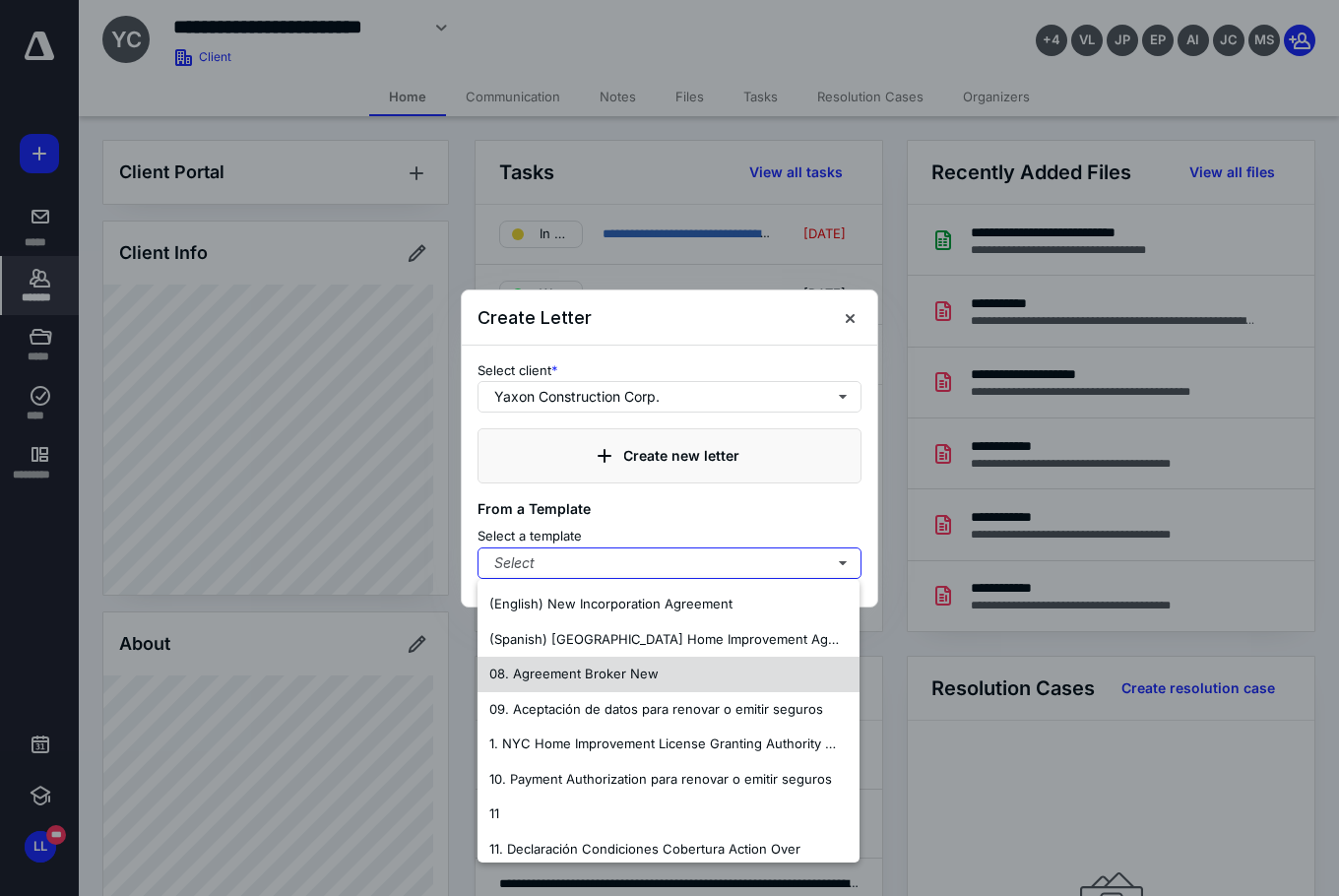 click on "08. Agreement Broker New" at bounding box center (574, 673) 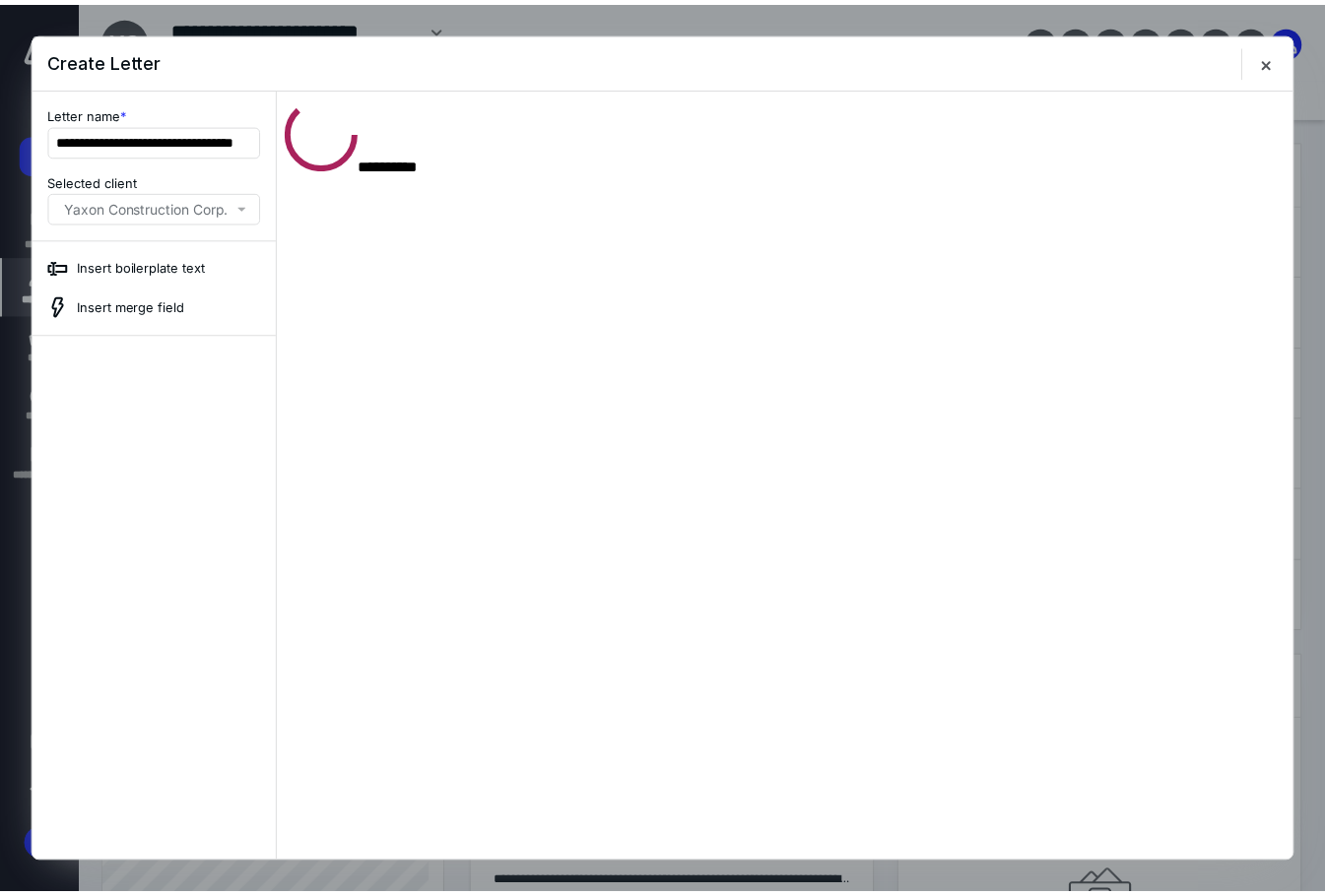 scroll, scrollTop: 0, scrollLeft: 0, axis: both 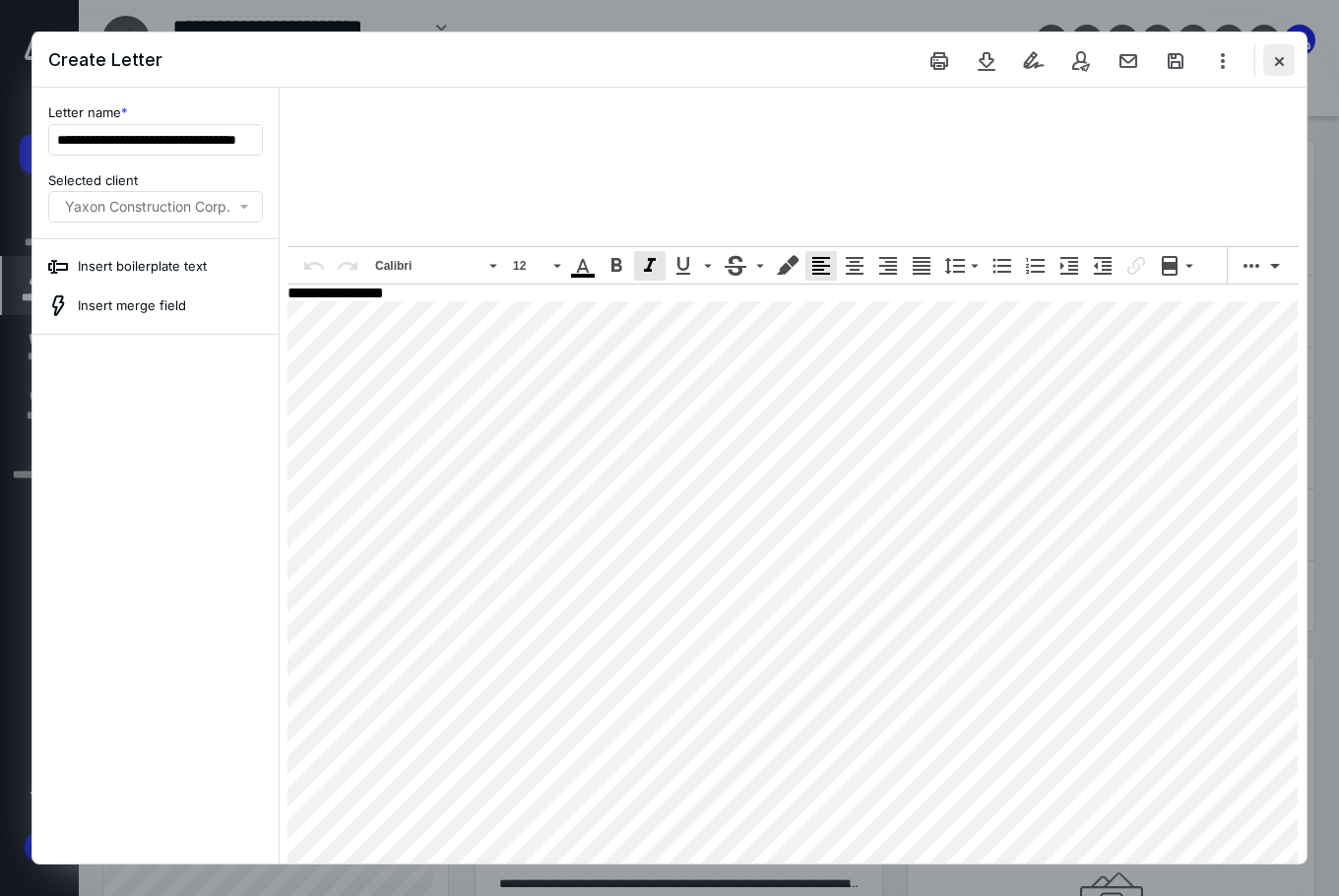 click at bounding box center (1279, 60) 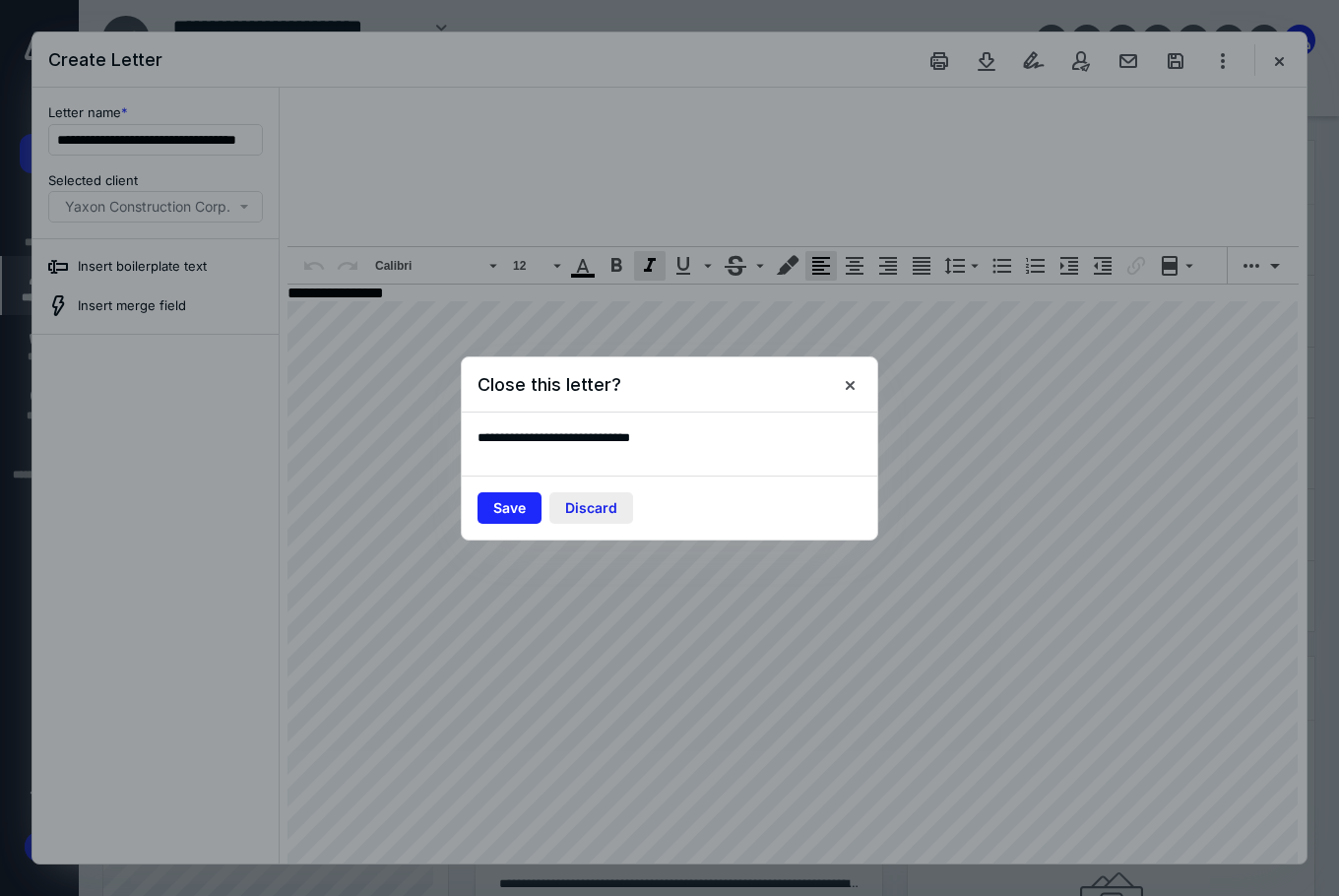 click on "Discard" at bounding box center [591, 508] 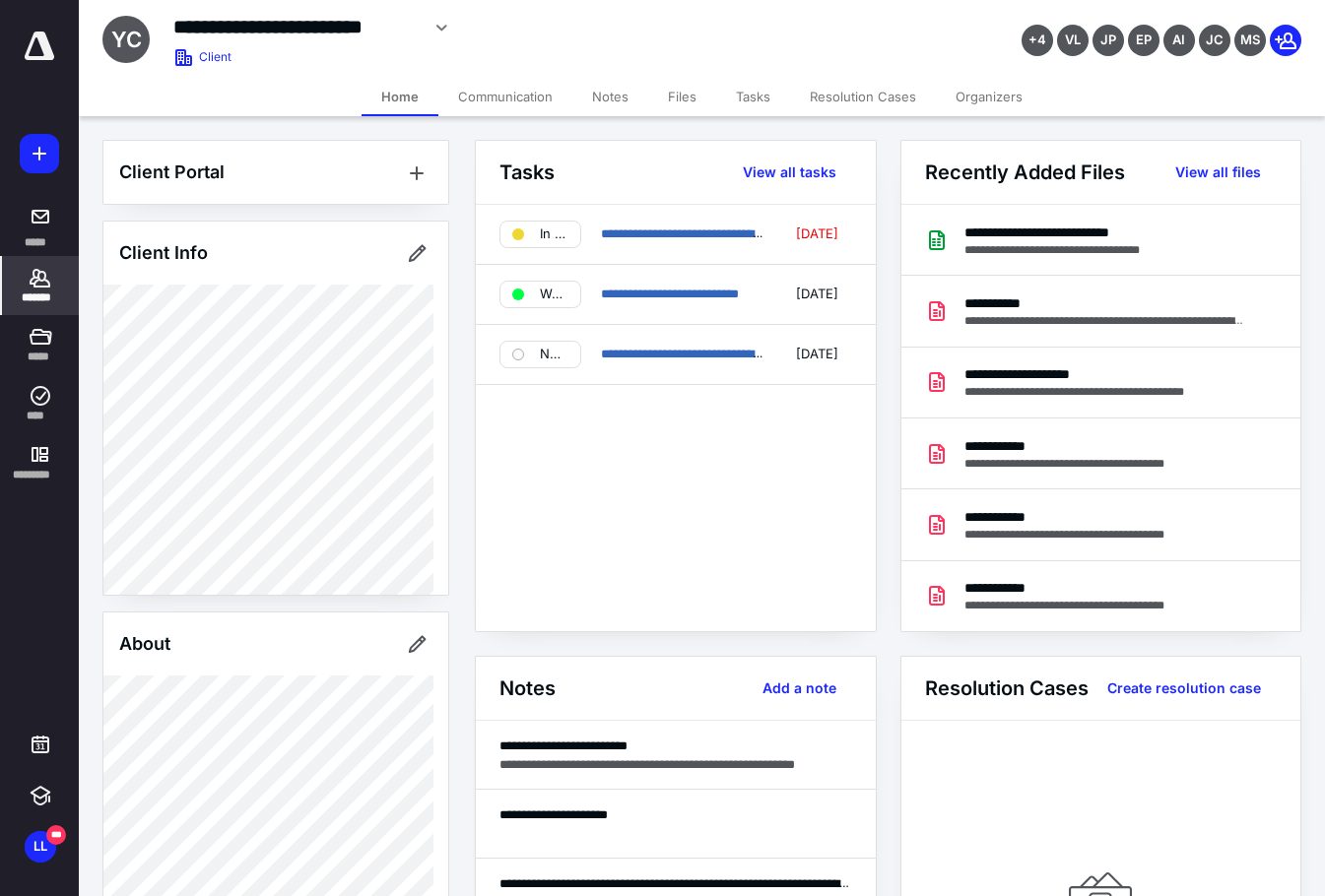 click 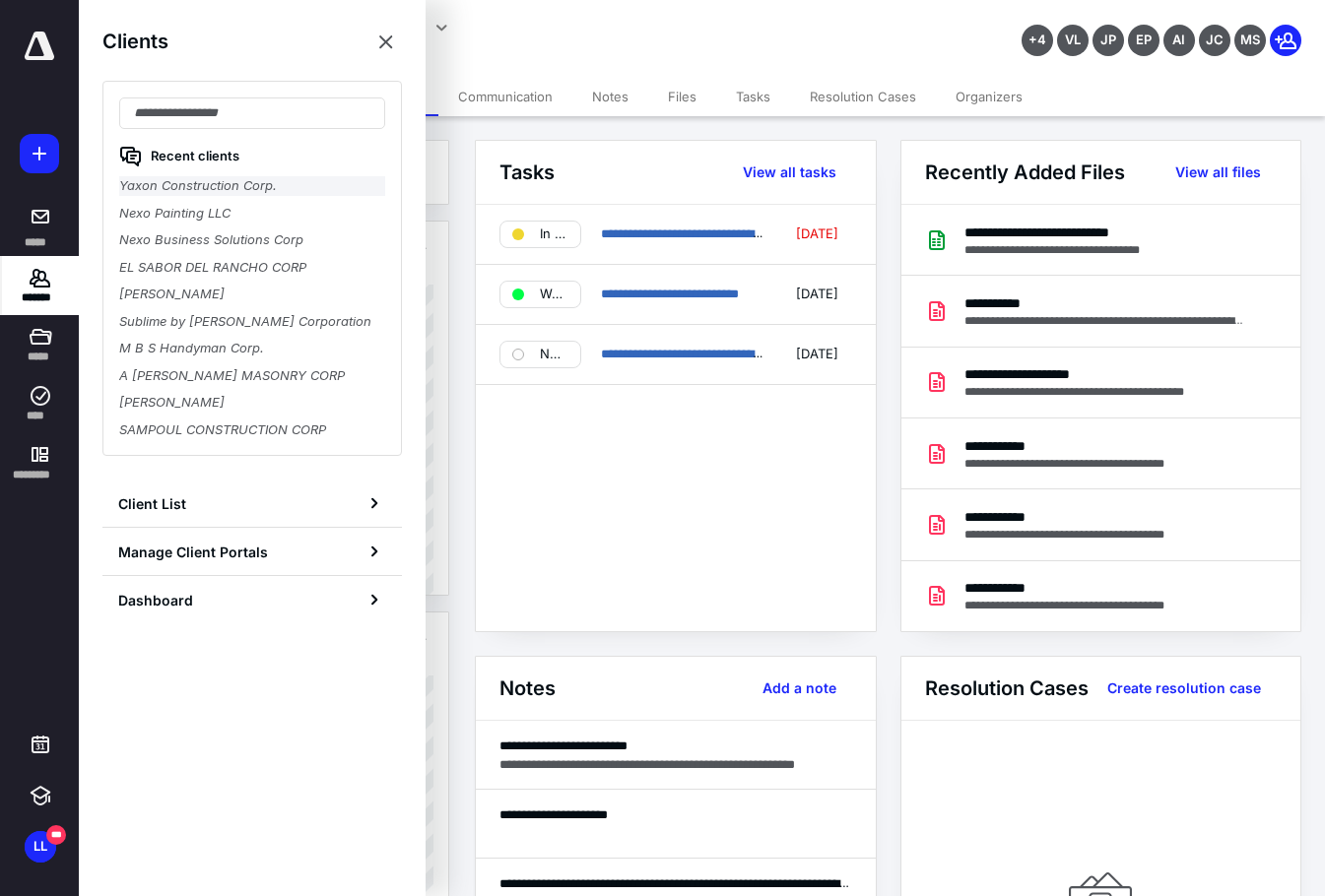 click on "Yaxon Construction Corp." at bounding box center (252, 186) 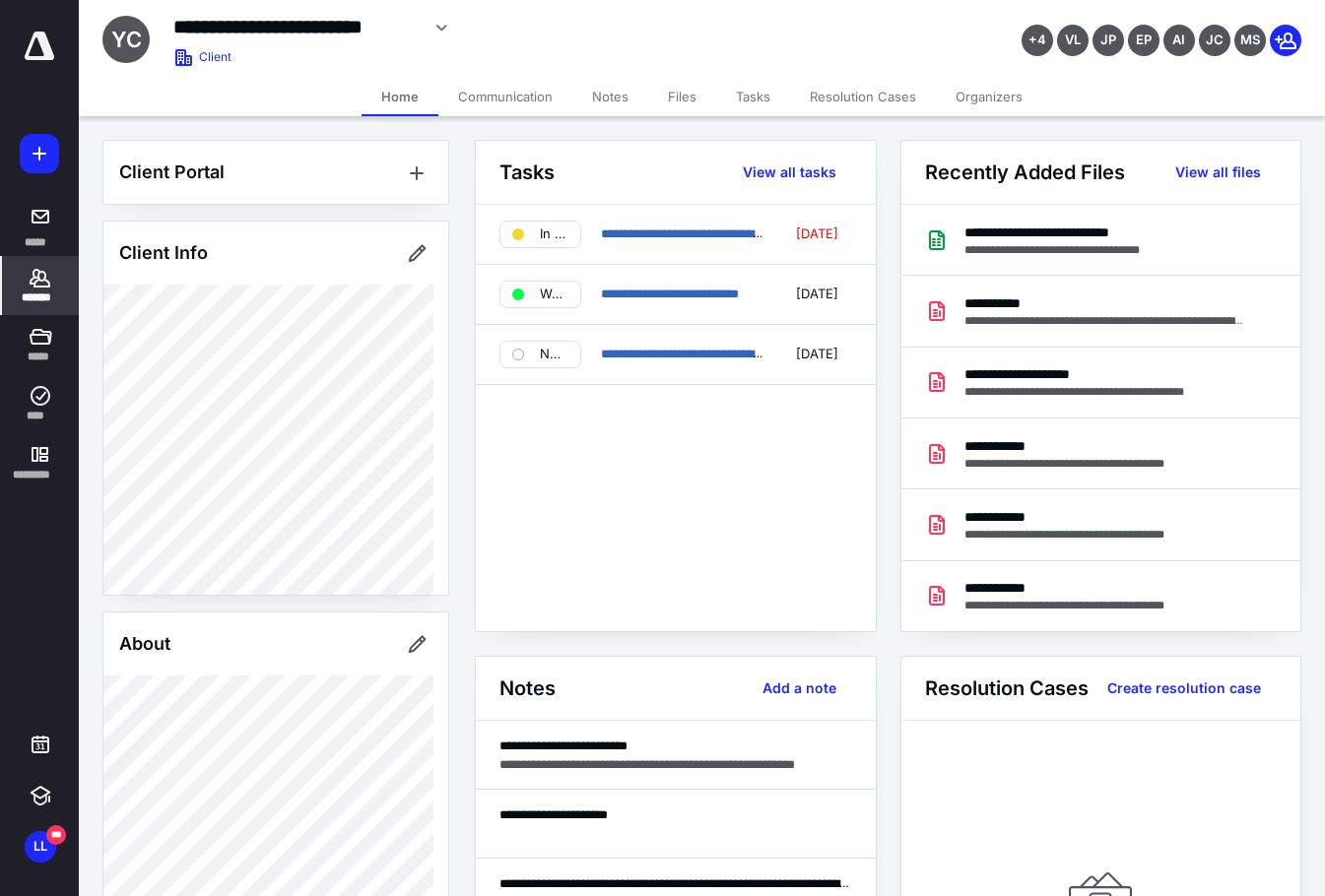 click on "*******" at bounding box center [40, 297] 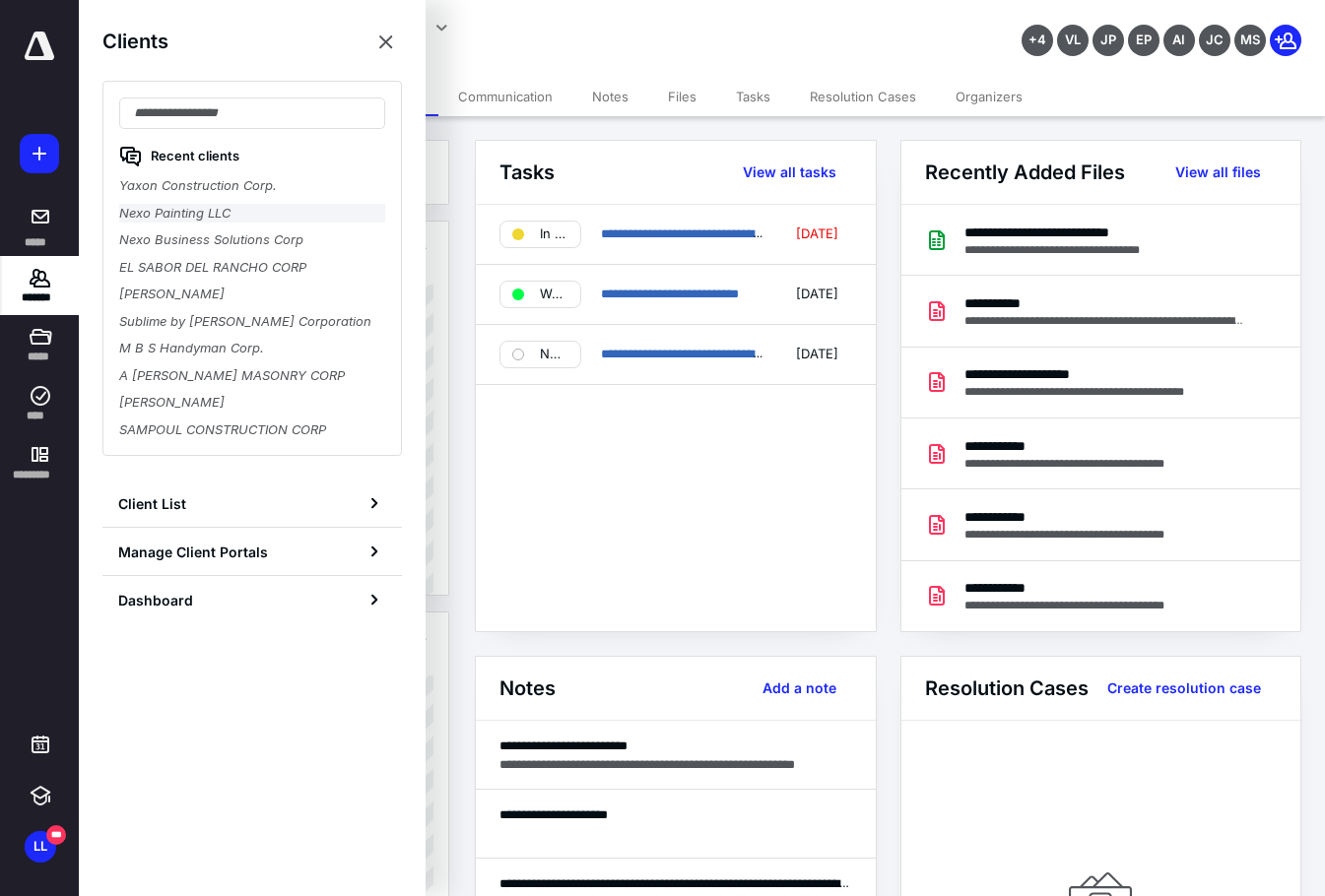click on "Nexo Painting LLC" at bounding box center [252, 214] 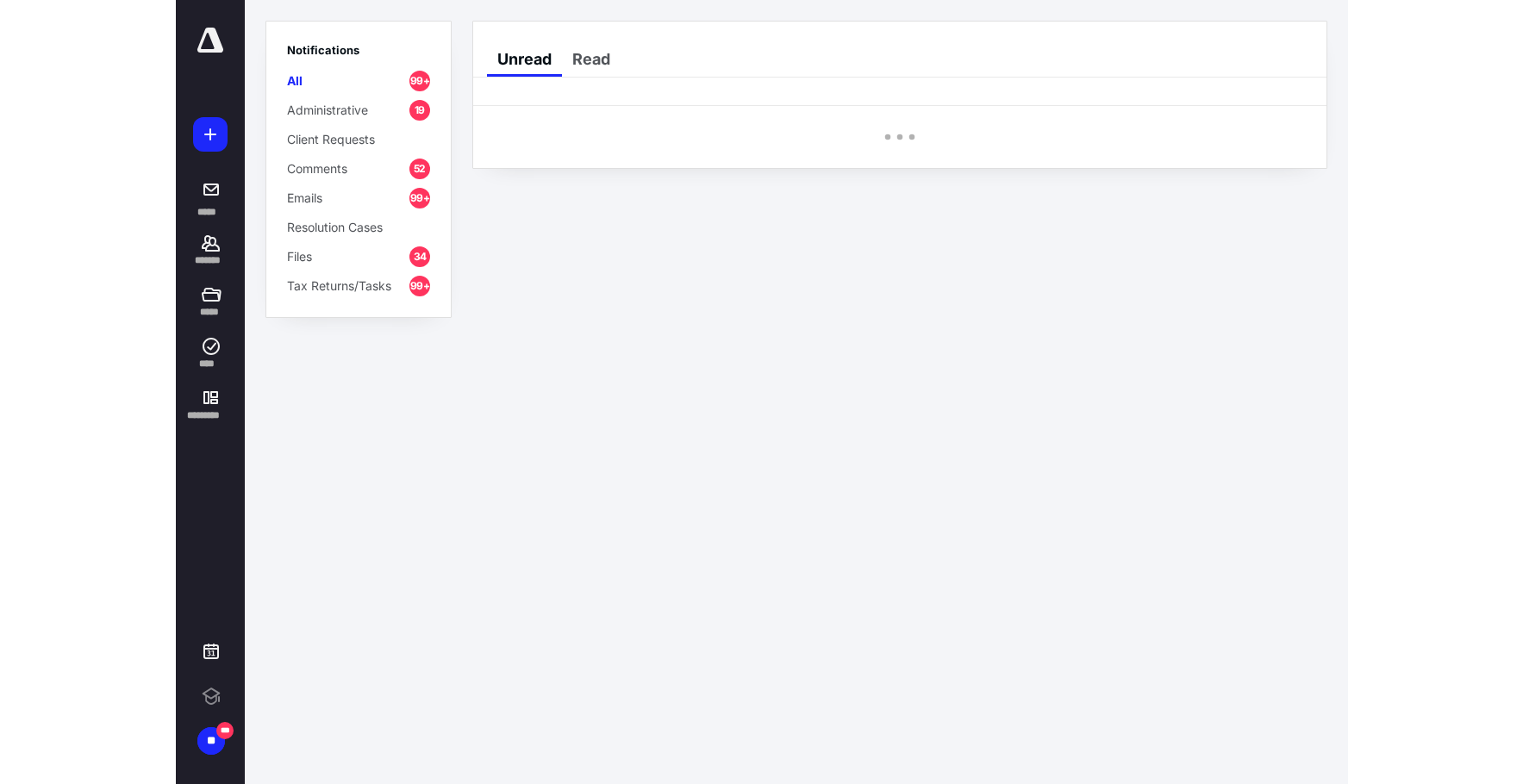scroll, scrollTop: 0, scrollLeft: 0, axis: both 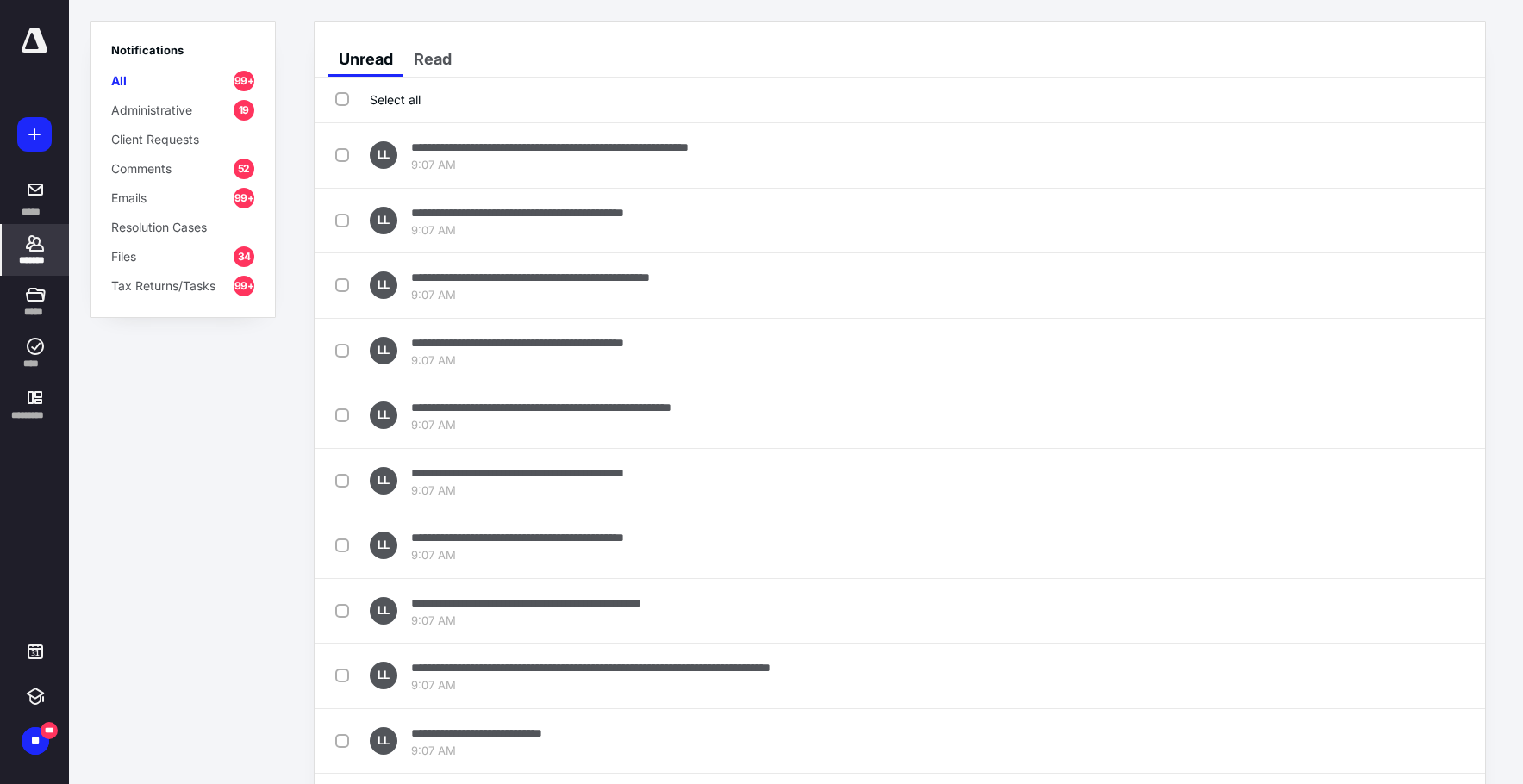 click on "*******" at bounding box center [35, 250] 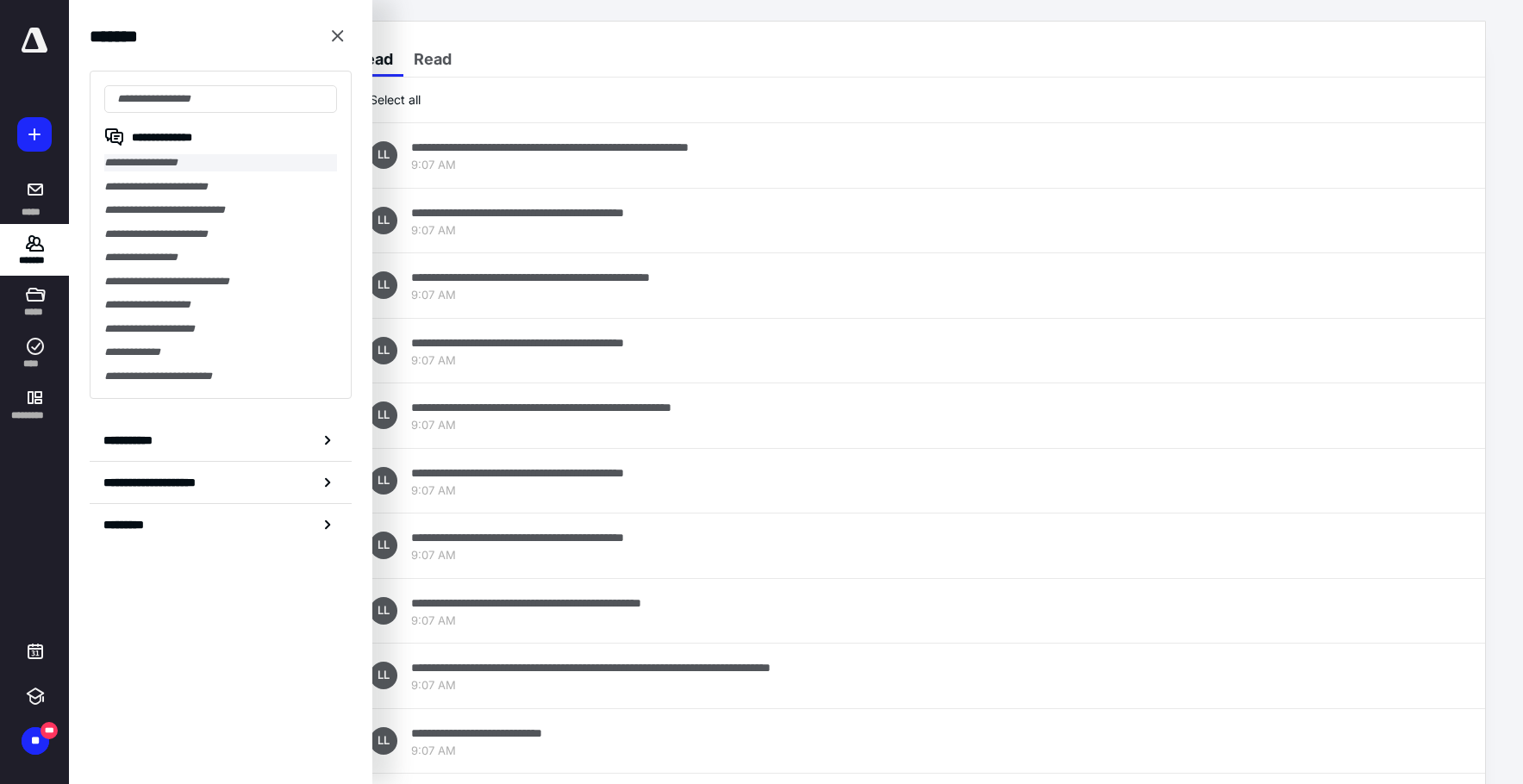 click on "**********" at bounding box center [221, 163] 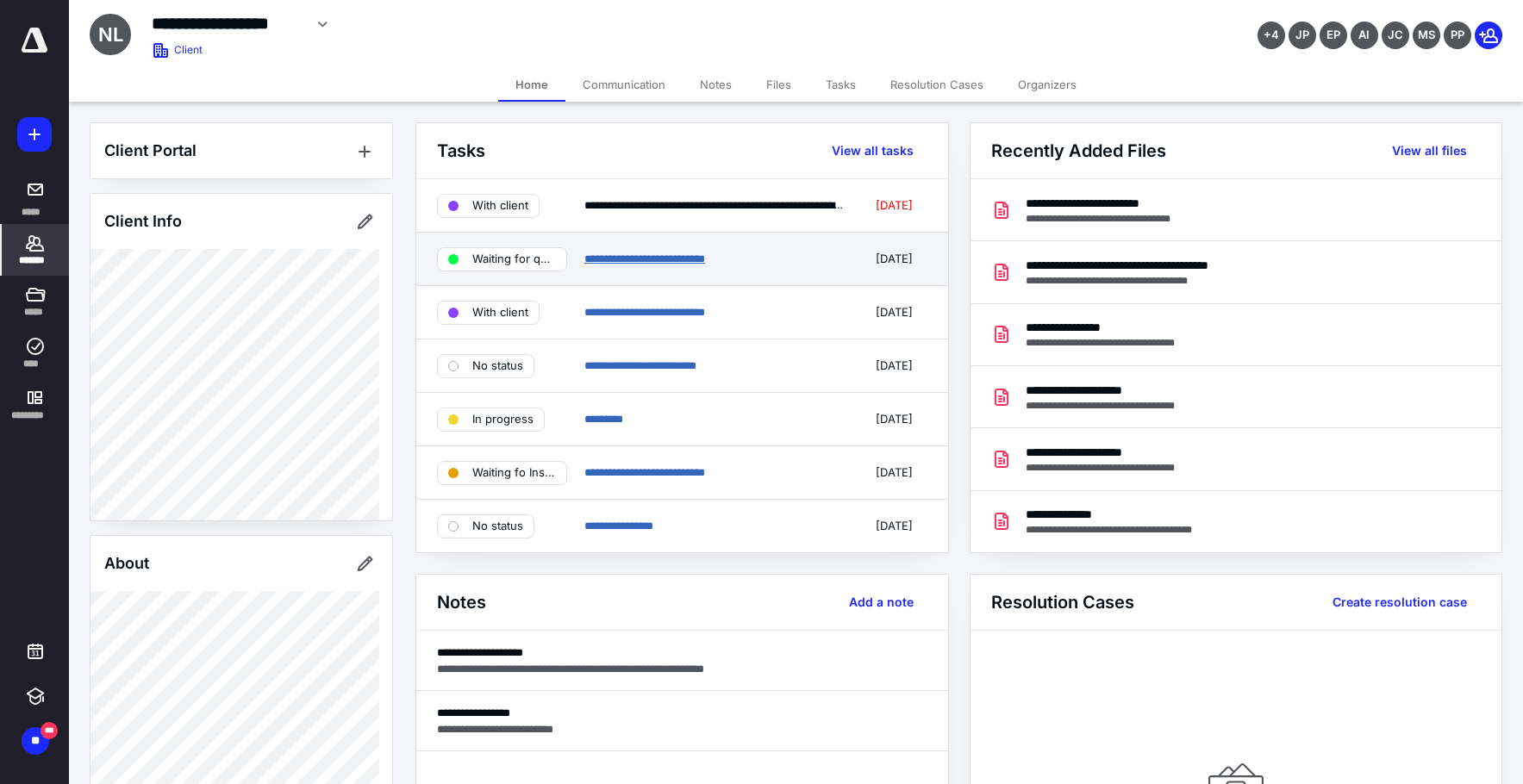 click on "**********" at bounding box center (645, 258) 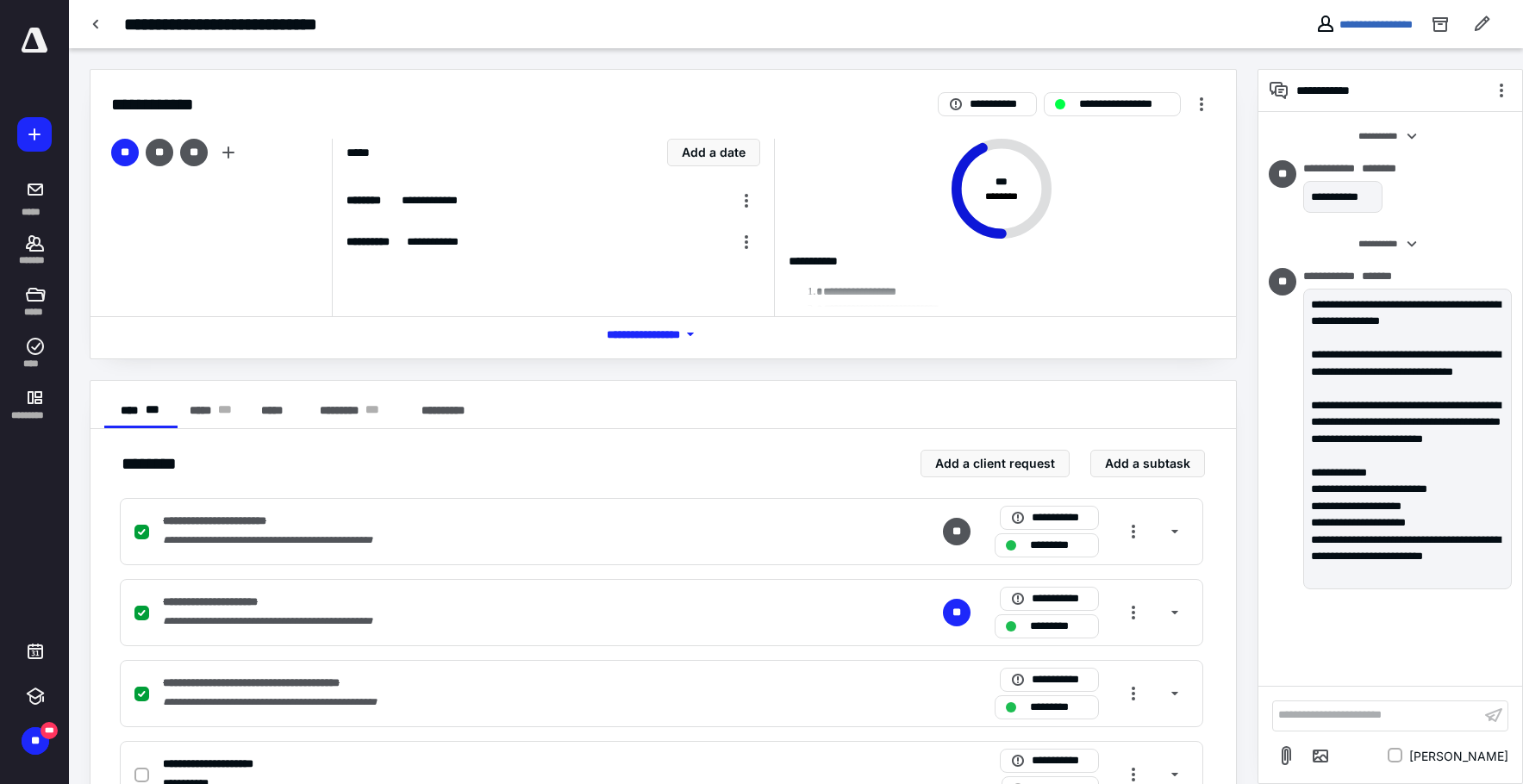 click on "*** **** *******" at bounding box center [664, 334] 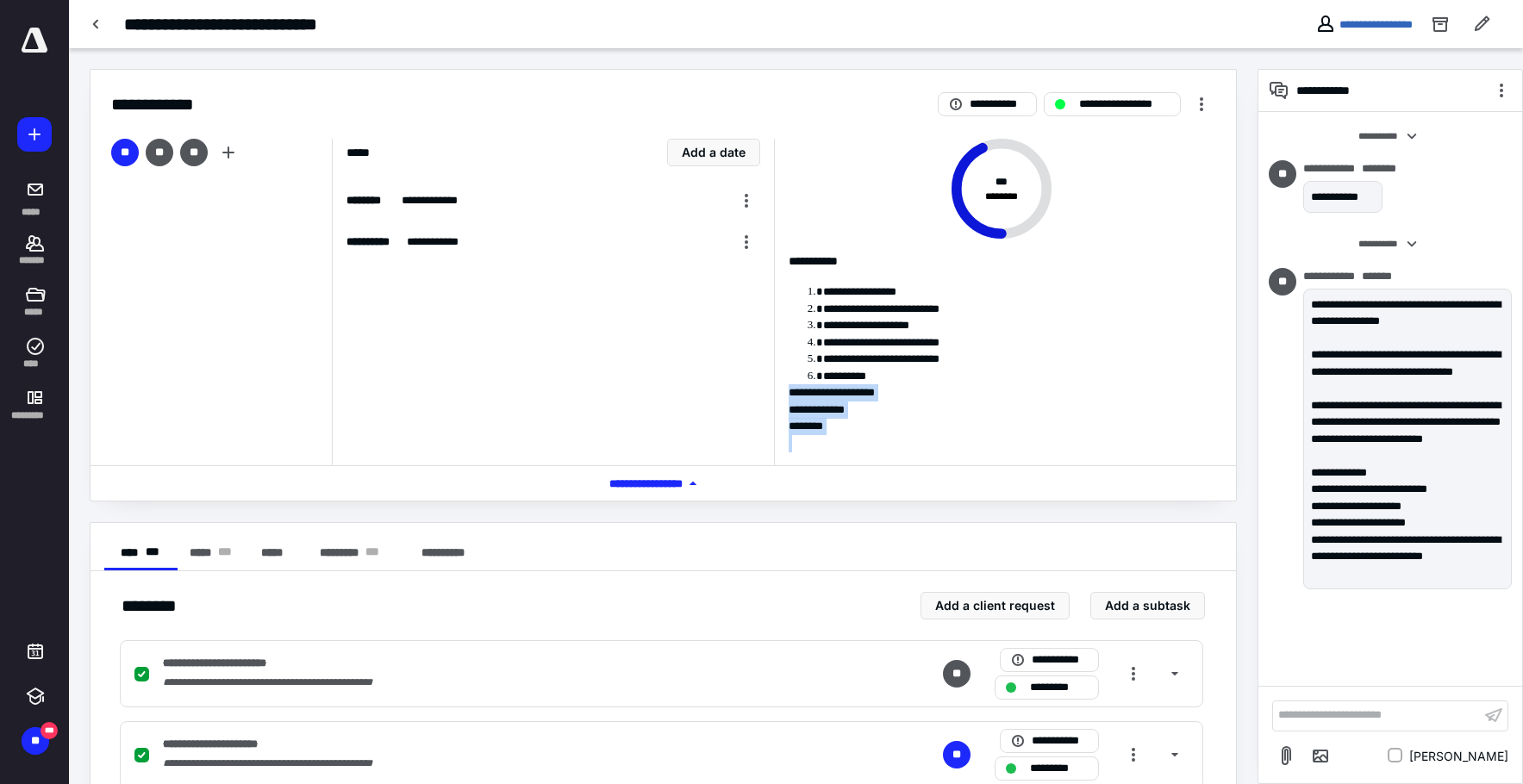 drag, startPoint x: 869, startPoint y: 434, endPoint x: 817, endPoint y: 397, distance: 63.82006 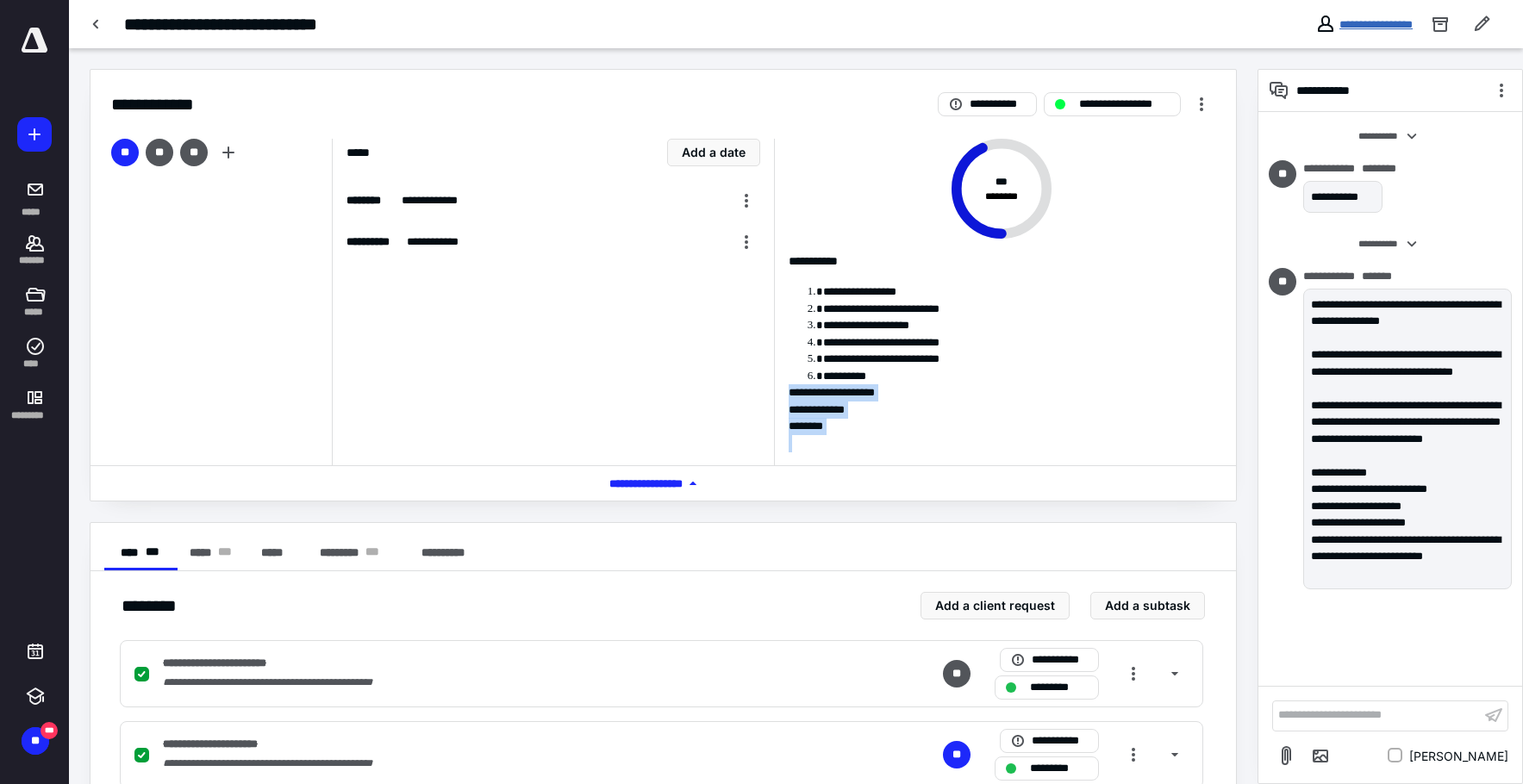 click on "**********" at bounding box center [1376, 24] 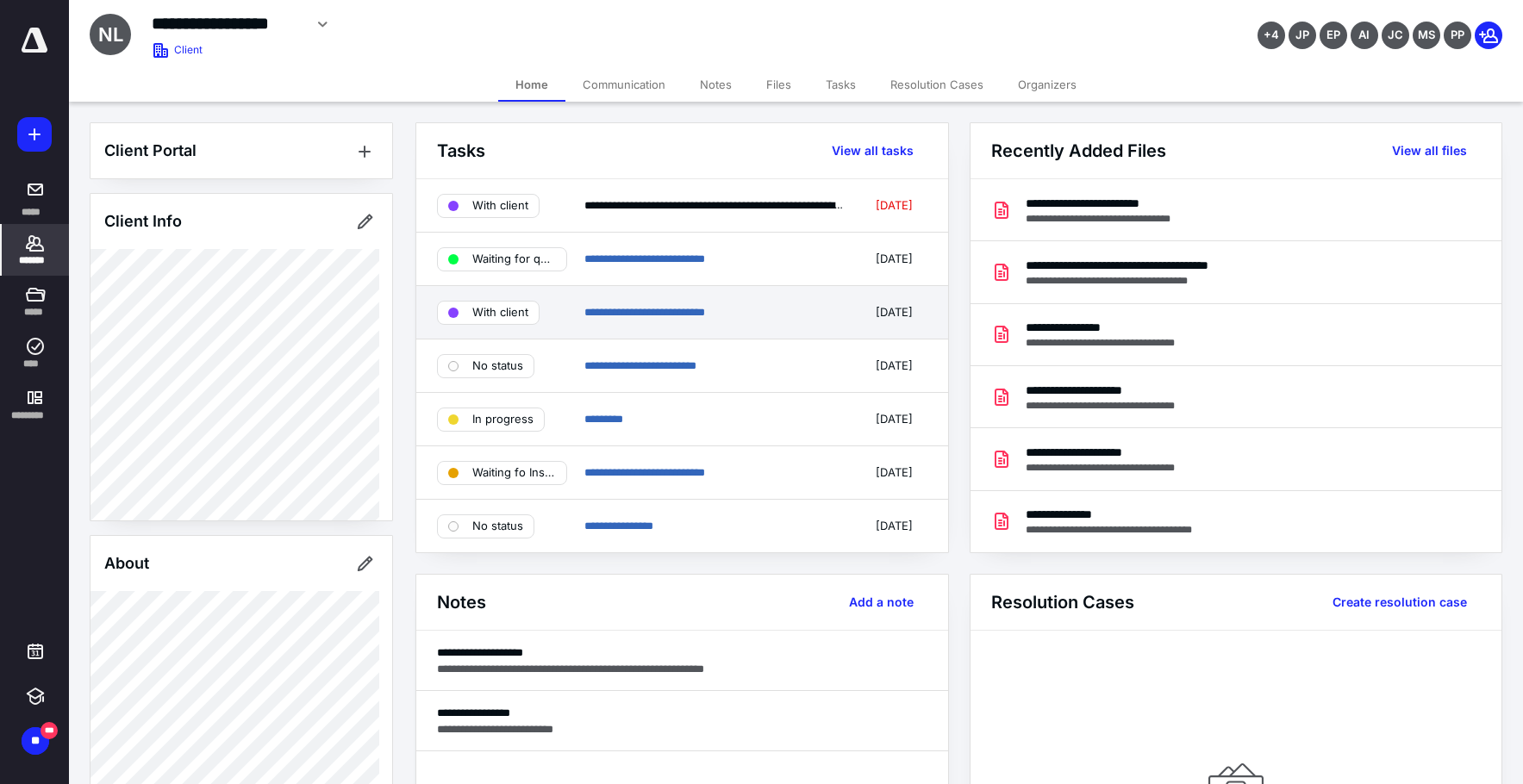 click on "**********" at bounding box center [682, 313] 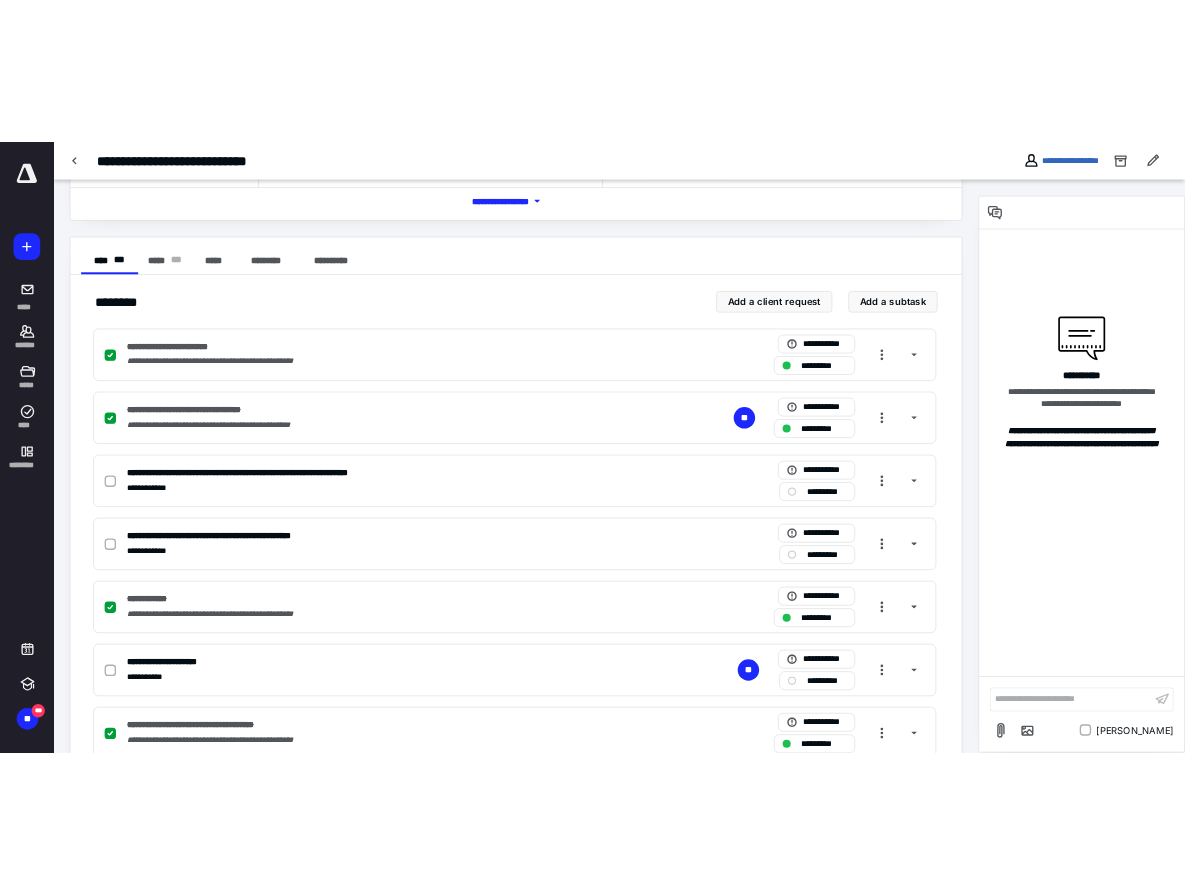 scroll, scrollTop: 200, scrollLeft: 0, axis: vertical 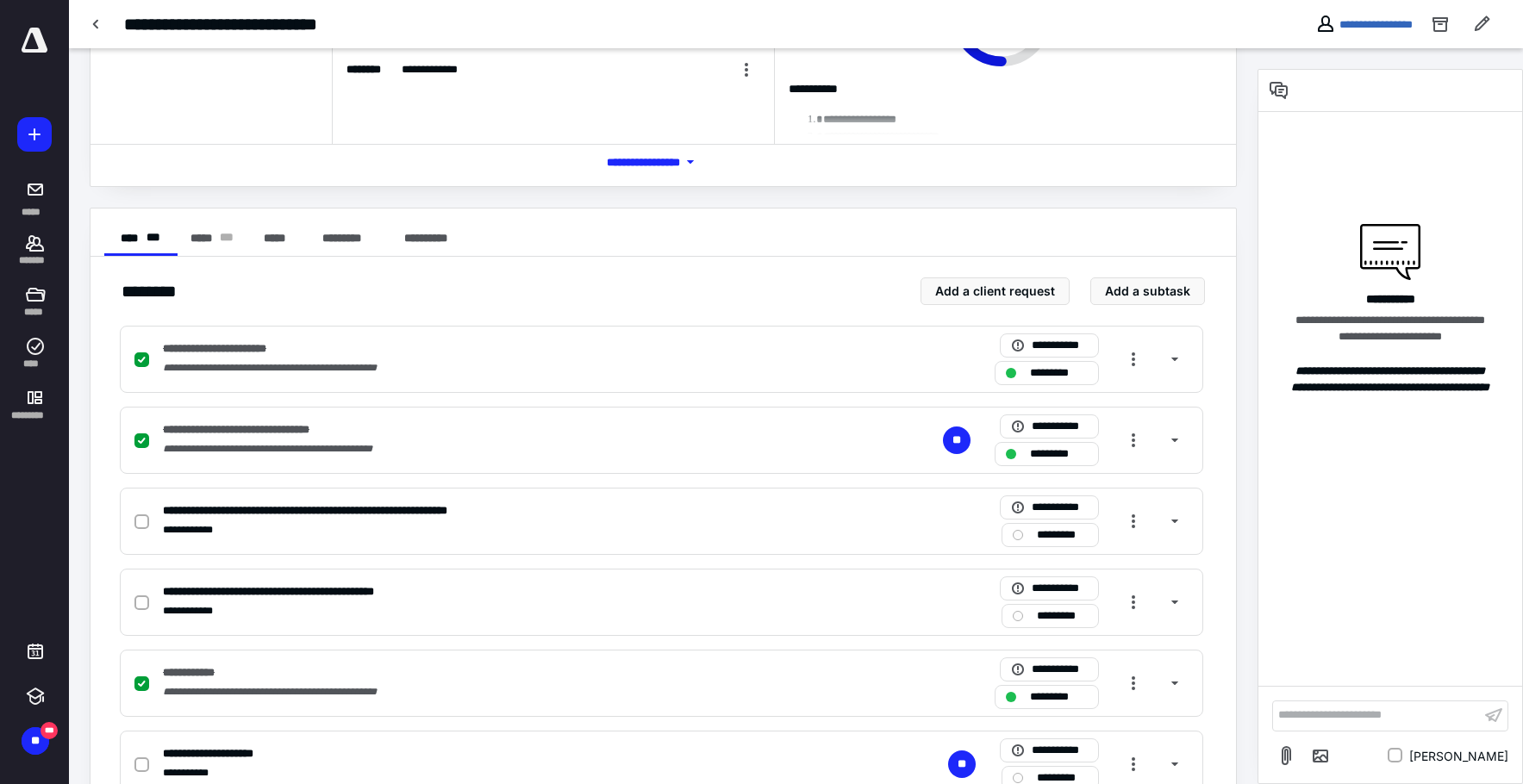 click on "*** **** *******" at bounding box center [663, 161] 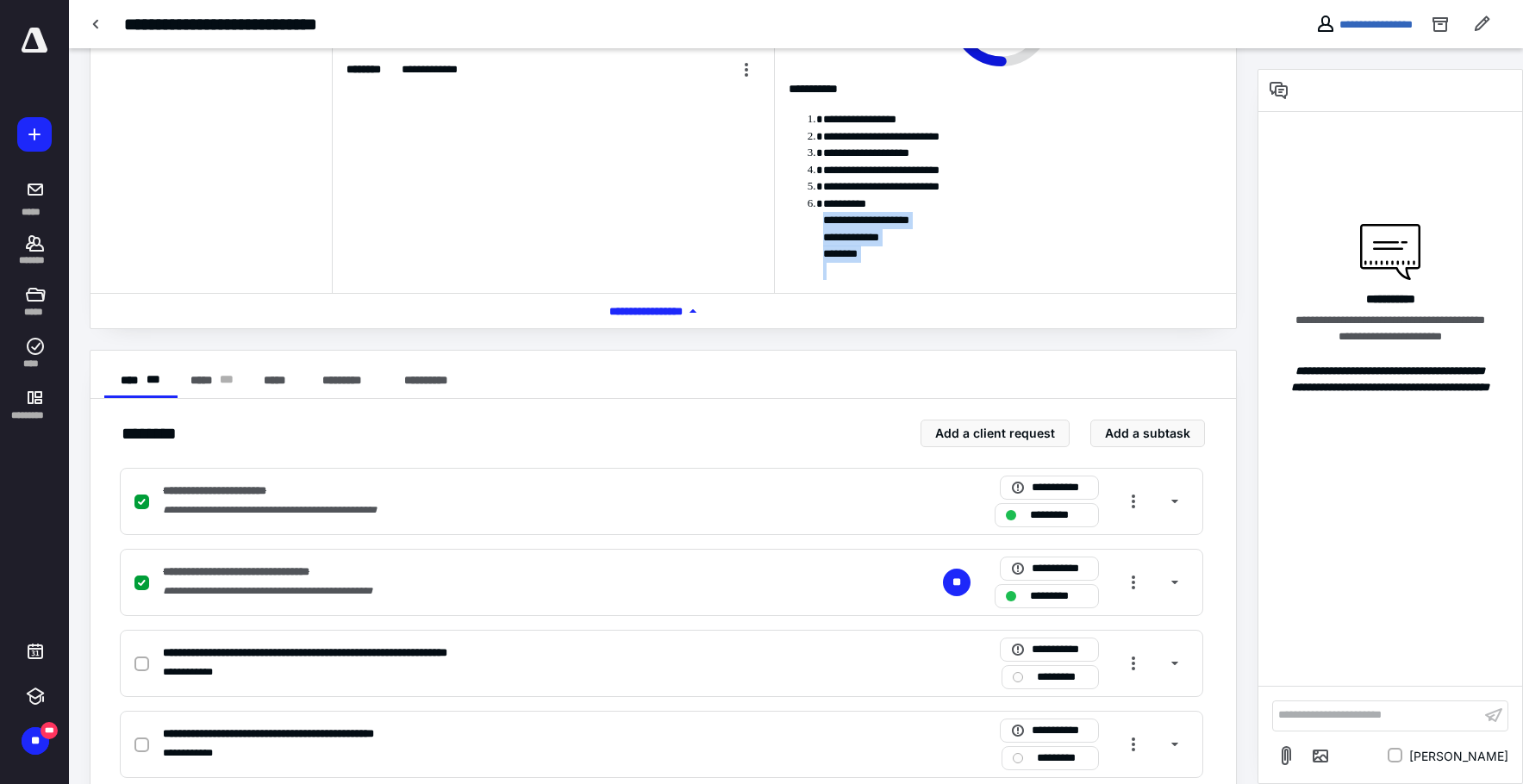 drag, startPoint x: 907, startPoint y: 266, endPoint x: 856, endPoint y: 225, distance: 65.43699 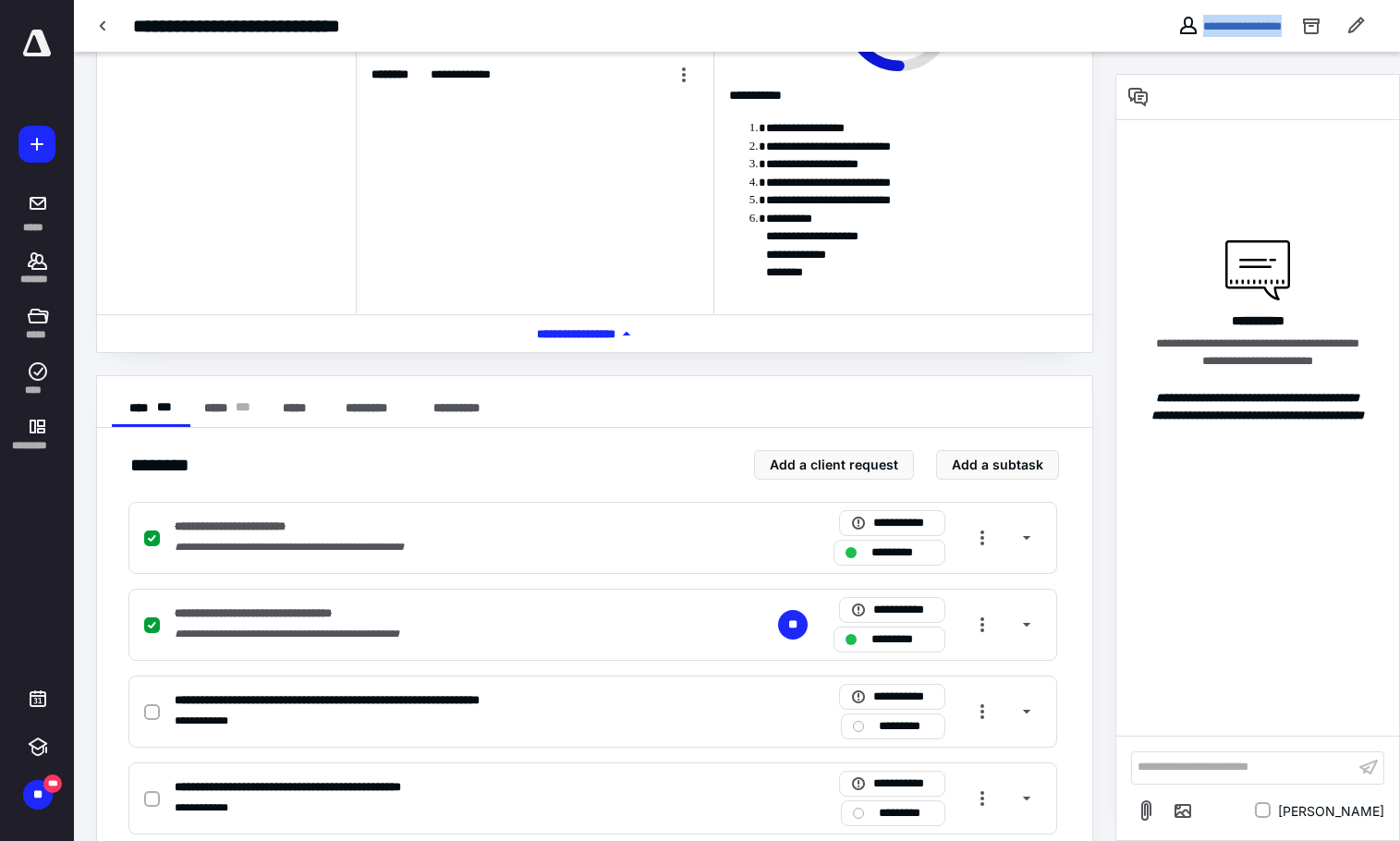 drag, startPoint x: 1278, startPoint y: 32, endPoint x: 1154, endPoint y: 32, distance: 124 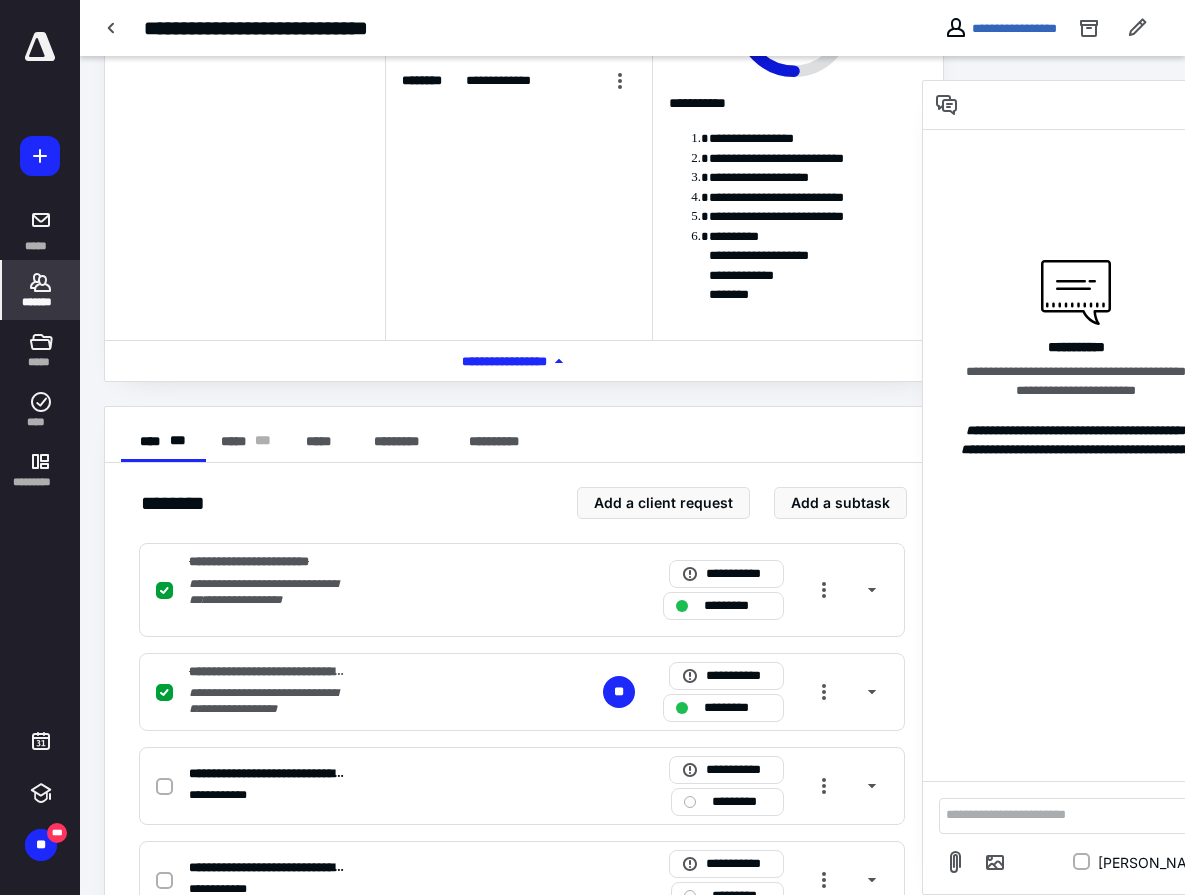 click on "*******" at bounding box center [41, 290] 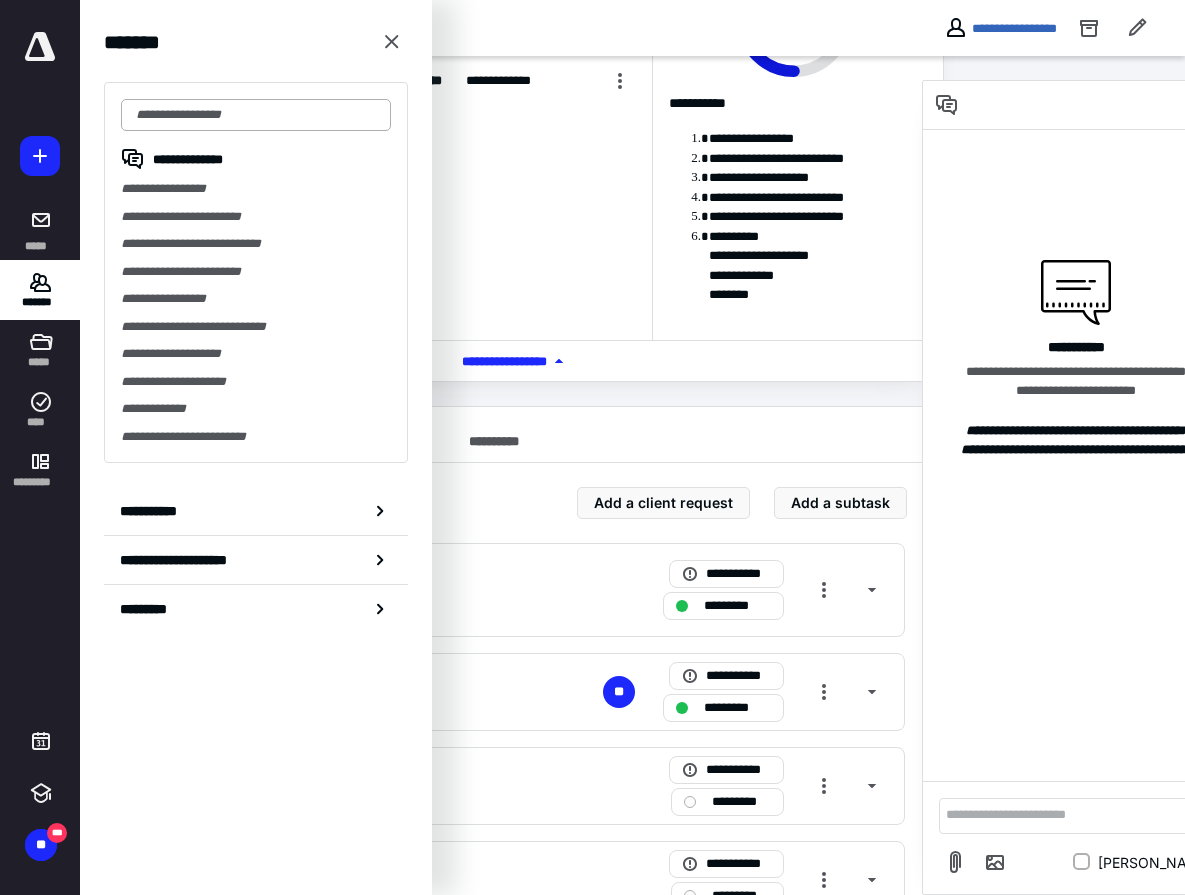 click at bounding box center [256, 115] 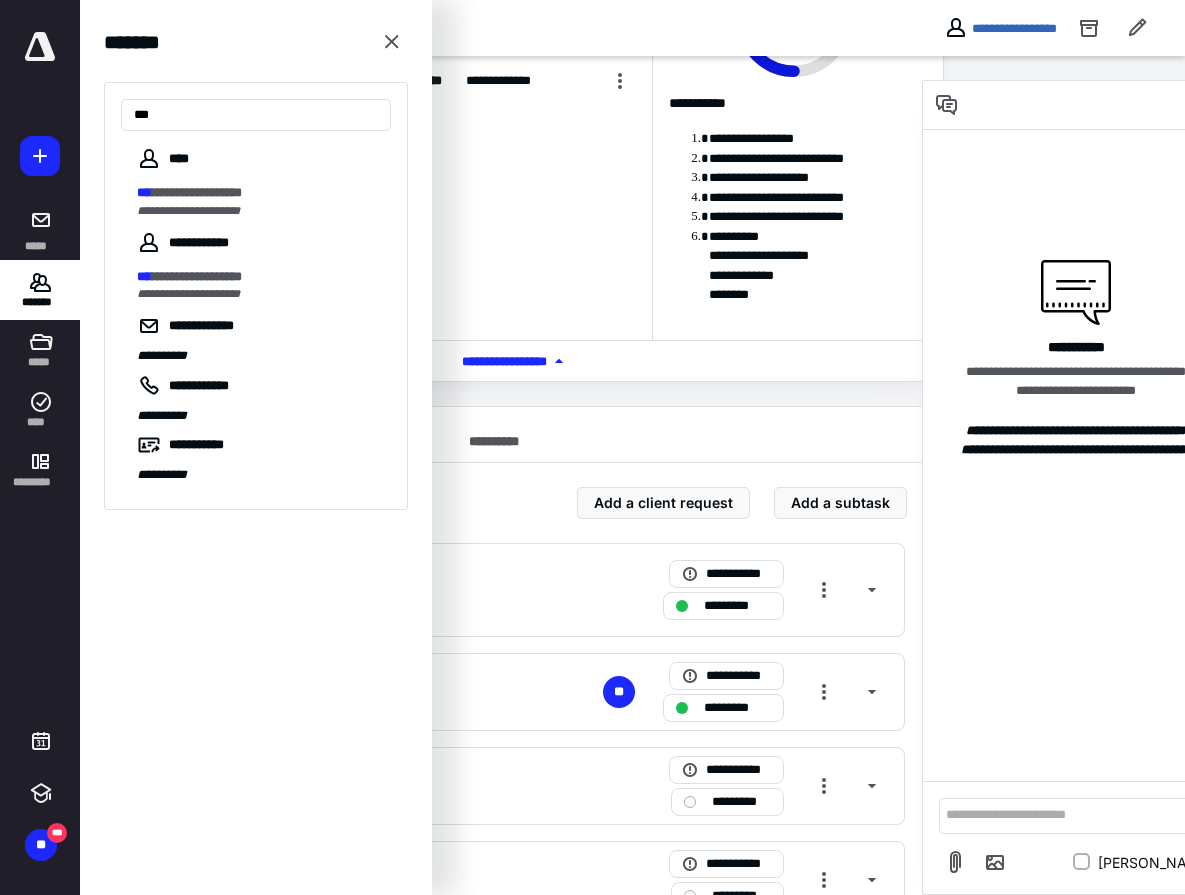 type on "***" 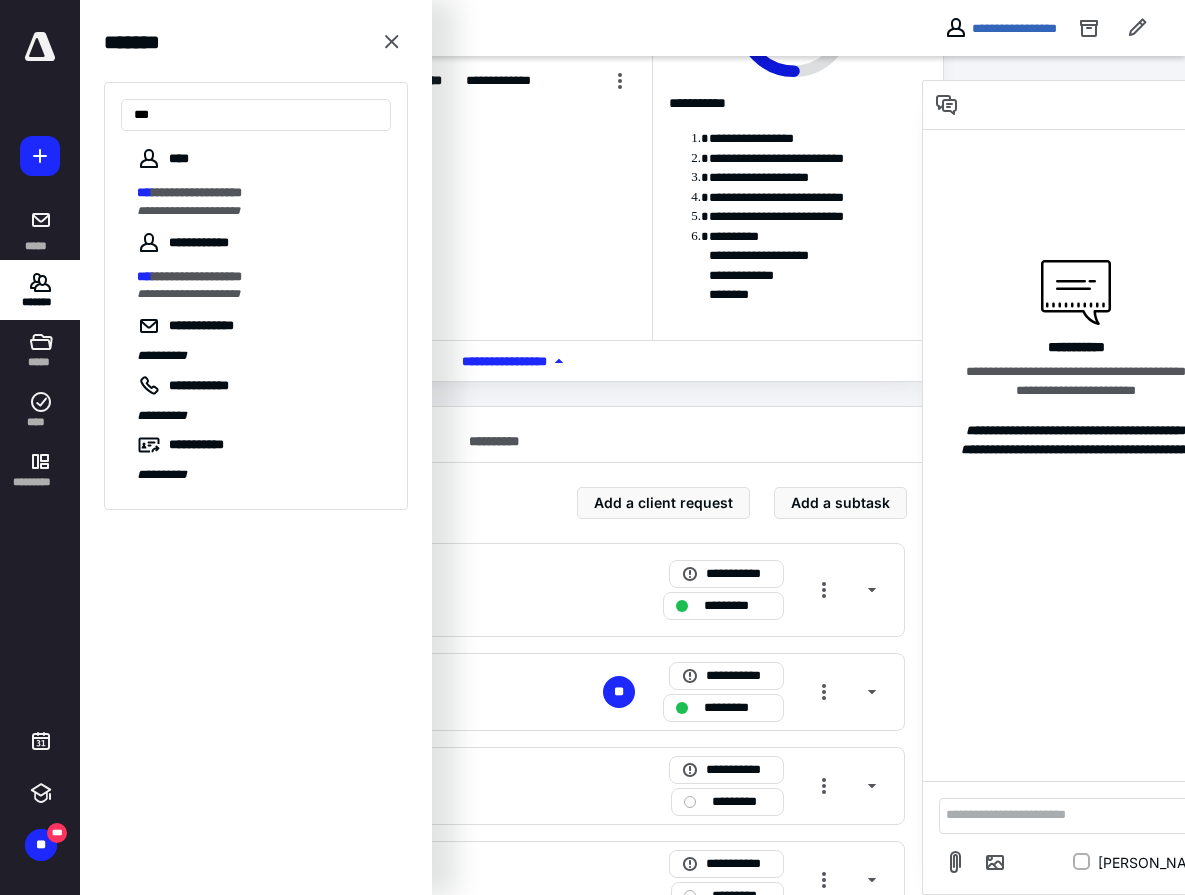 click on "**********" at bounding box center [197, 192] 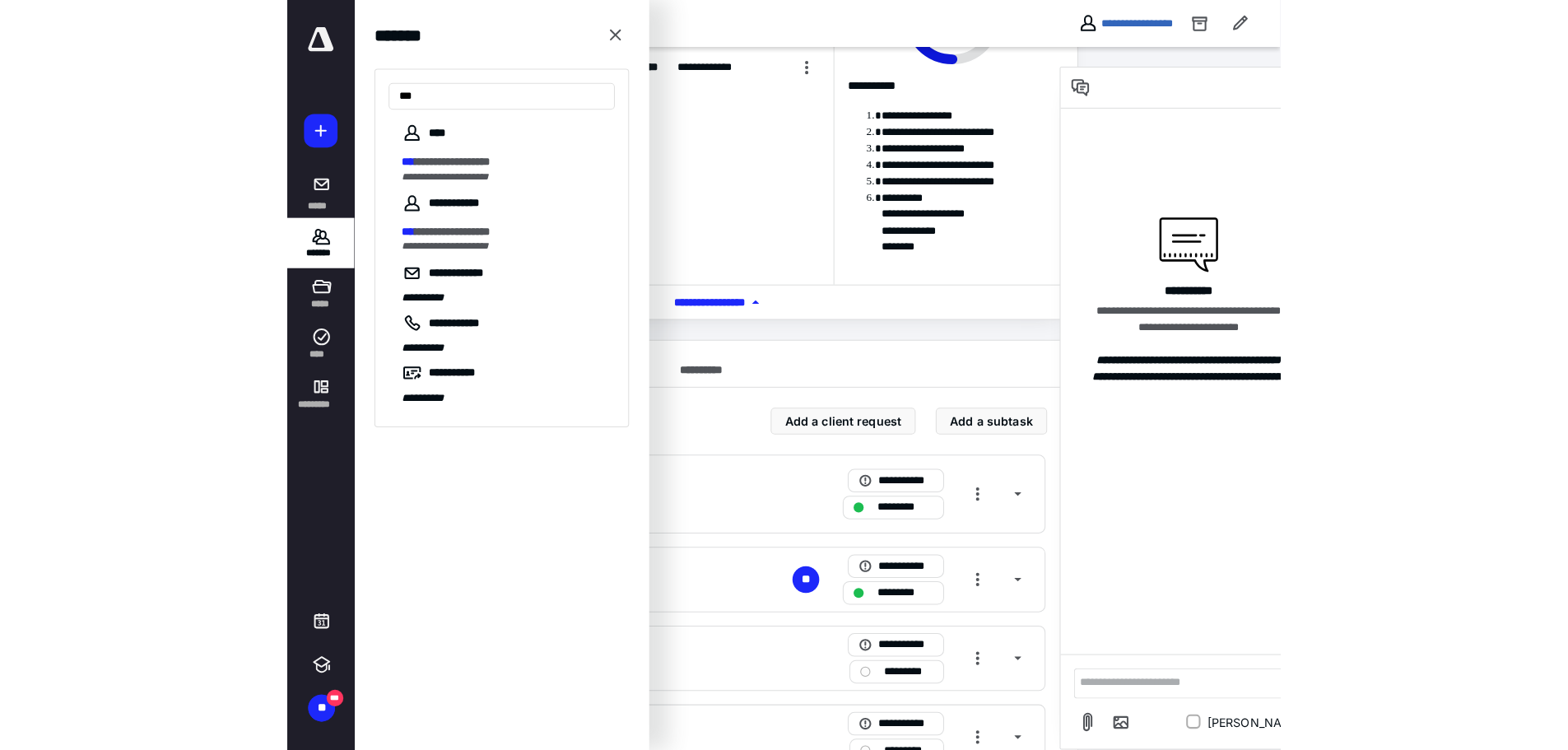 scroll, scrollTop: 0, scrollLeft: 0, axis: both 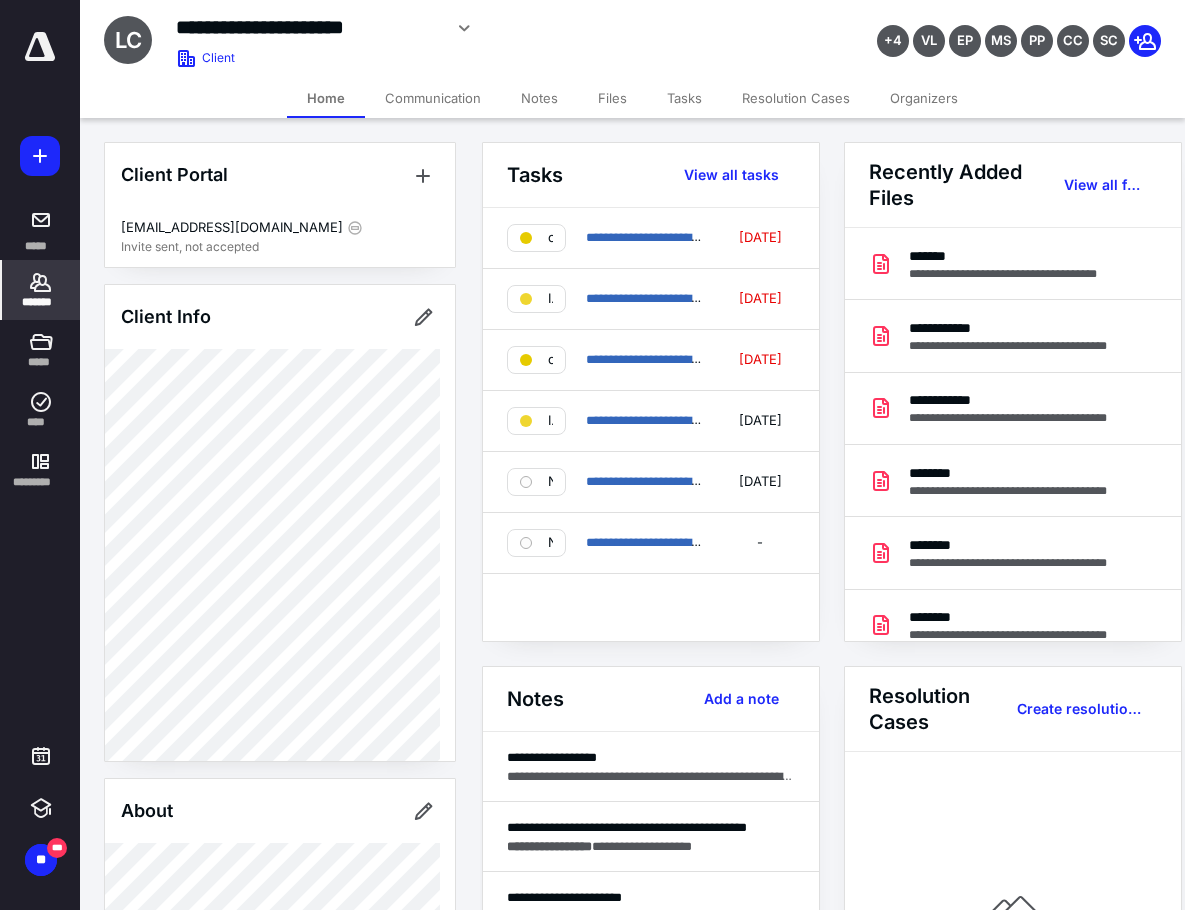 click on "Client Portal [EMAIL_ADDRESS][DOMAIN_NAME] Invite sent, not accepted Client Info About Important clients Linked clients Tags Manage all tags" at bounding box center (280, 1158) 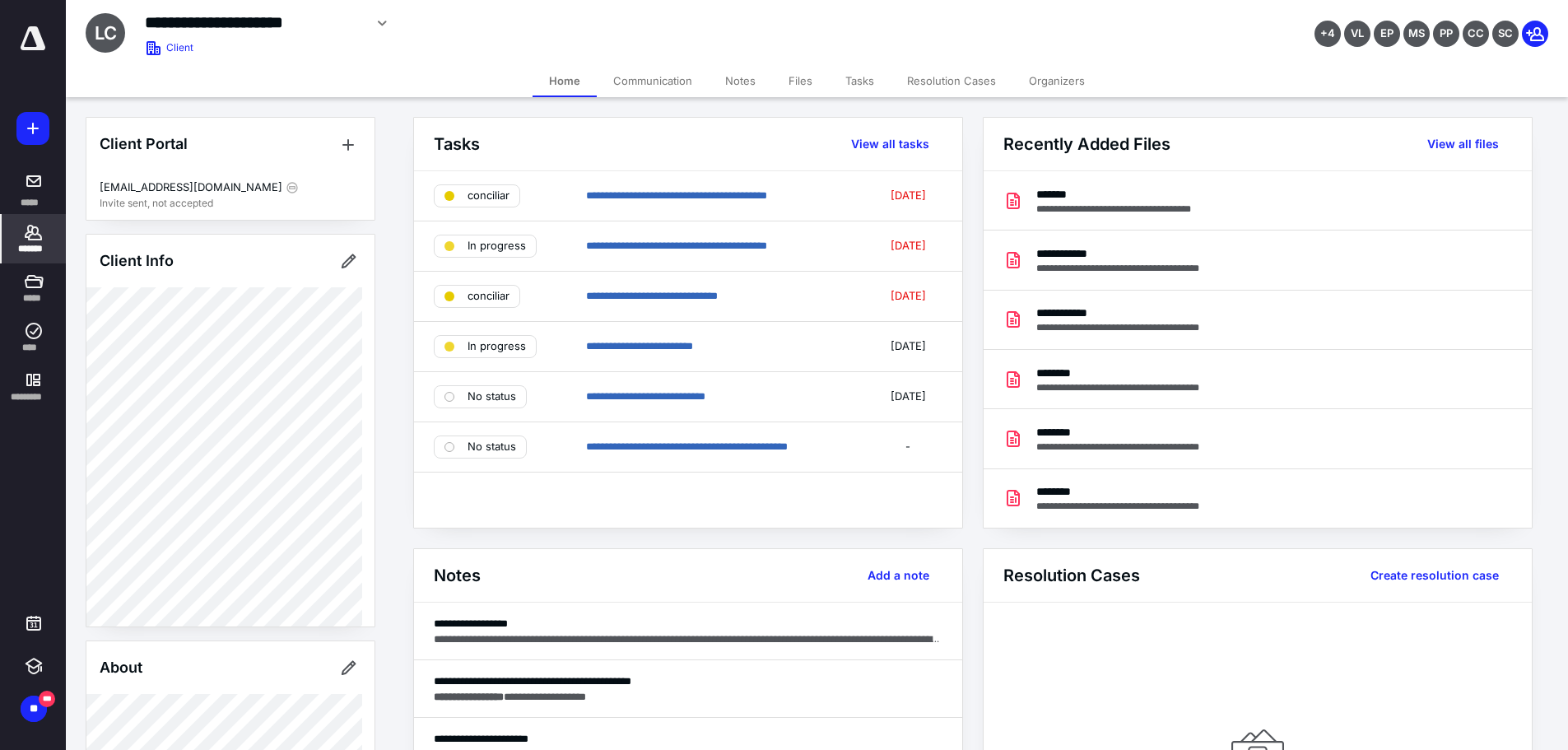 click on "*******" at bounding box center [34, 239] 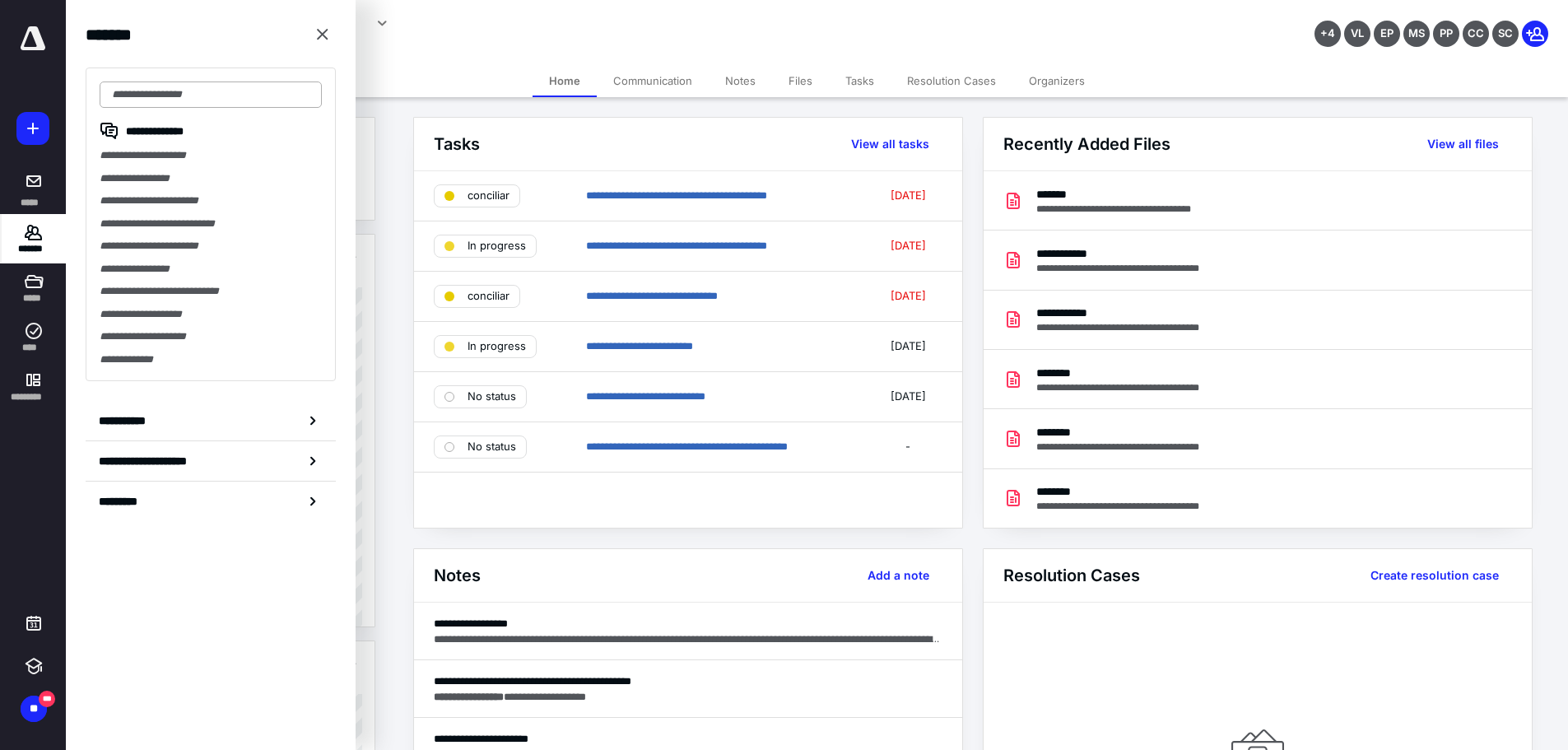 click at bounding box center [211, 95] 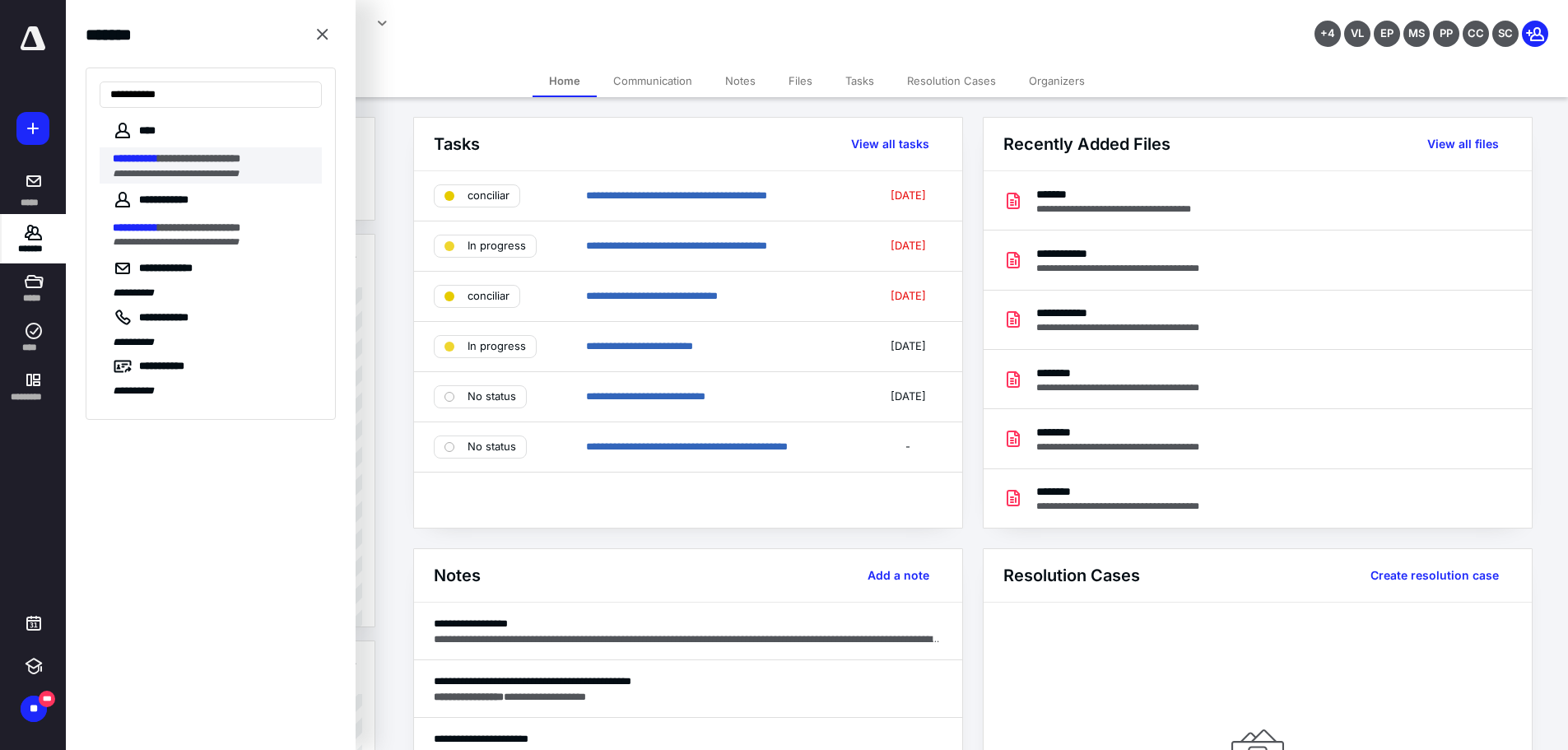 type on "**********" 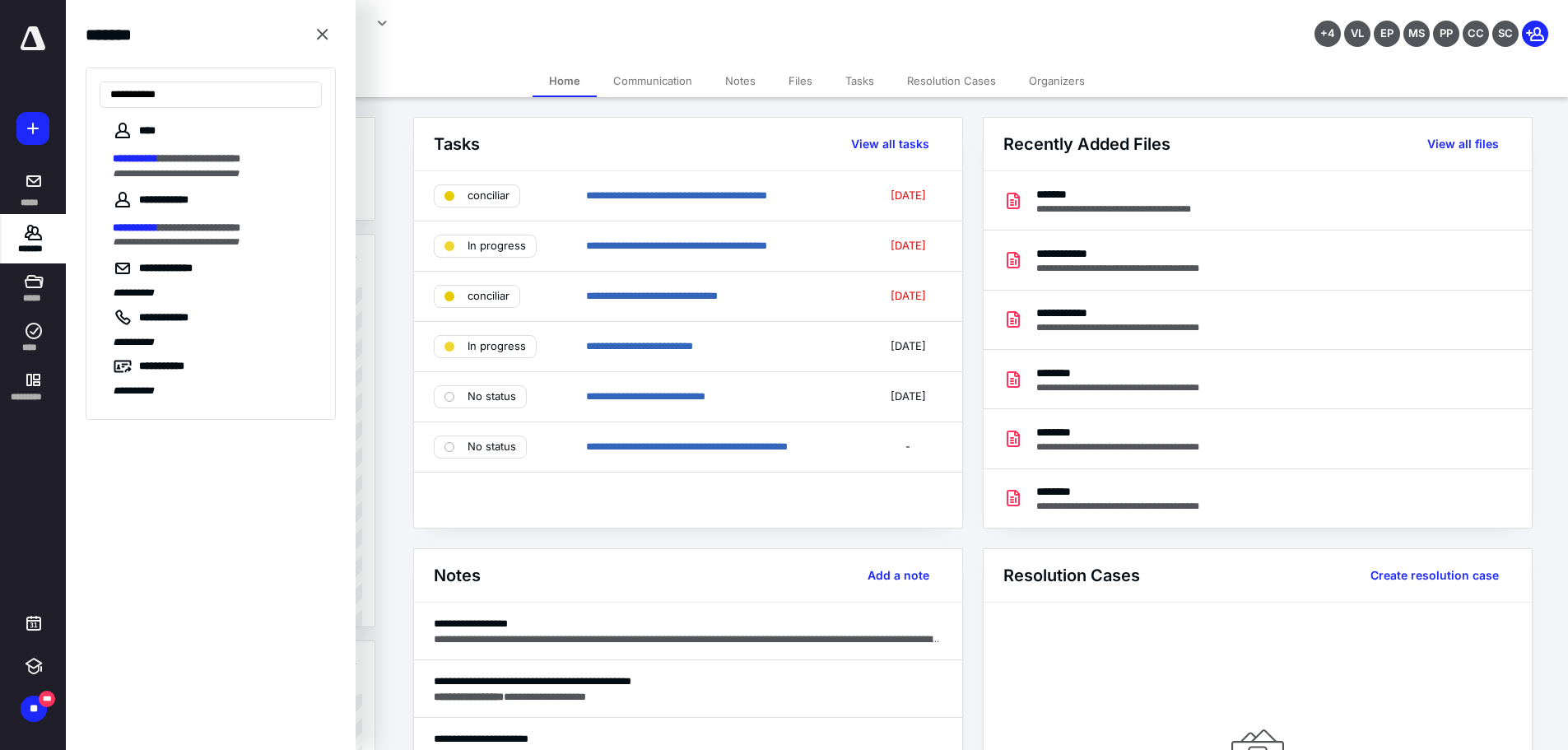 click on "**********" at bounding box center (217, 165) 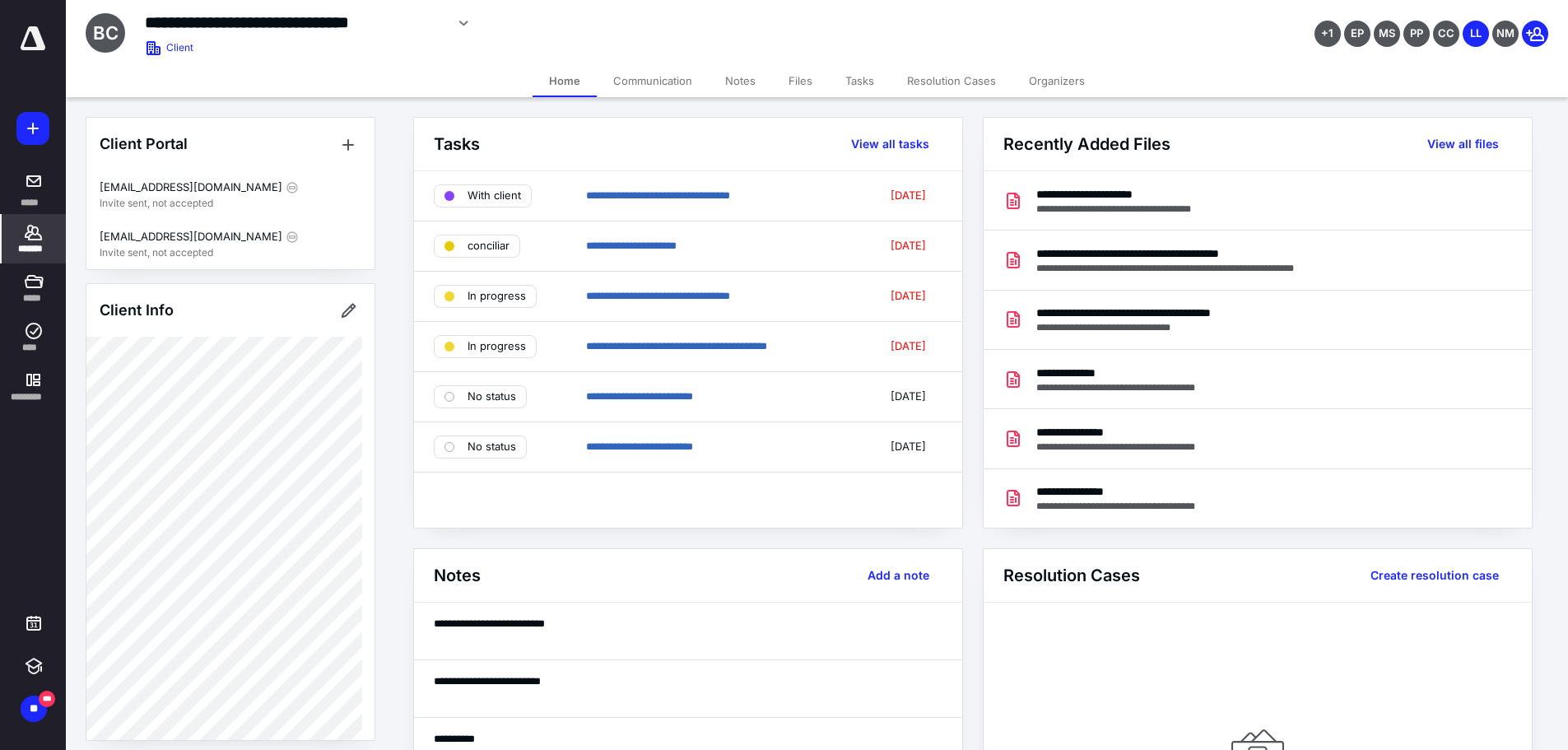 click on "**********" at bounding box center [688, 347] 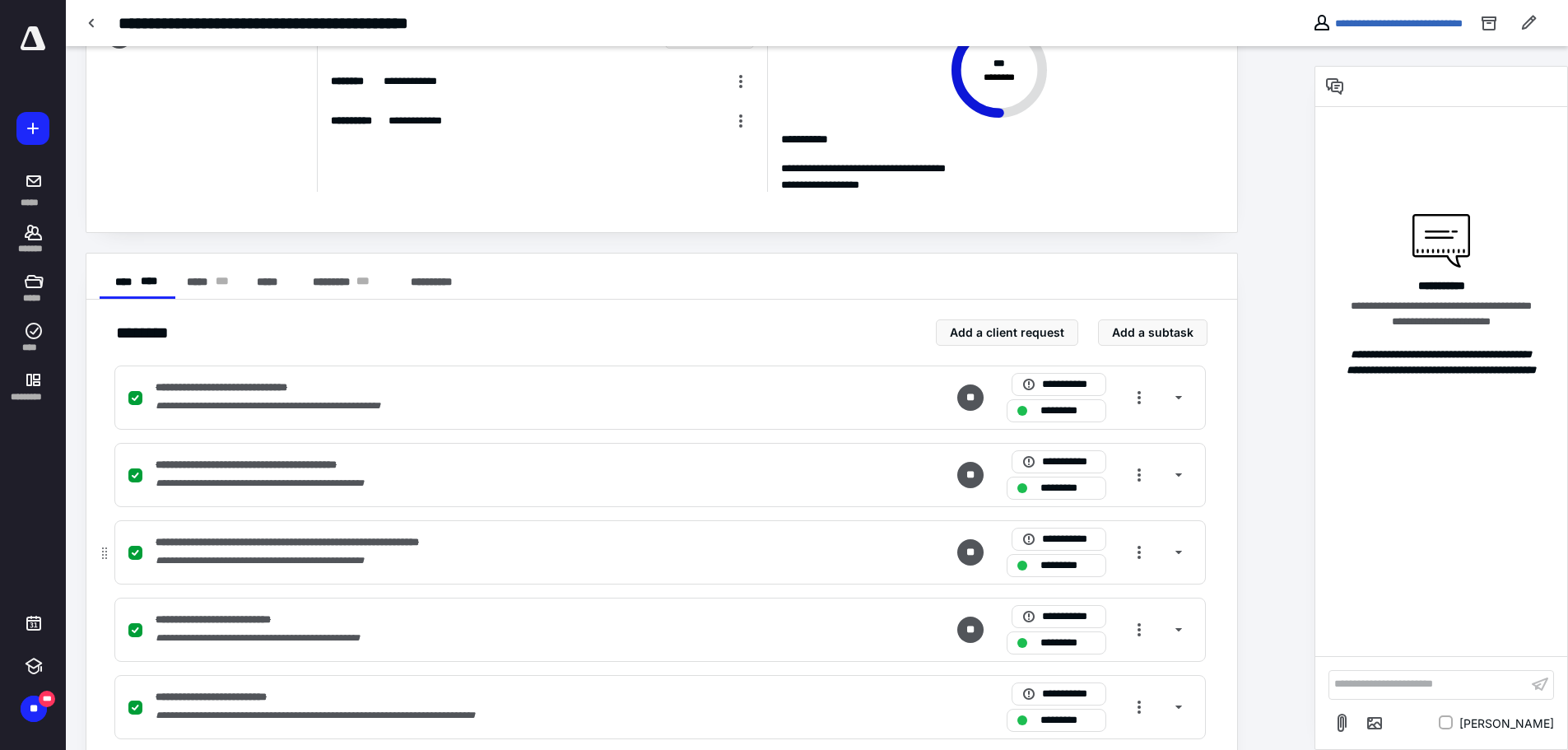 scroll, scrollTop: 247, scrollLeft: 0, axis: vertical 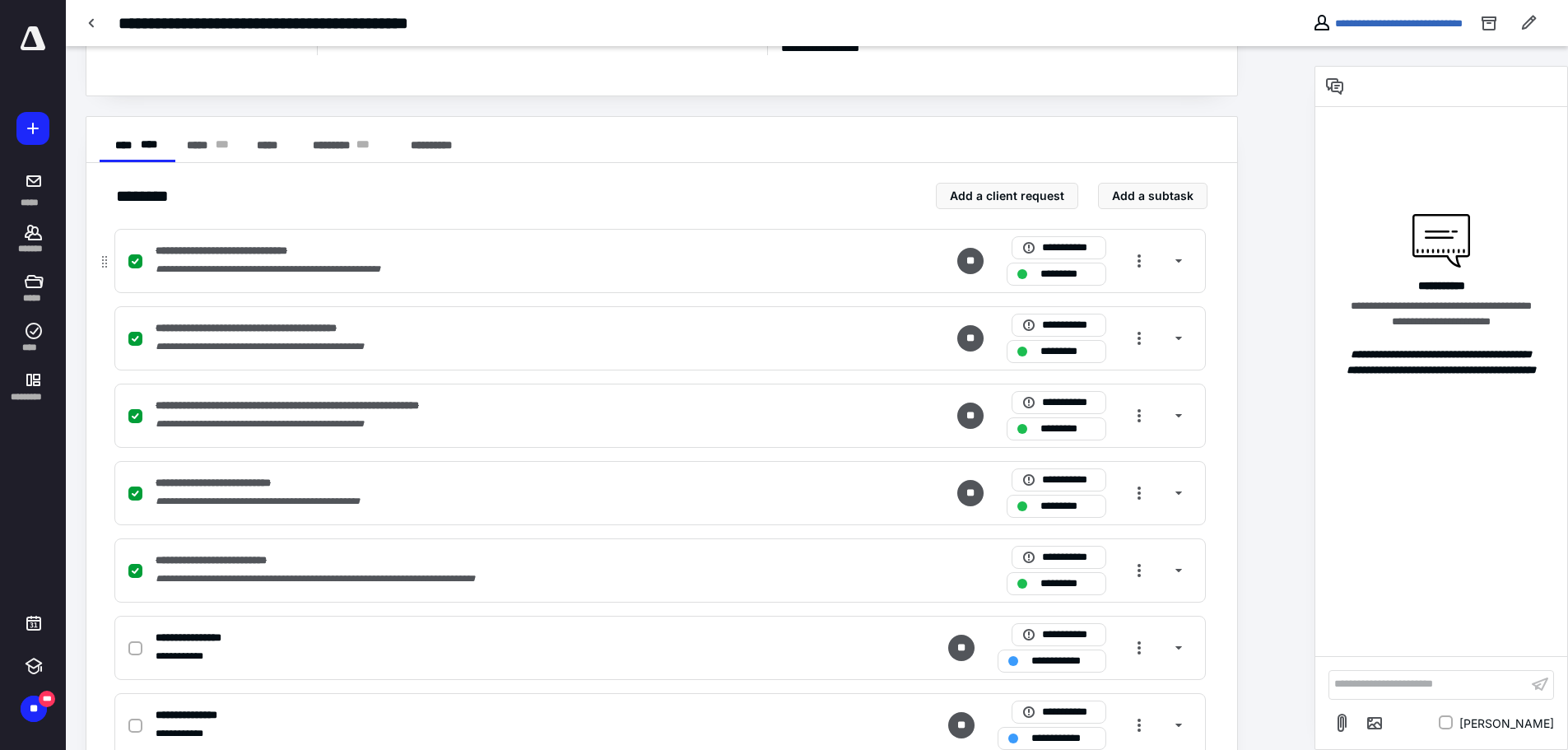 click on "**********" at bounding box center (660, 261) 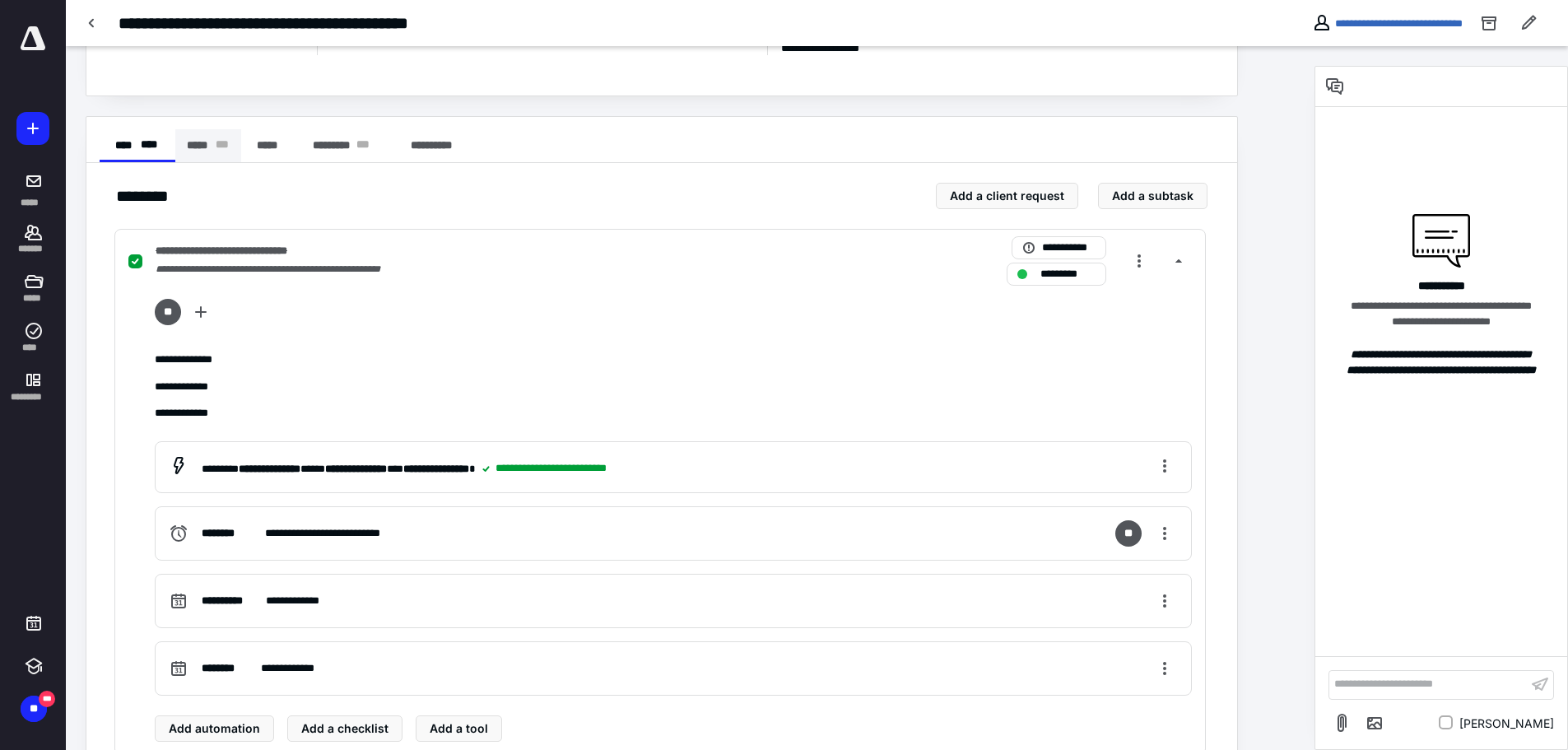 click on "***** * * *" at bounding box center (208, 146) 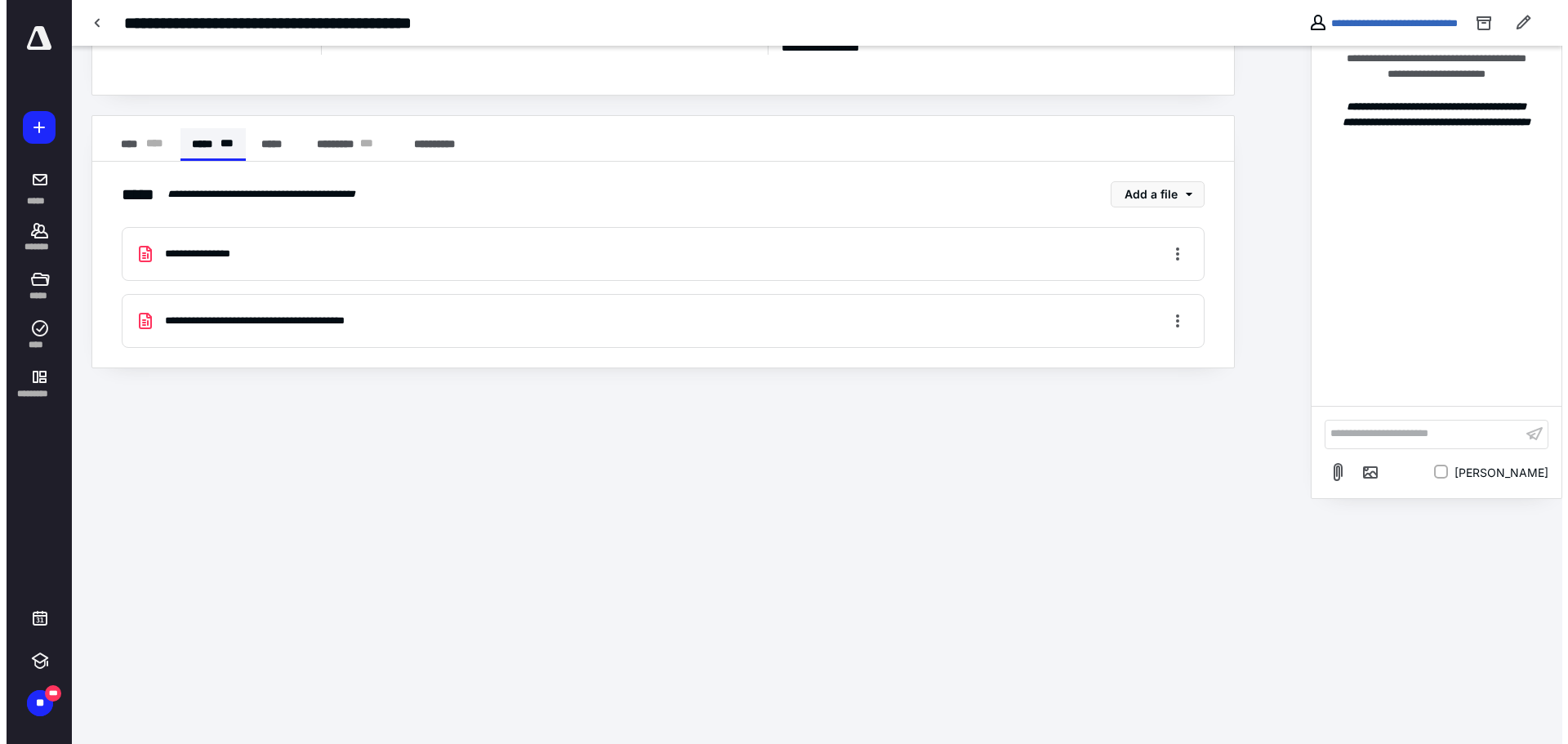 scroll, scrollTop: 0, scrollLeft: 0, axis: both 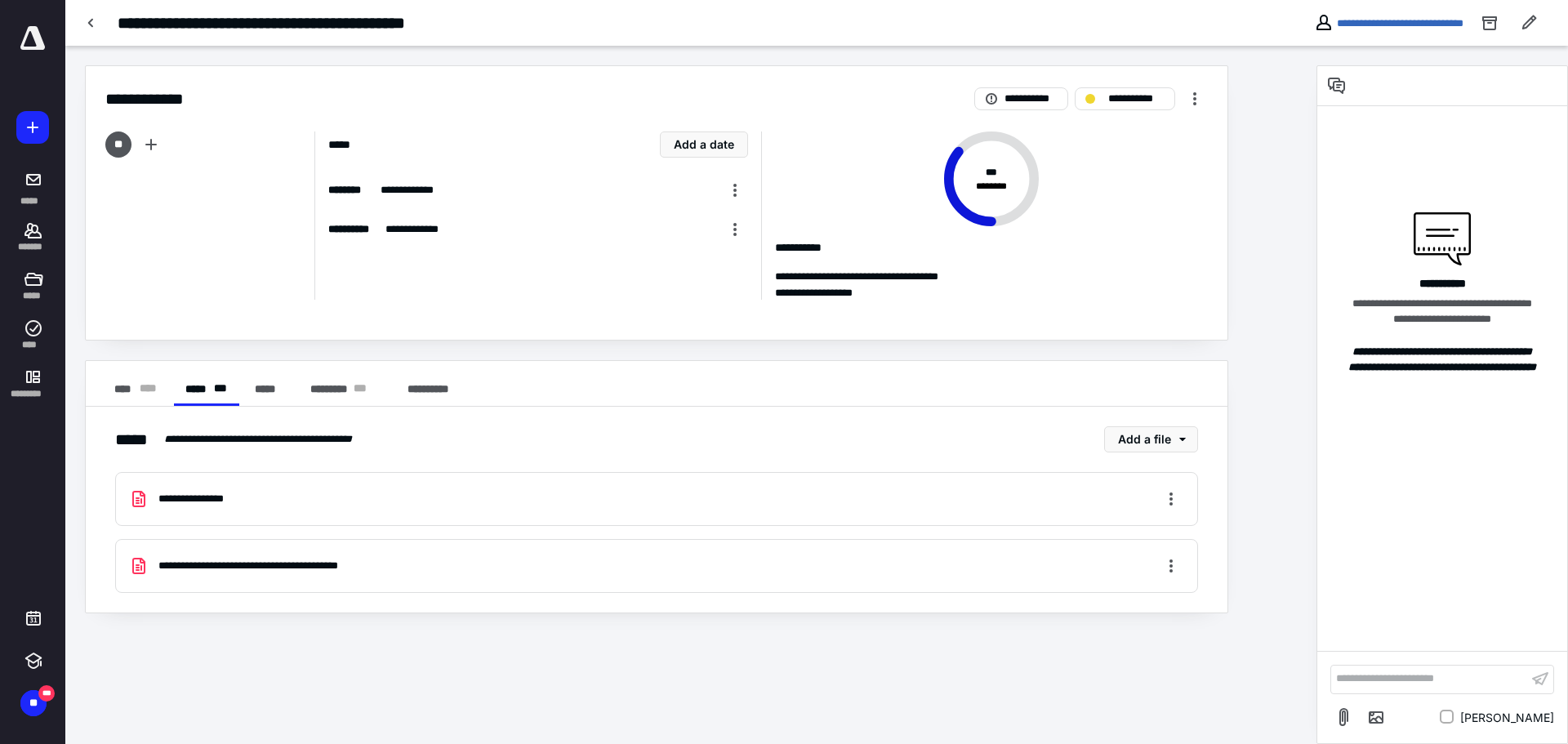 click on "**********" at bounding box center (657, 499) 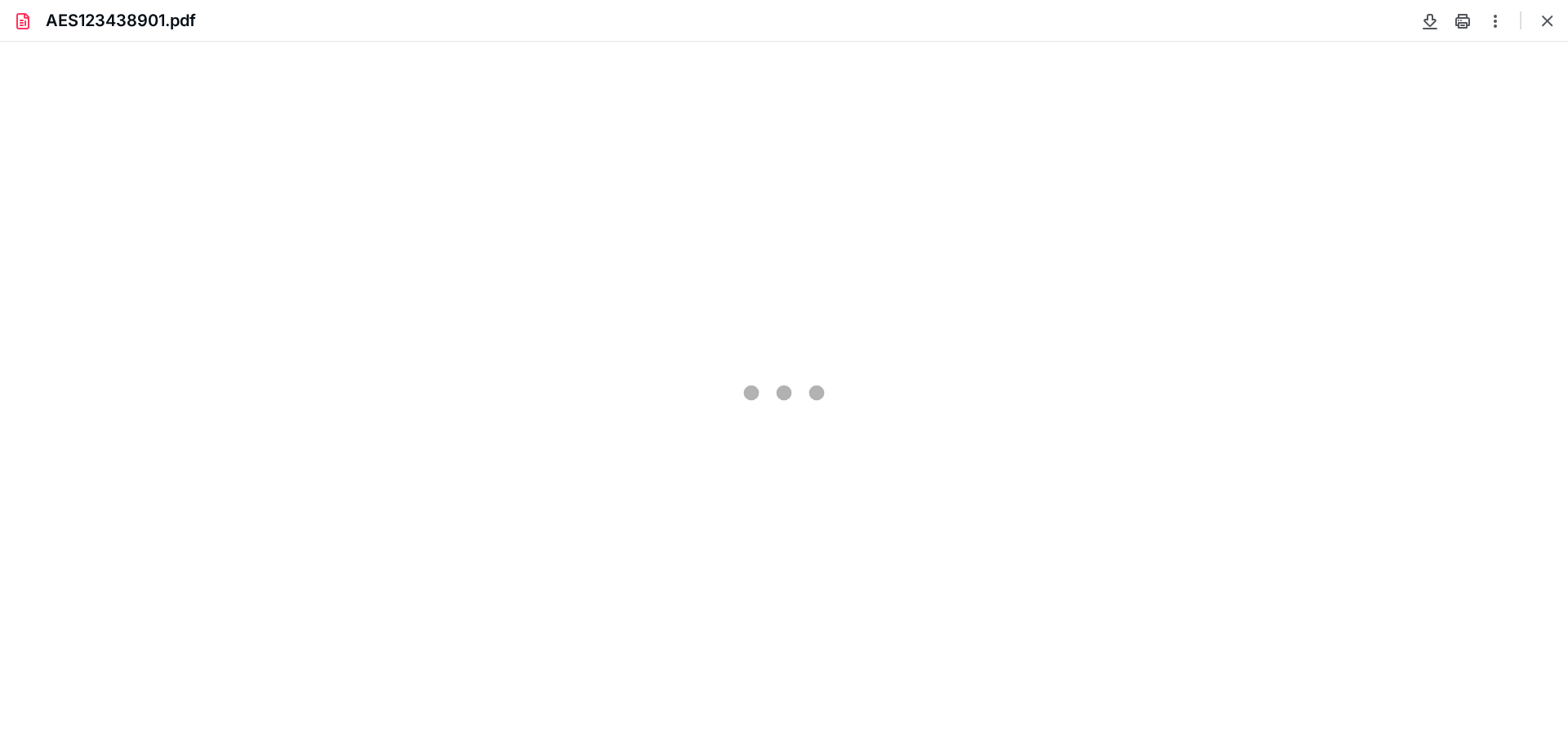scroll, scrollTop: 0, scrollLeft: 0, axis: both 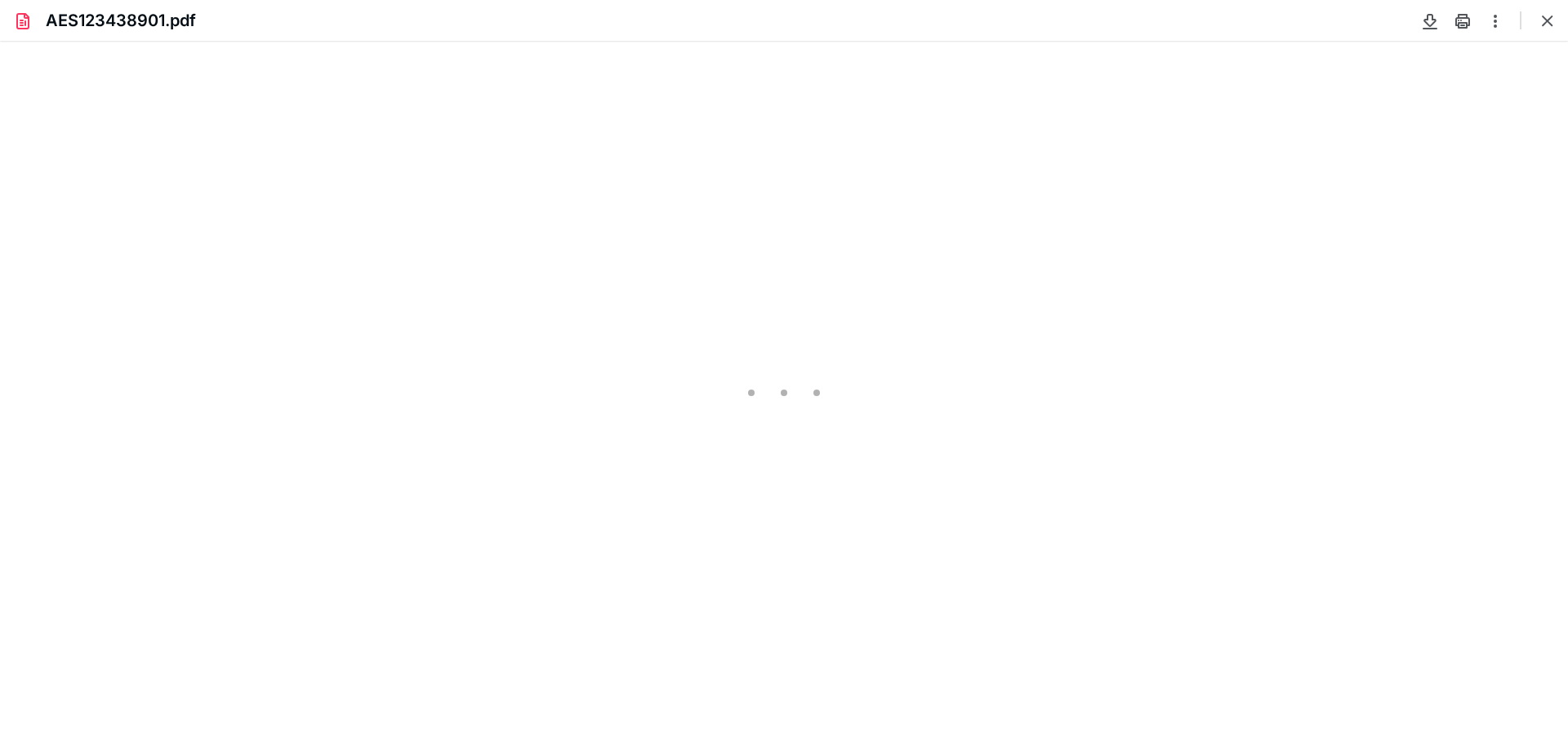 type on "99" 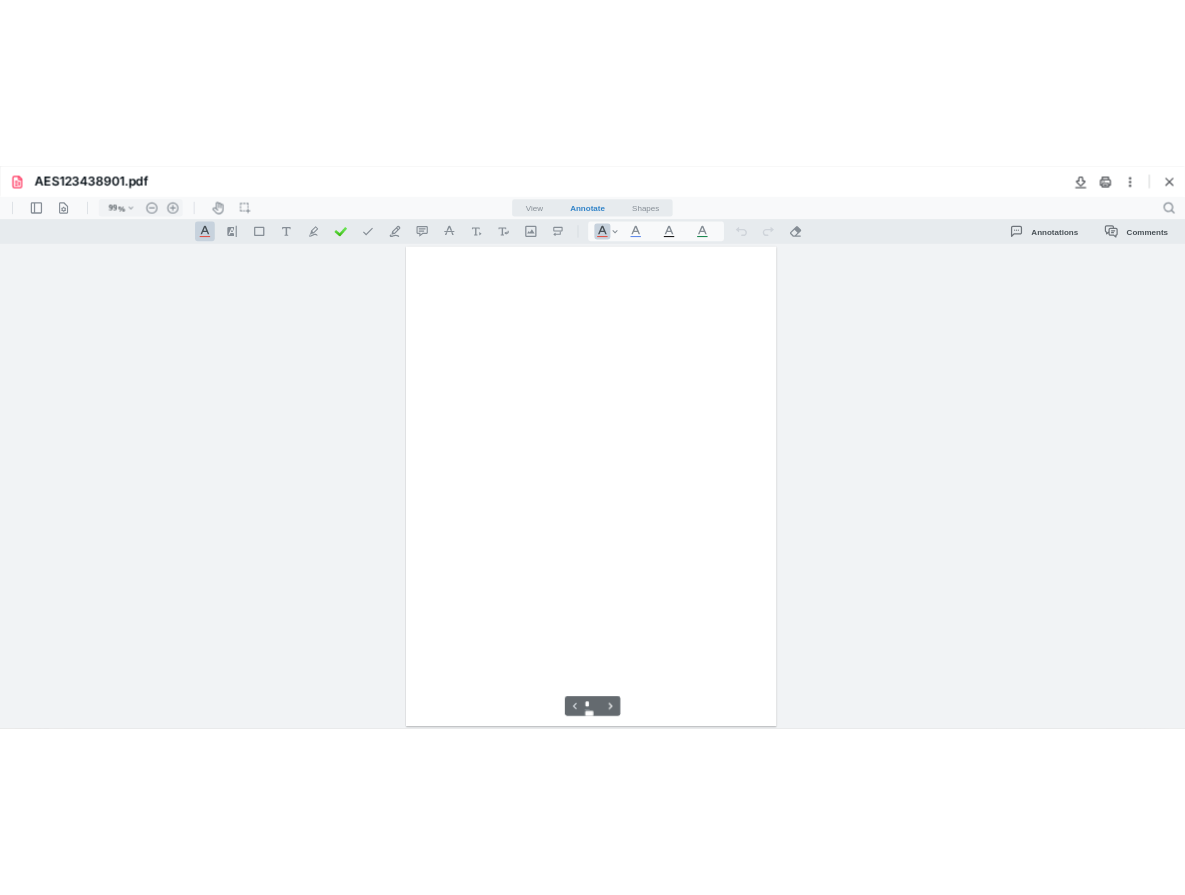 scroll, scrollTop: 80, scrollLeft: 0, axis: vertical 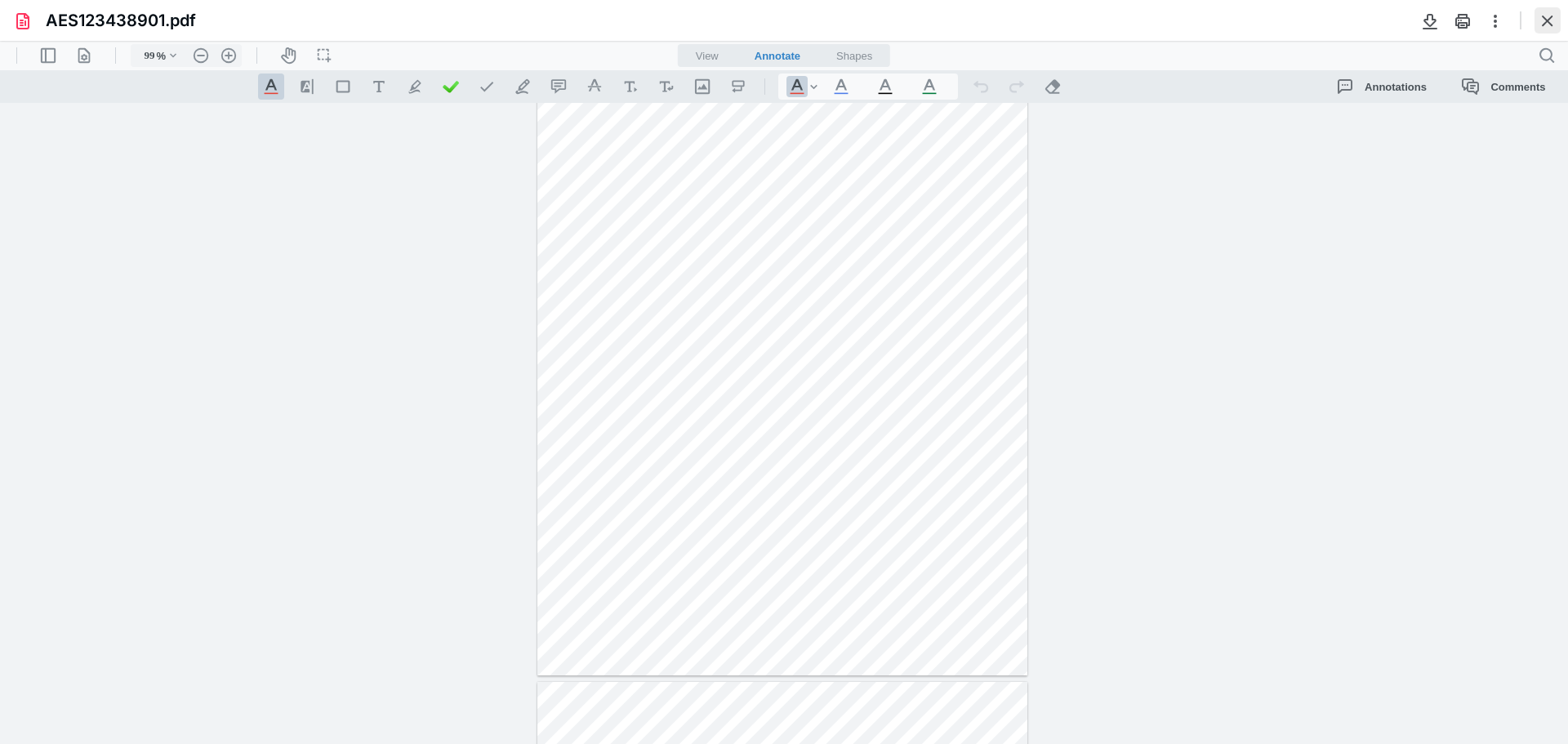 click at bounding box center (1548, 20) 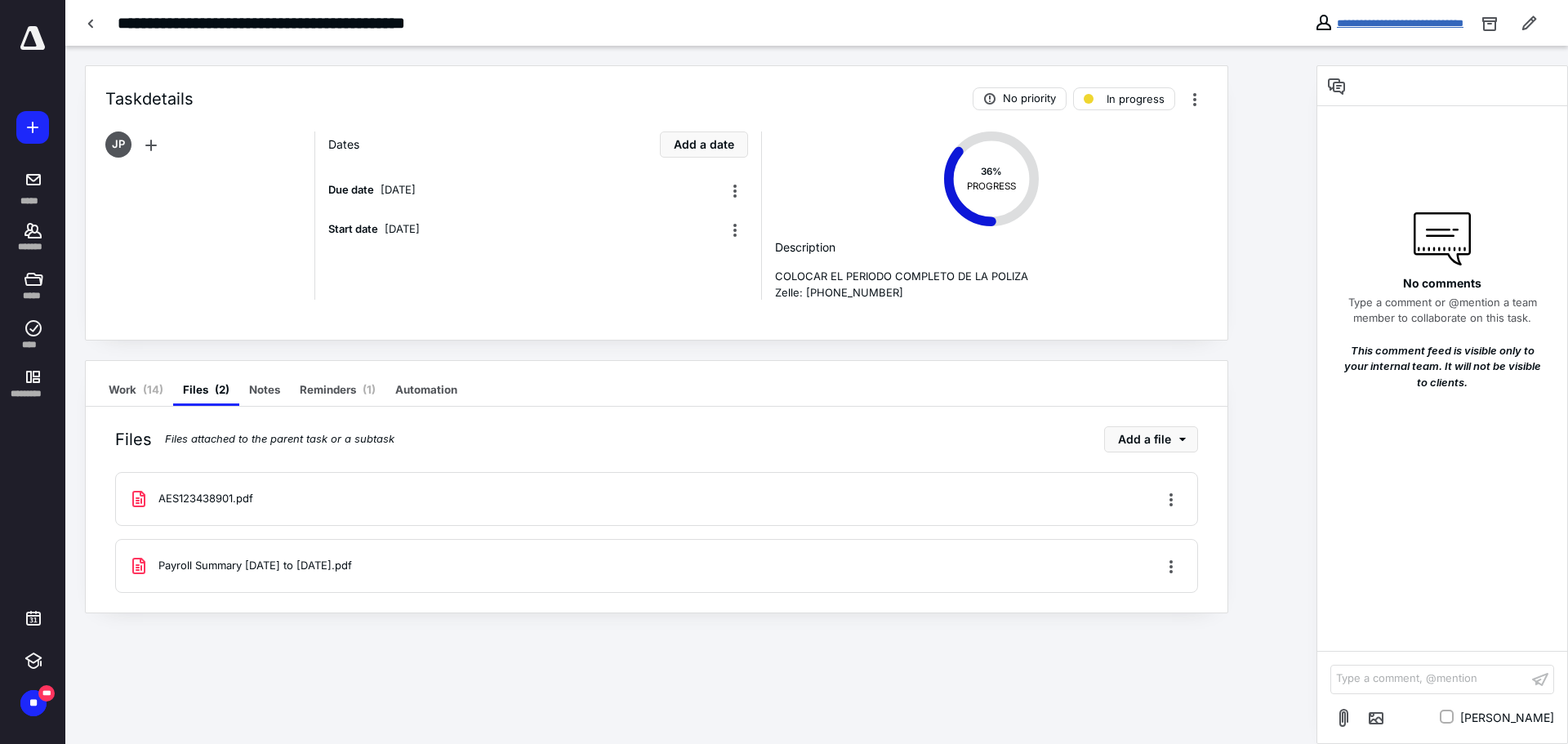 click on "**********" at bounding box center [1400, 23] 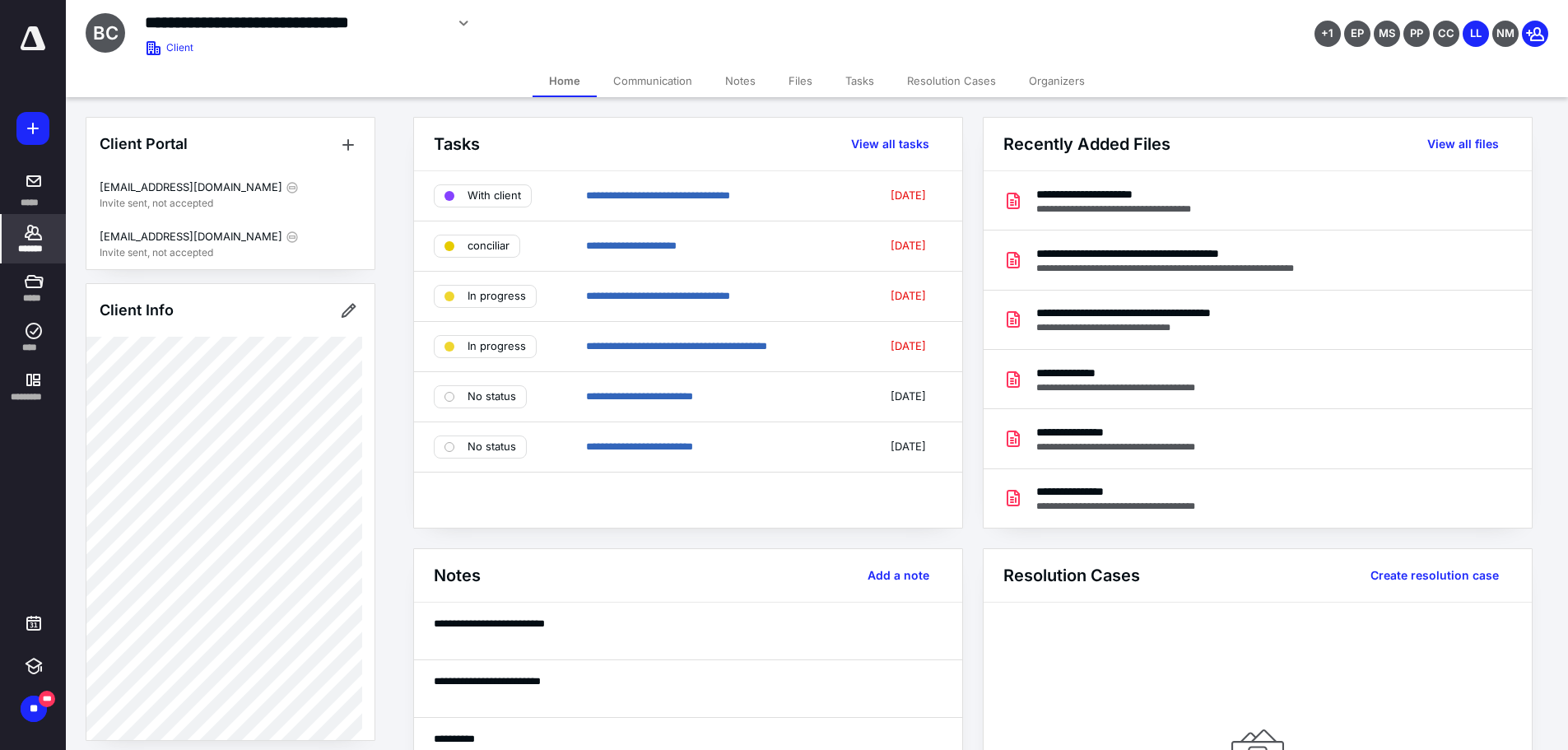 click on "Files" at bounding box center (800, 81) 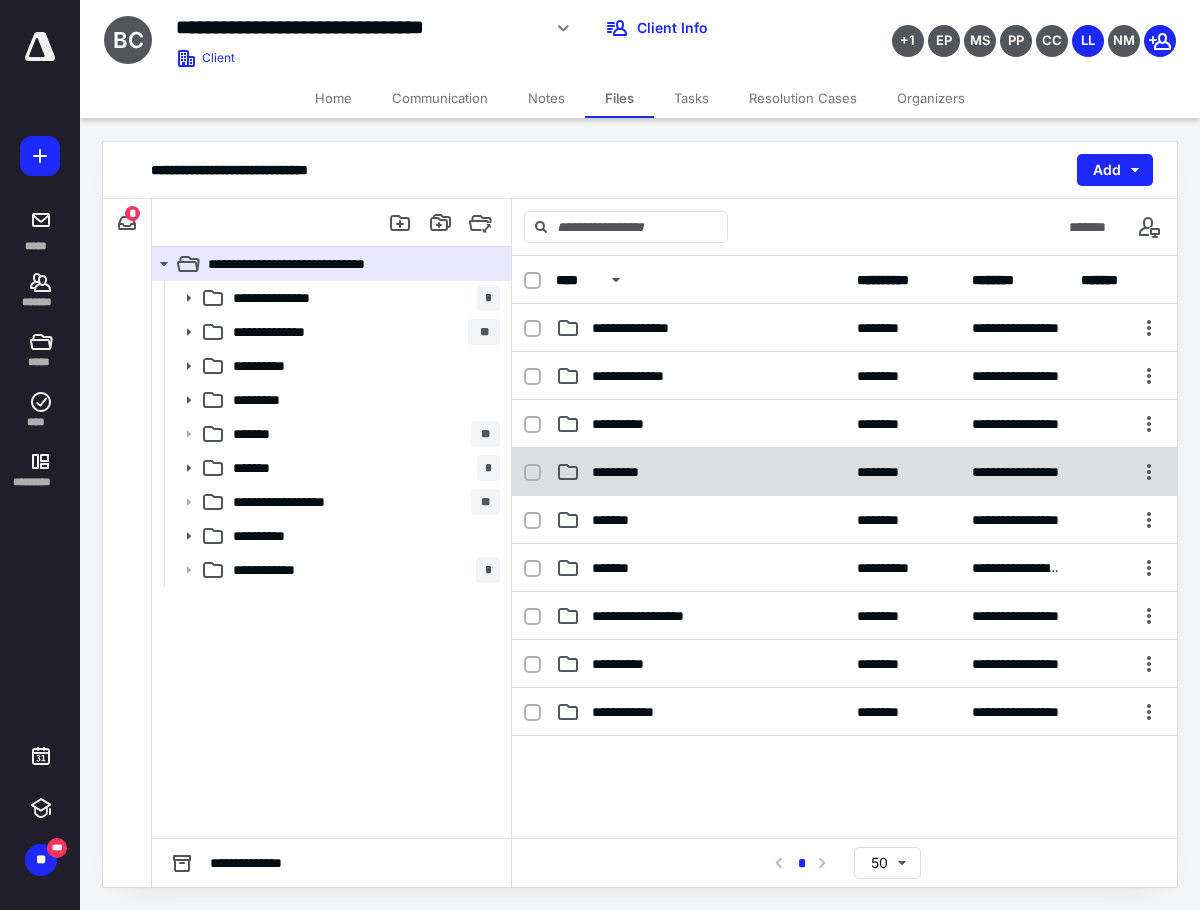 click on "**********" at bounding box center [844, 472] 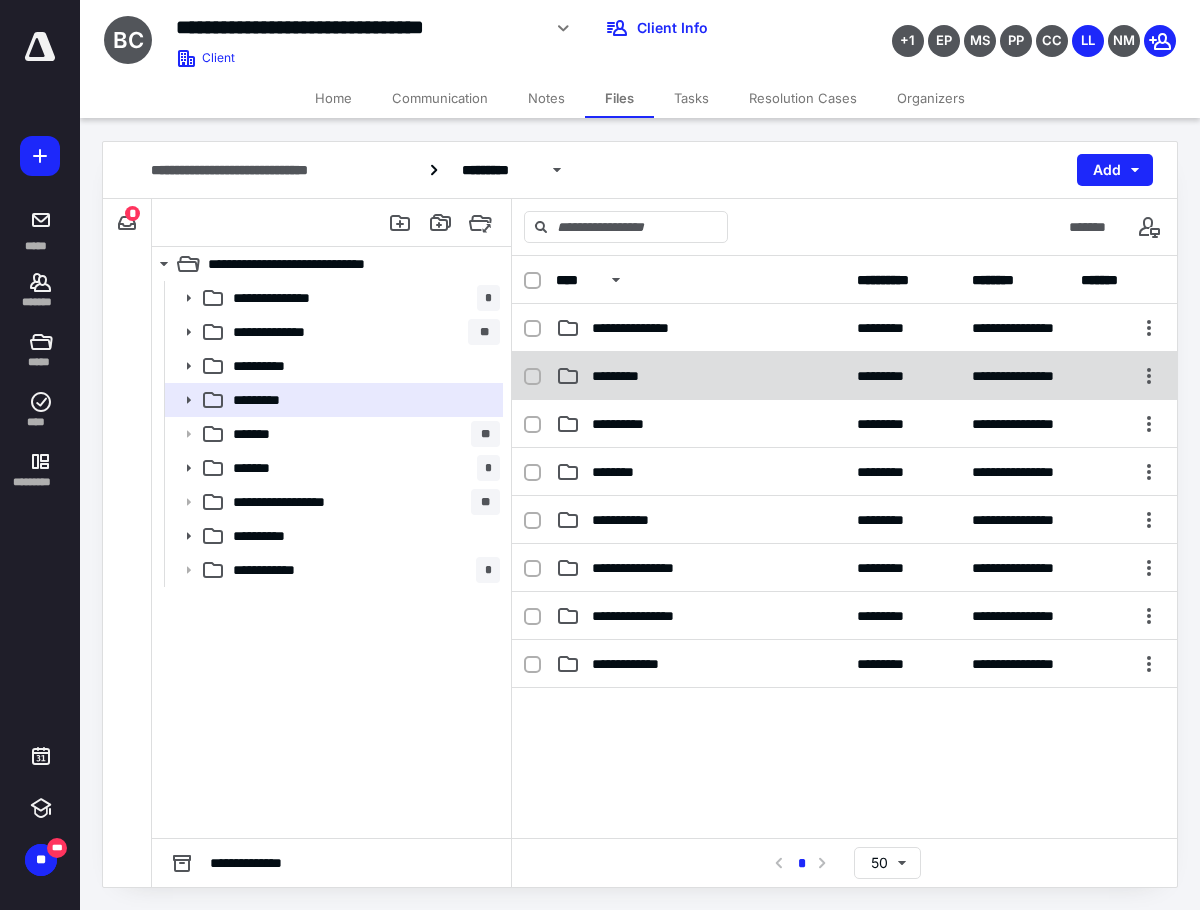 click on "*********" at bounding box center (700, 376) 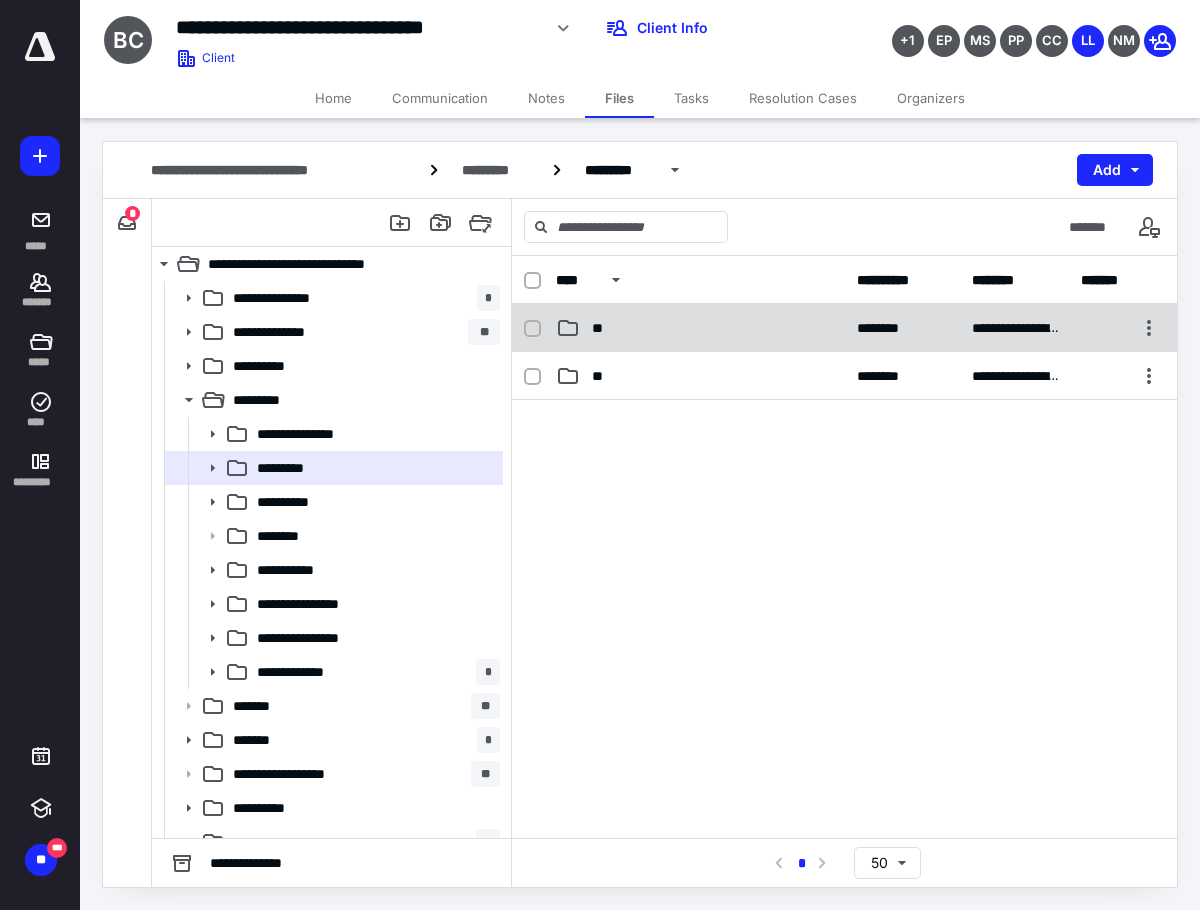 click on "**********" at bounding box center [844, 328] 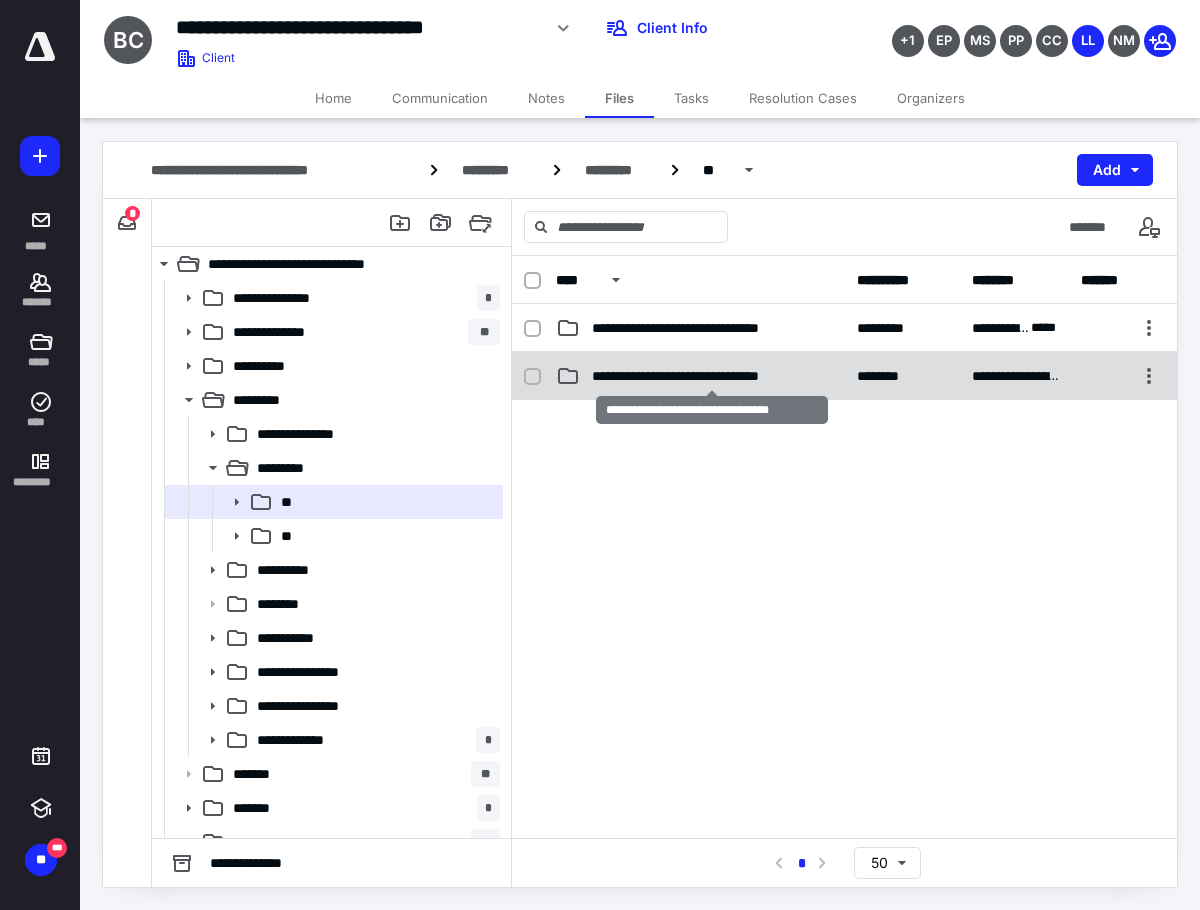 checkbox on "true" 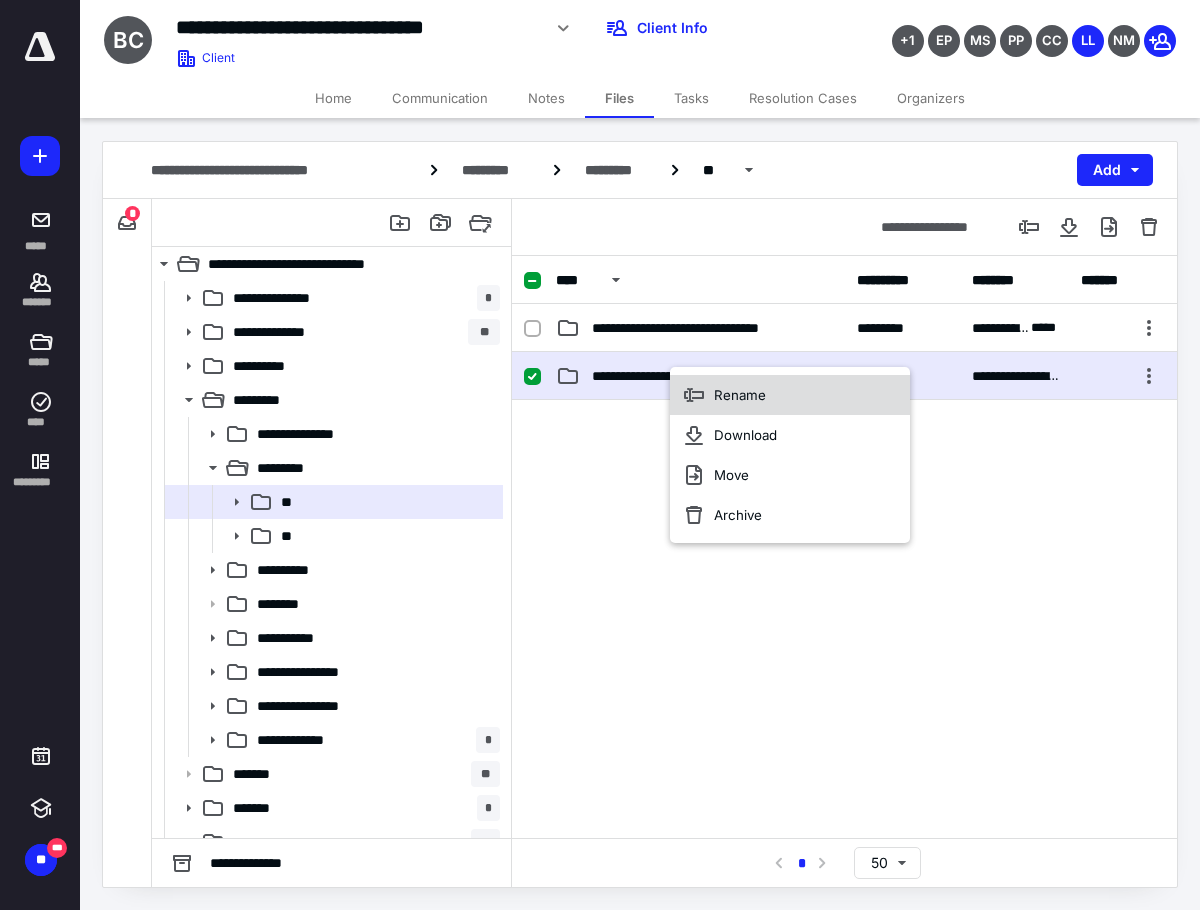 click on "Rename" at bounding box center (790, 395) 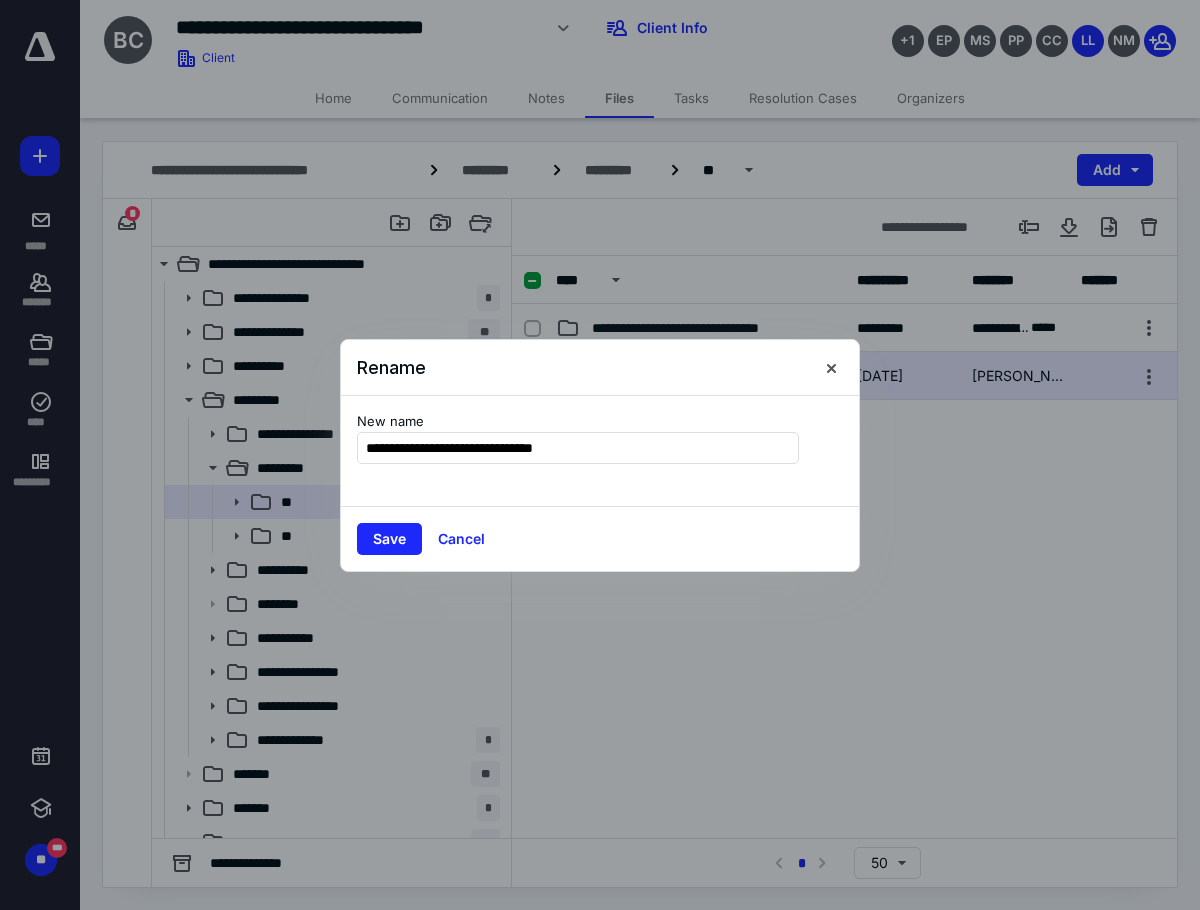 click at bounding box center (600, 455) 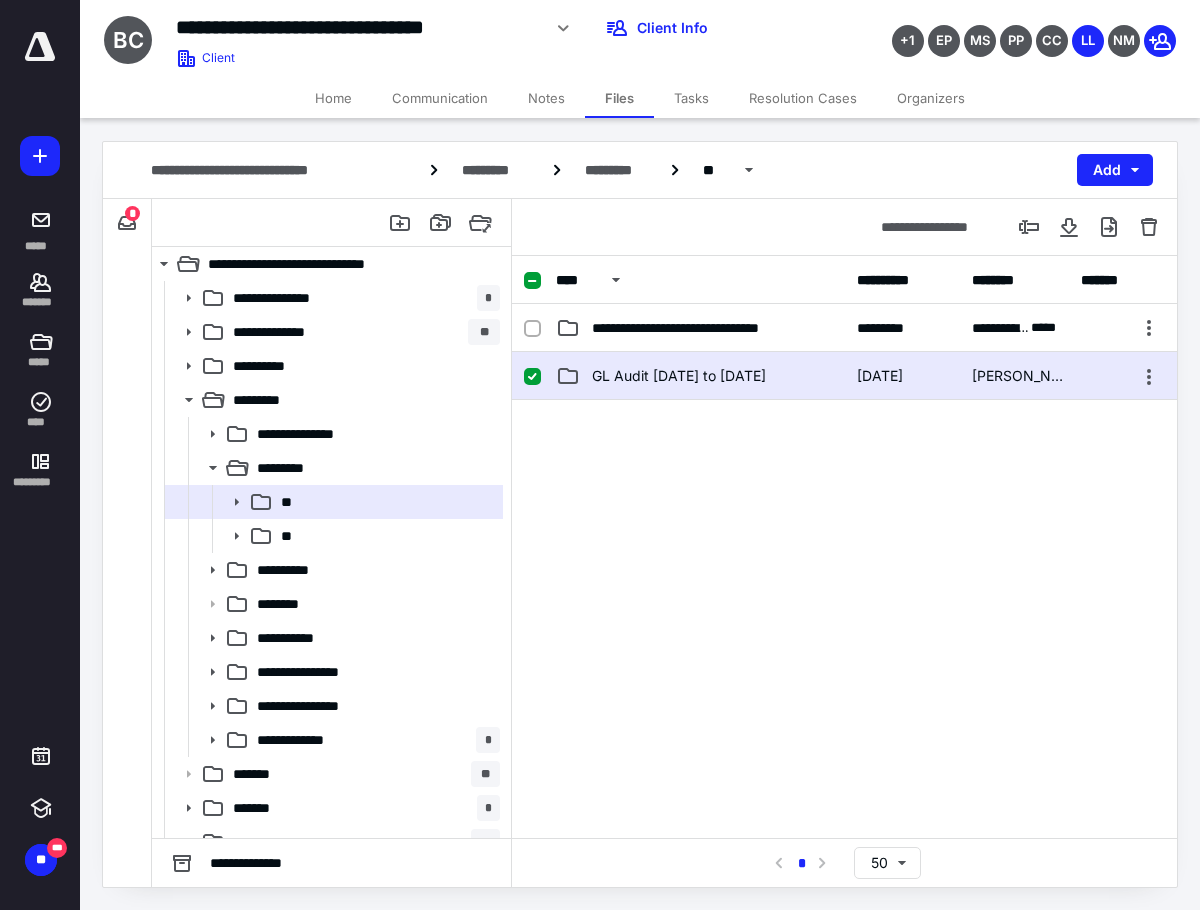 click on "GL Audit [DATE] to [DATE]" at bounding box center [679, 376] 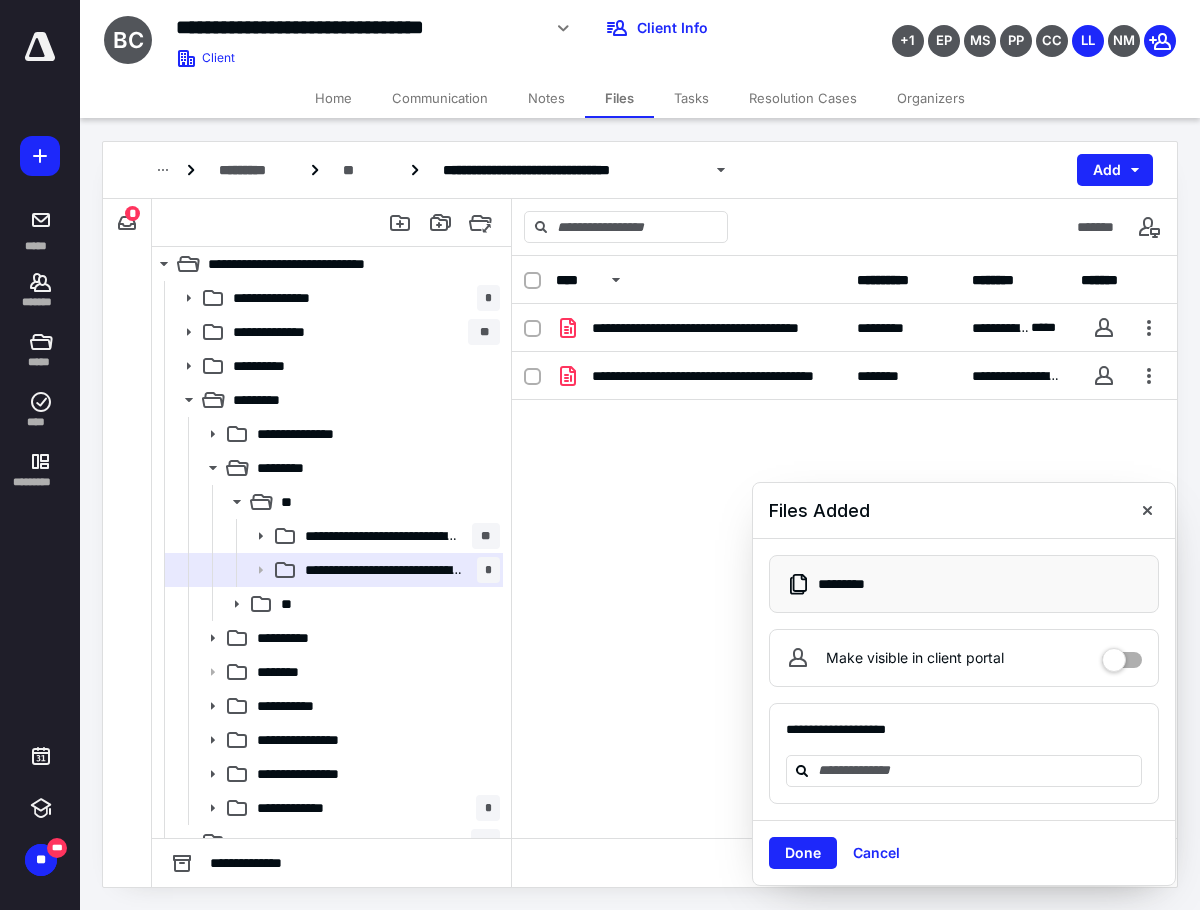 click on "**********" at bounding box center [964, 754] 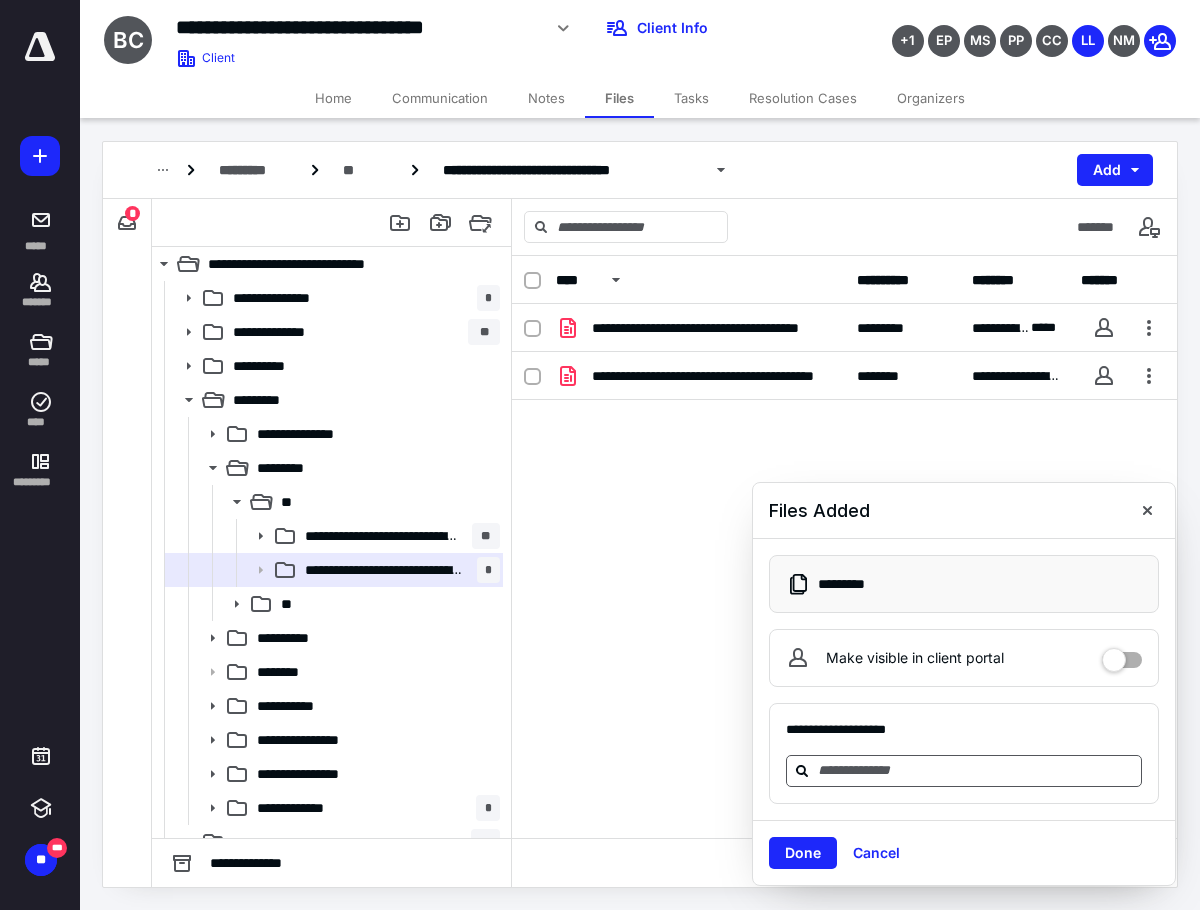 click at bounding box center [976, 770] 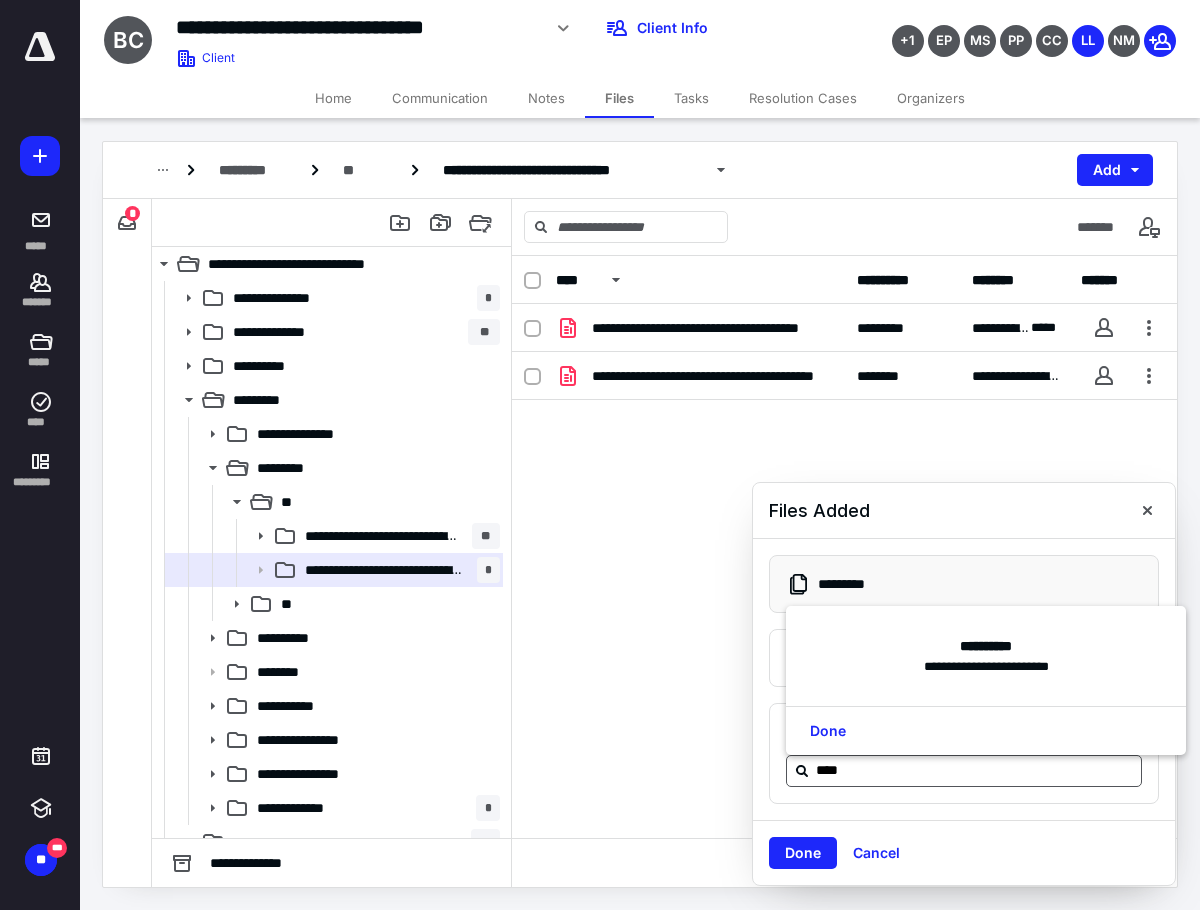 click on "****" at bounding box center [964, 771] 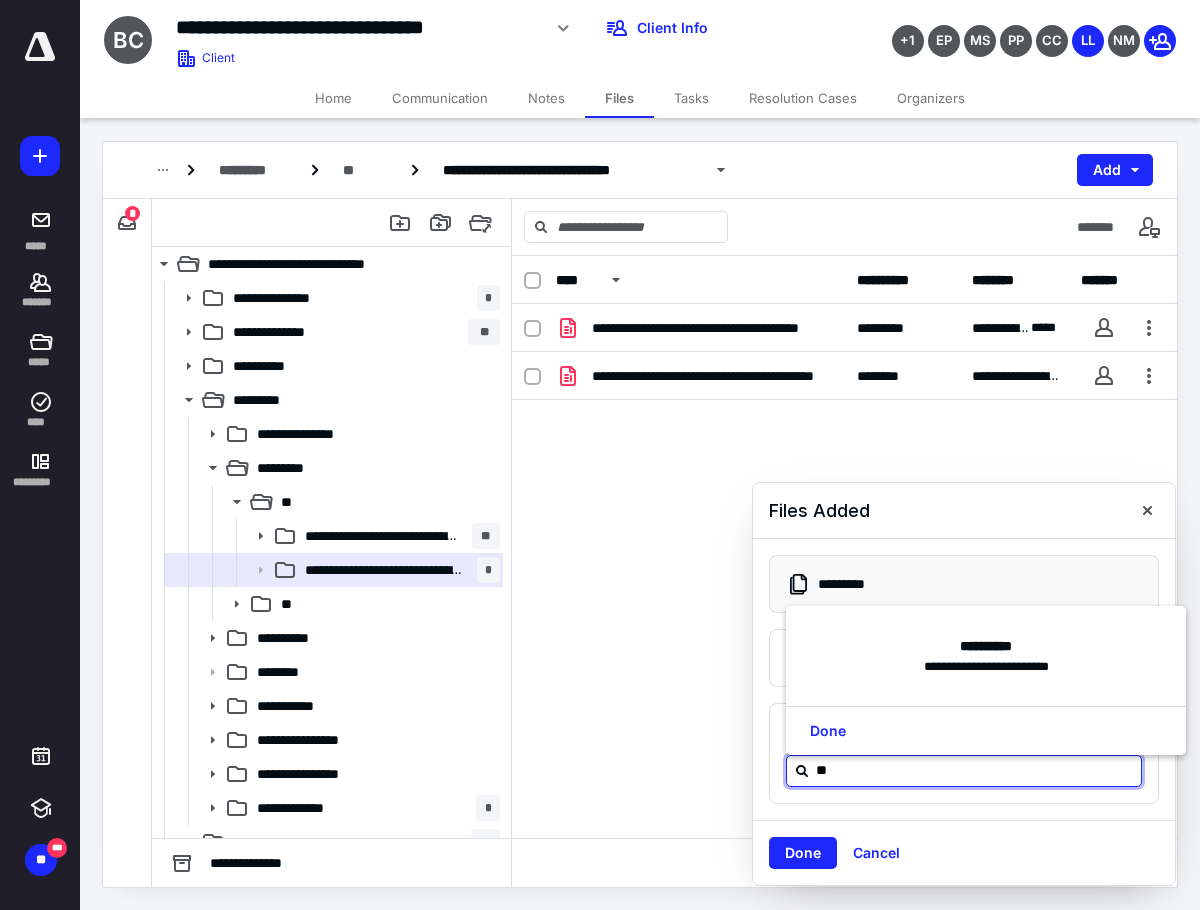 type on "*" 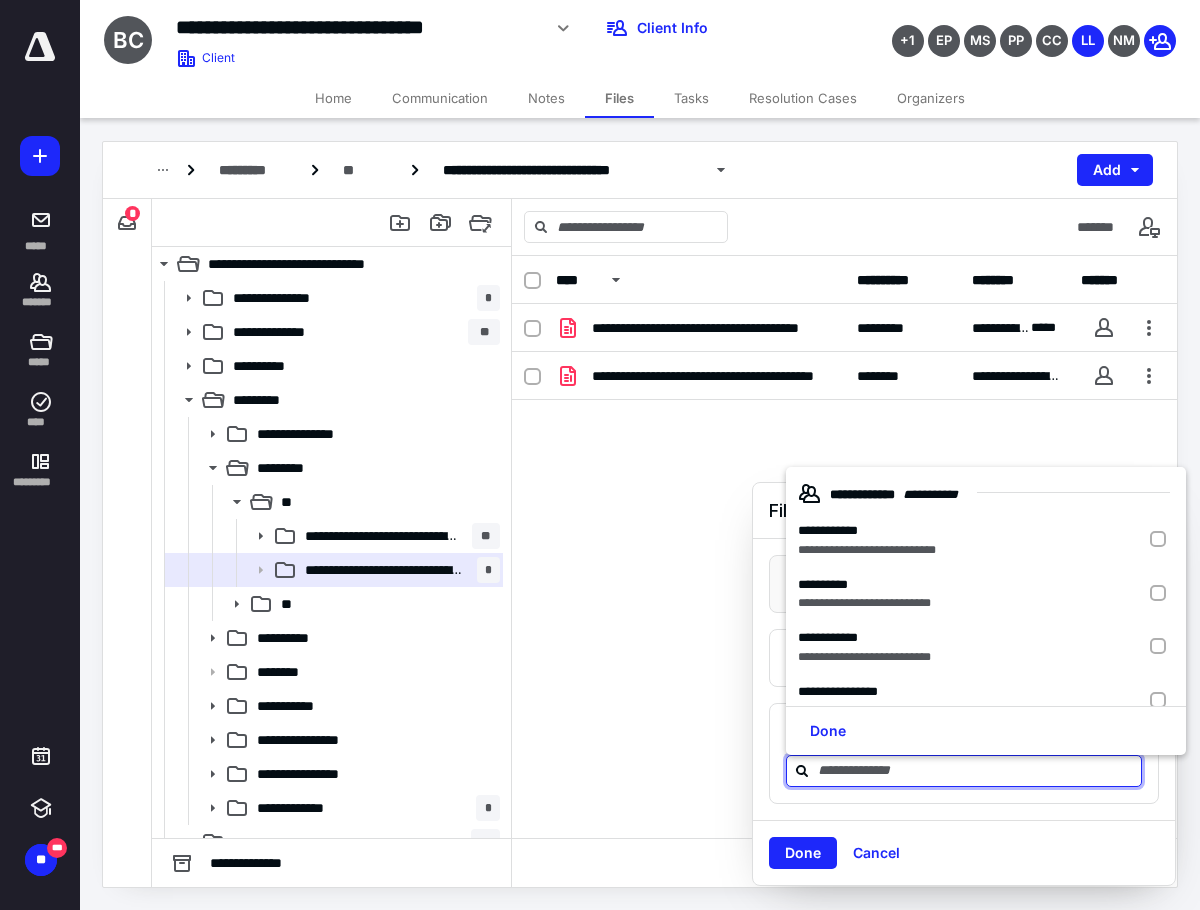 type 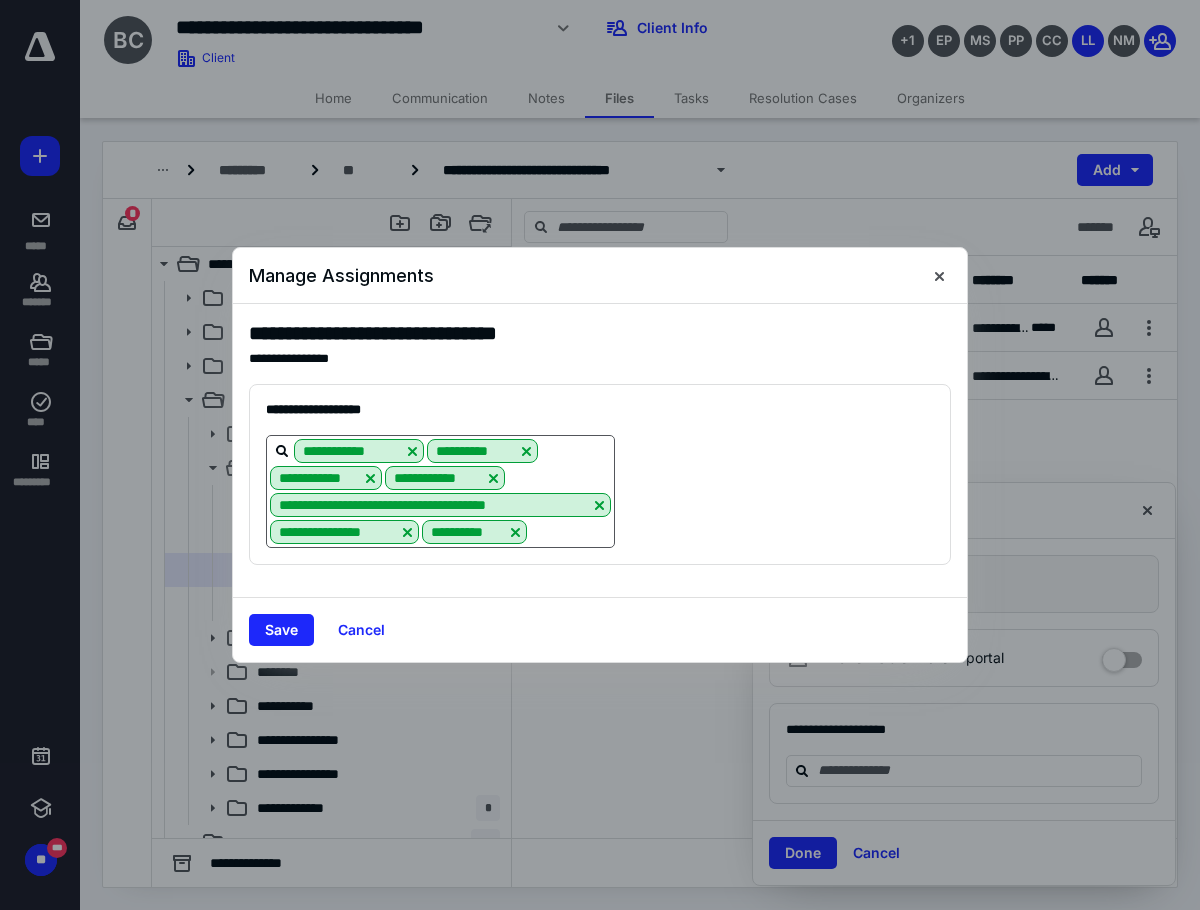 click on "**********" at bounding box center (440, 491) 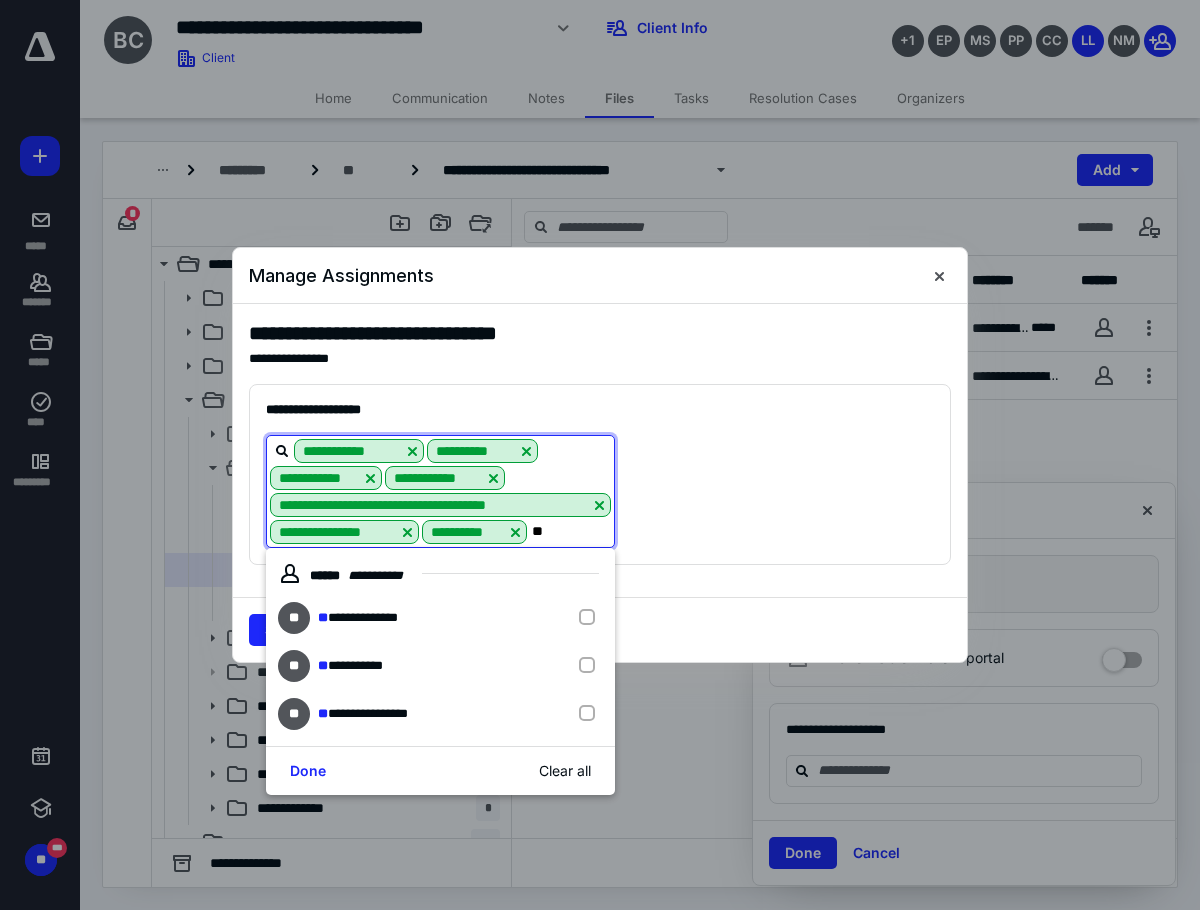 type on "***" 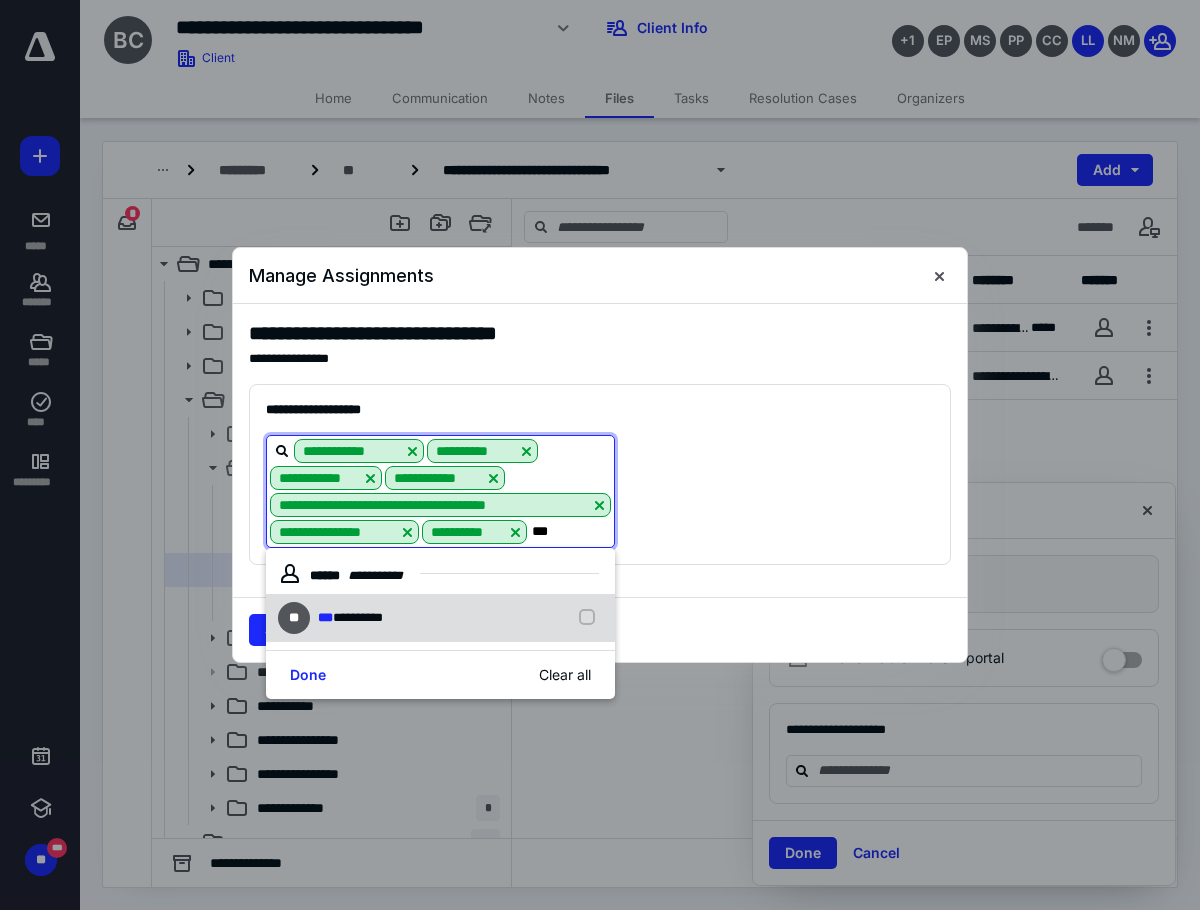 click on "**********" at bounding box center (440, 618) 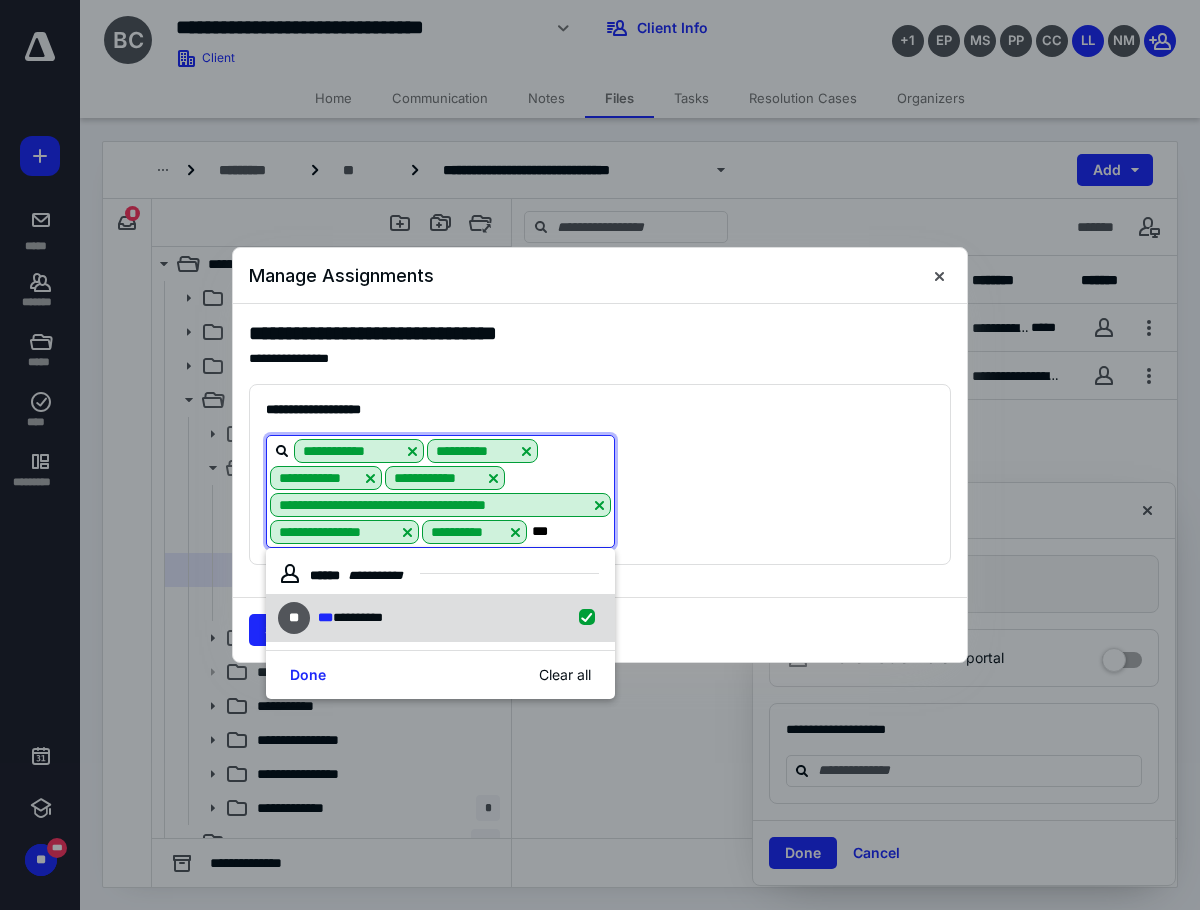 checkbox on "true" 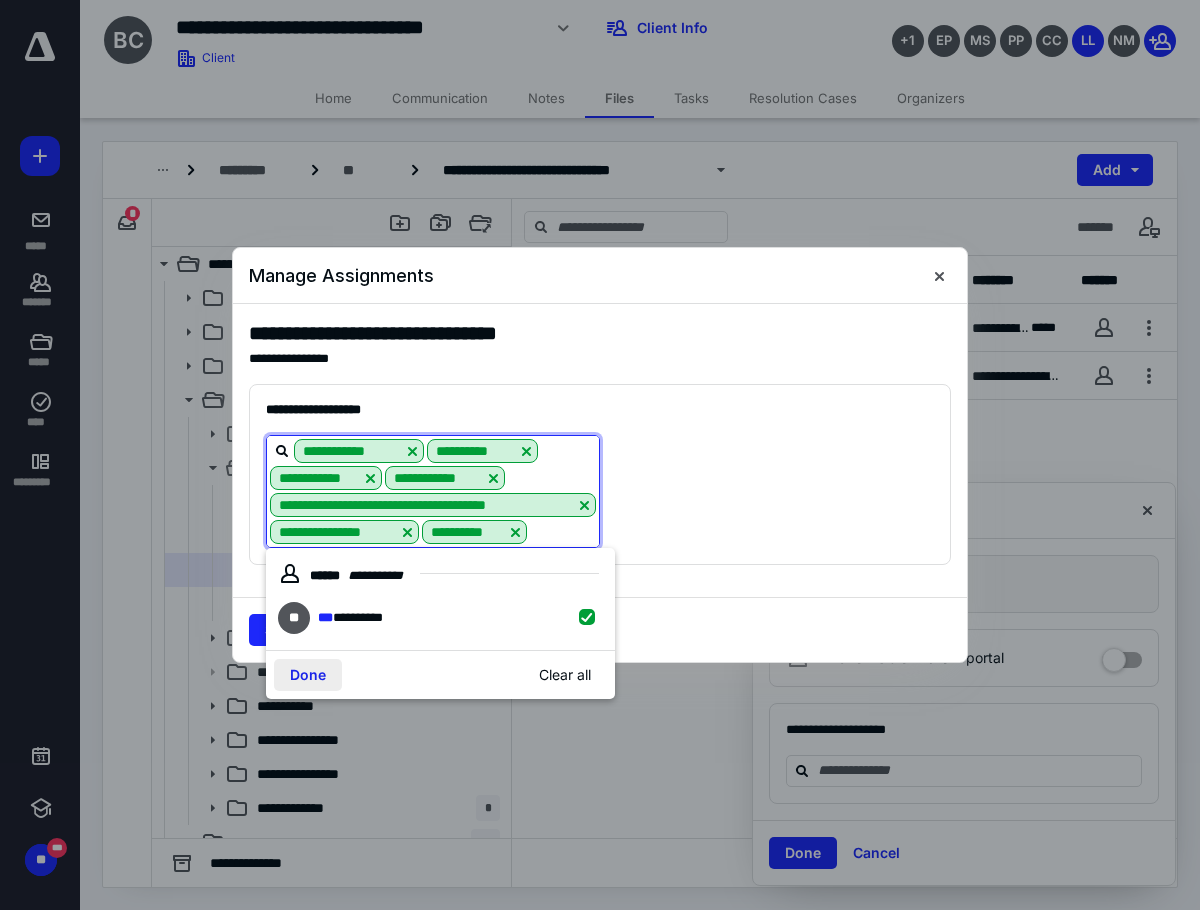 type on "***" 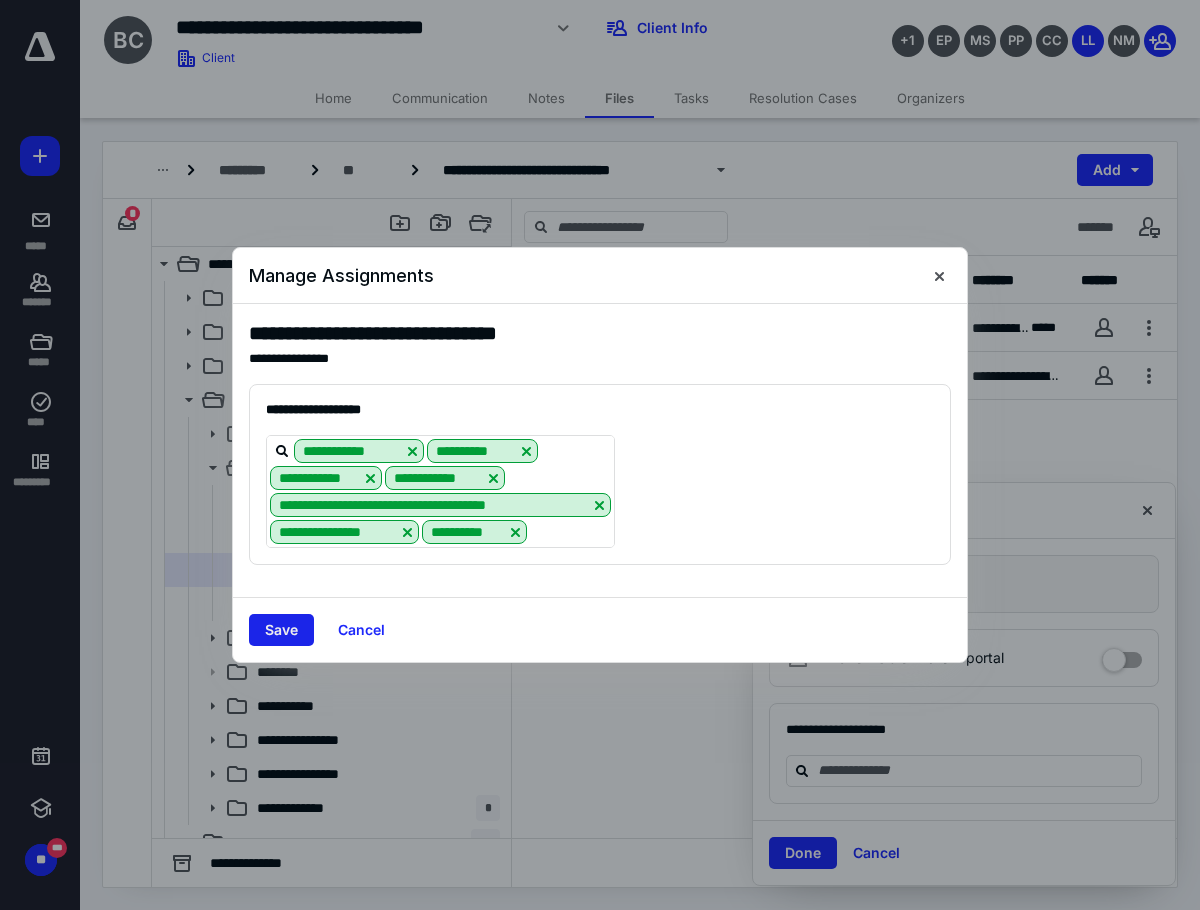 click on "Save" at bounding box center (281, 630) 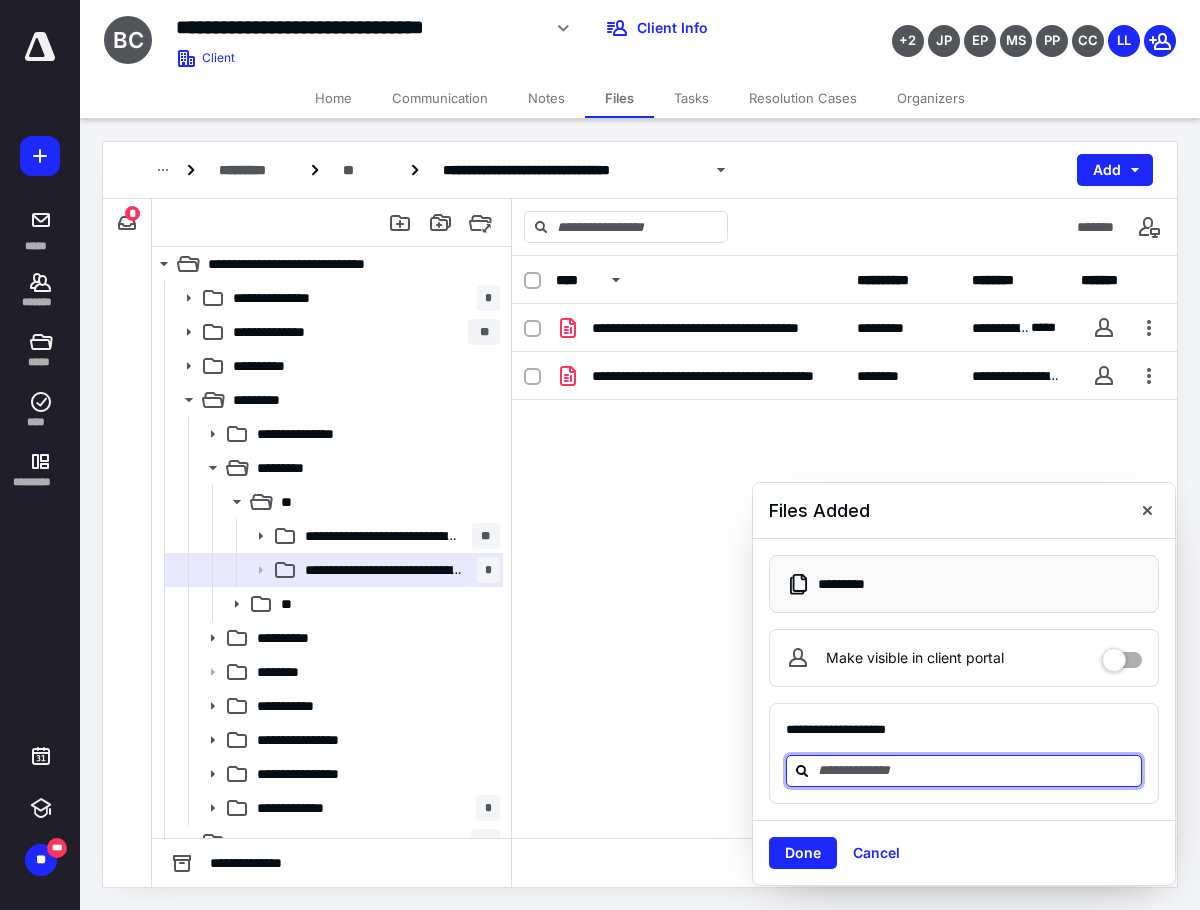 click at bounding box center [976, 770] 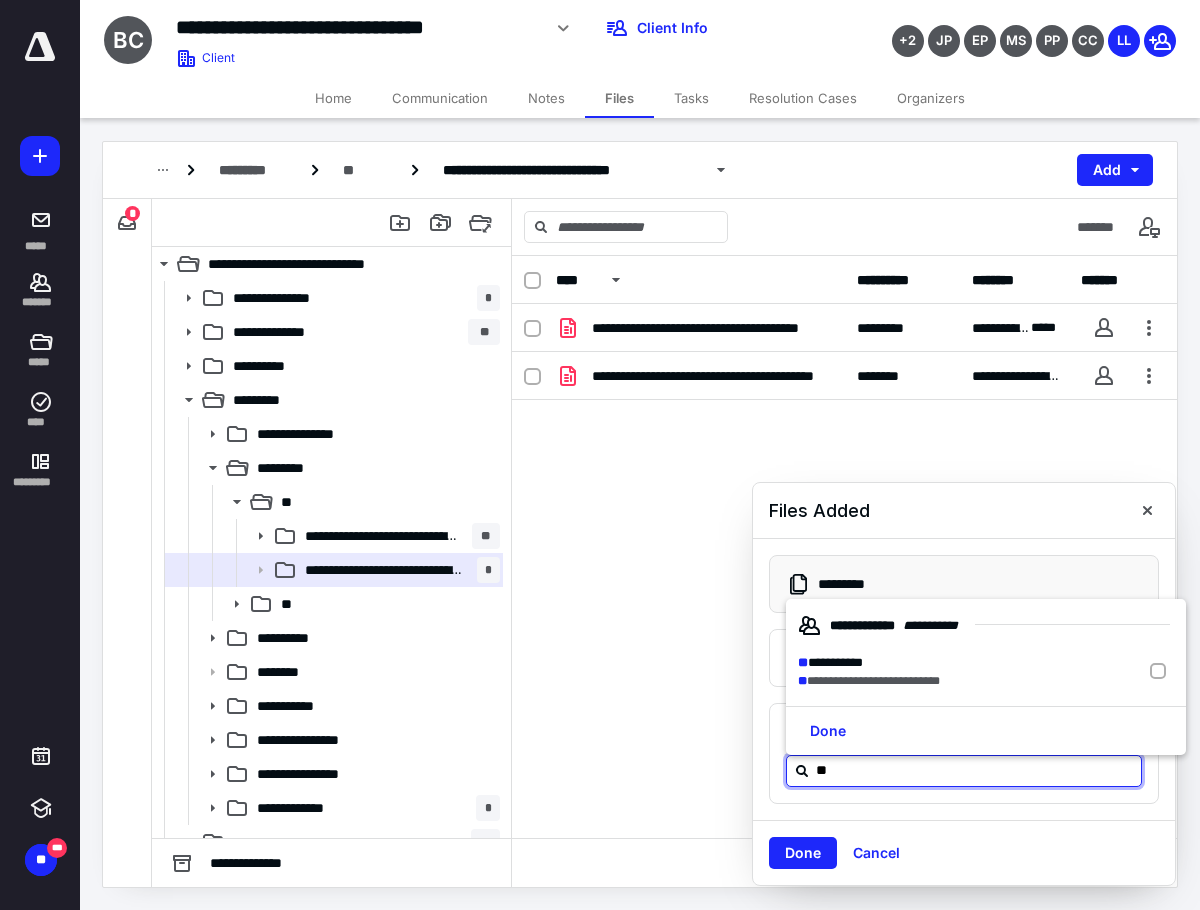 type on "***" 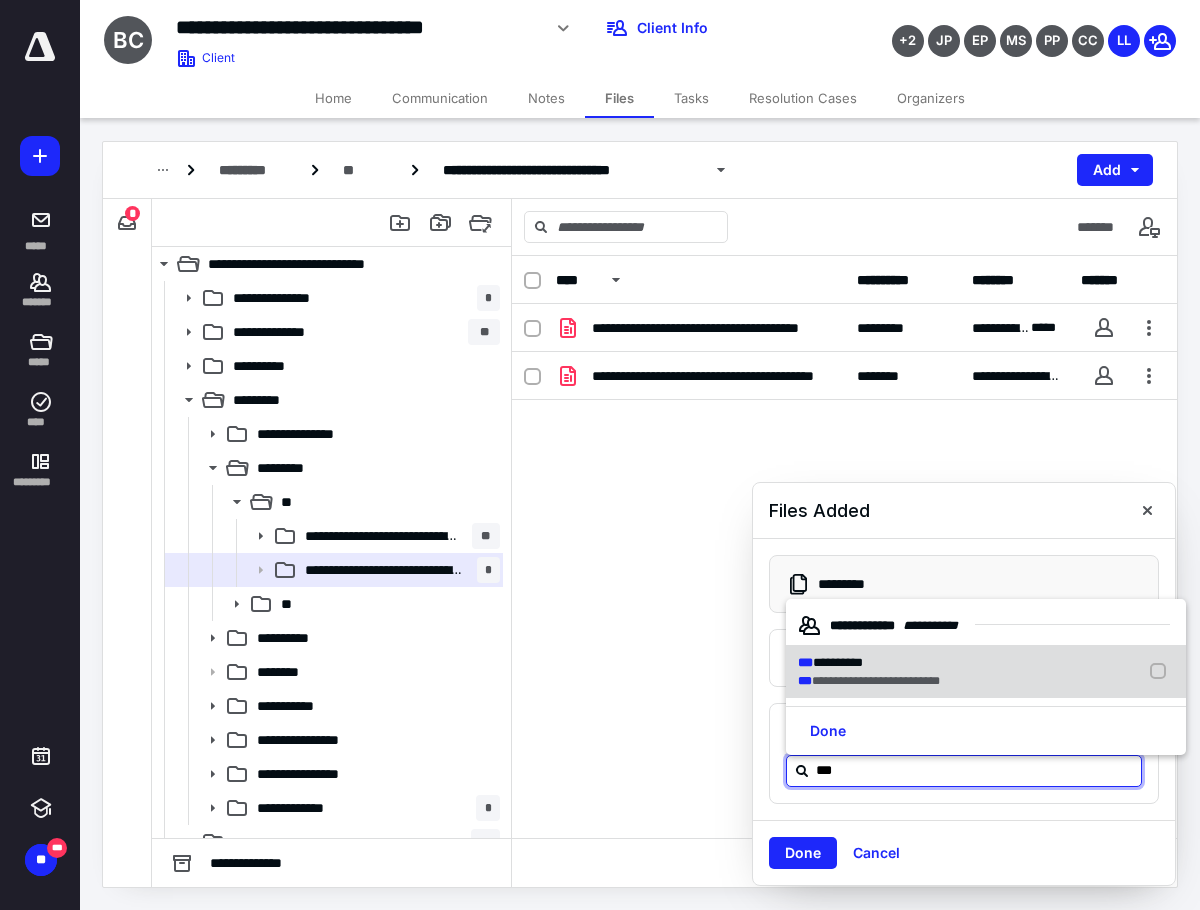 click on "**********" at bounding box center [876, 681] 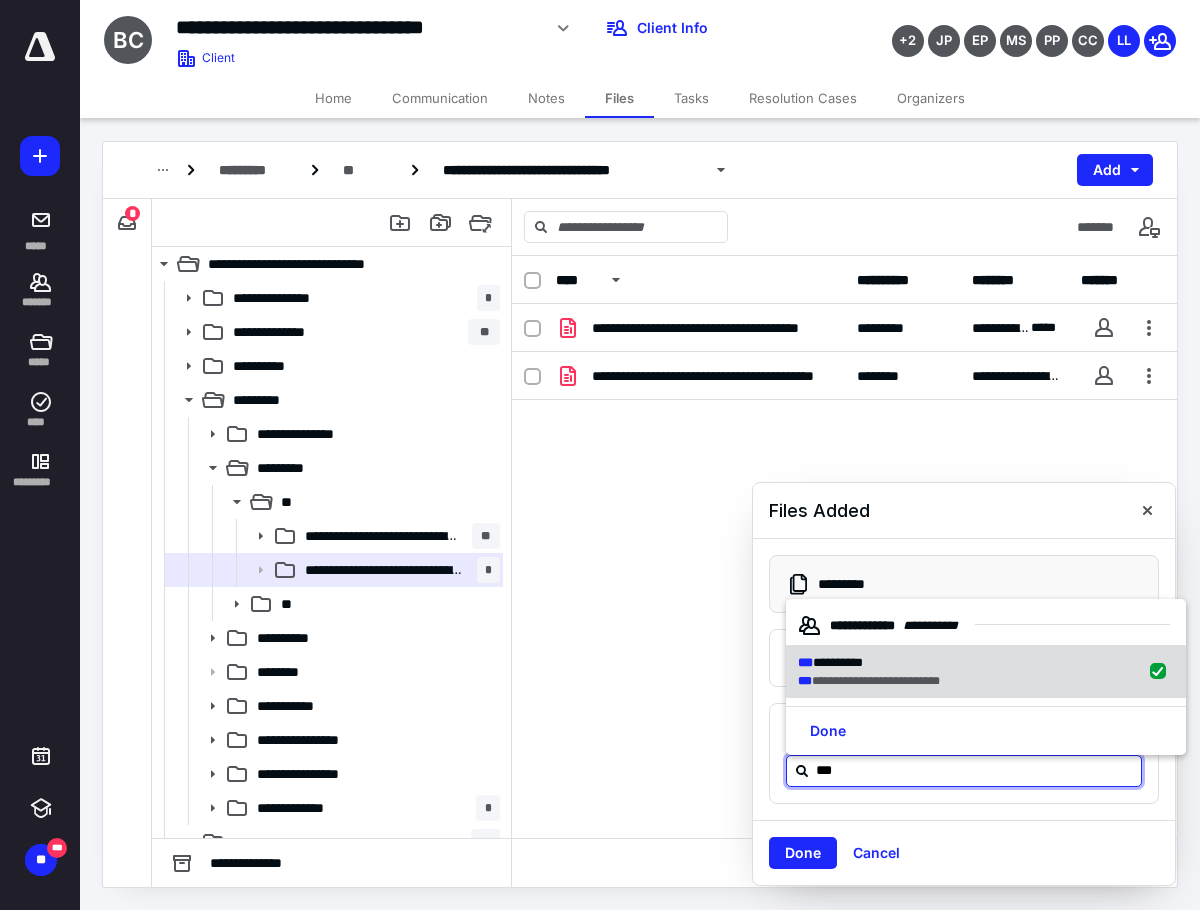checkbox on "true" 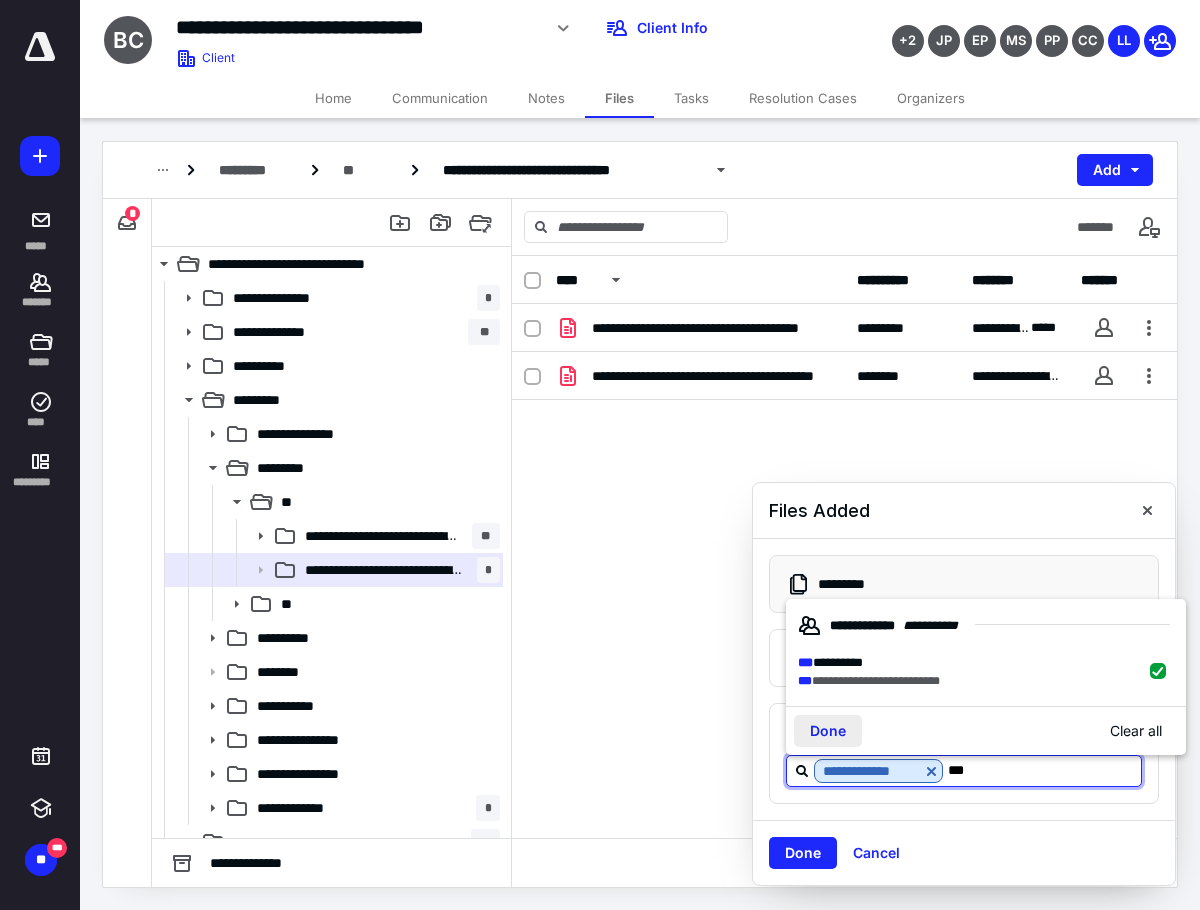 type on "***" 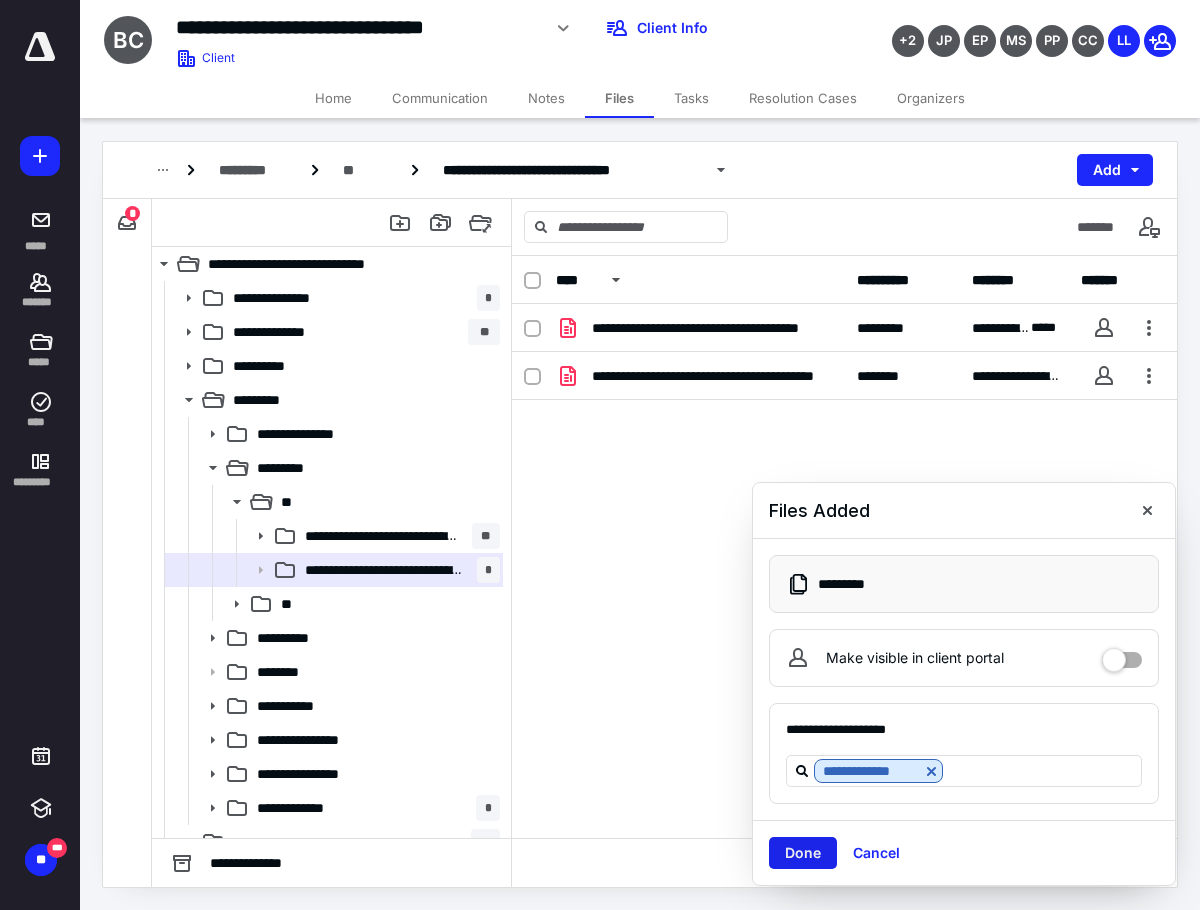 click on "Done" at bounding box center (803, 853) 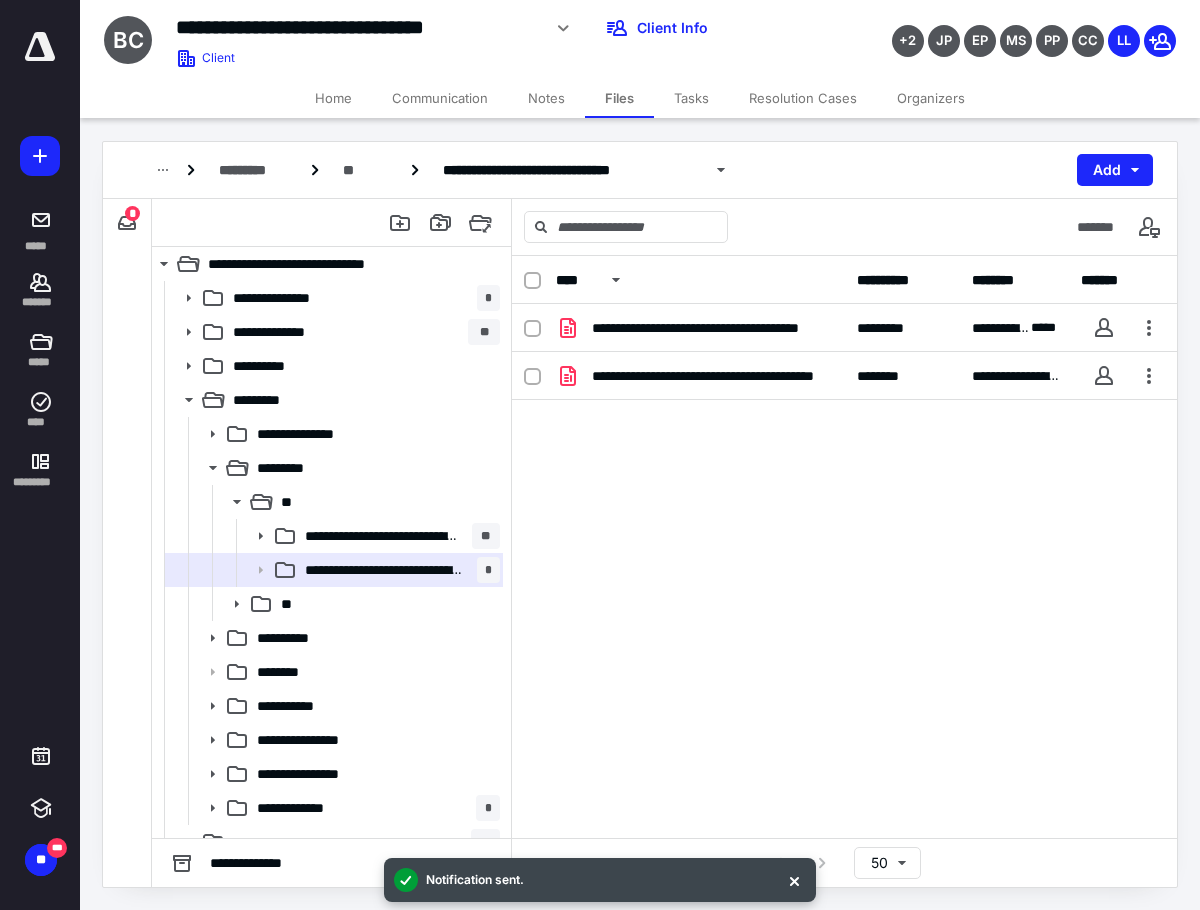 click on "Tasks" at bounding box center (691, 98) 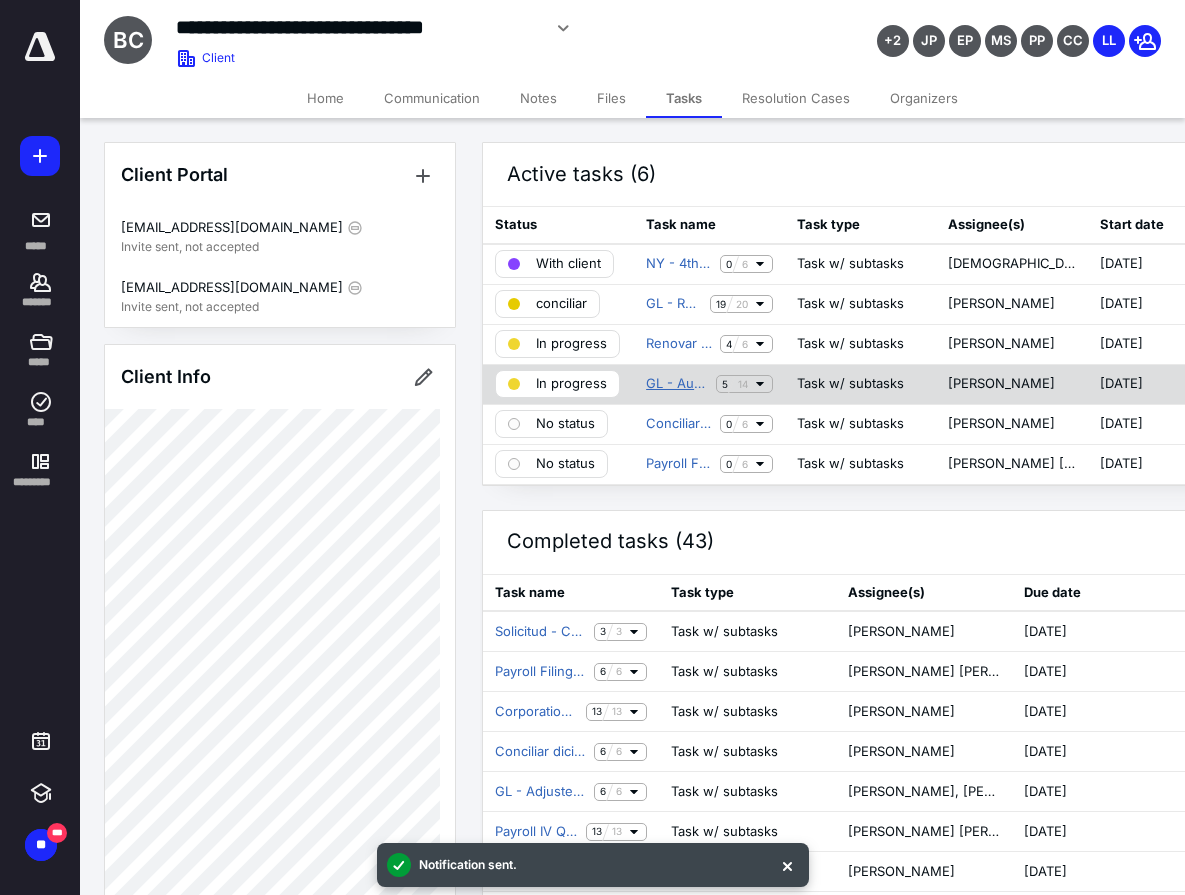 click on "GL - Audit Insurance [DATE] - [DATE]" at bounding box center [677, 384] 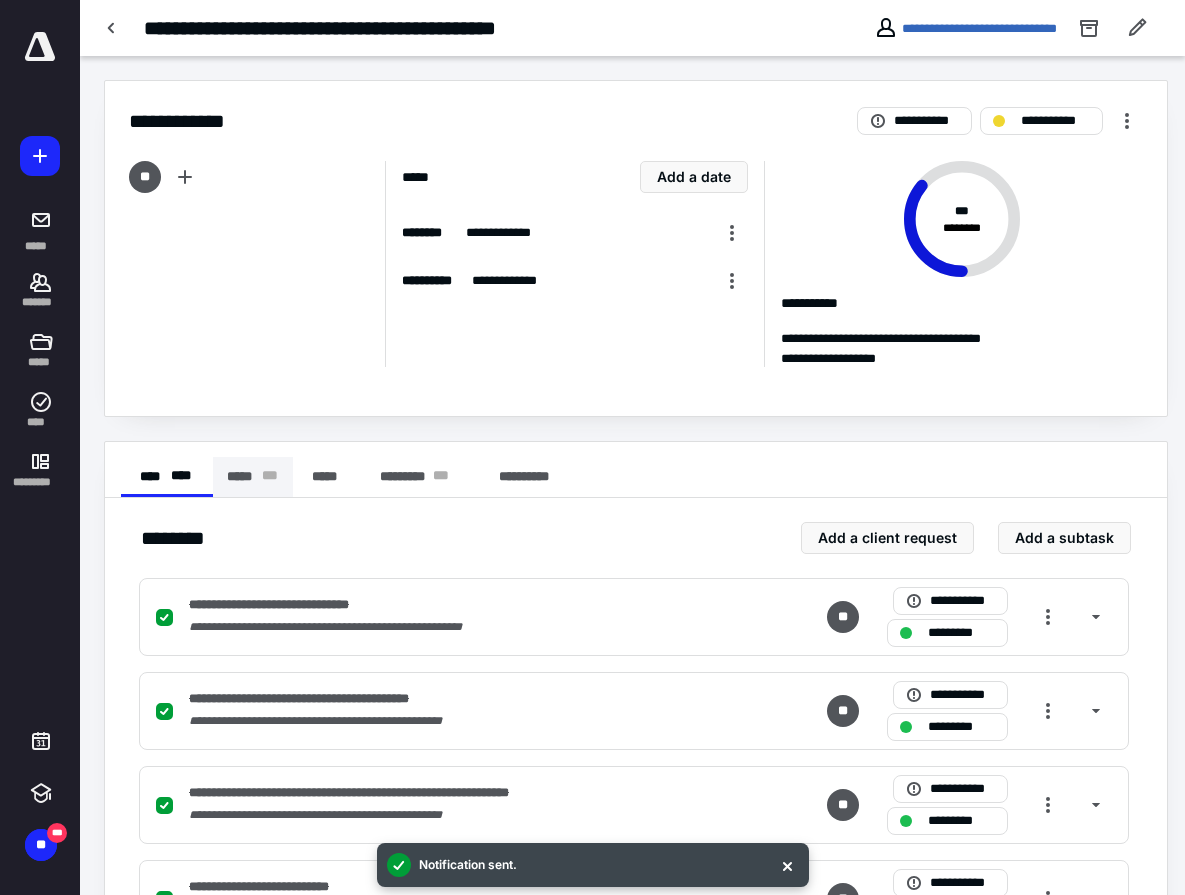 click on "***** * * *" at bounding box center [253, 477] 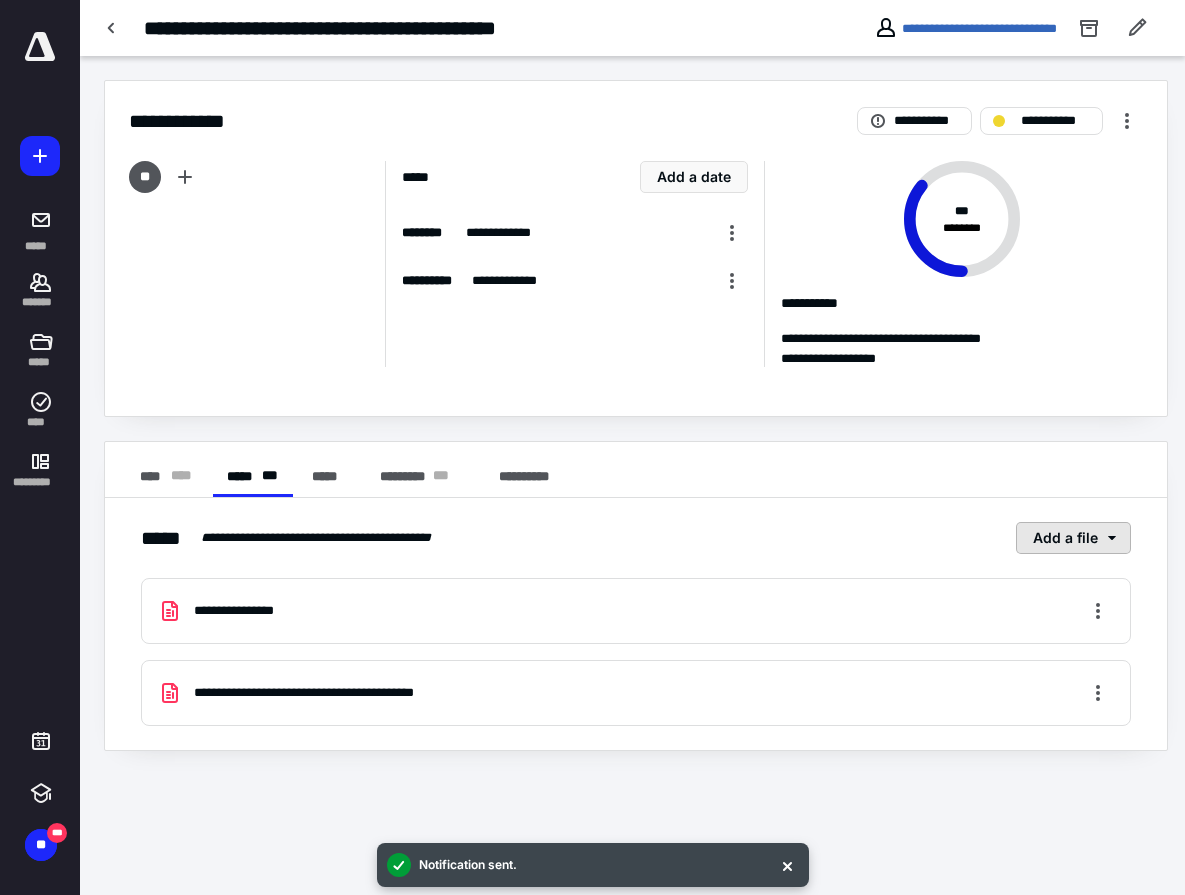 click on "Add a file" at bounding box center (1073, 538) 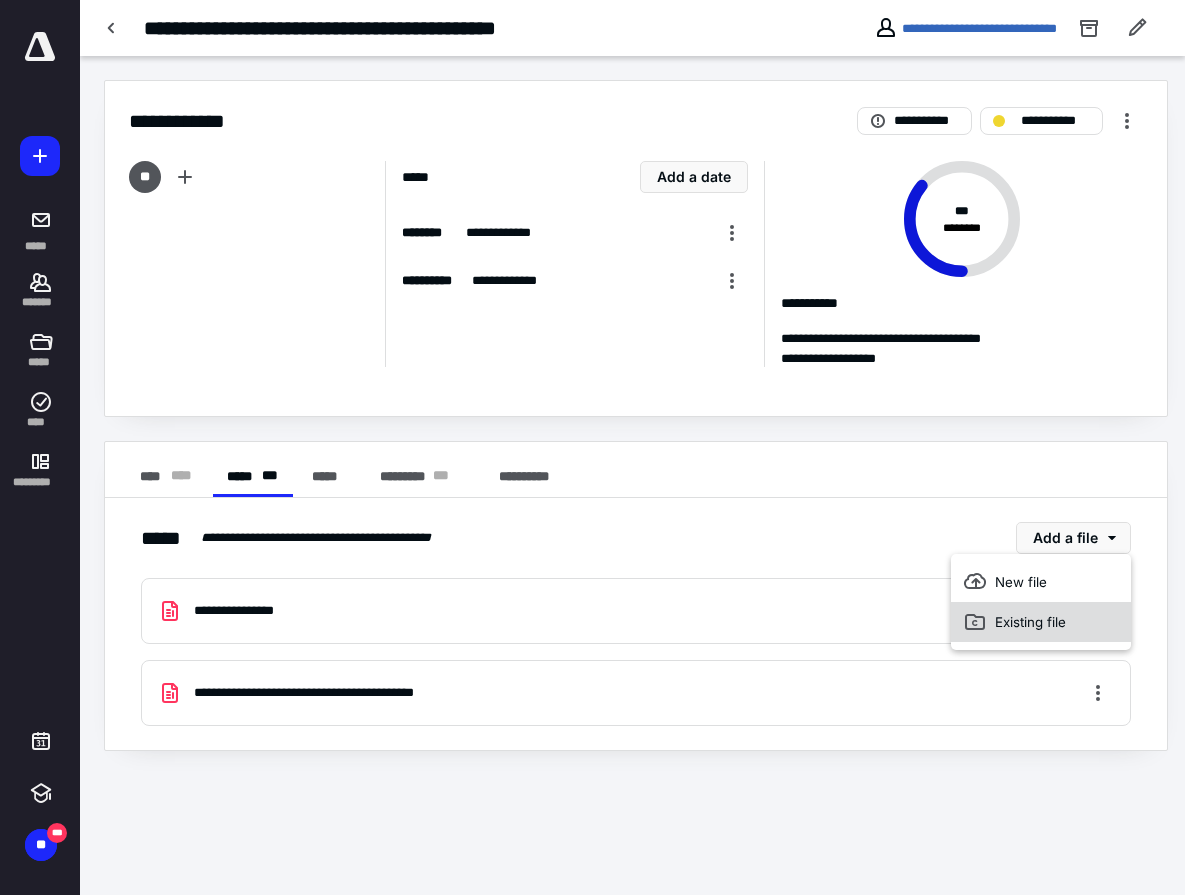 click on "Existing file" at bounding box center [1041, 622] 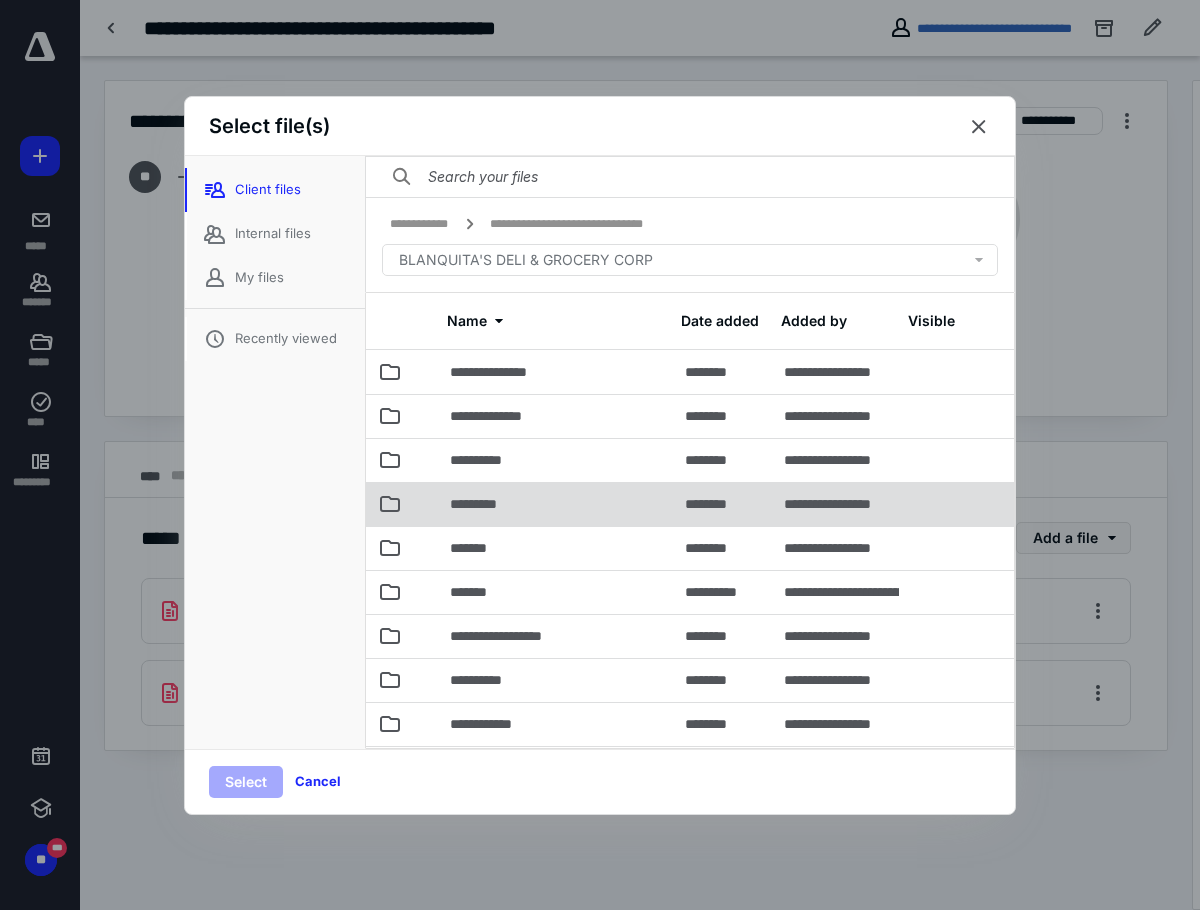 click on "*********" at bounding box center [482, 504] 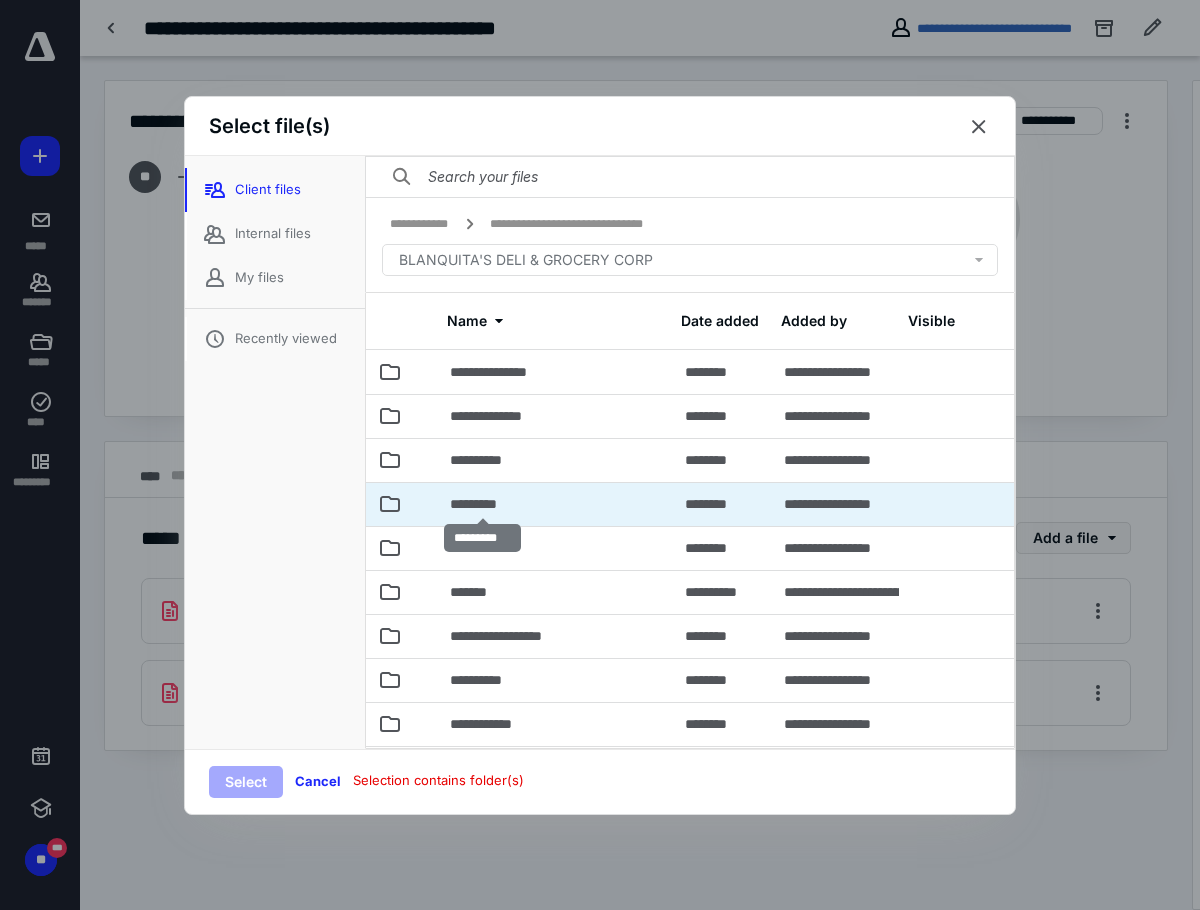 click on "*********" at bounding box center (482, 504) 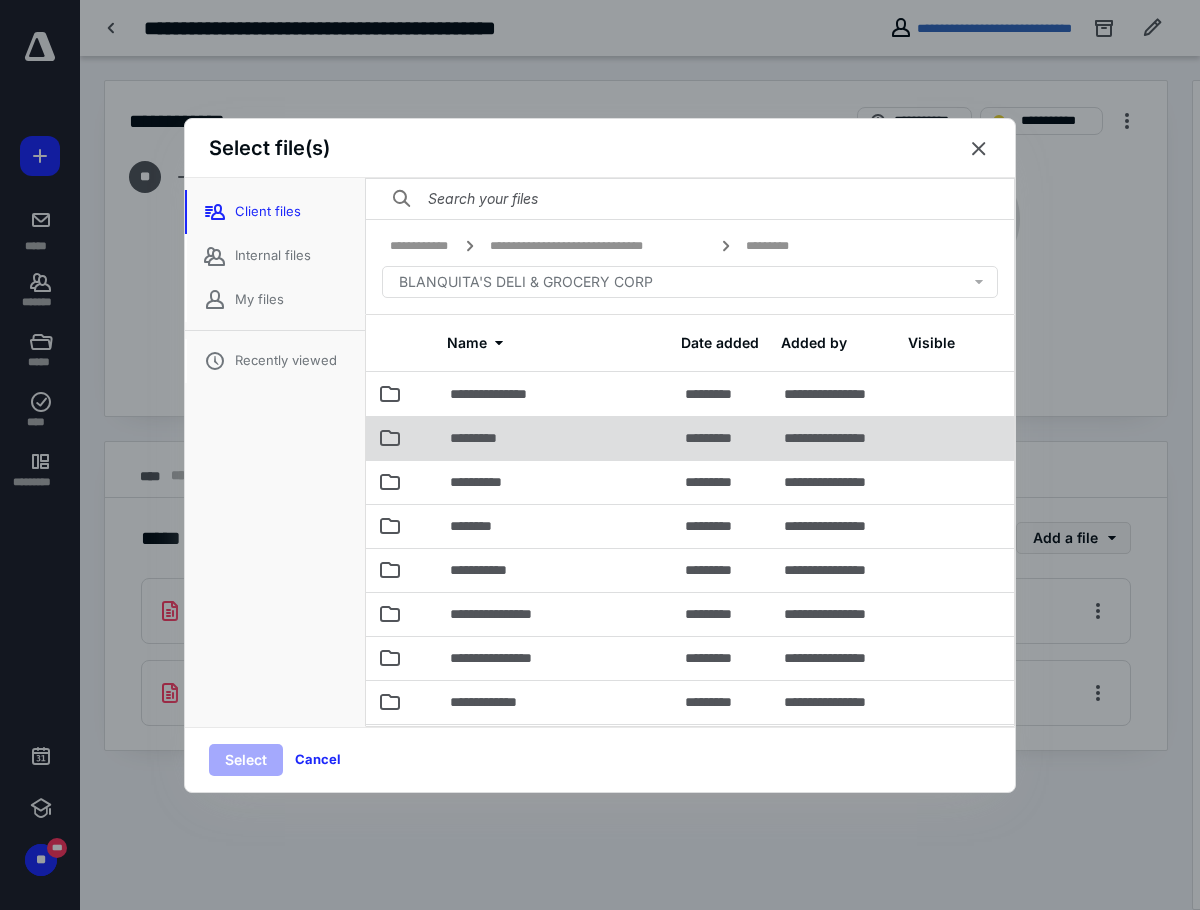 click on "*********" at bounding box center [555, 438] 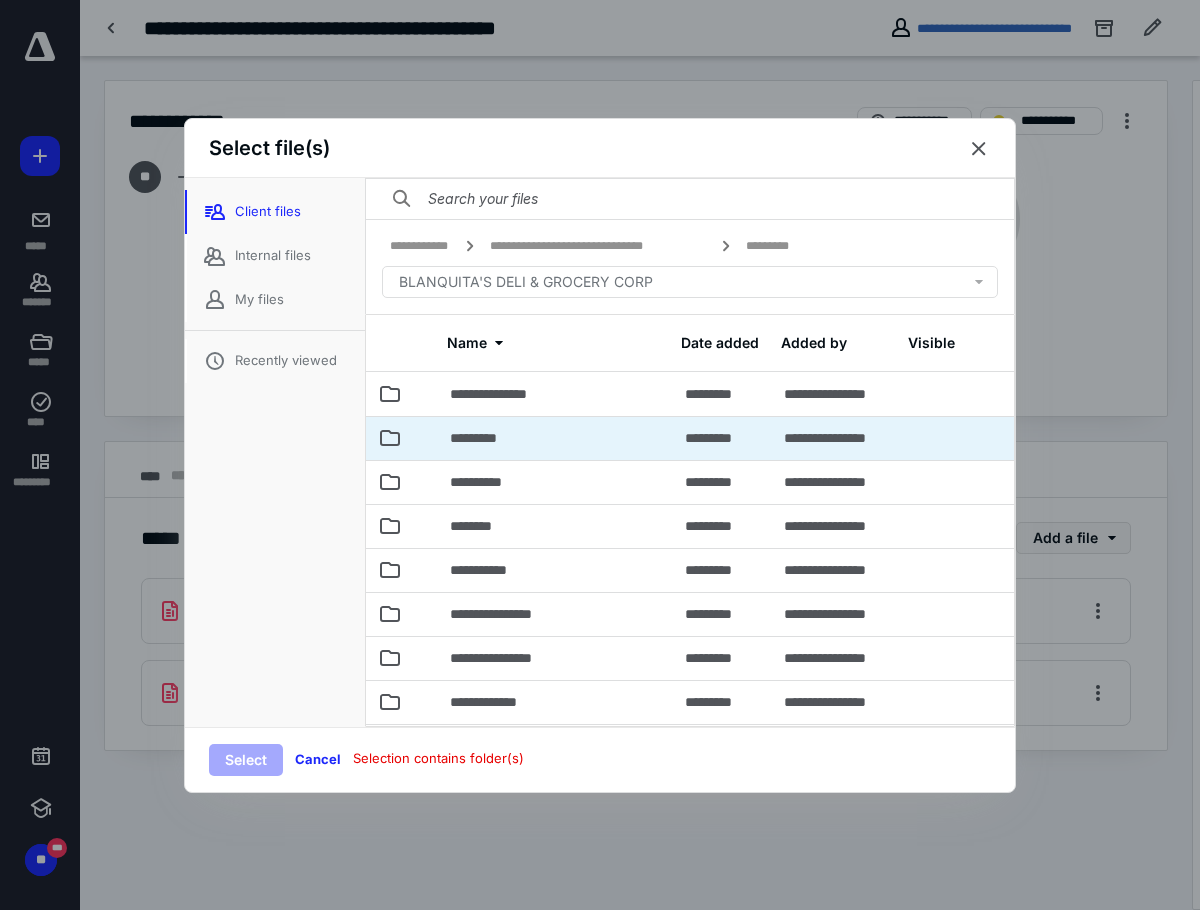 click on "*********" at bounding box center [555, 438] 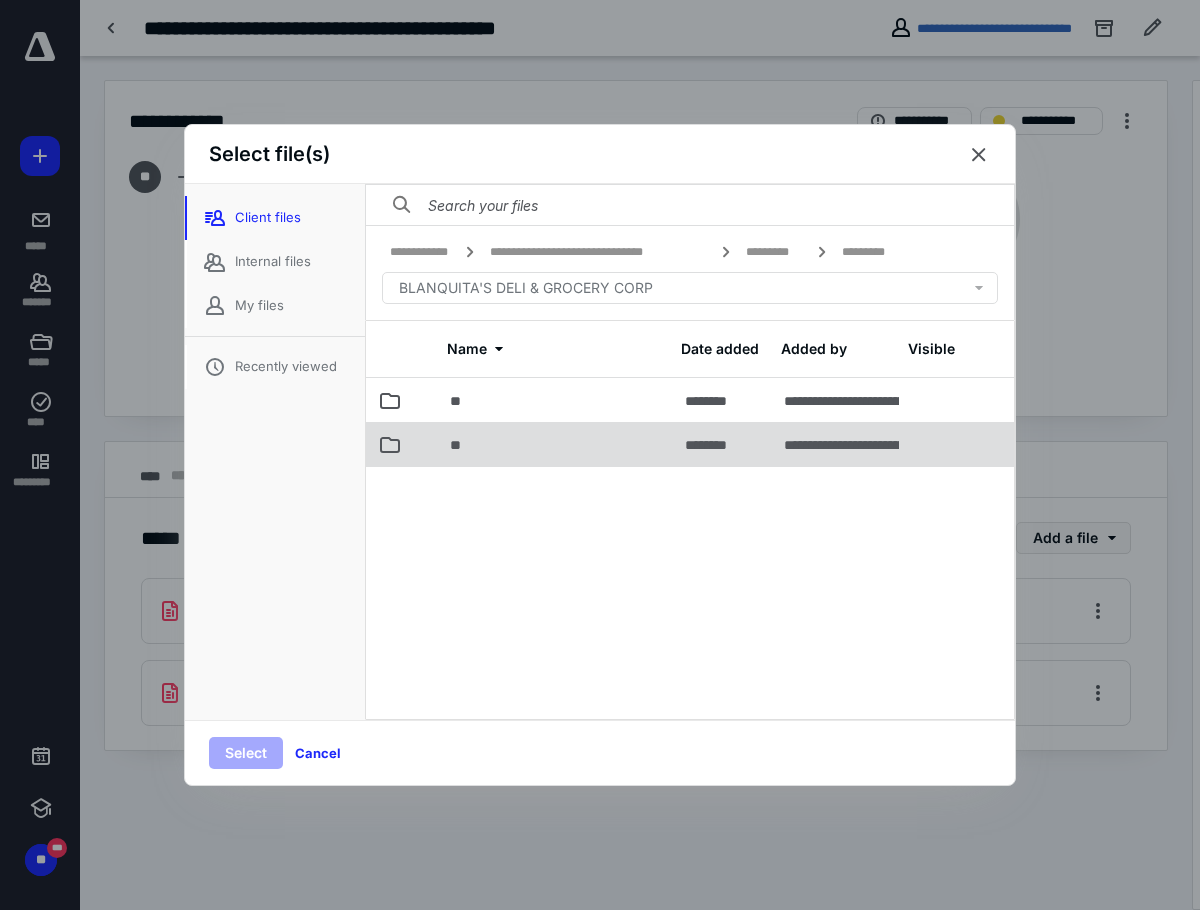 click on "**" at bounding box center (555, 444) 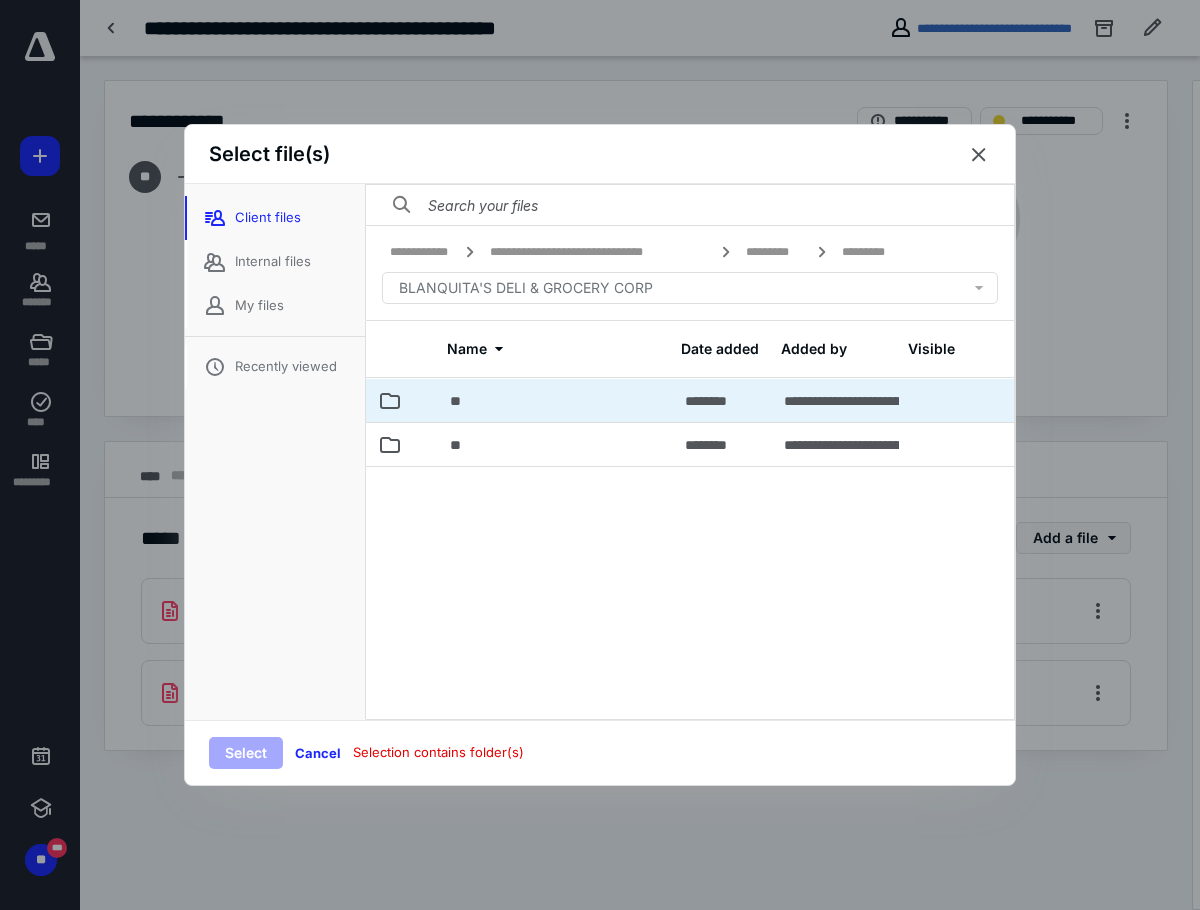 click on "**" at bounding box center (555, 400) 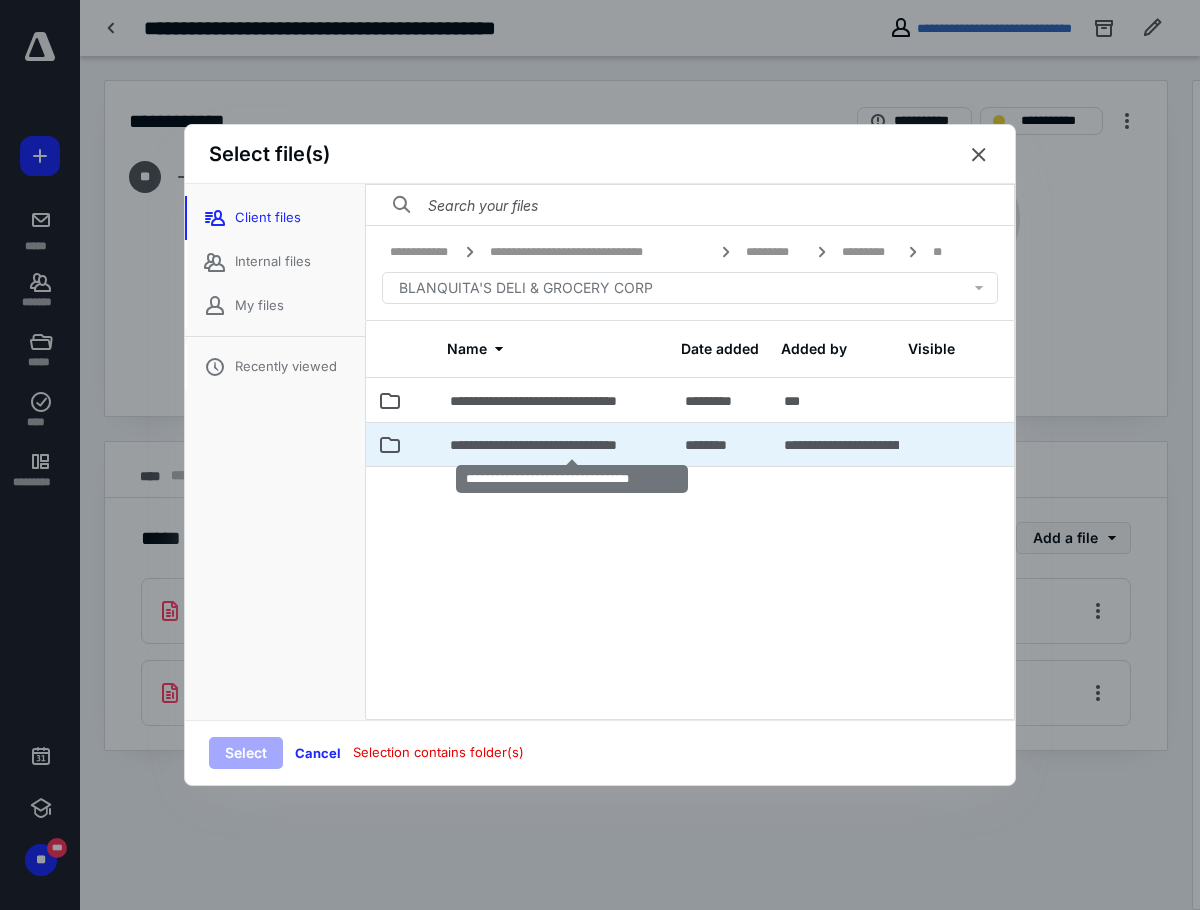 click on "**********" at bounding box center (572, 445) 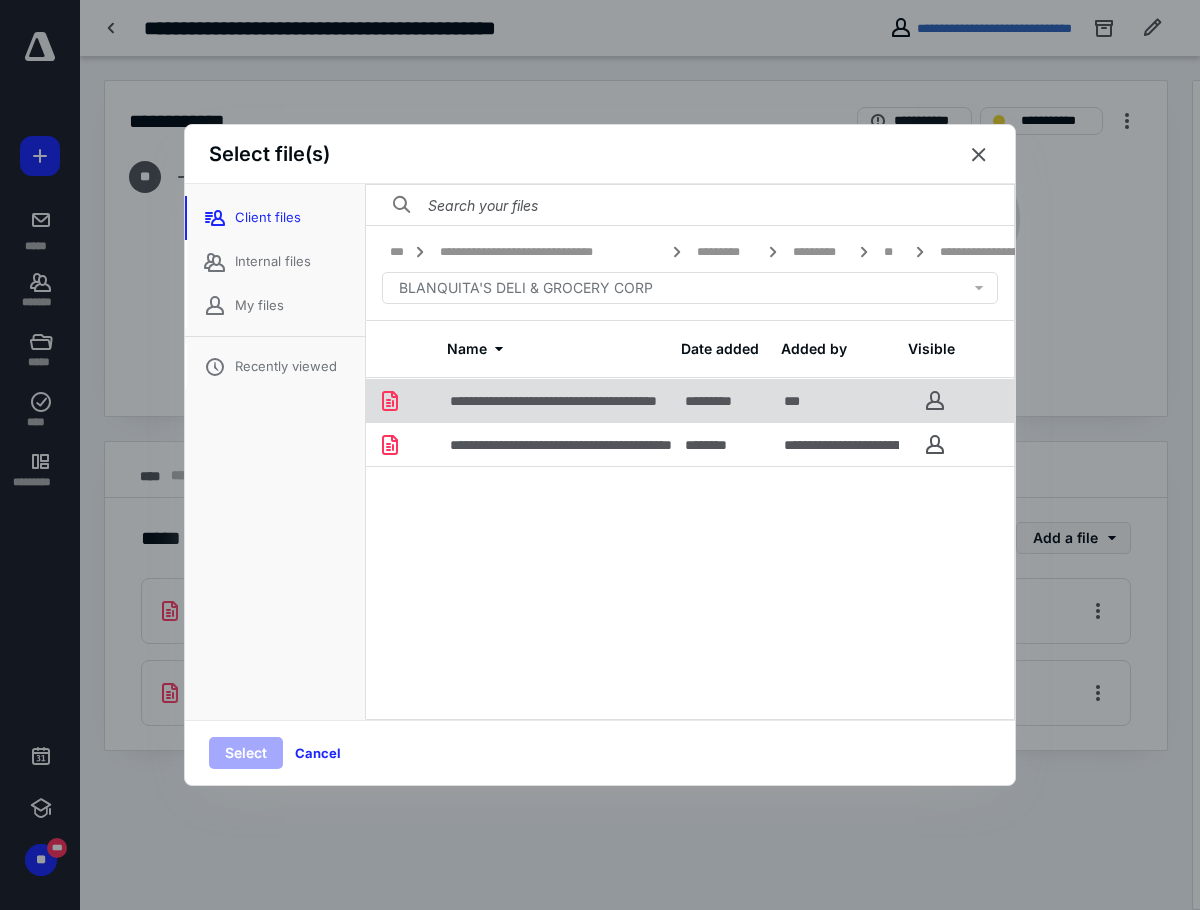 click on "**********" at bounding box center (589, 401) 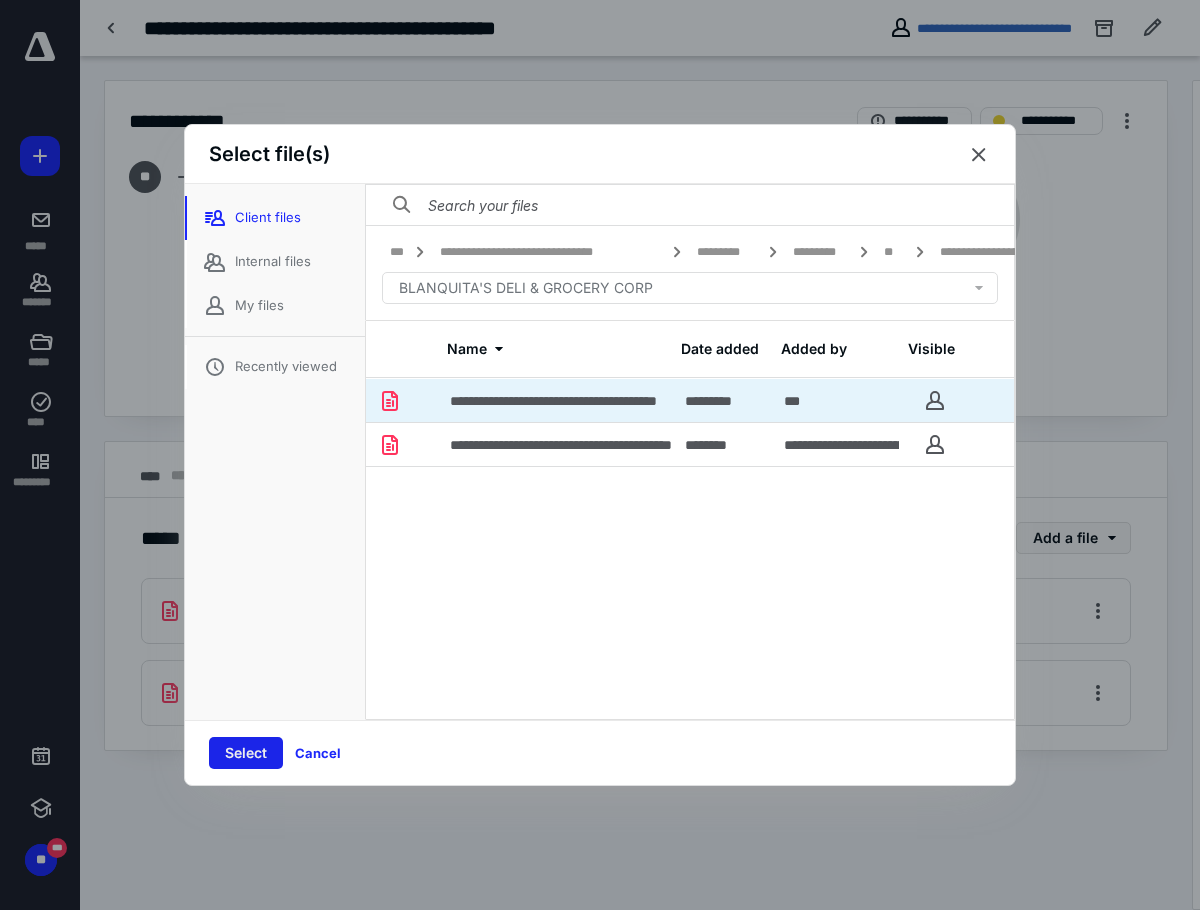 click on "Select" at bounding box center [246, 753] 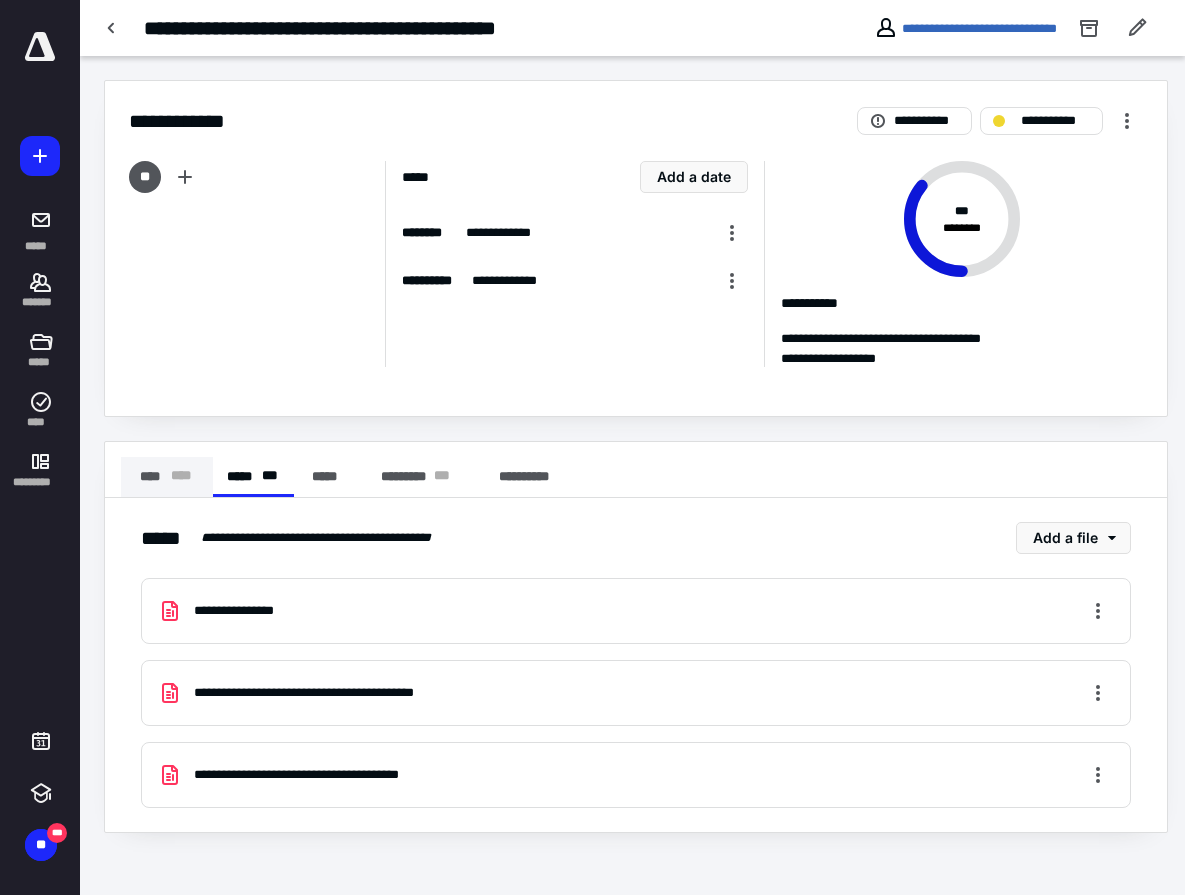 click on "* ** *" at bounding box center (180, 477) 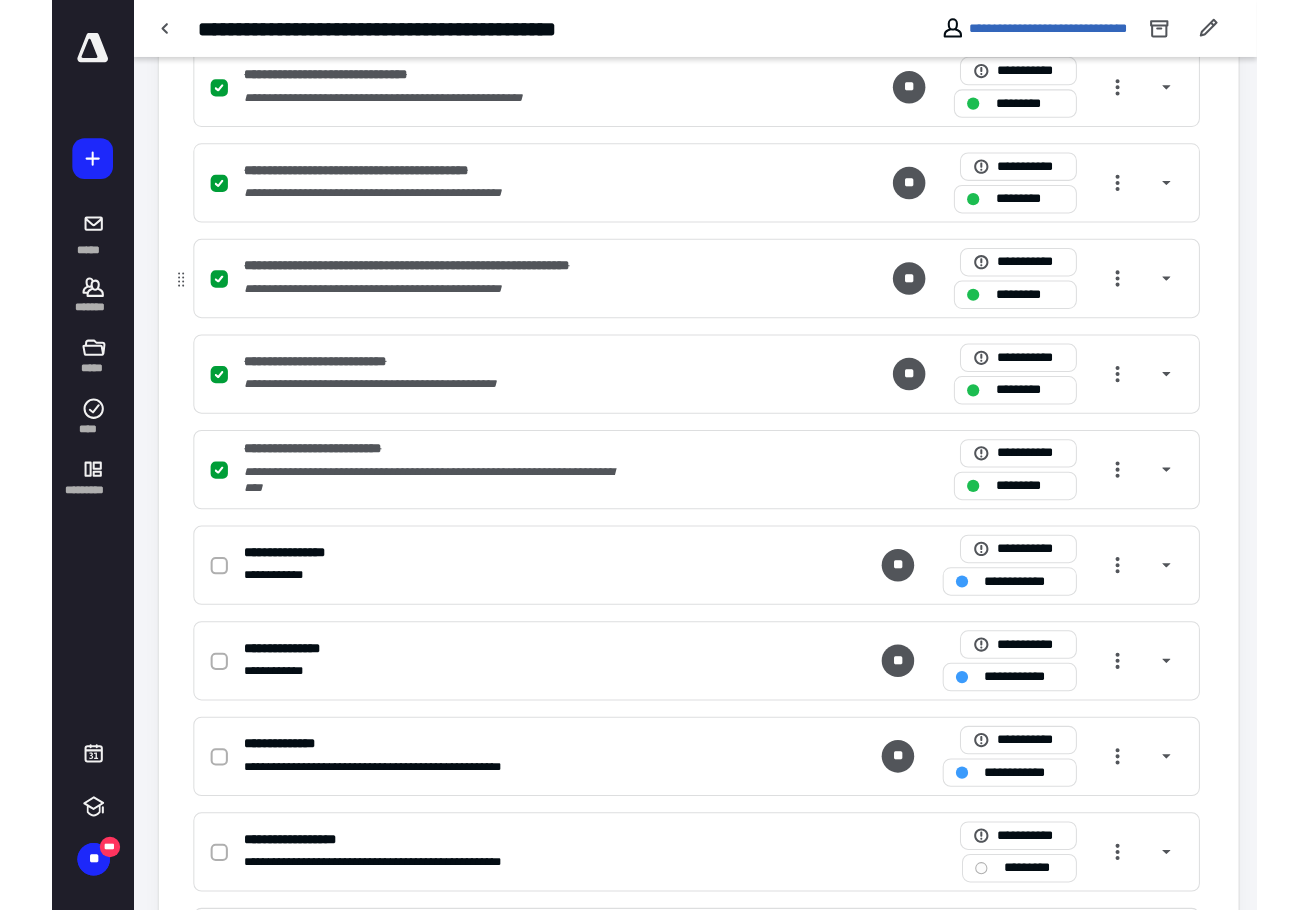 scroll, scrollTop: 800, scrollLeft: 0, axis: vertical 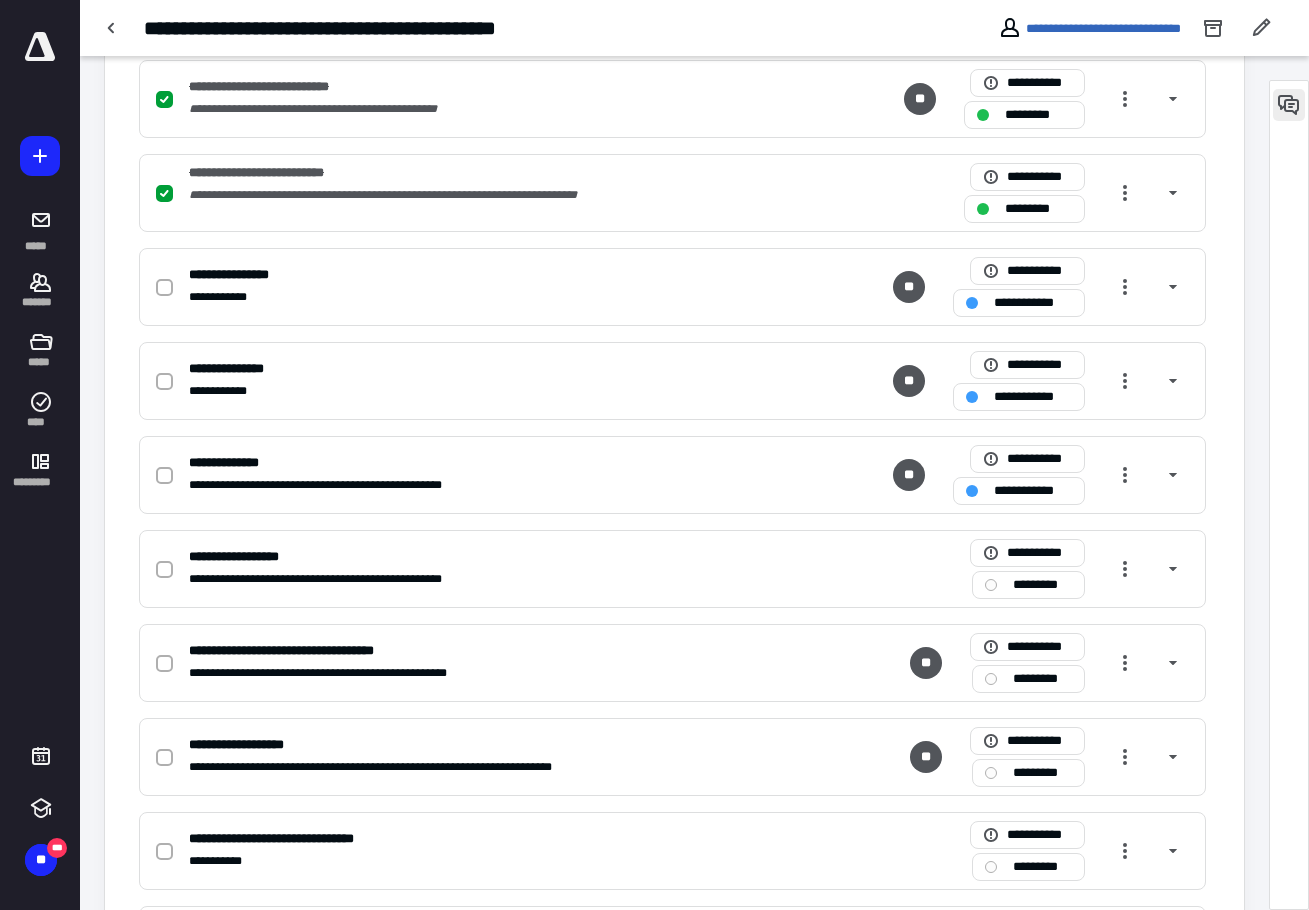 click at bounding box center [1289, 105] 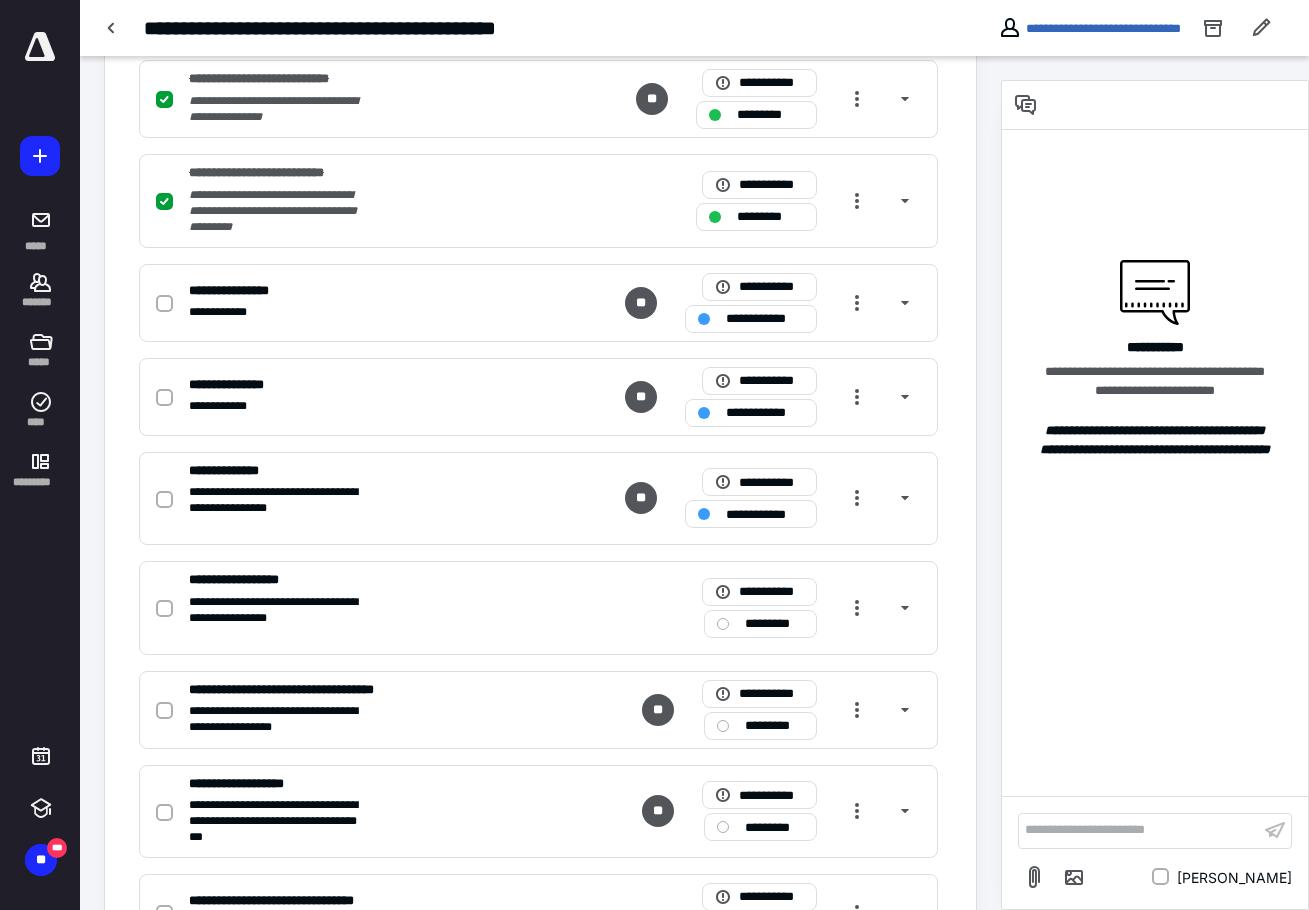 click on "**********" at bounding box center (1139, 830) 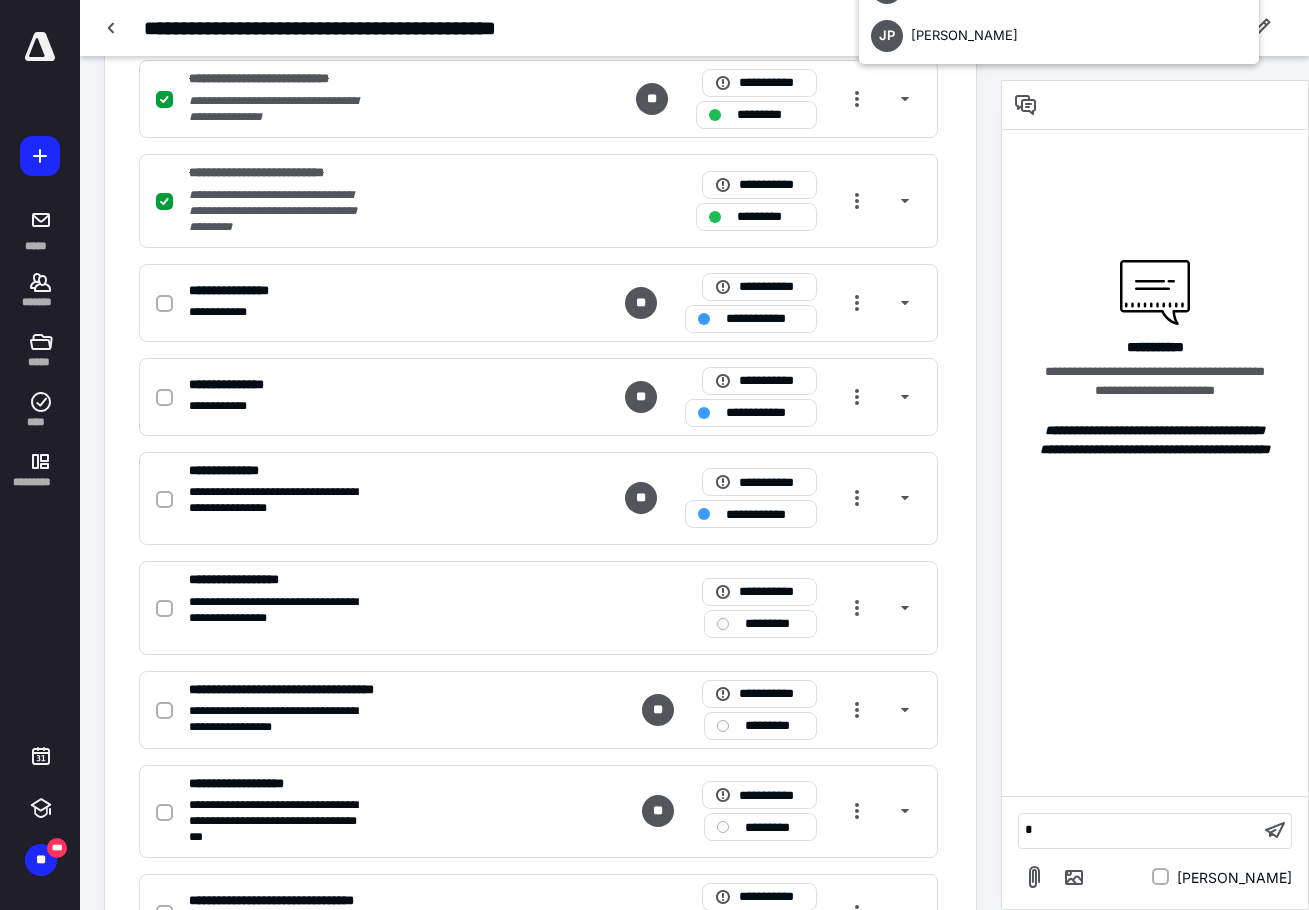 scroll, scrollTop: 44, scrollLeft: 0, axis: vertical 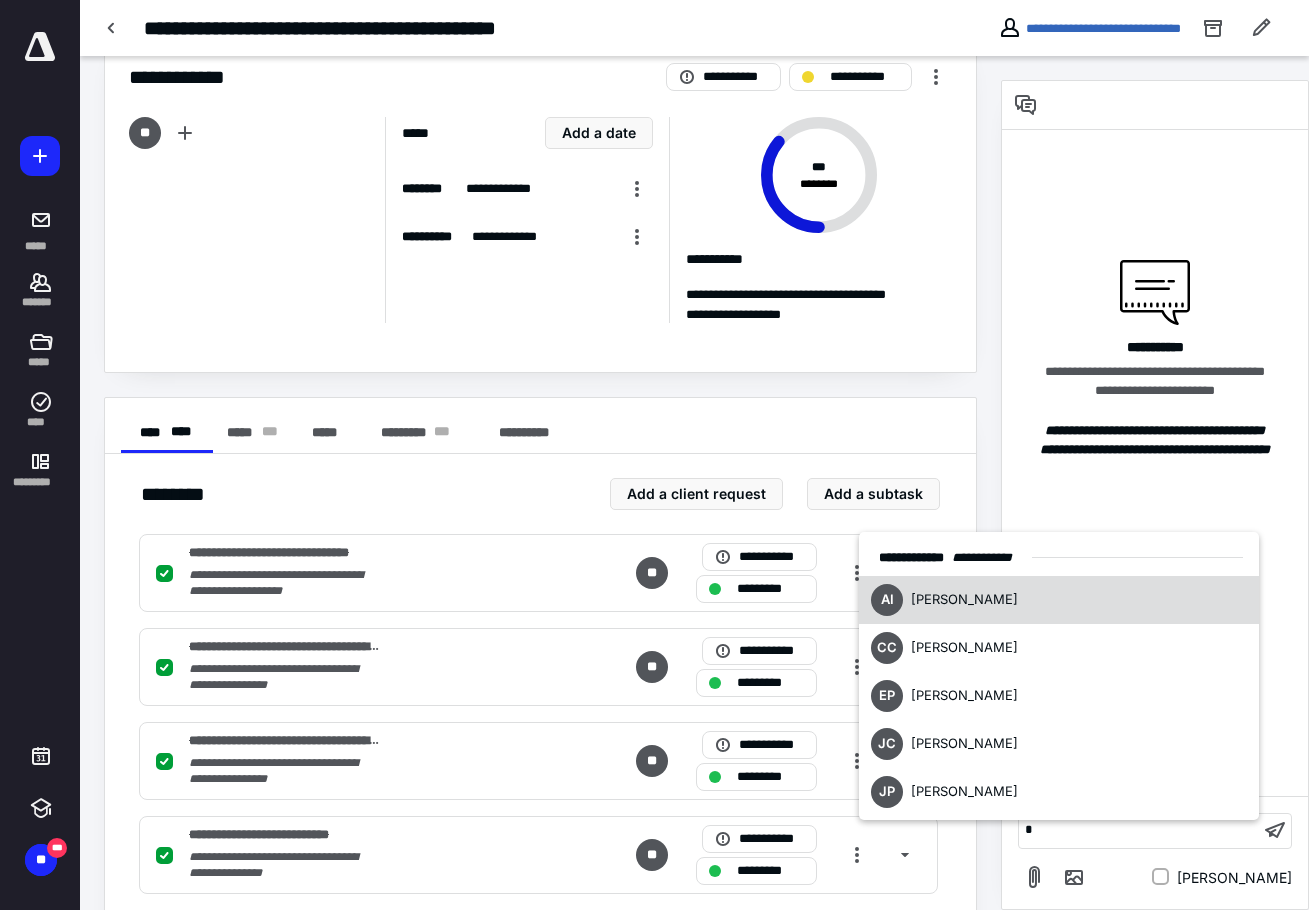 type 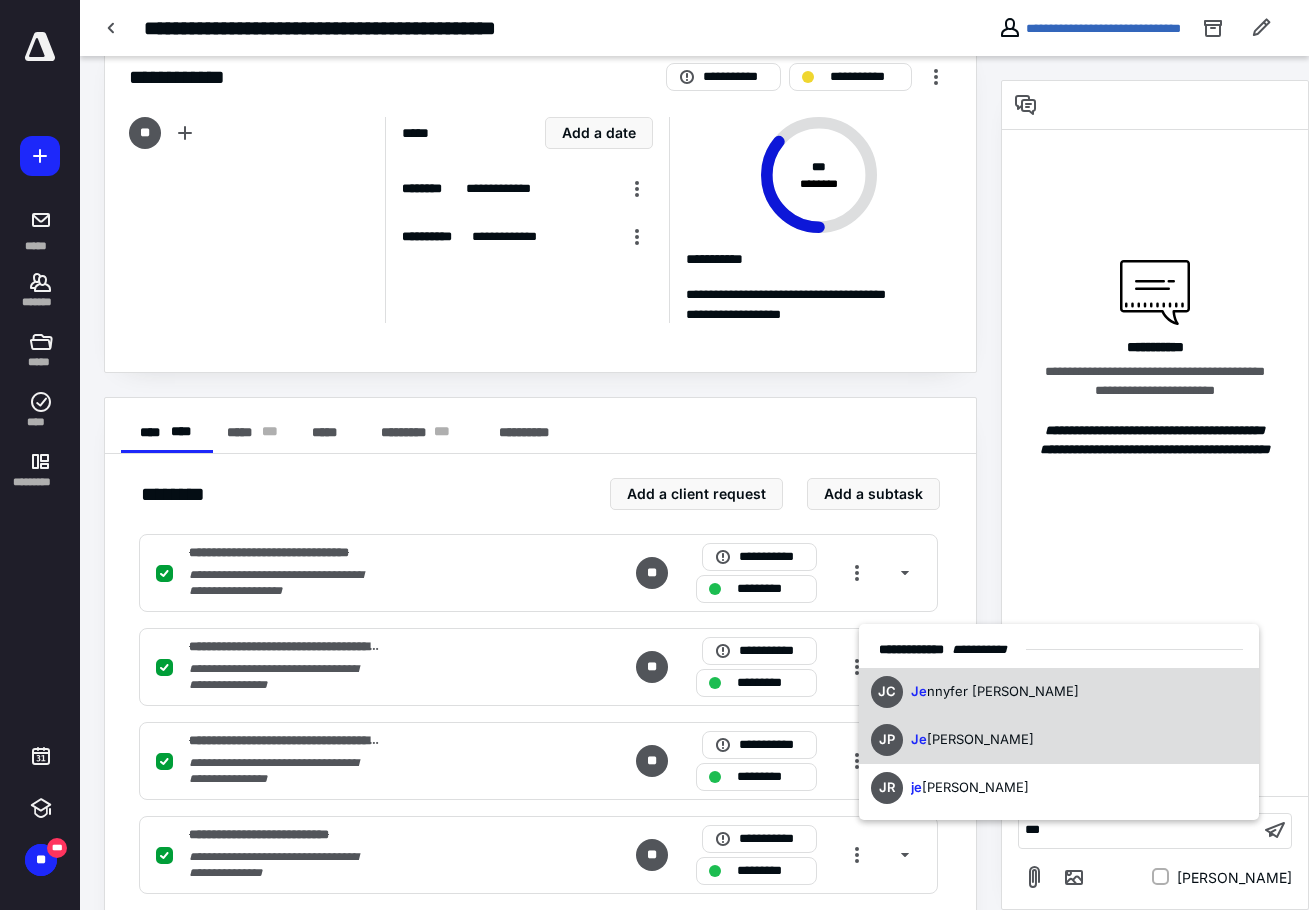 click on "JP Je ssica [PERSON_NAME]" at bounding box center [1059, 740] 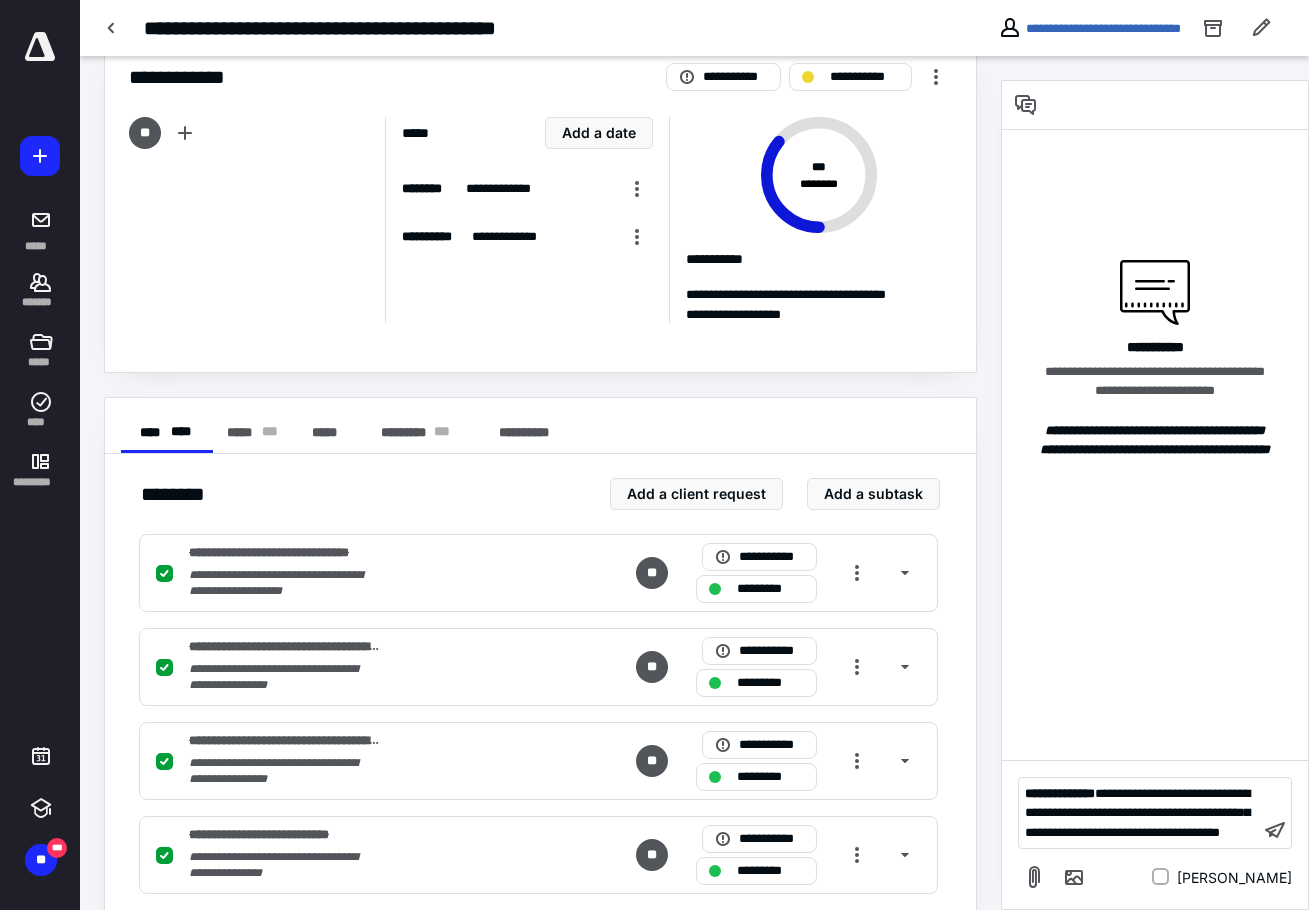 click on "**********" at bounding box center [1137, 813] 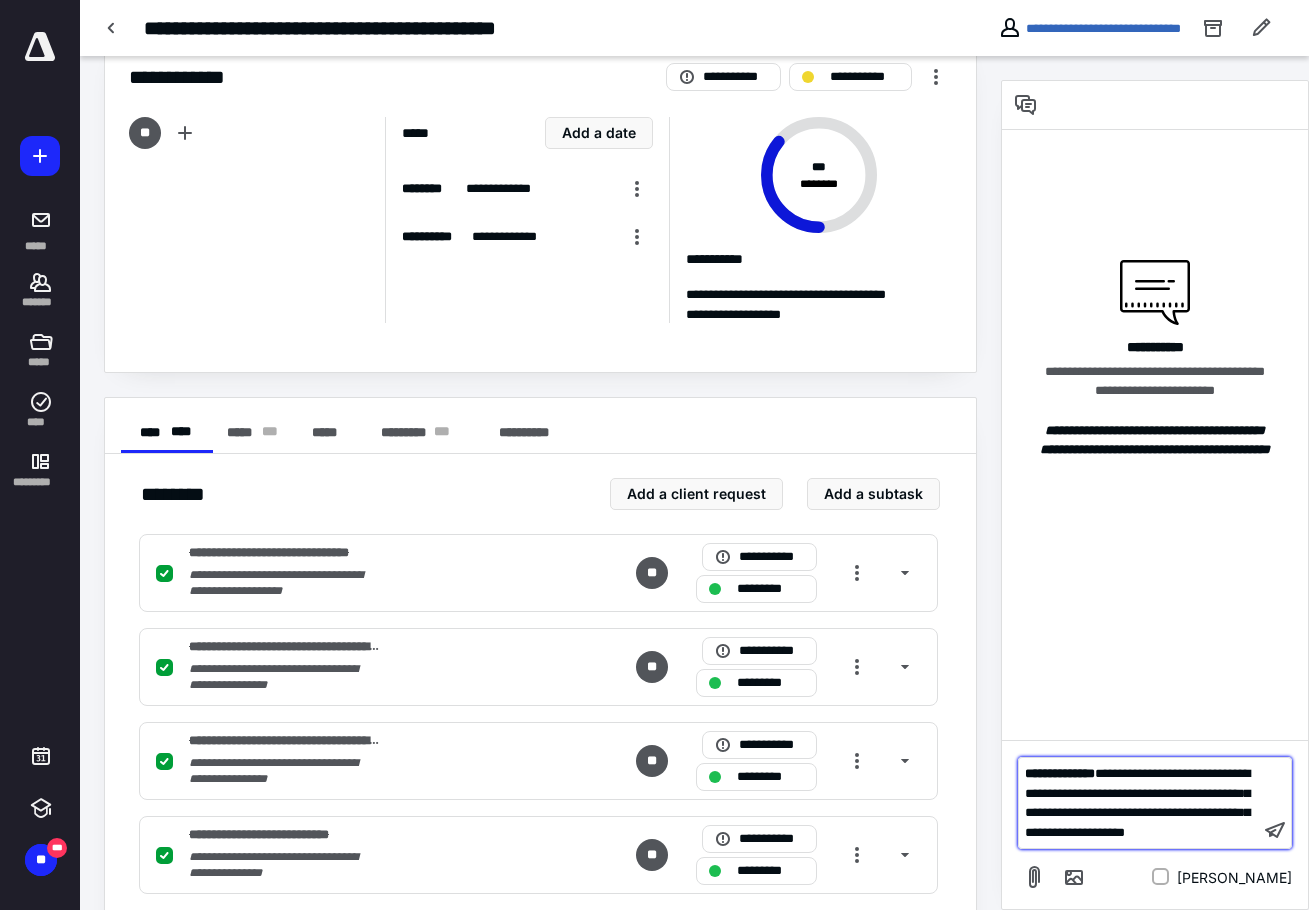 click on "**********" at bounding box center (1139, 803) 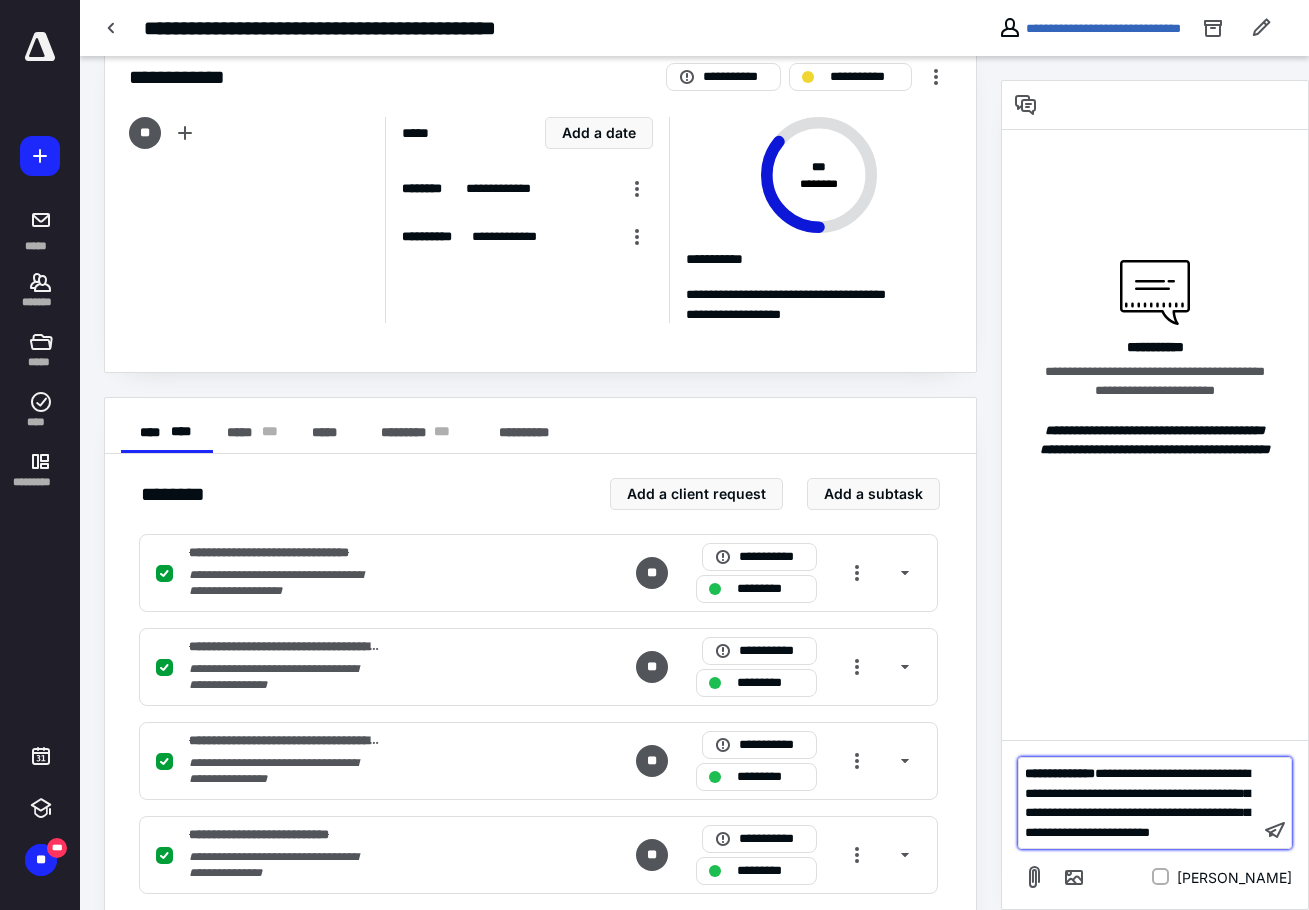 click on "**********" at bounding box center [1137, 803] 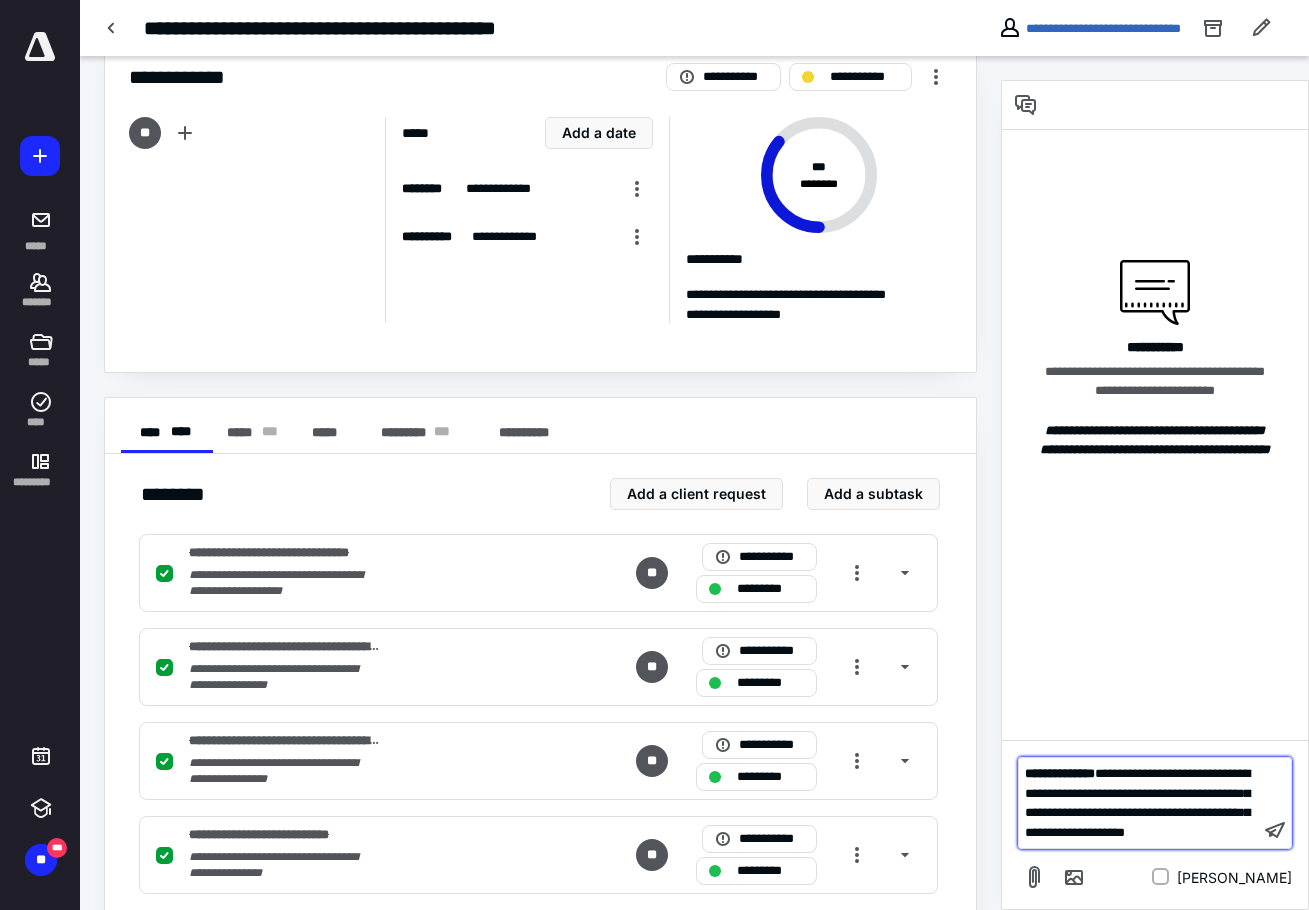 click on "**********" at bounding box center [1139, 803] 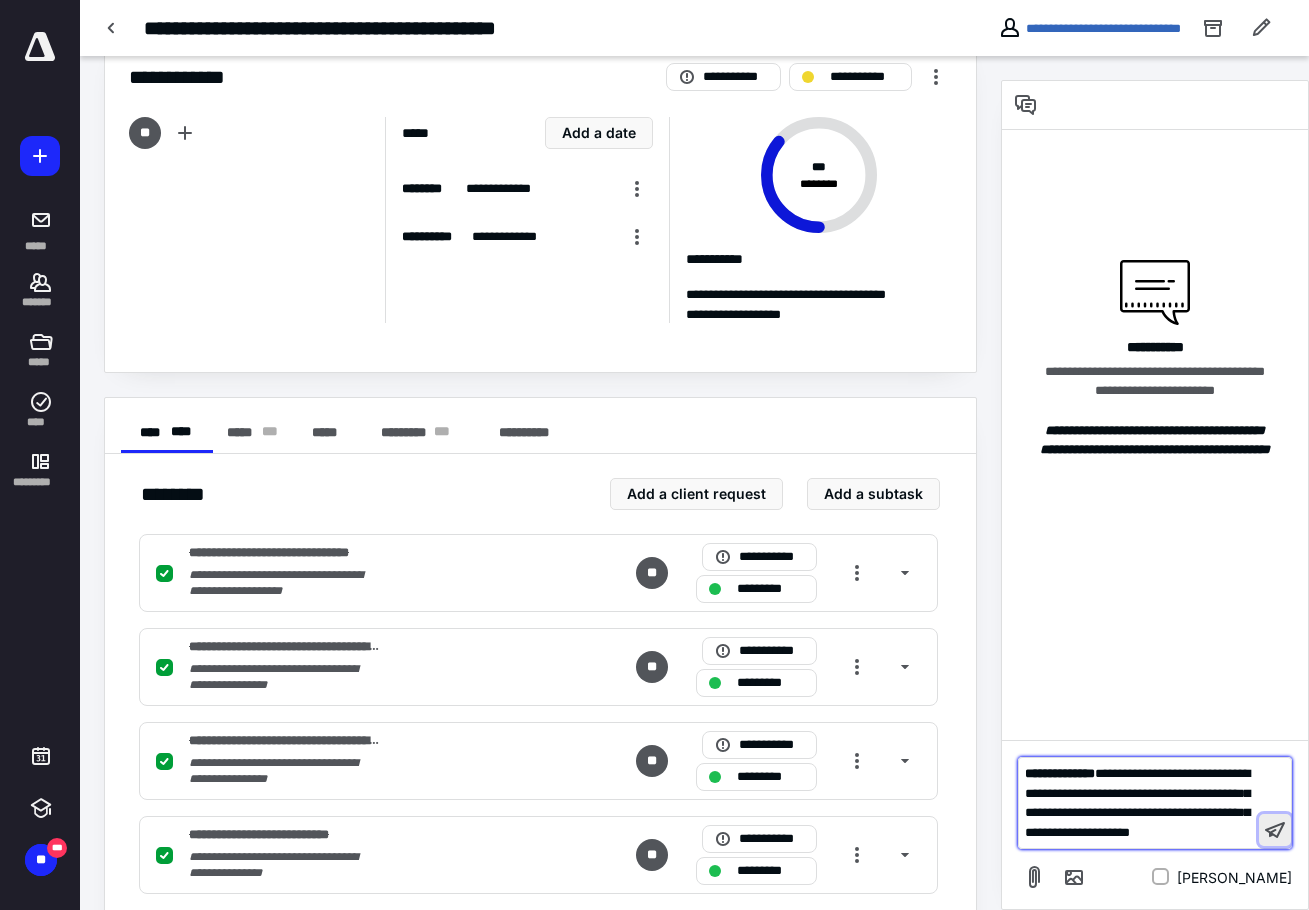 click at bounding box center [1275, 830] 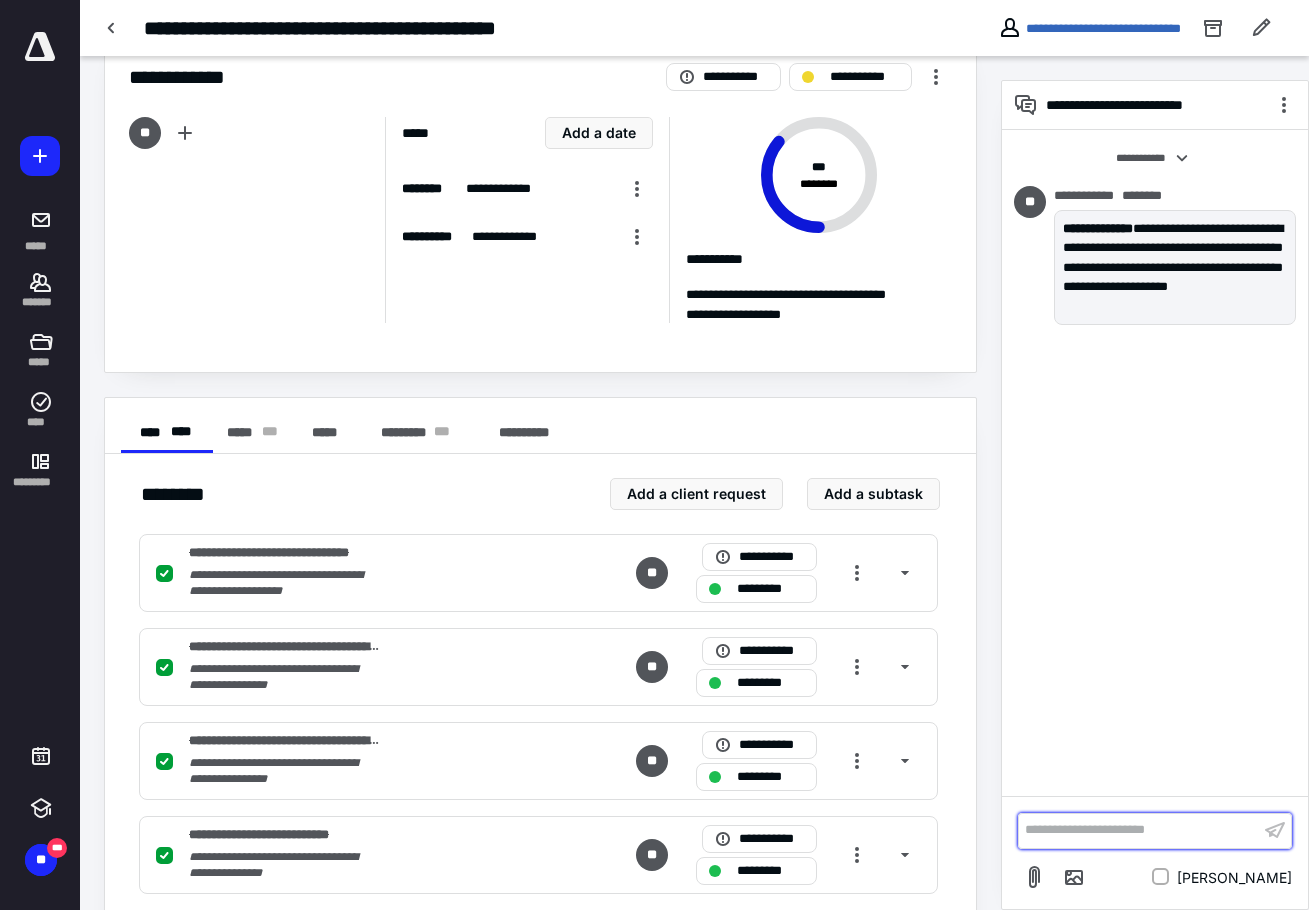 click on "**********" at bounding box center (1139, 830) 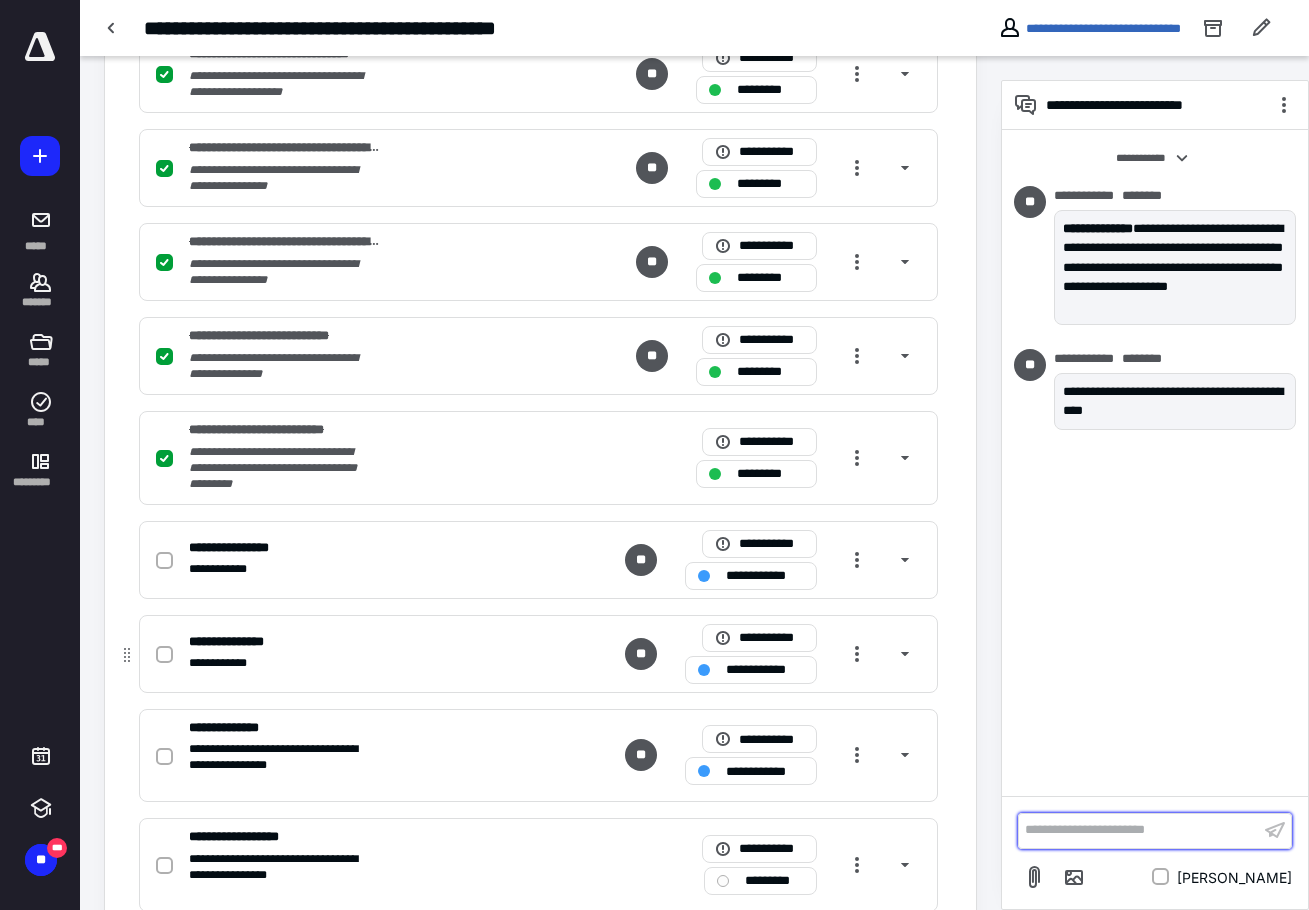 scroll, scrollTop: 644, scrollLeft: 0, axis: vertical 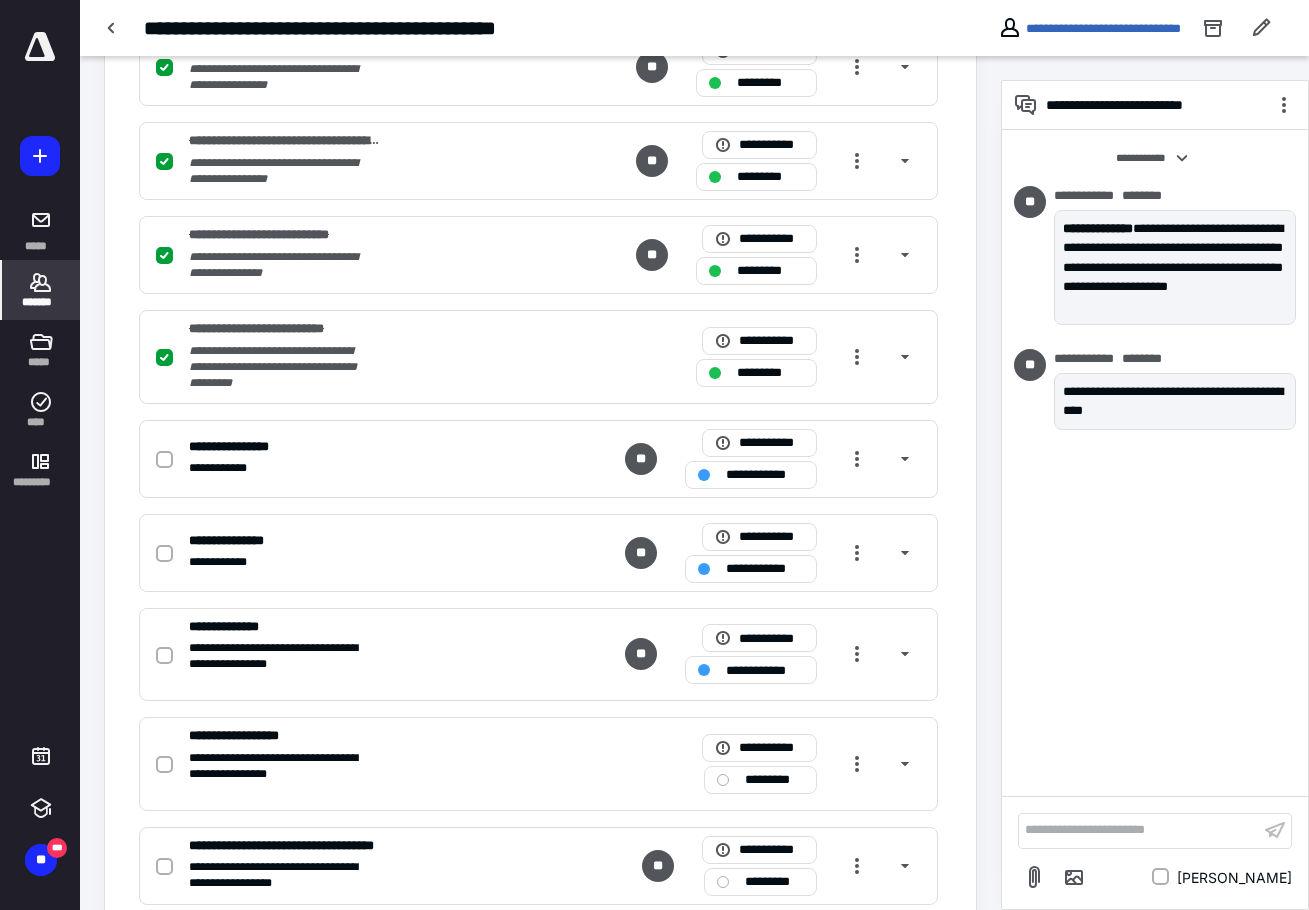 click on "*******" at bounding box center (41, 302) 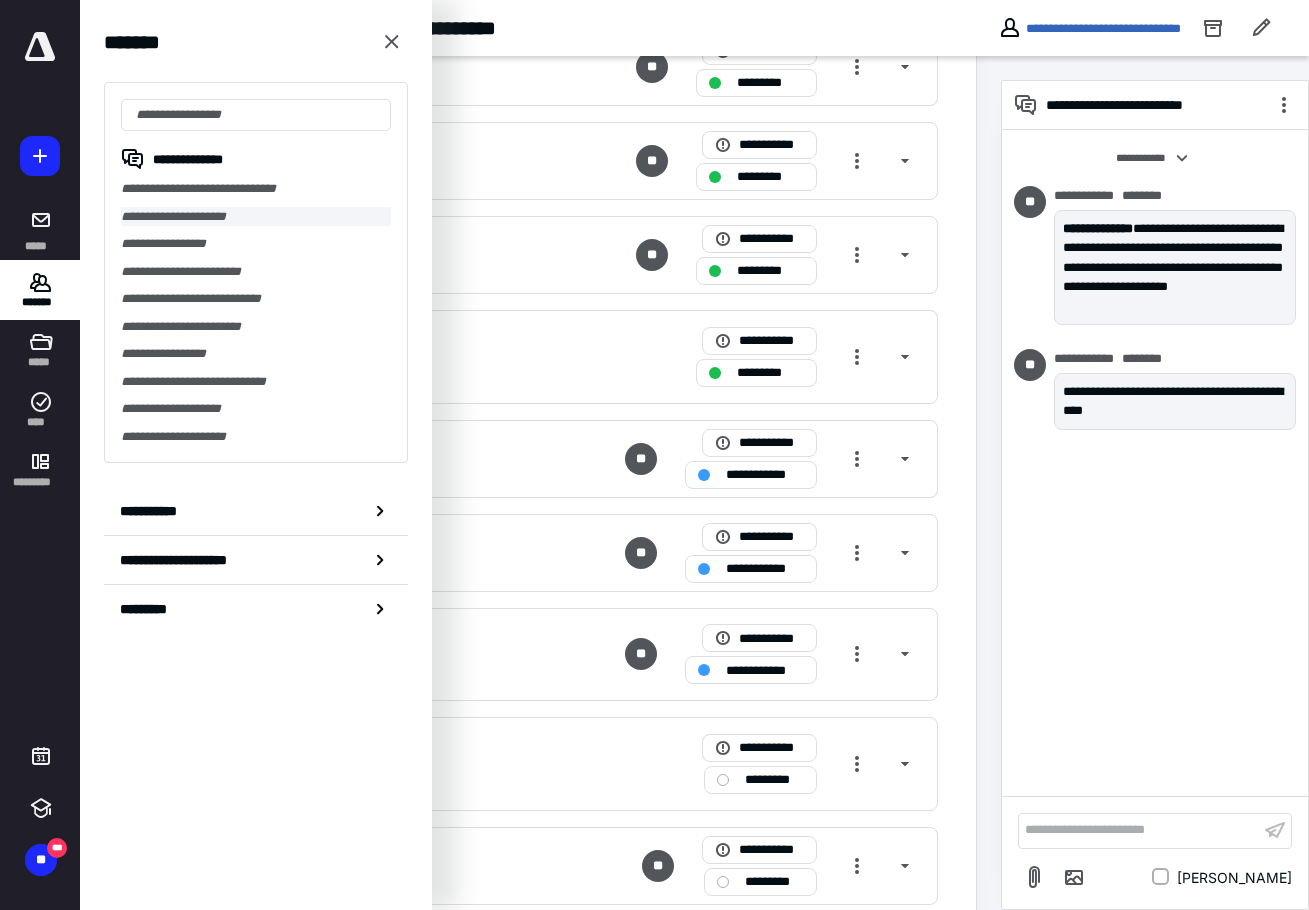 click on "**********" at bounding box center [256, 217] 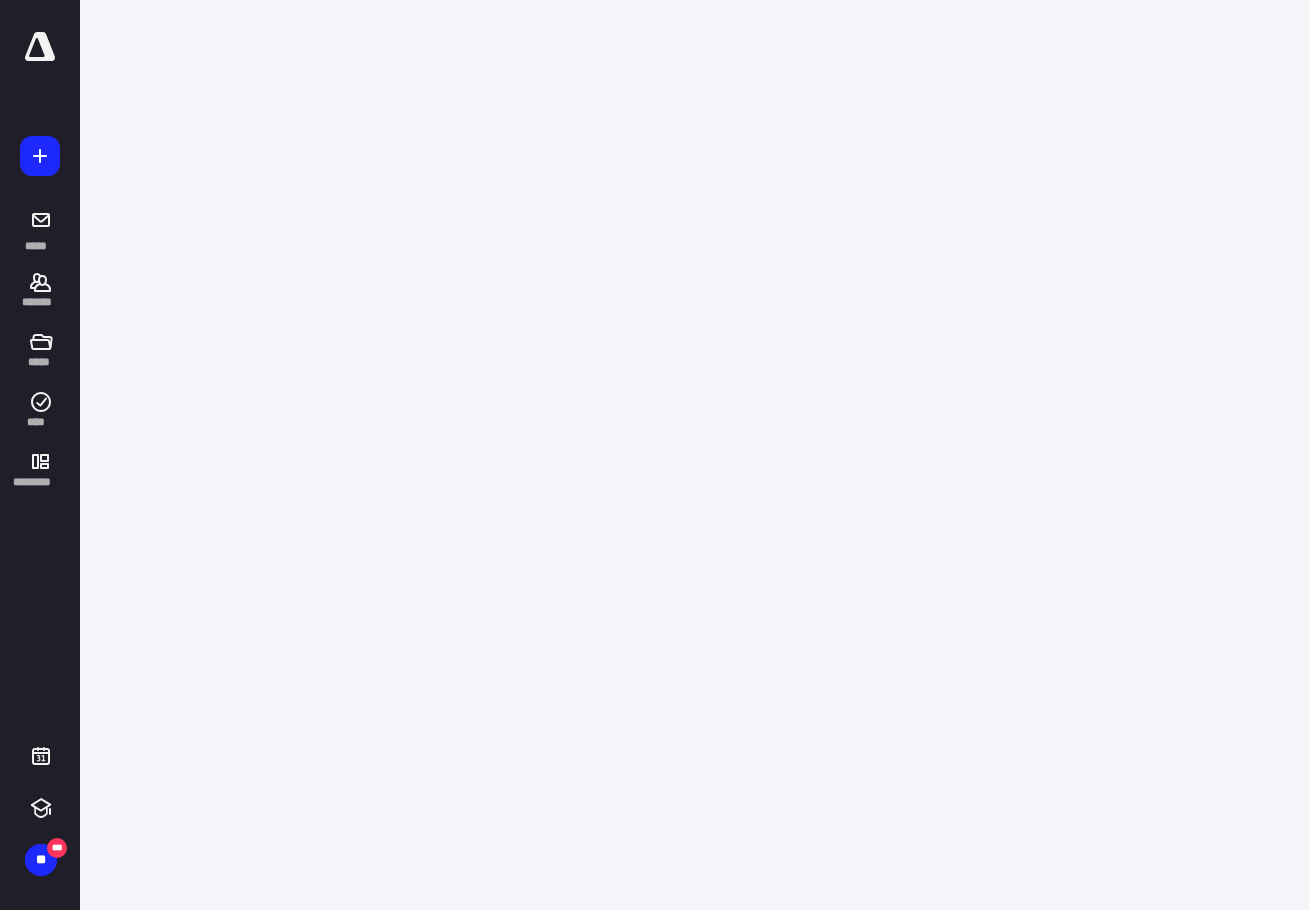 scroll, scrollTop: 0, scrollLeft: 0, axis: both 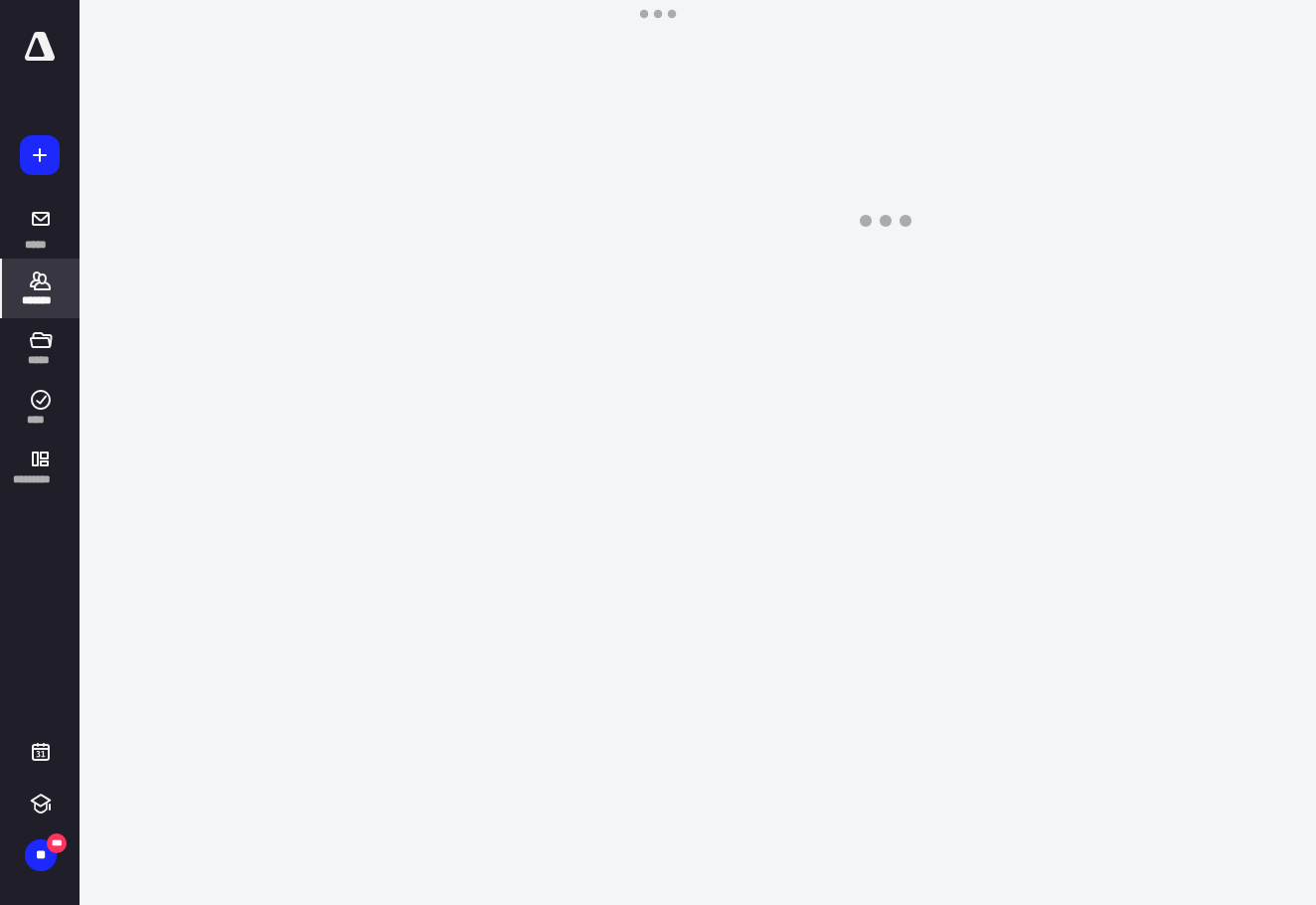 click on "*******" at bounding box center [41, 288] 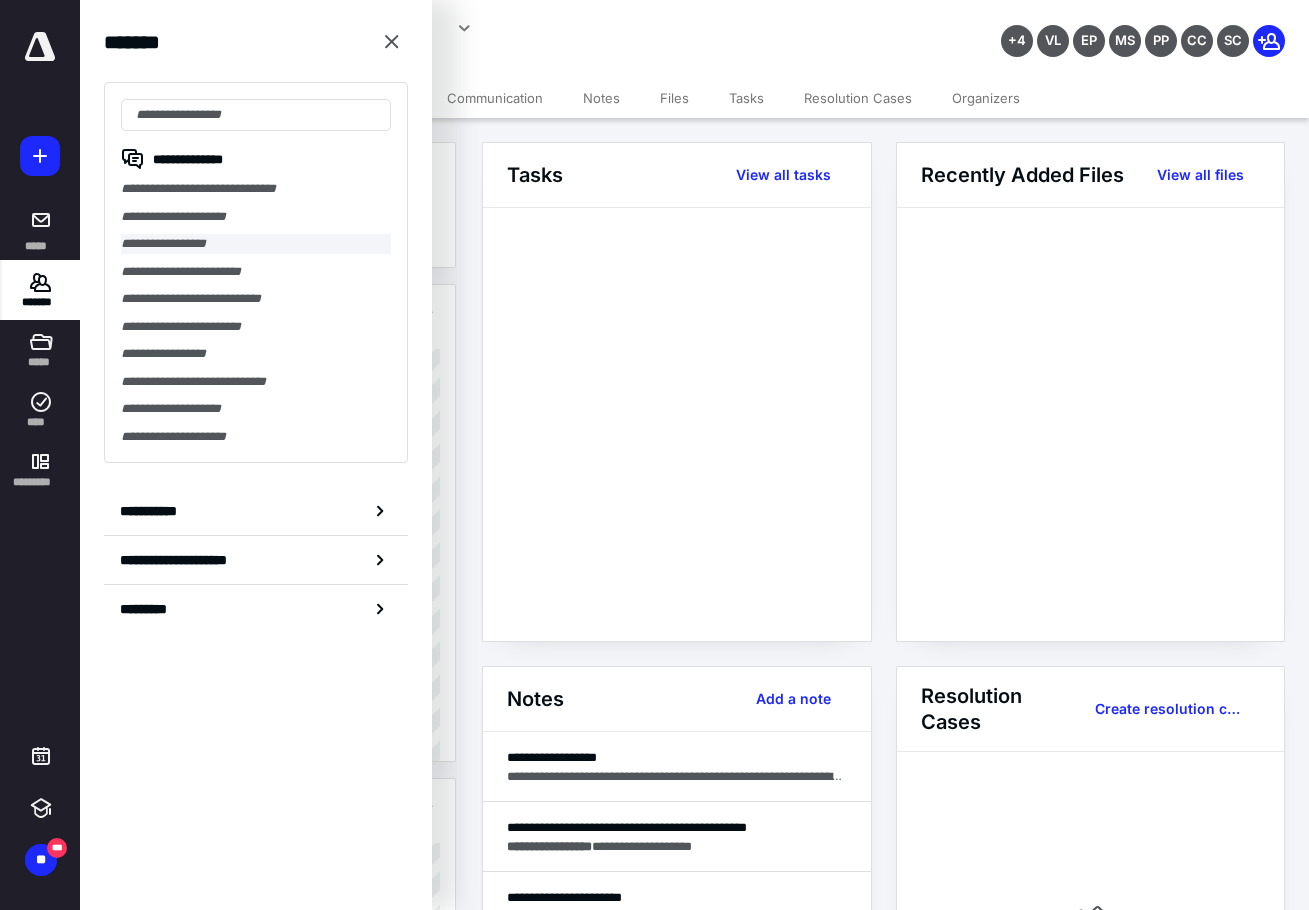 click on "**********" at bounding box center (256, 244) 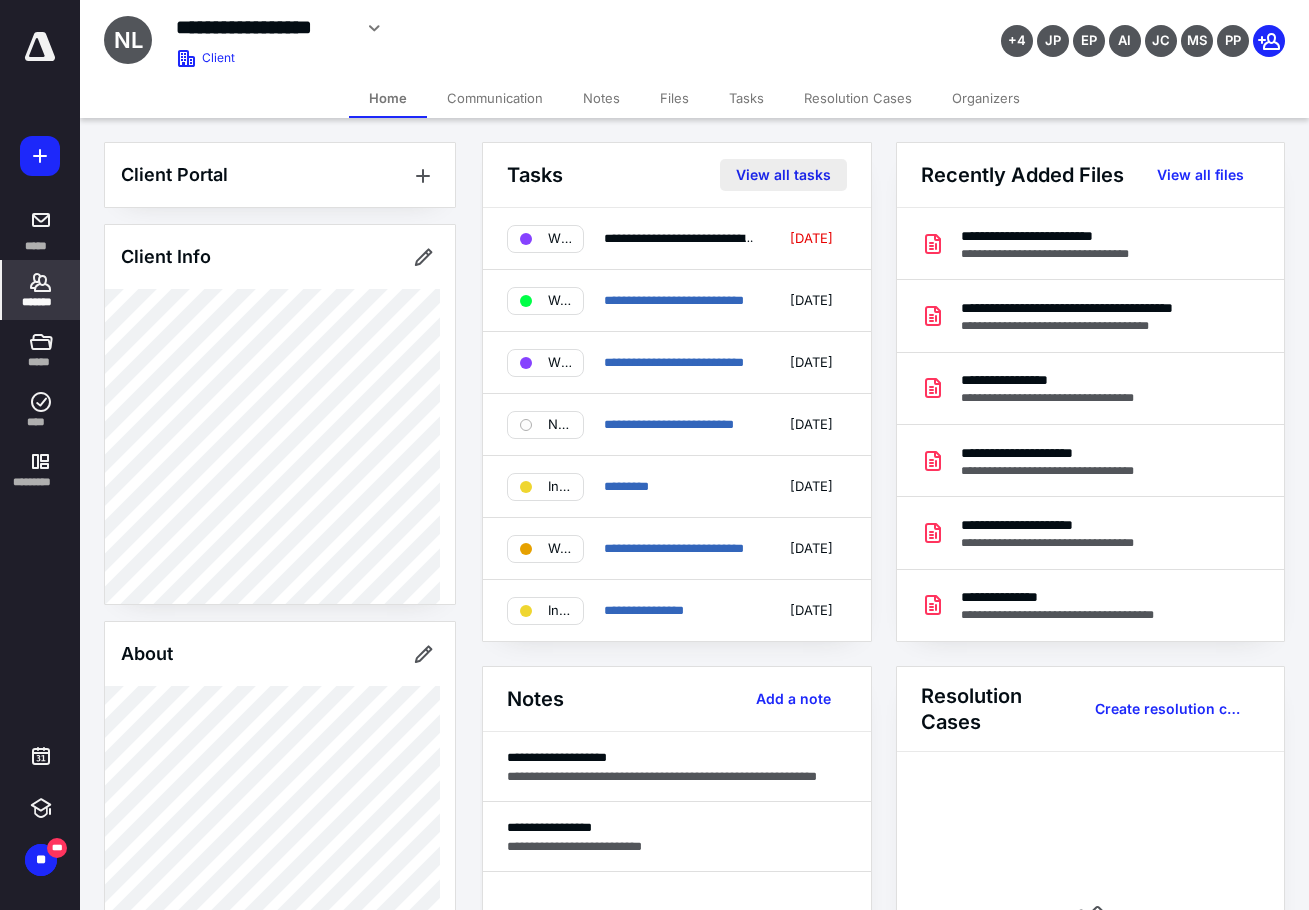 click on "View all tasks" at bounding box center [783, 175] 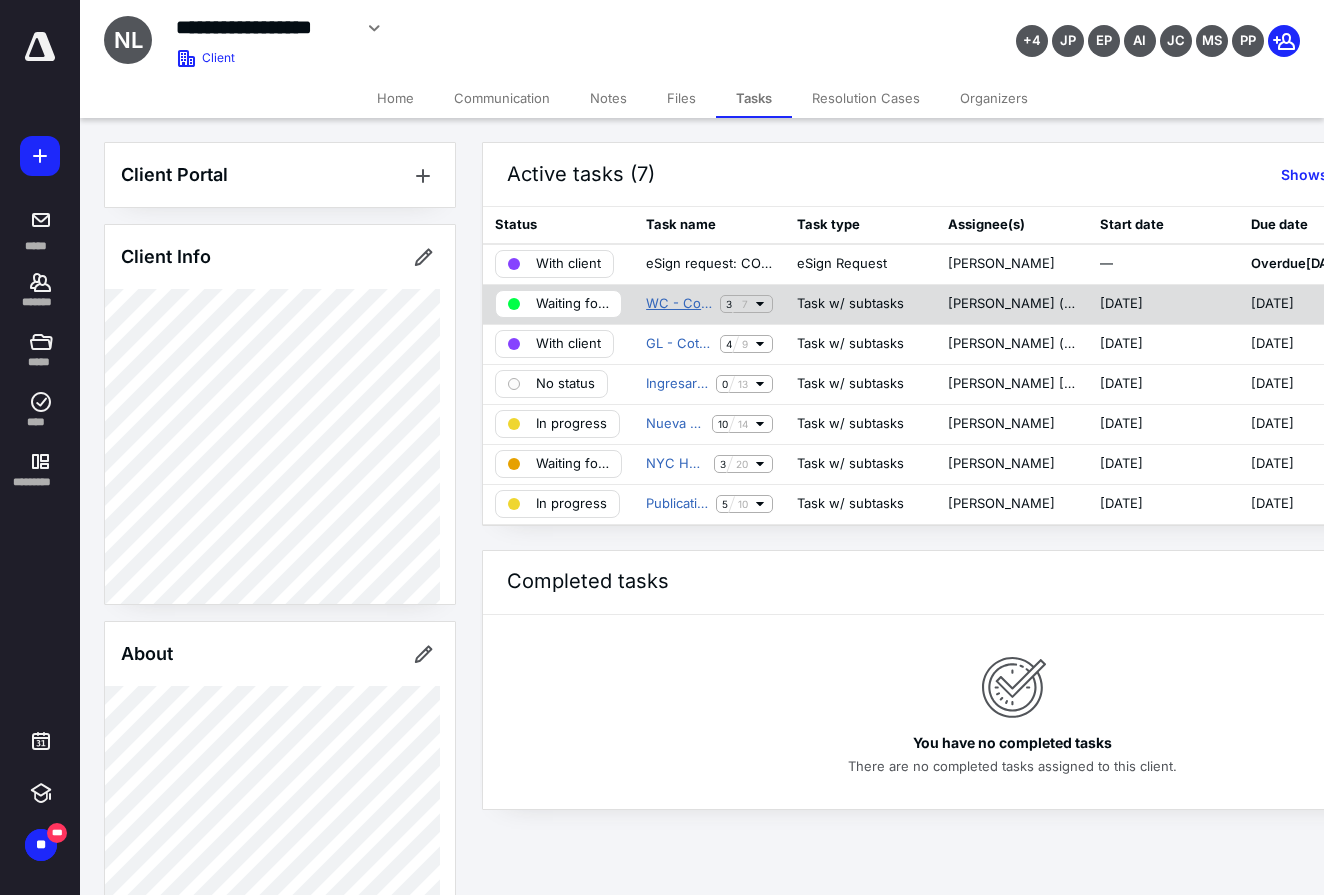 click on "WC - Cotizar Un Nuevo Seguro" at bounding box center [679, 304] 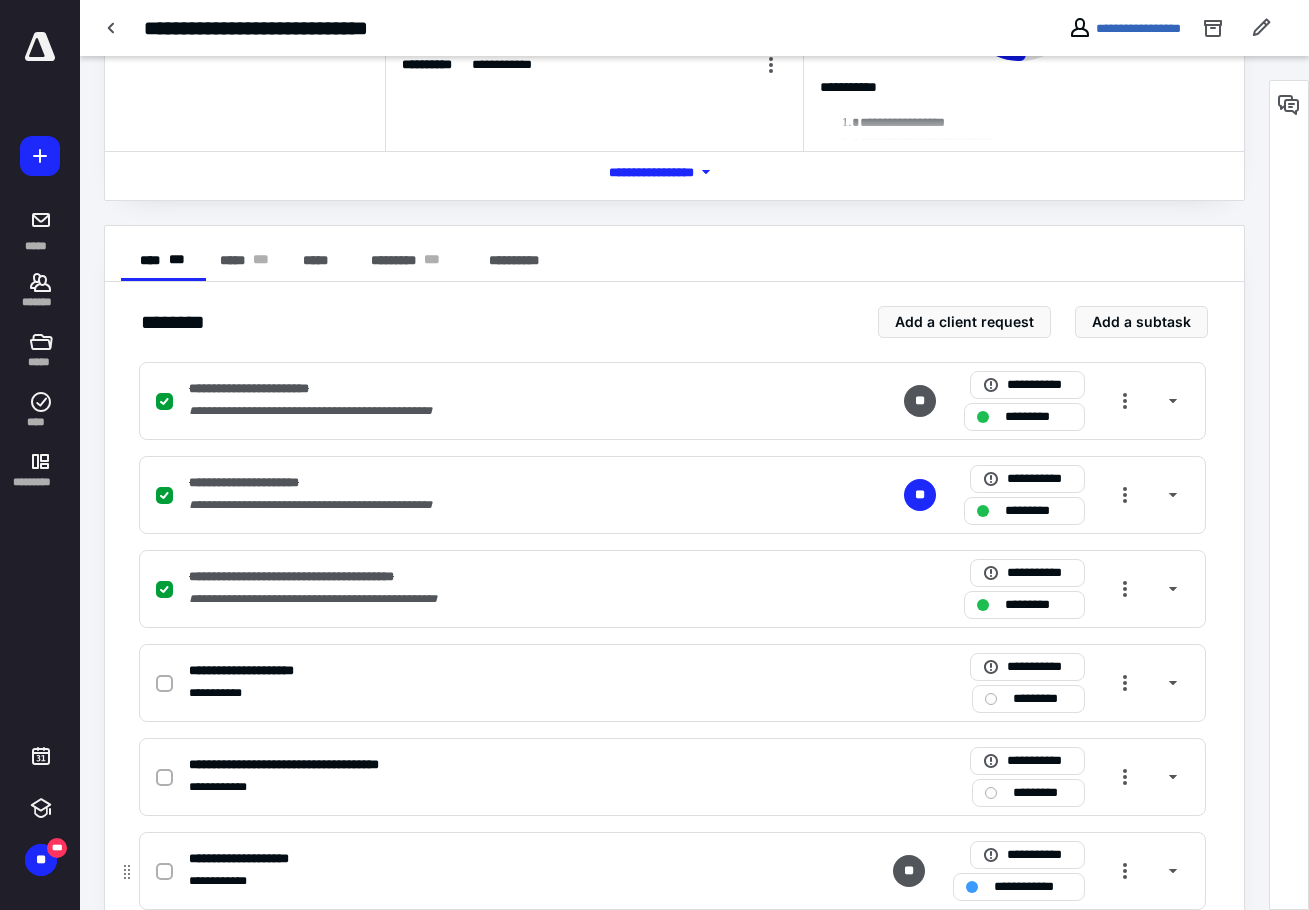 scroll, scrollTop: 359, scrollLeft: 0, axis: vertical 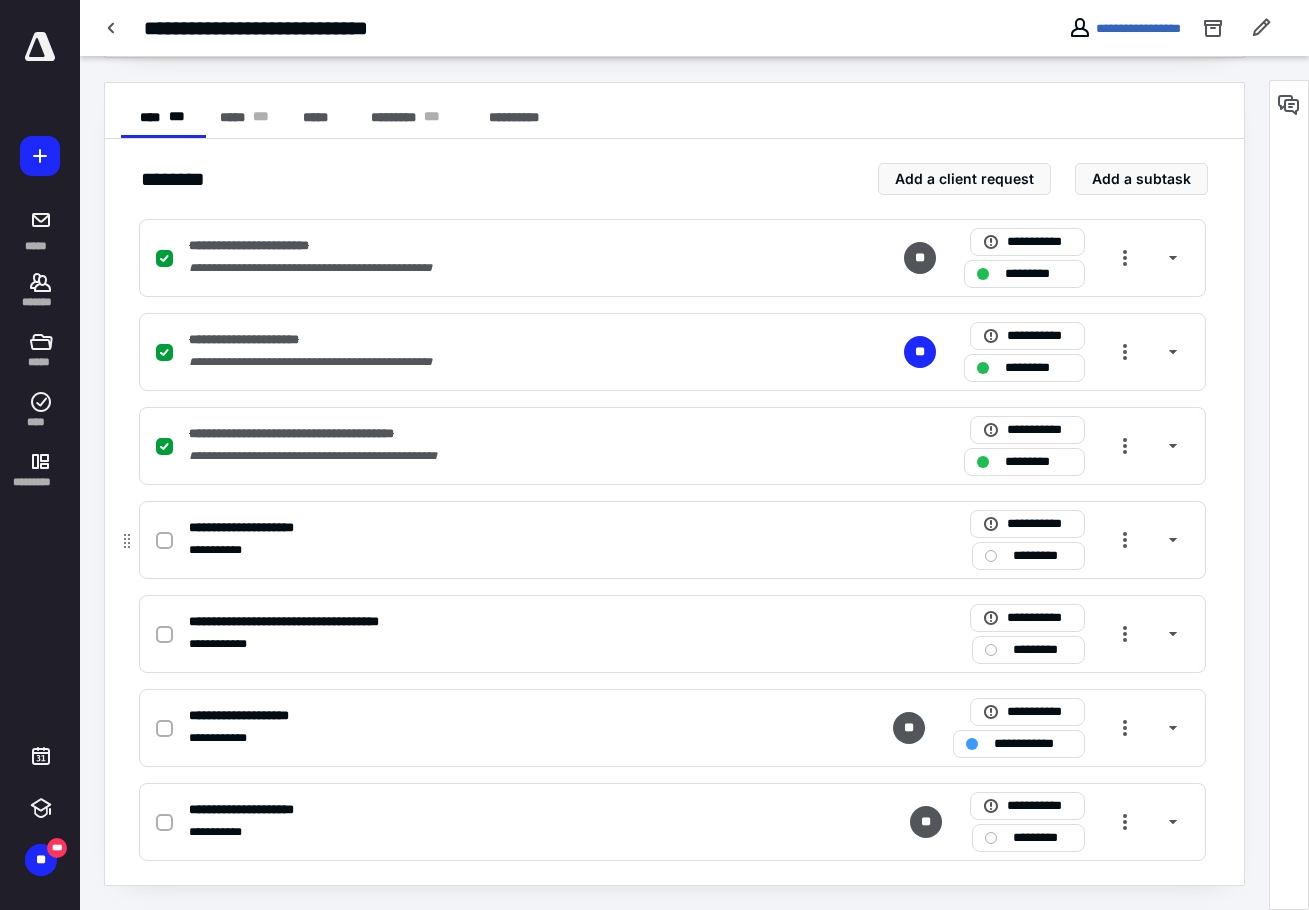 click at bounding box center [164, 541] 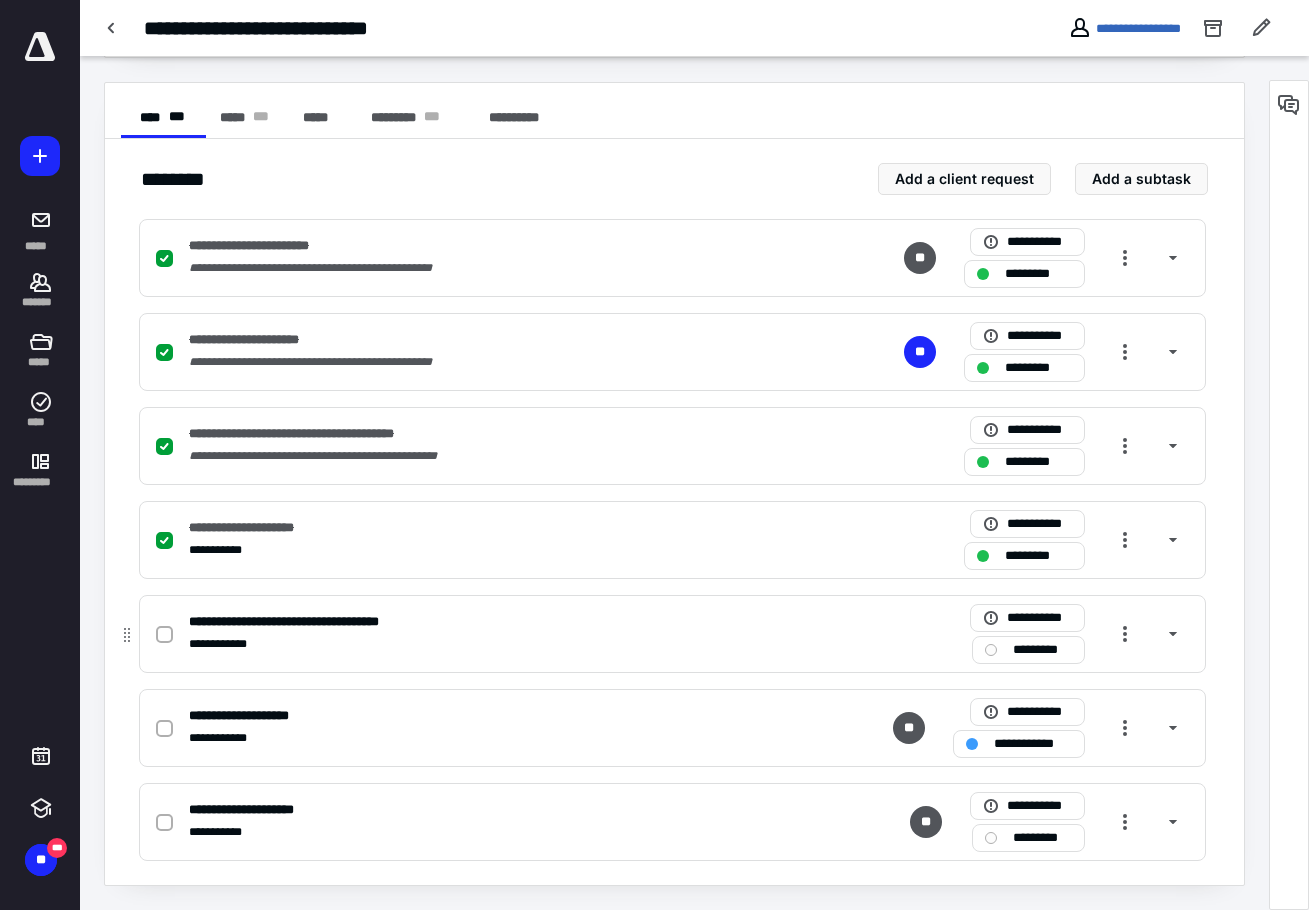 click at bounding box center [164, 635] 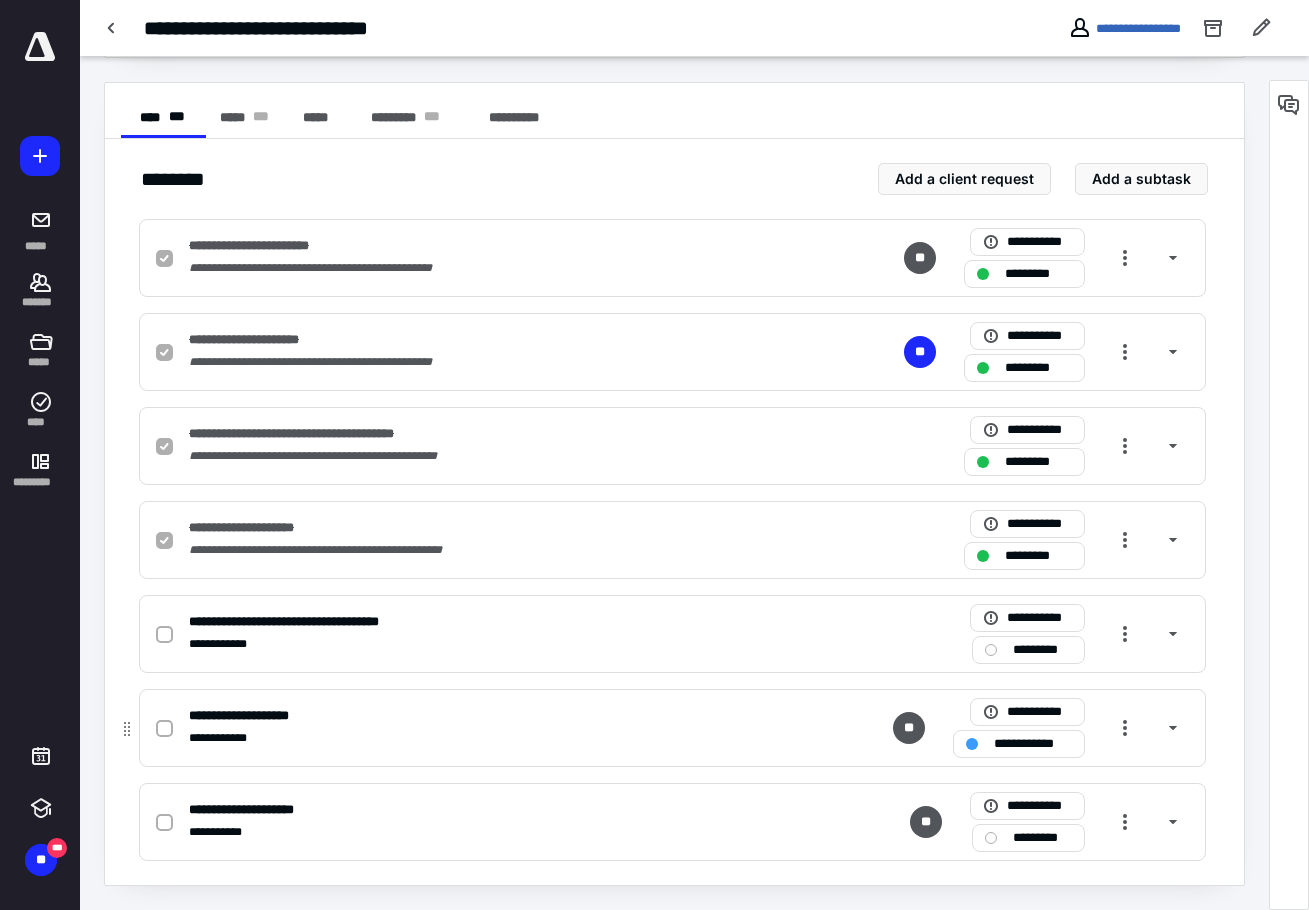 checkbox on "true" 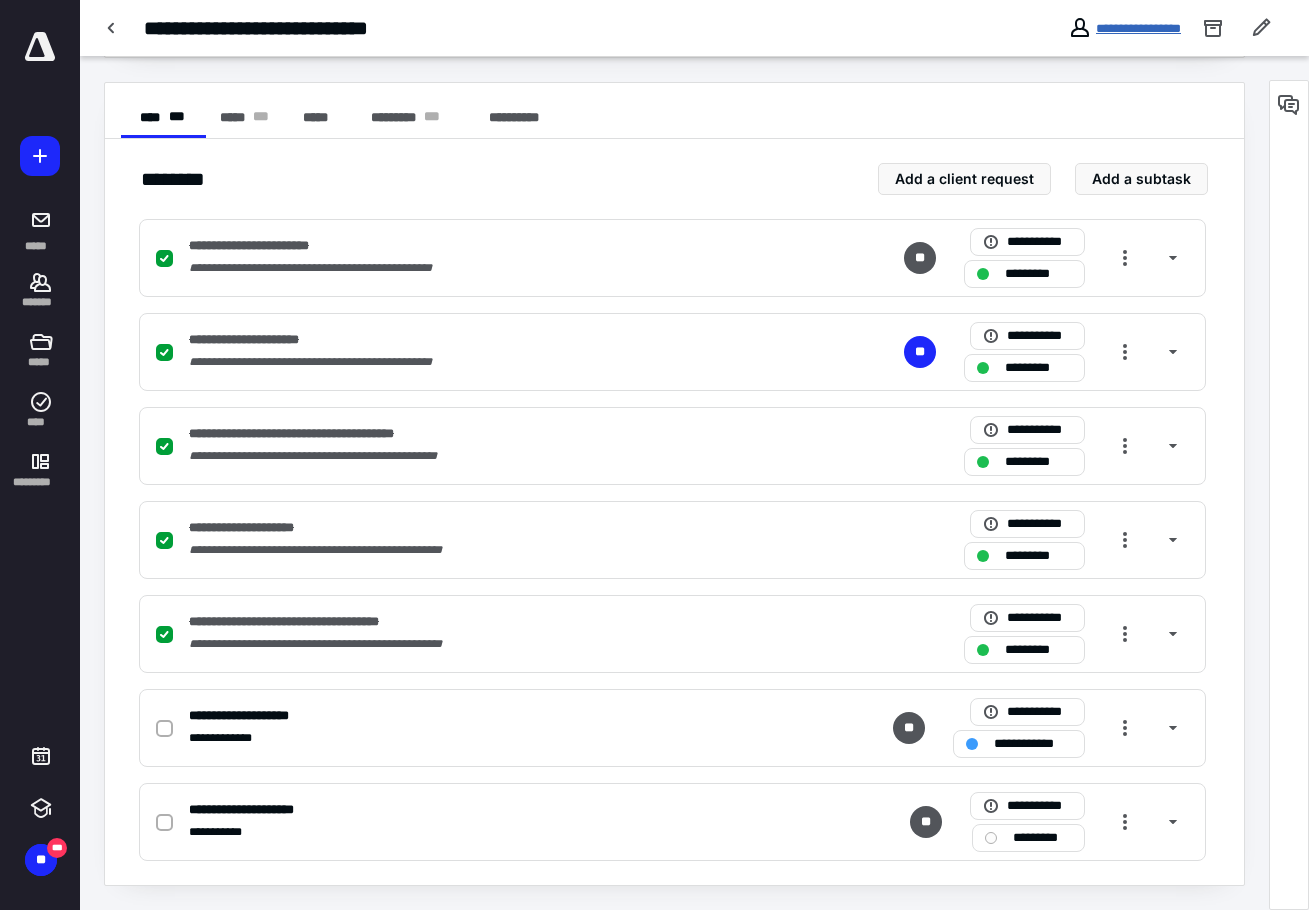 click on "**********" at bounding box center (1138, 28) 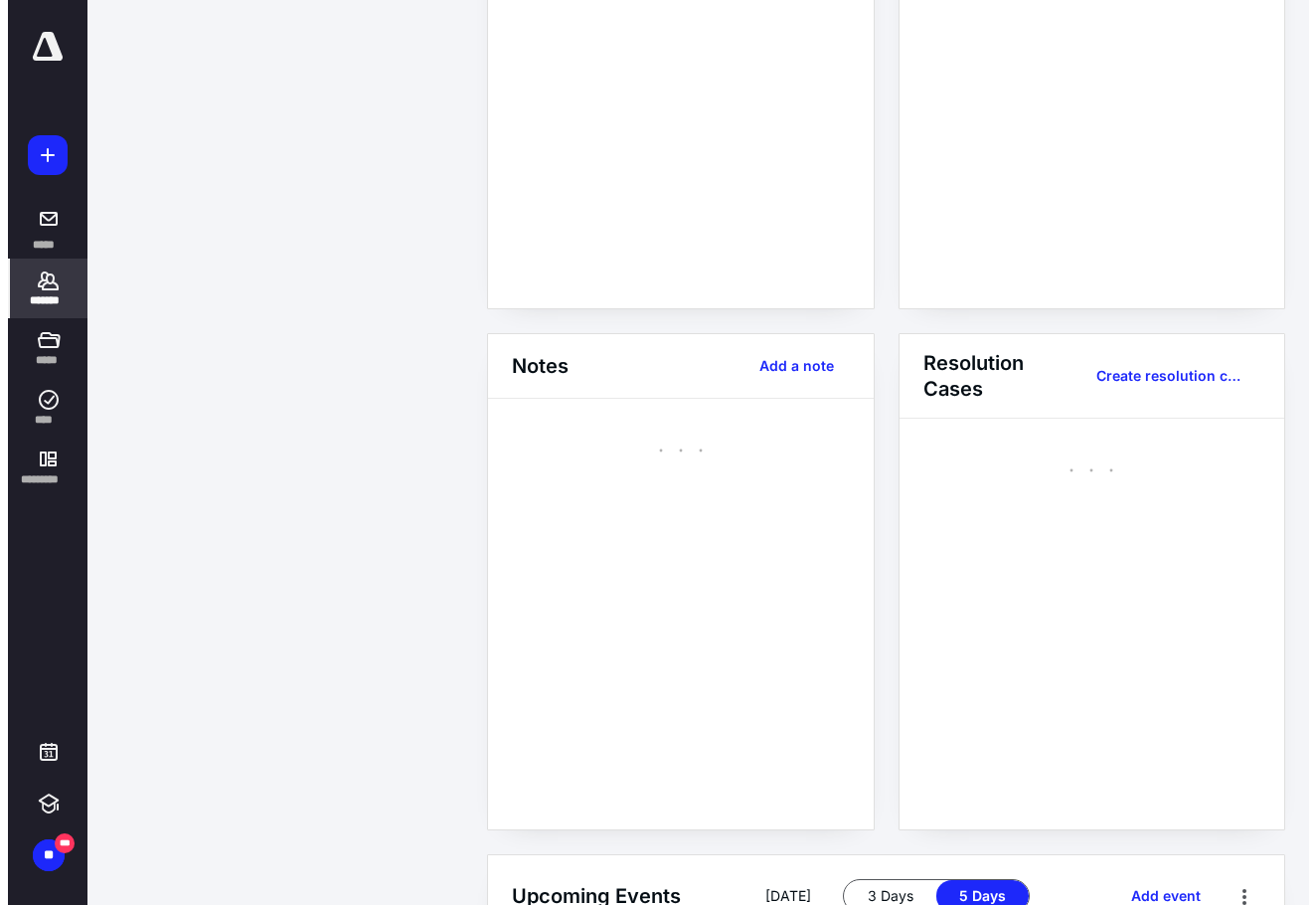 scroll, scrollTop: 0, scrollLeft: 0, axis: both 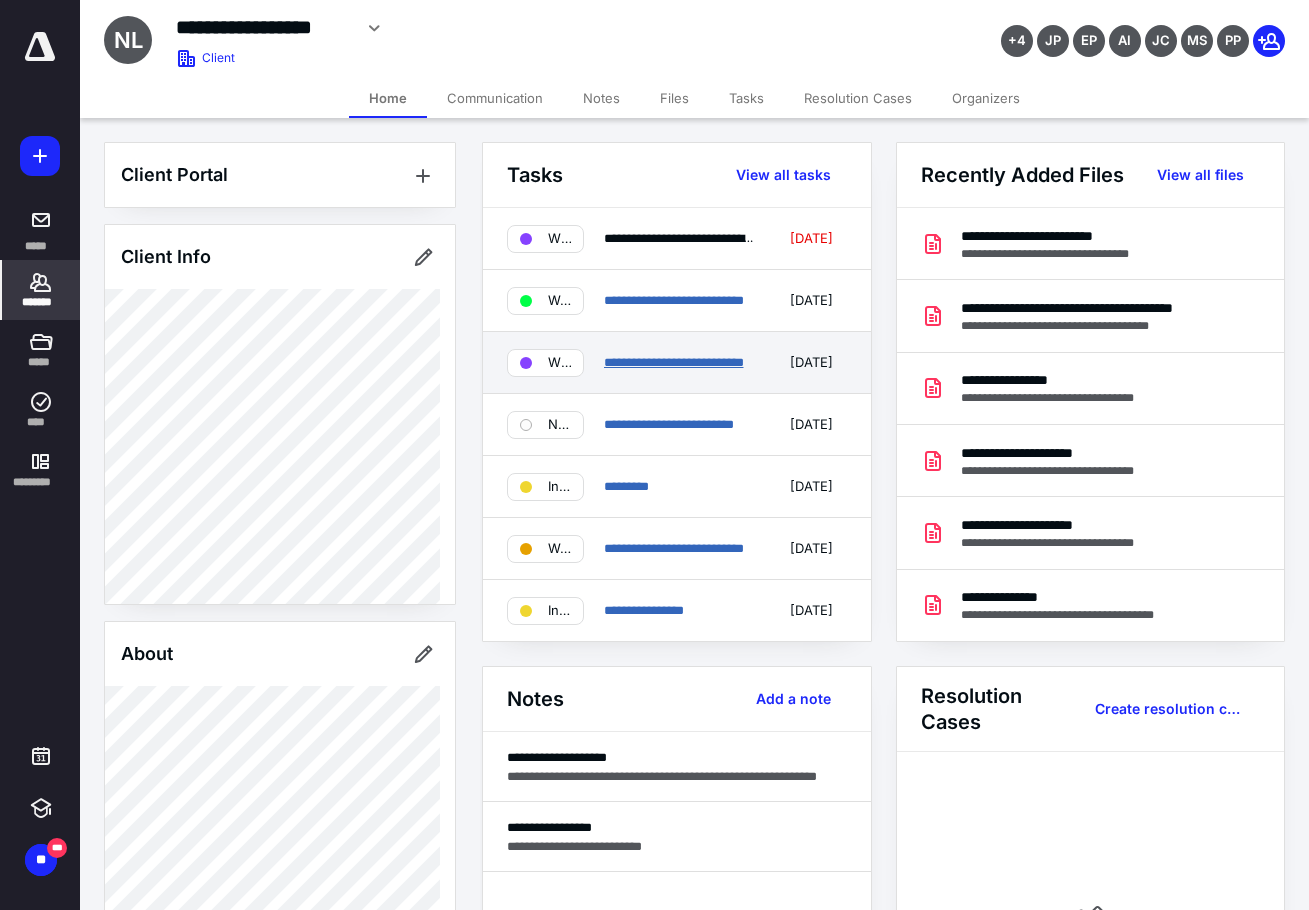 click on "**********" at bounding box center [674, 362] 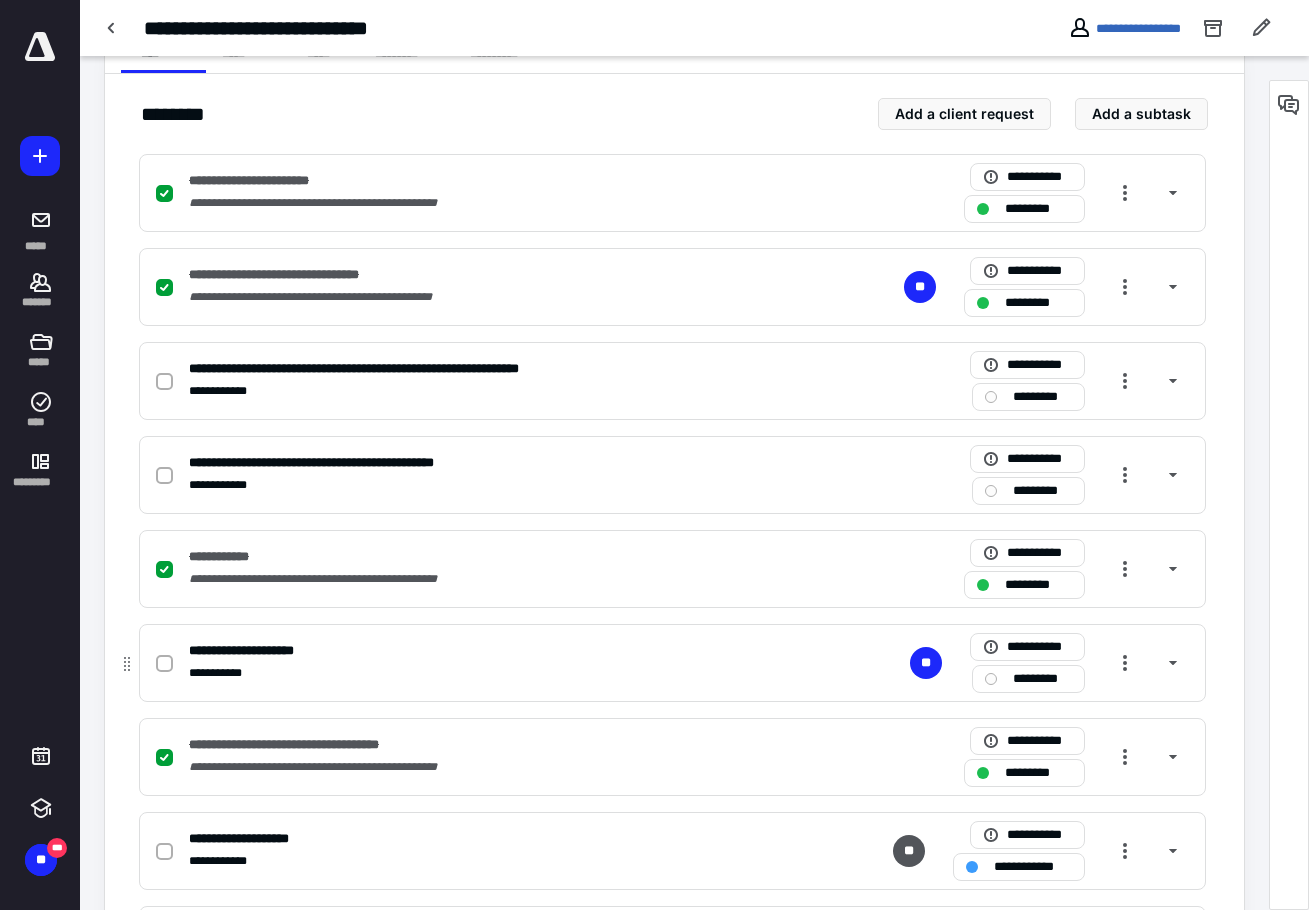 scroll, scrollTop: 500, scrollLeft: 0, axis: vertical 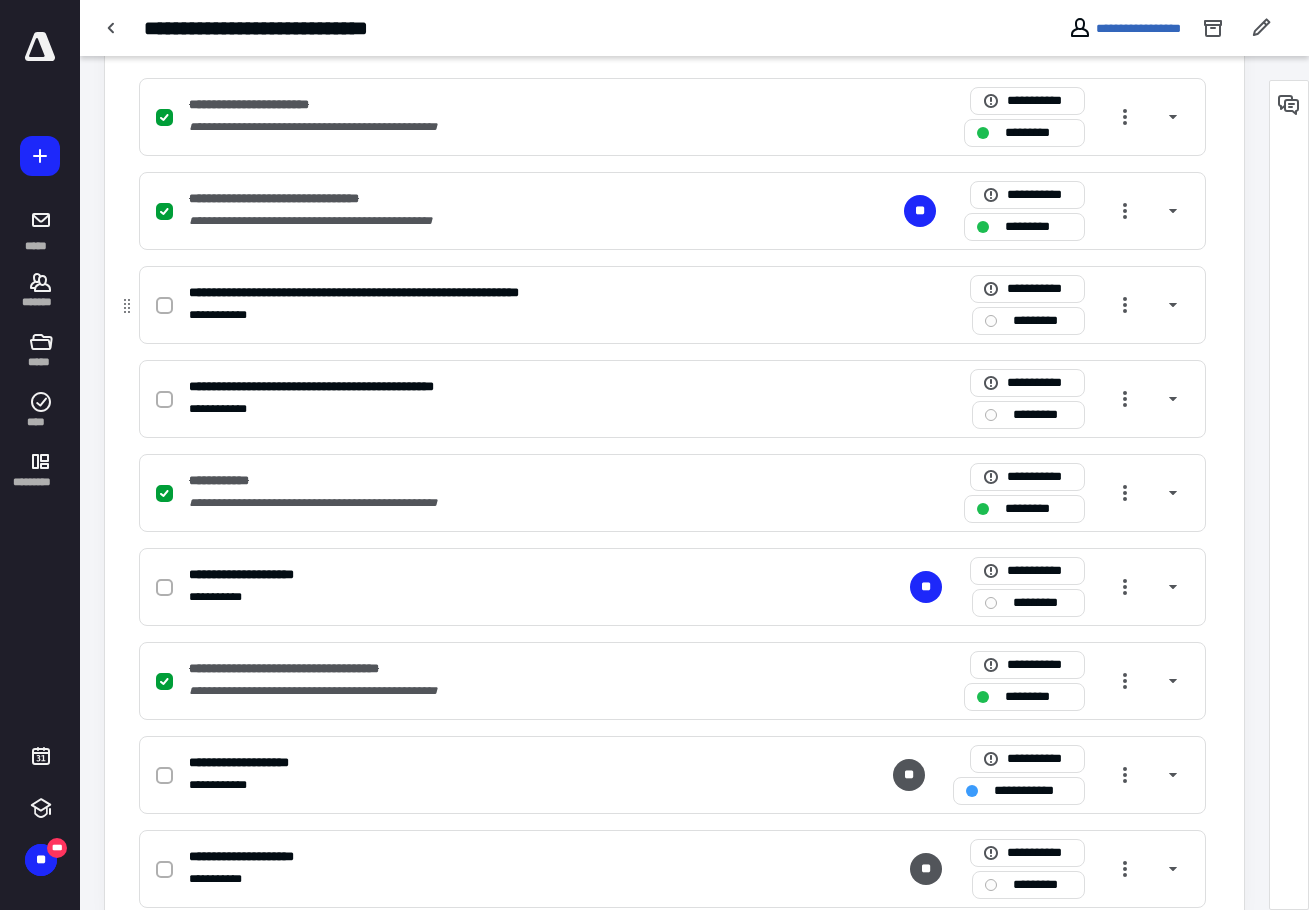 click at bounding box center [164, 306] 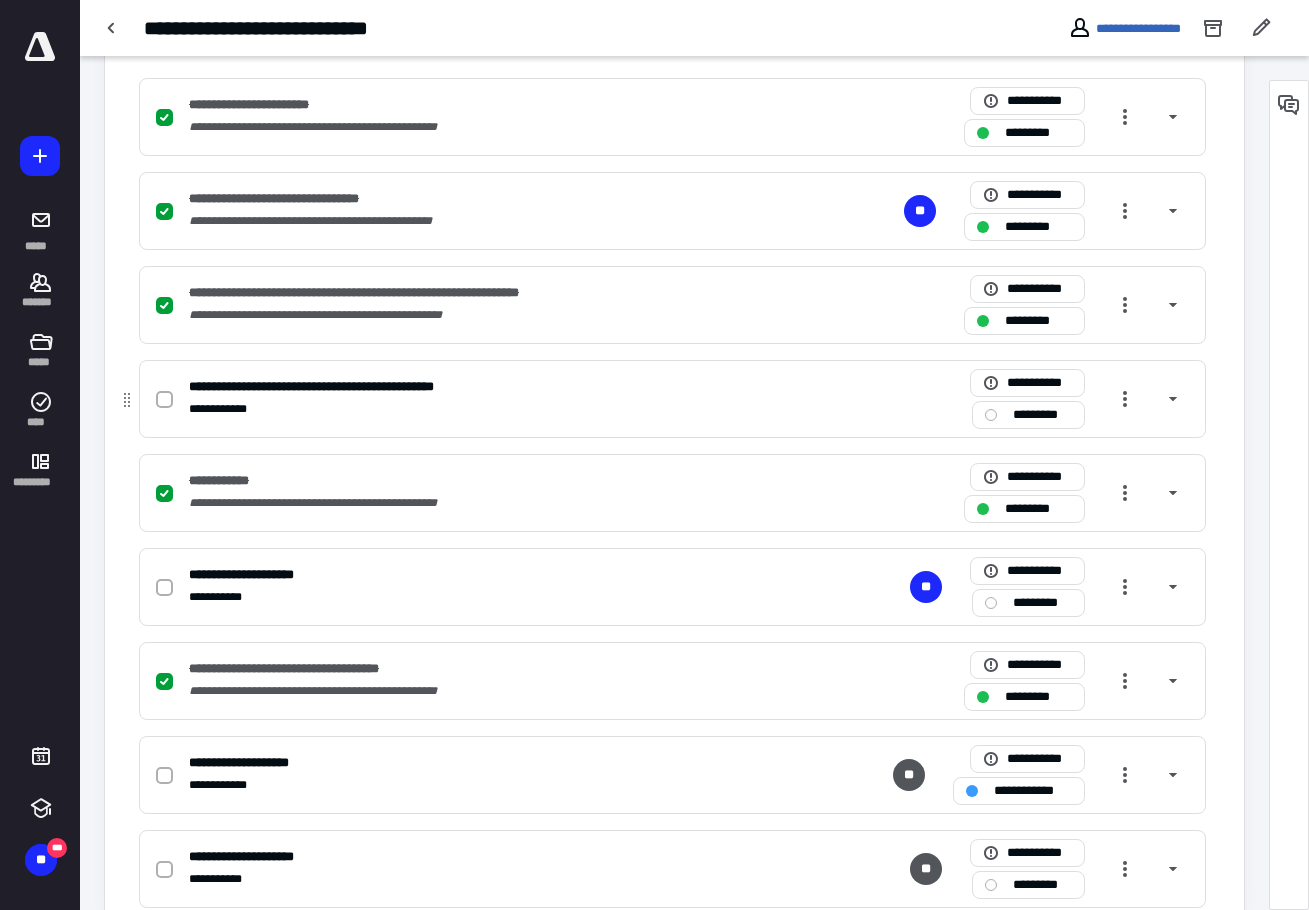 click 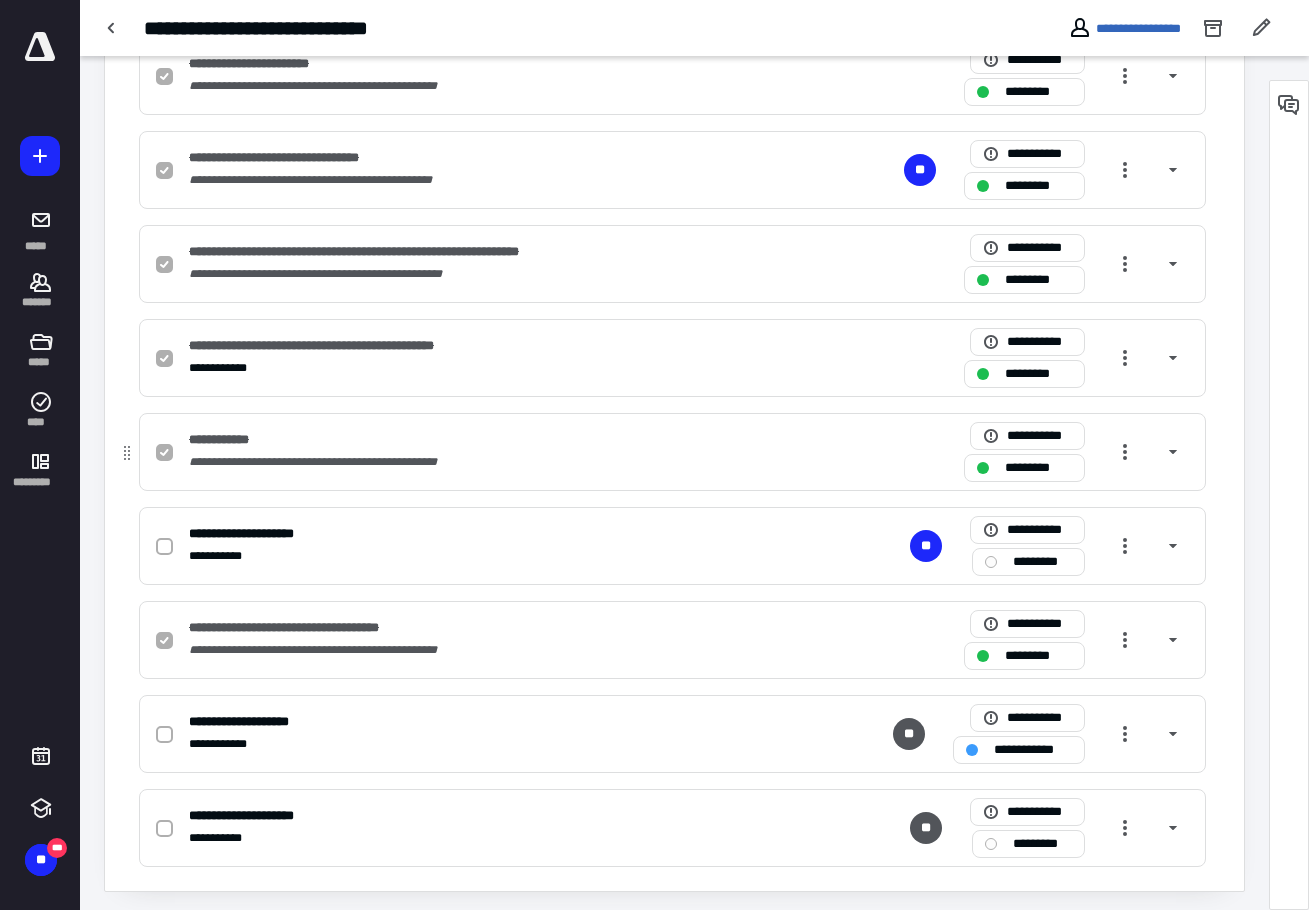 scroll, scrollTop: 547, scrollLeft: 0, axis: vertical 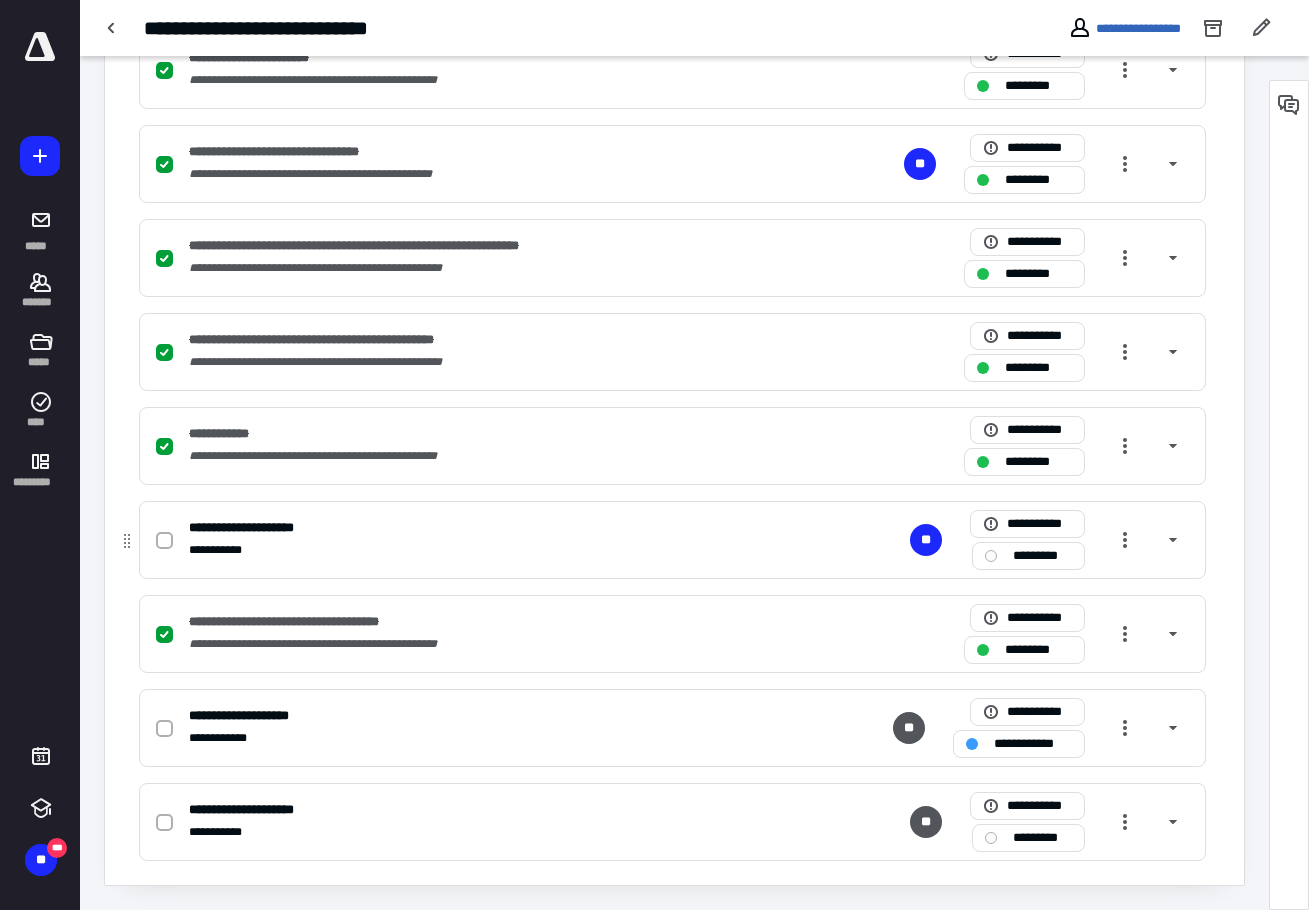 click 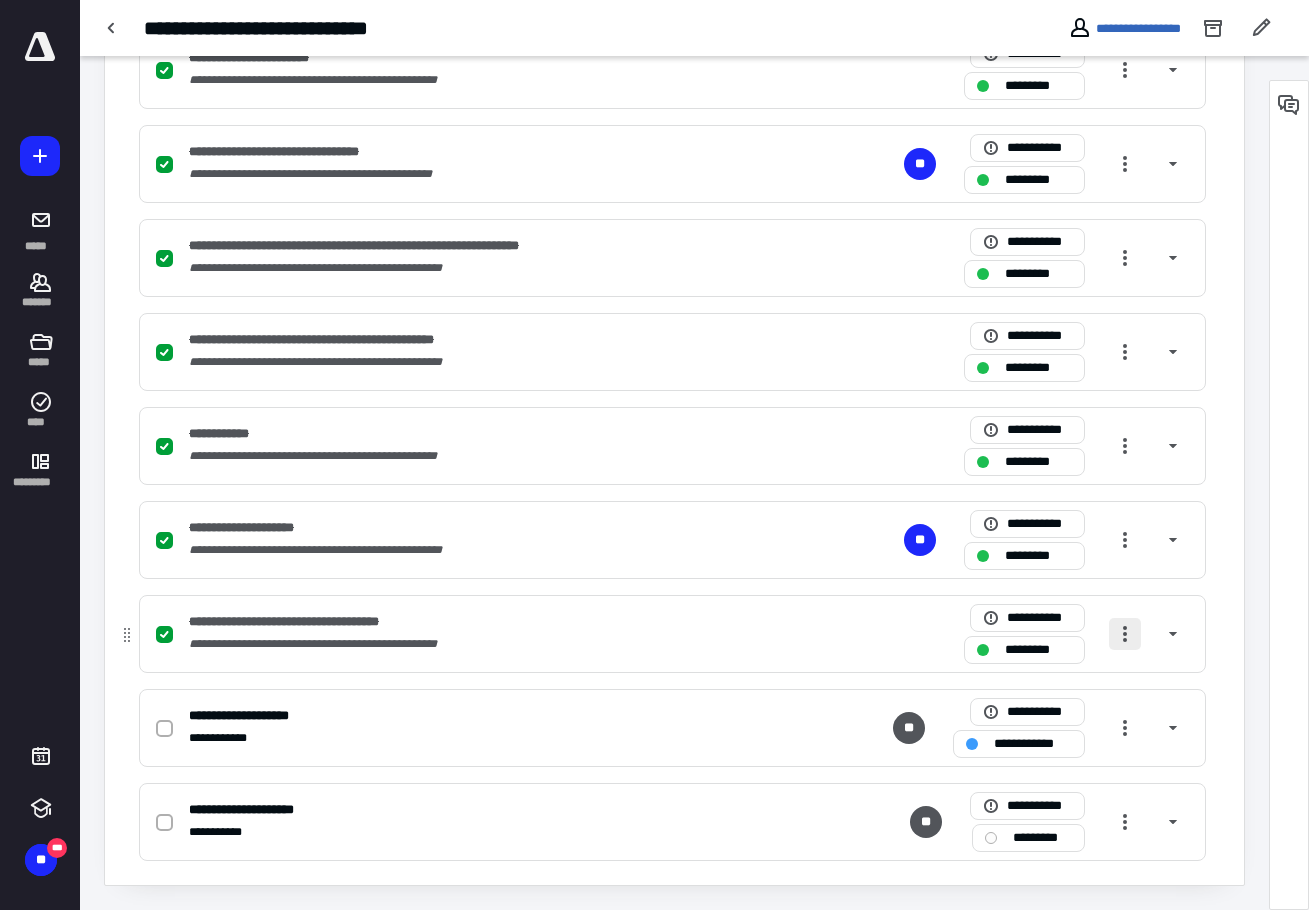 click at bounding box center (1125, 634) 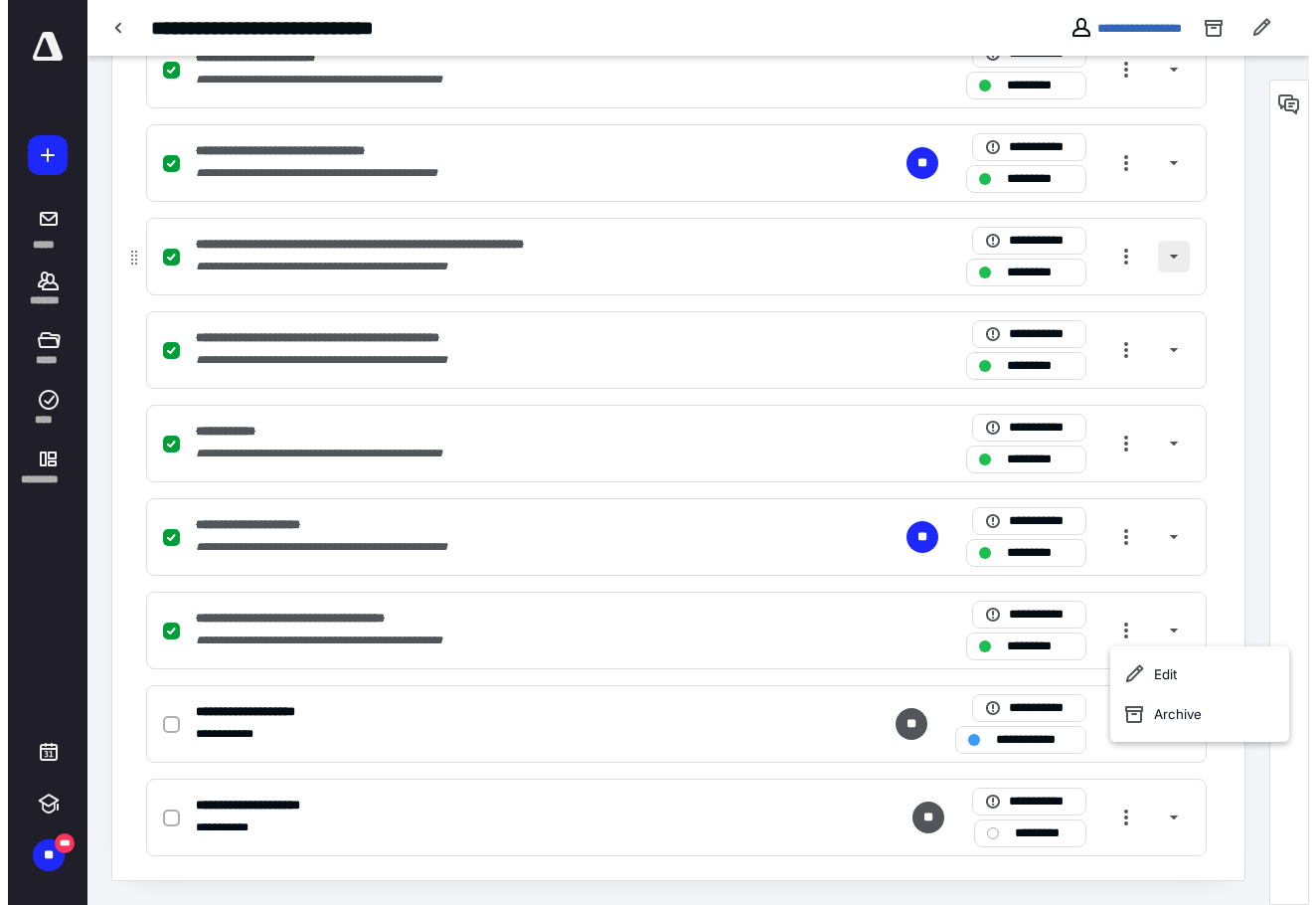 scroll, scrollTop: 246, scrollLeft: 0, axis: vertical 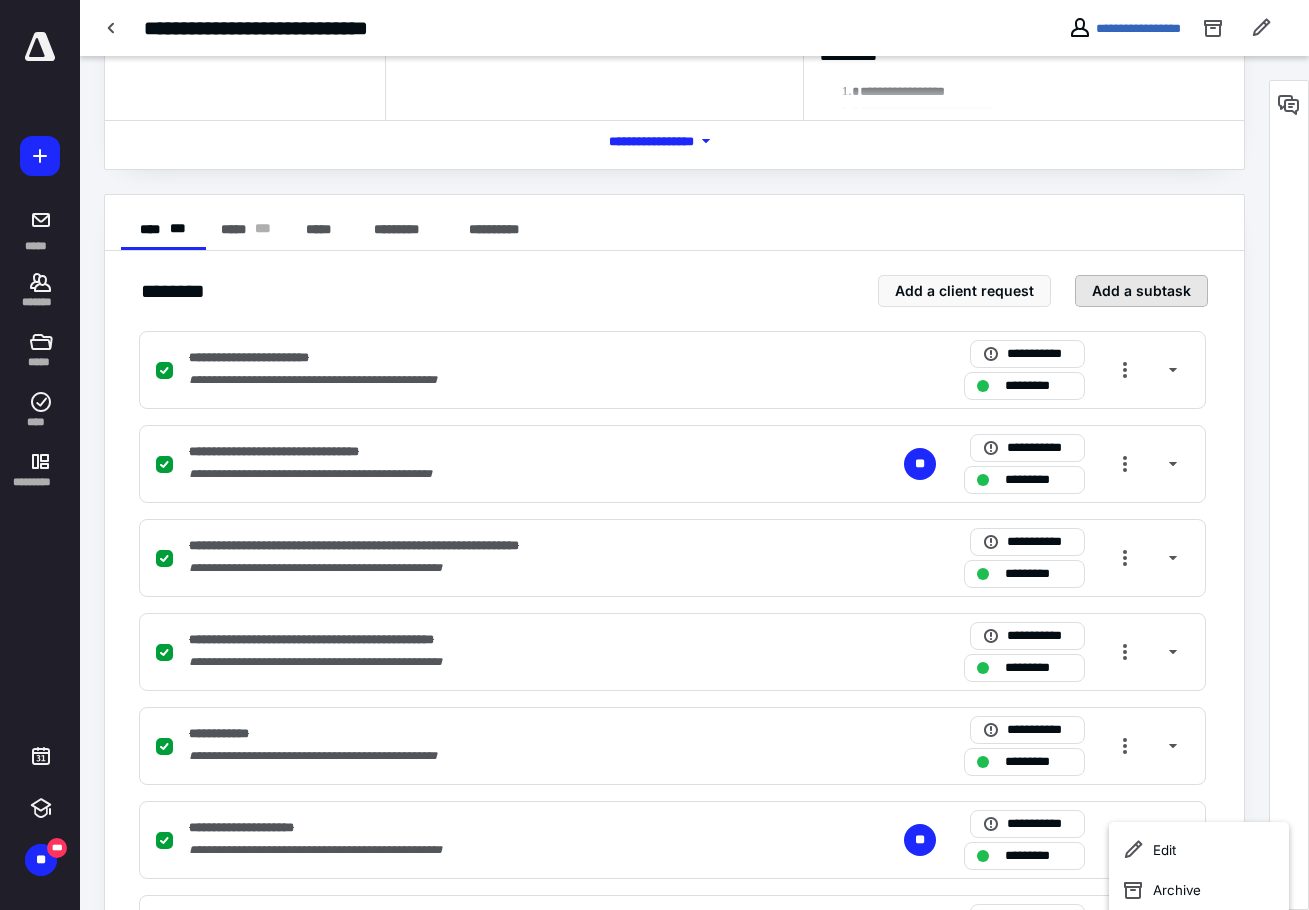 click on "Add a subtask" at bounding box center [1141, 291] 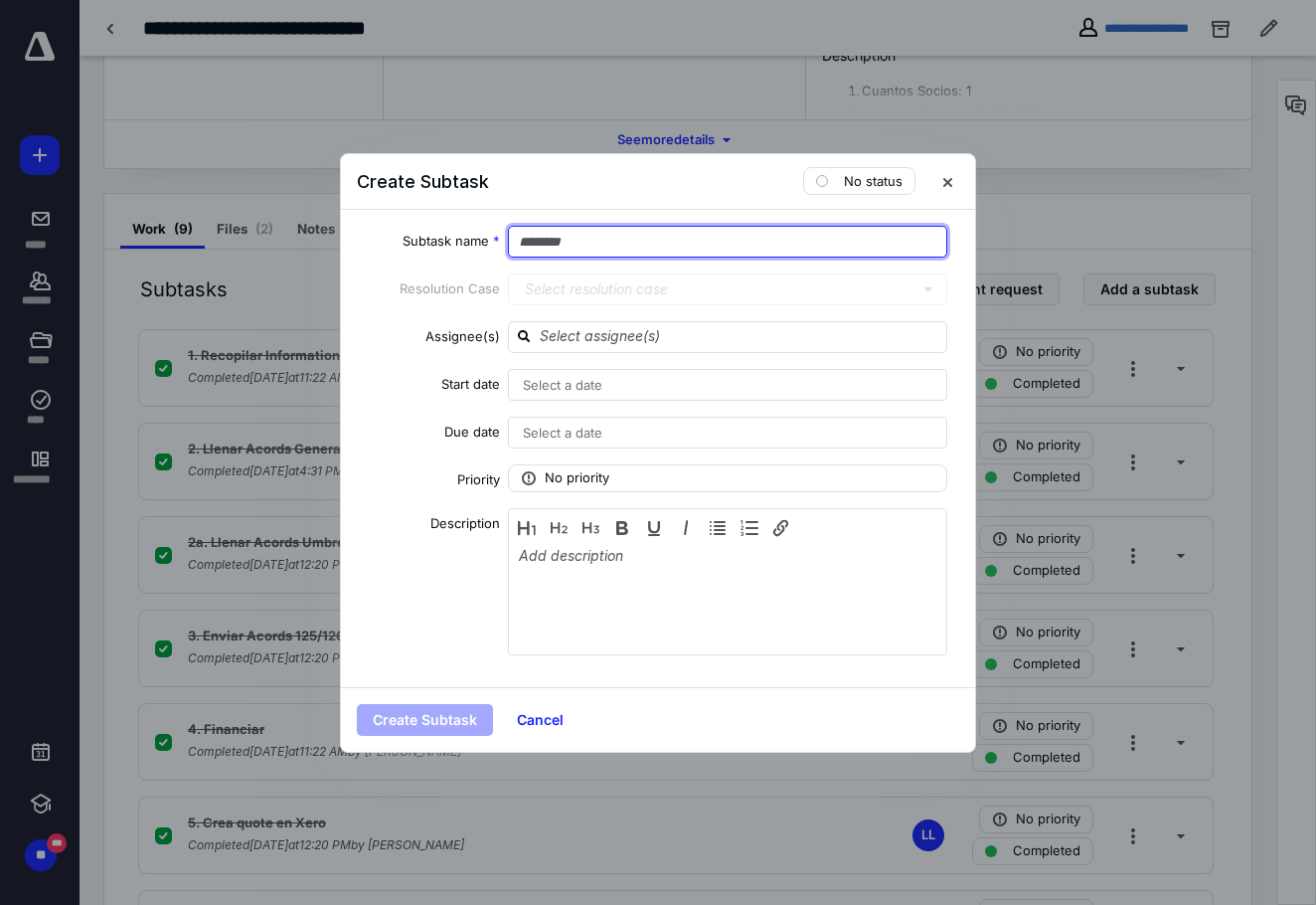 click at bounding box center [728, 242] 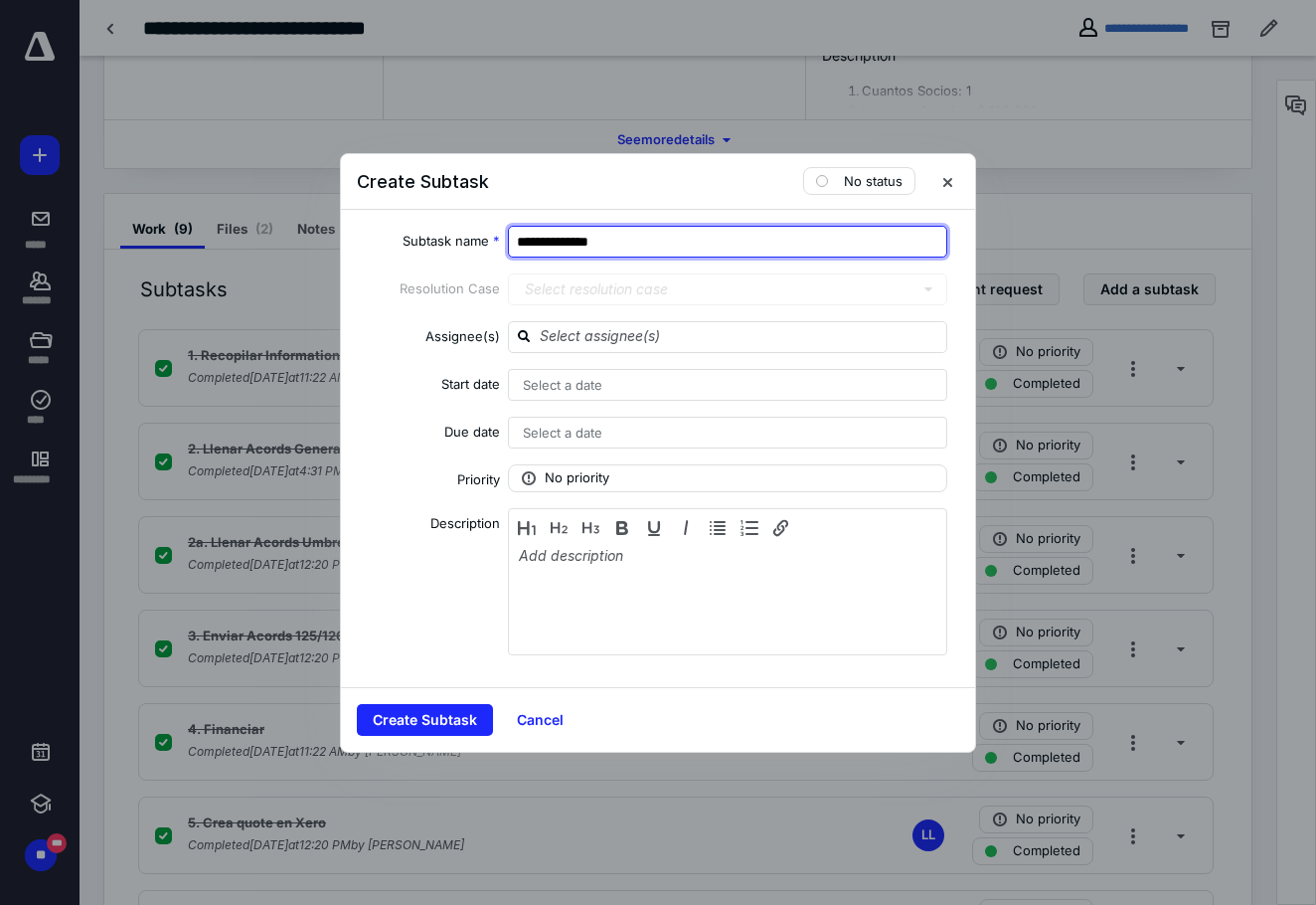 type on "**********" 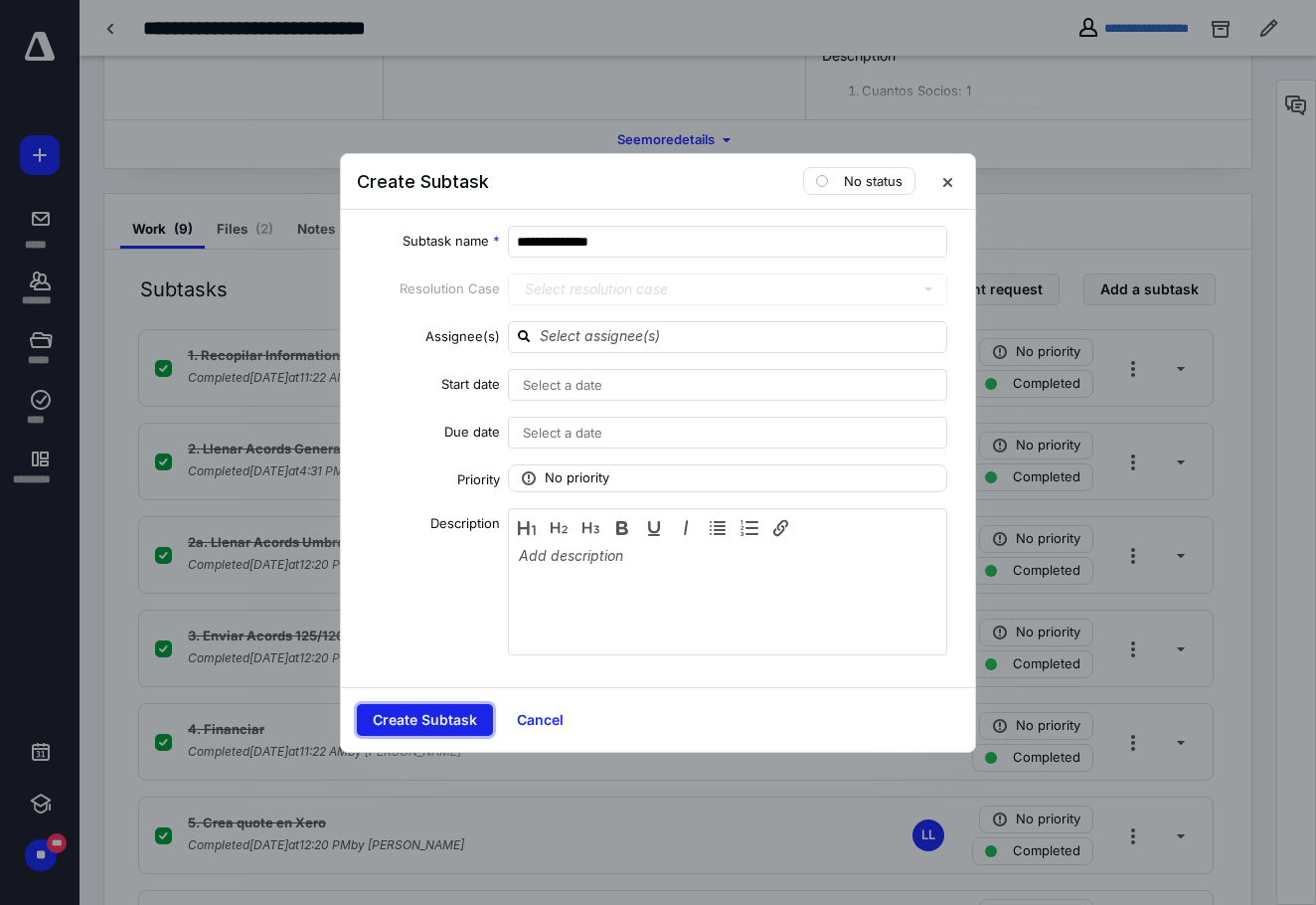 click on "Create Subtask" at bounding box center (424, 720) 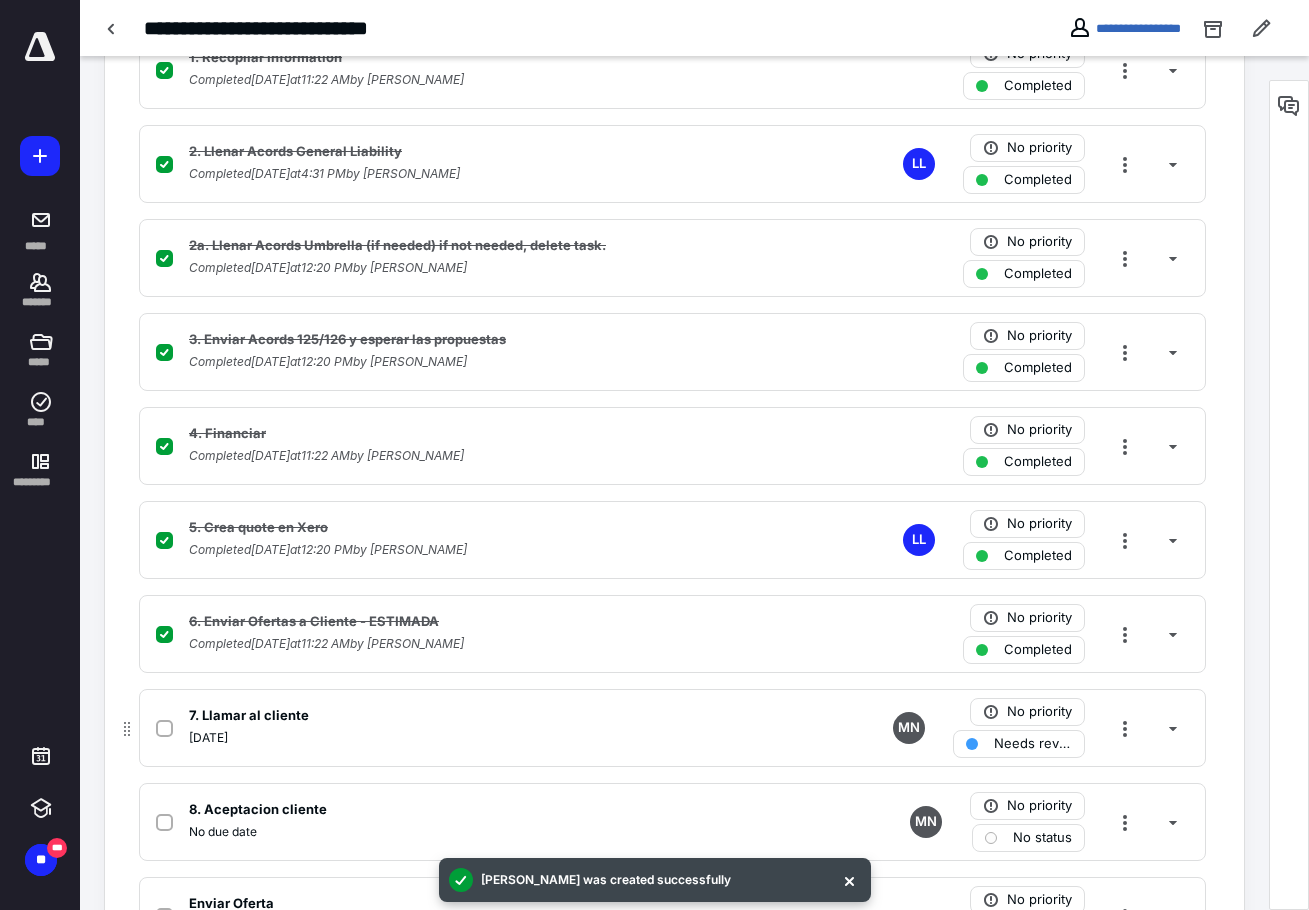 scroll, scrollTop: 641, scrollLeft: 0, axis: vertical 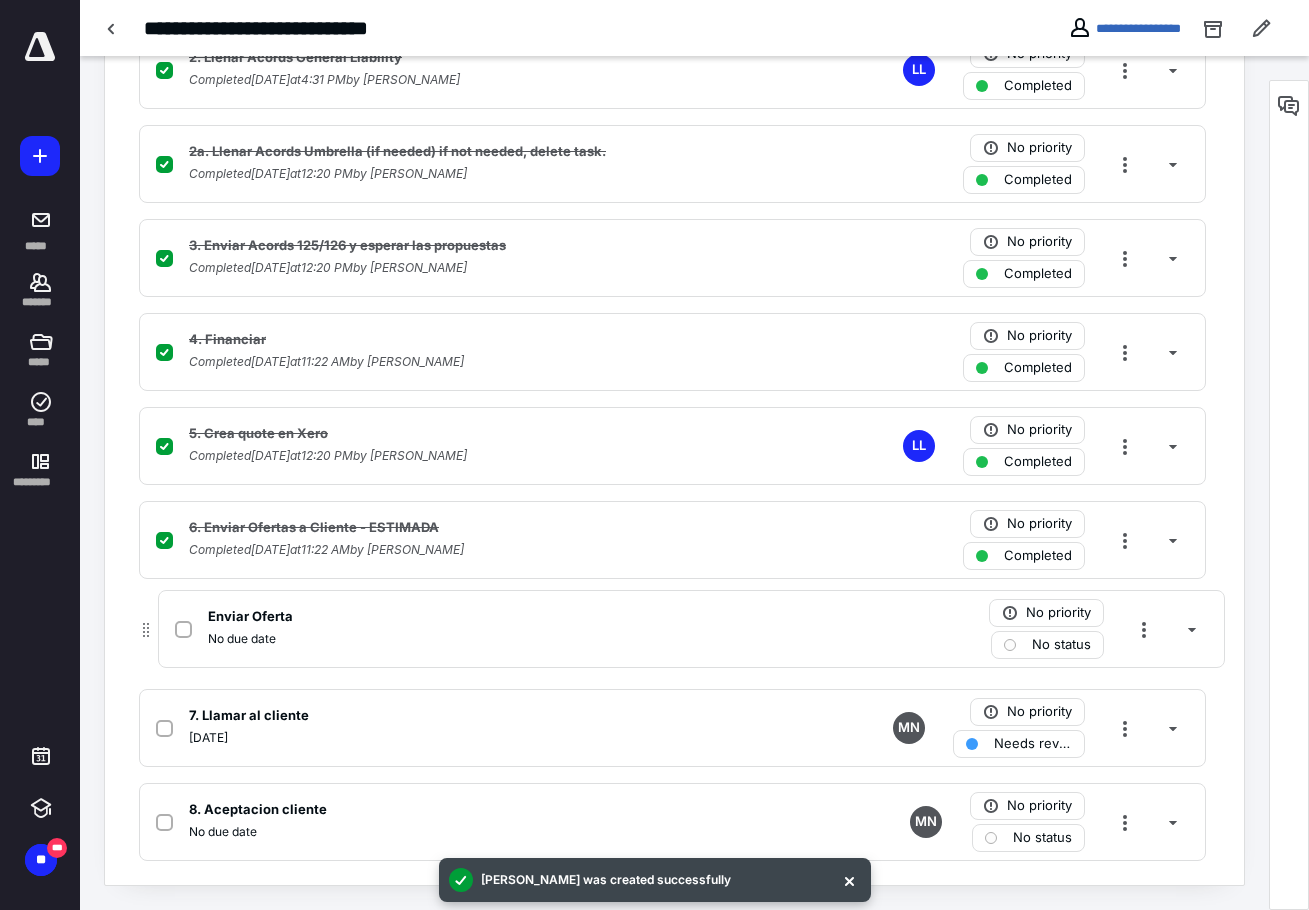 drag, startPoint x: 128, startPoint y: 816, endPoint x: 149, endPoint y: 611, distance: 206.0728 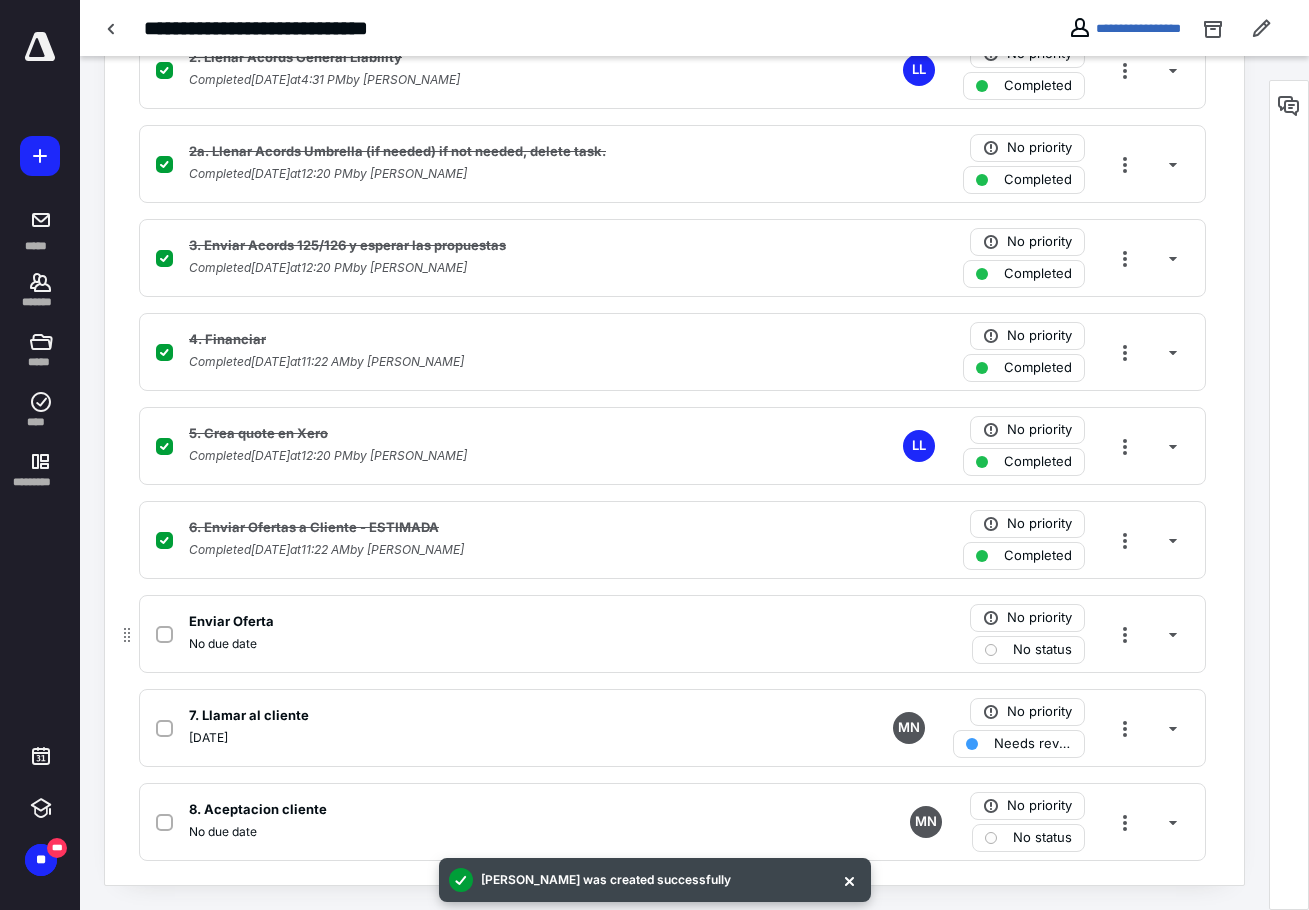 drag, startPoint x: 165, startPoint y: 635, endPoint x: 279, endPoint y: 670, distance: 119.25183 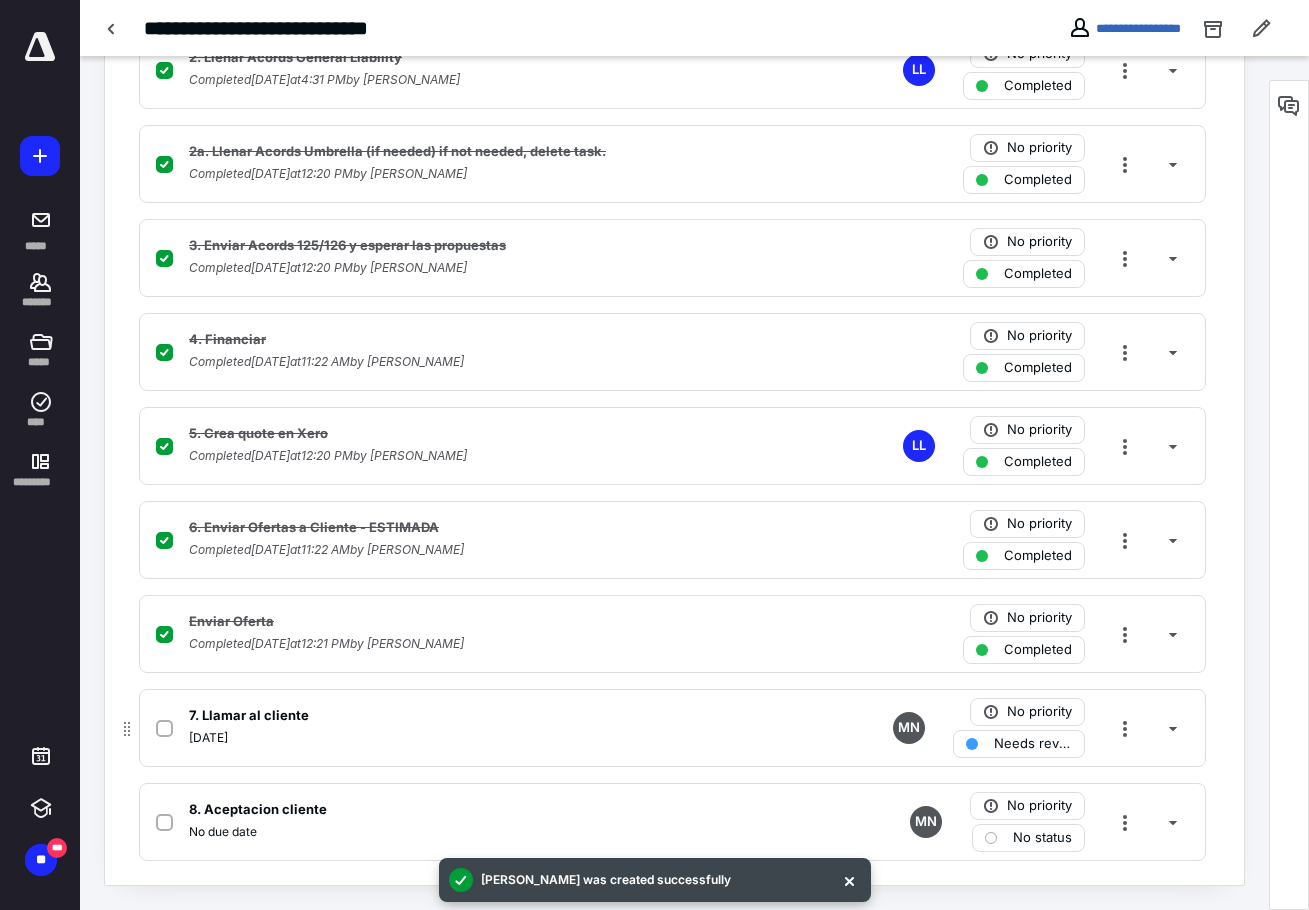 click on "Needs review" at bounding box center [1033, 744] 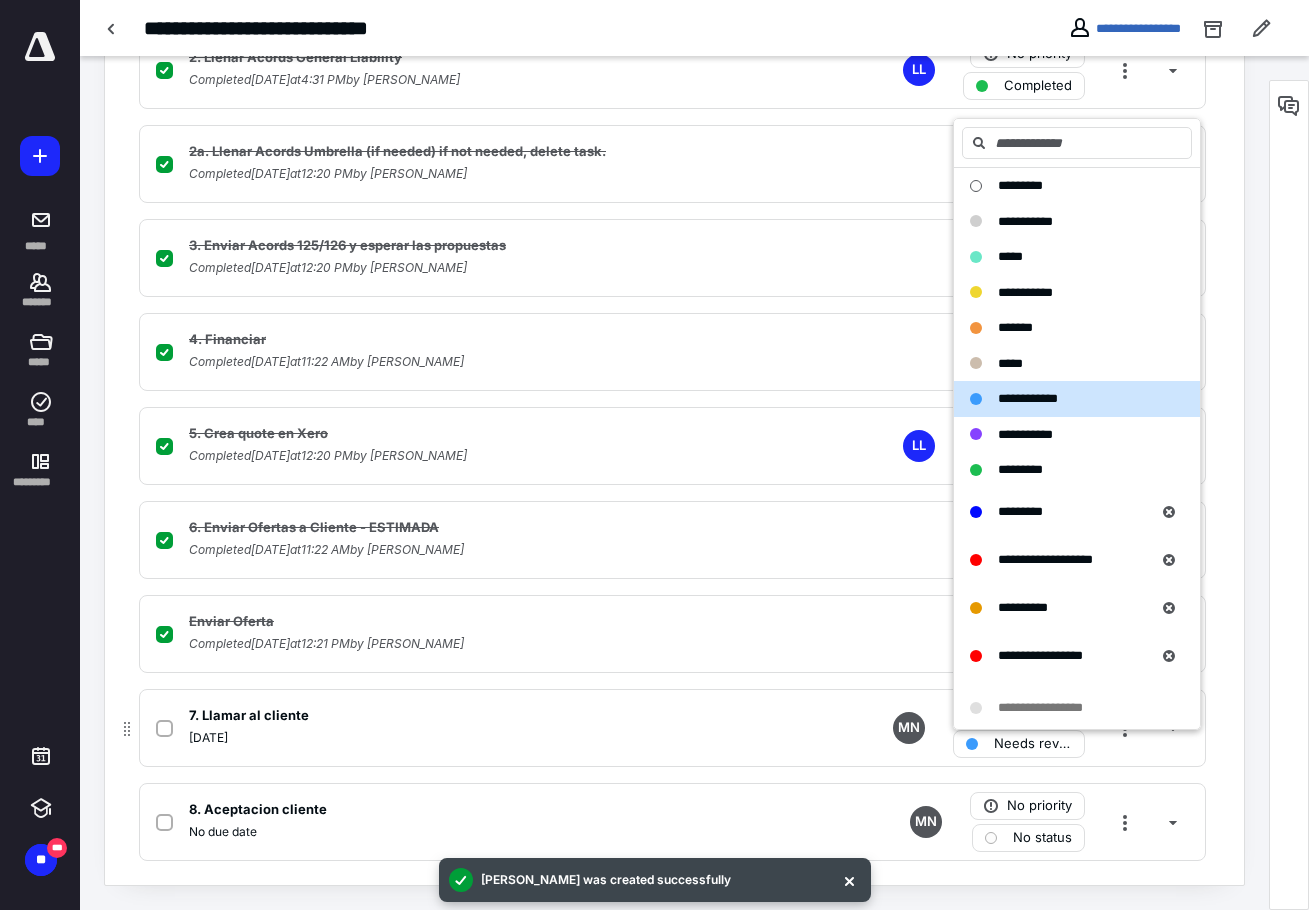 click on "7. Llamar al cliente [DATE] MN No priority Needs review" at bounding box center [672, 728] 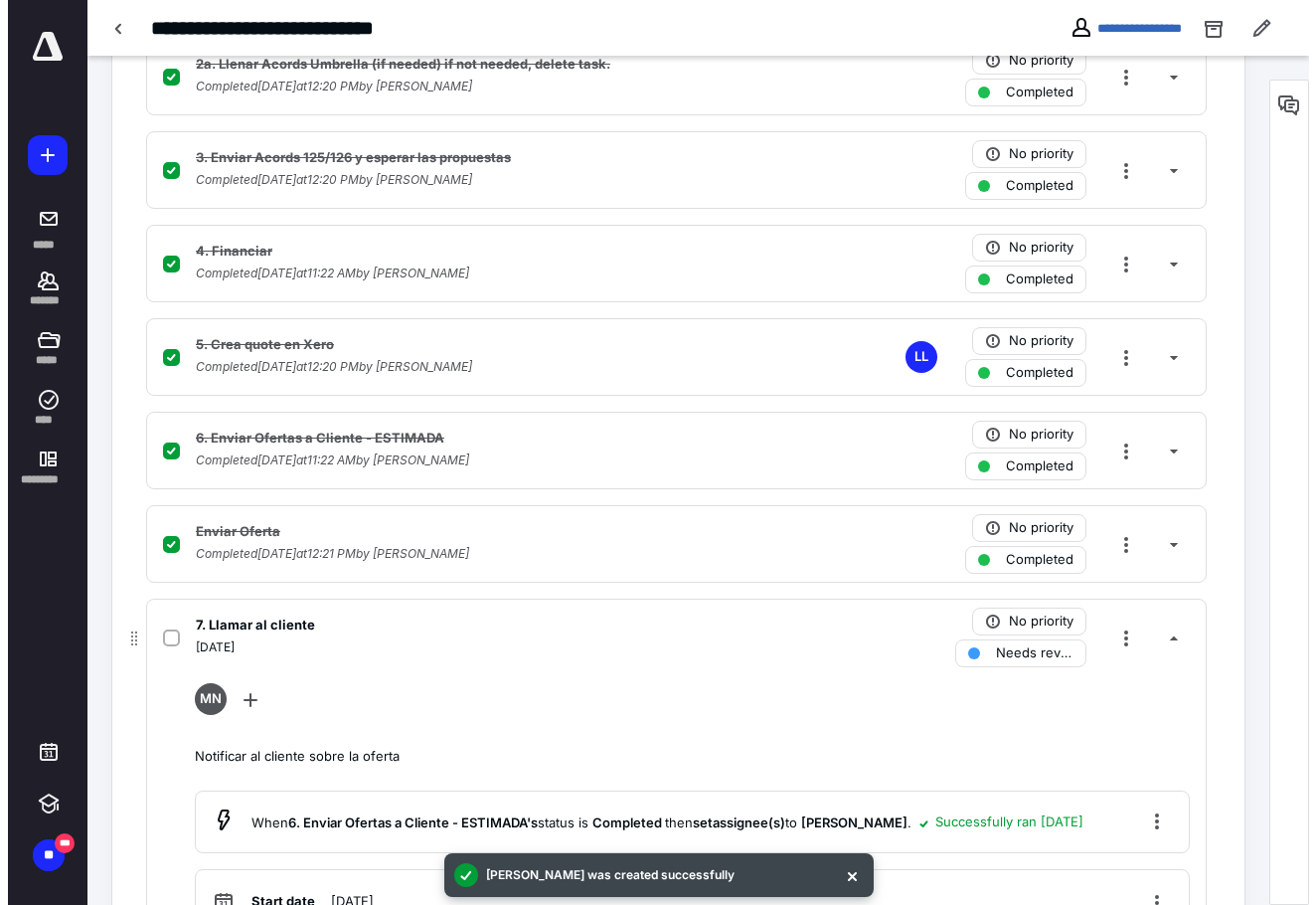 scroll, scrollTop: 1035, scrollLeft: 0, axis: vertical 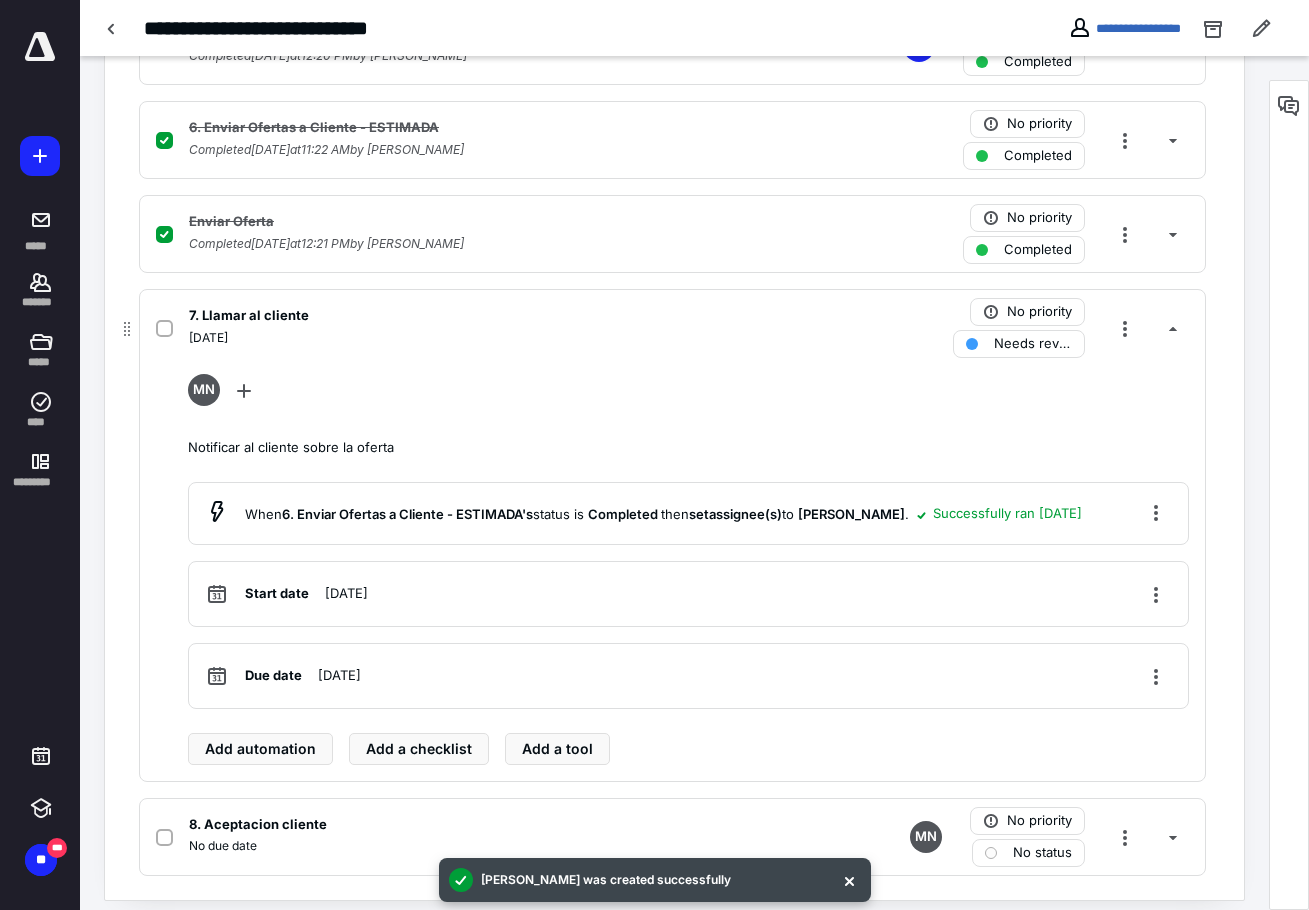 click on "No priority Needs review" at bounding box center [1059, 328] 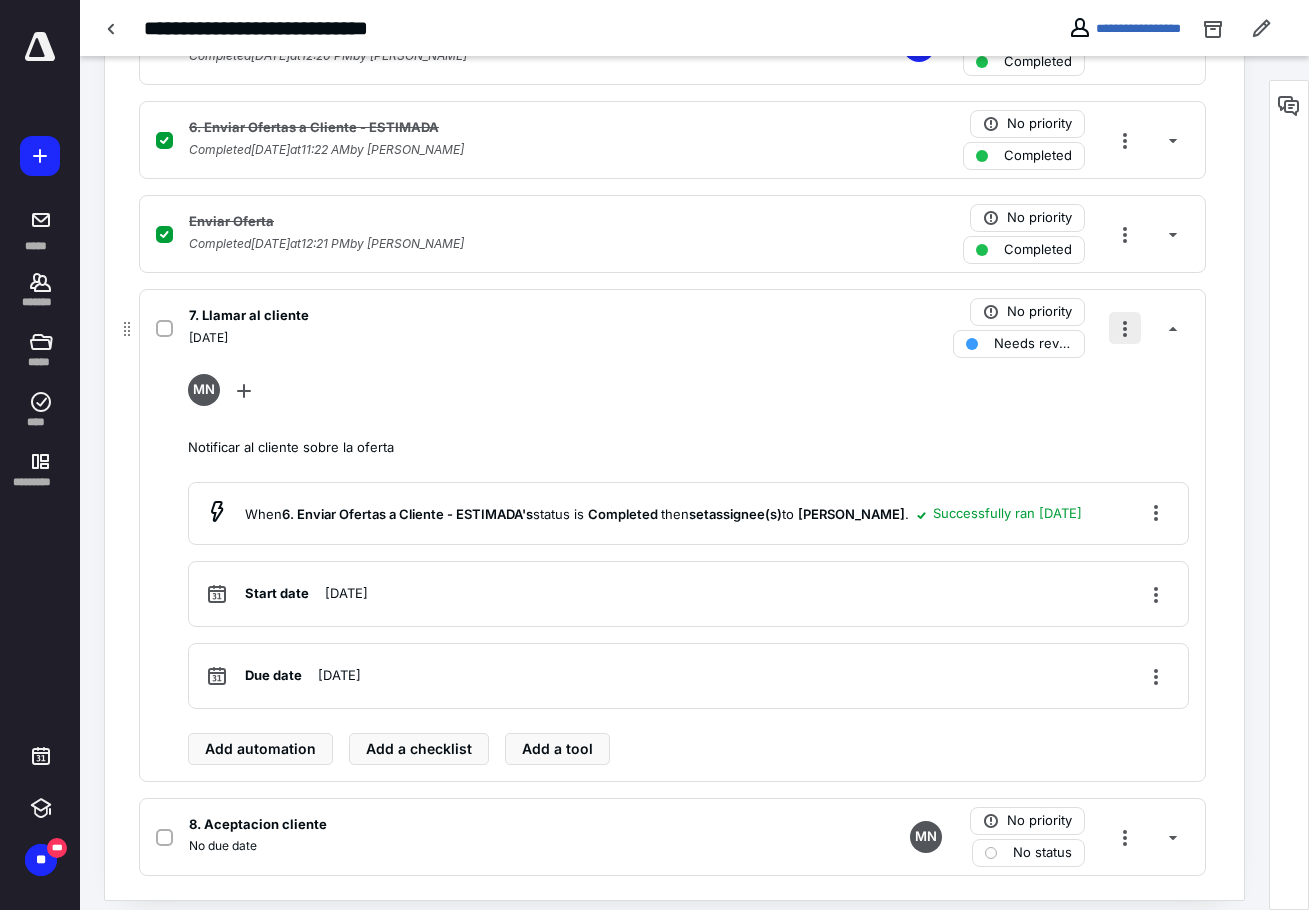 click at bounding box center [1125, 328] 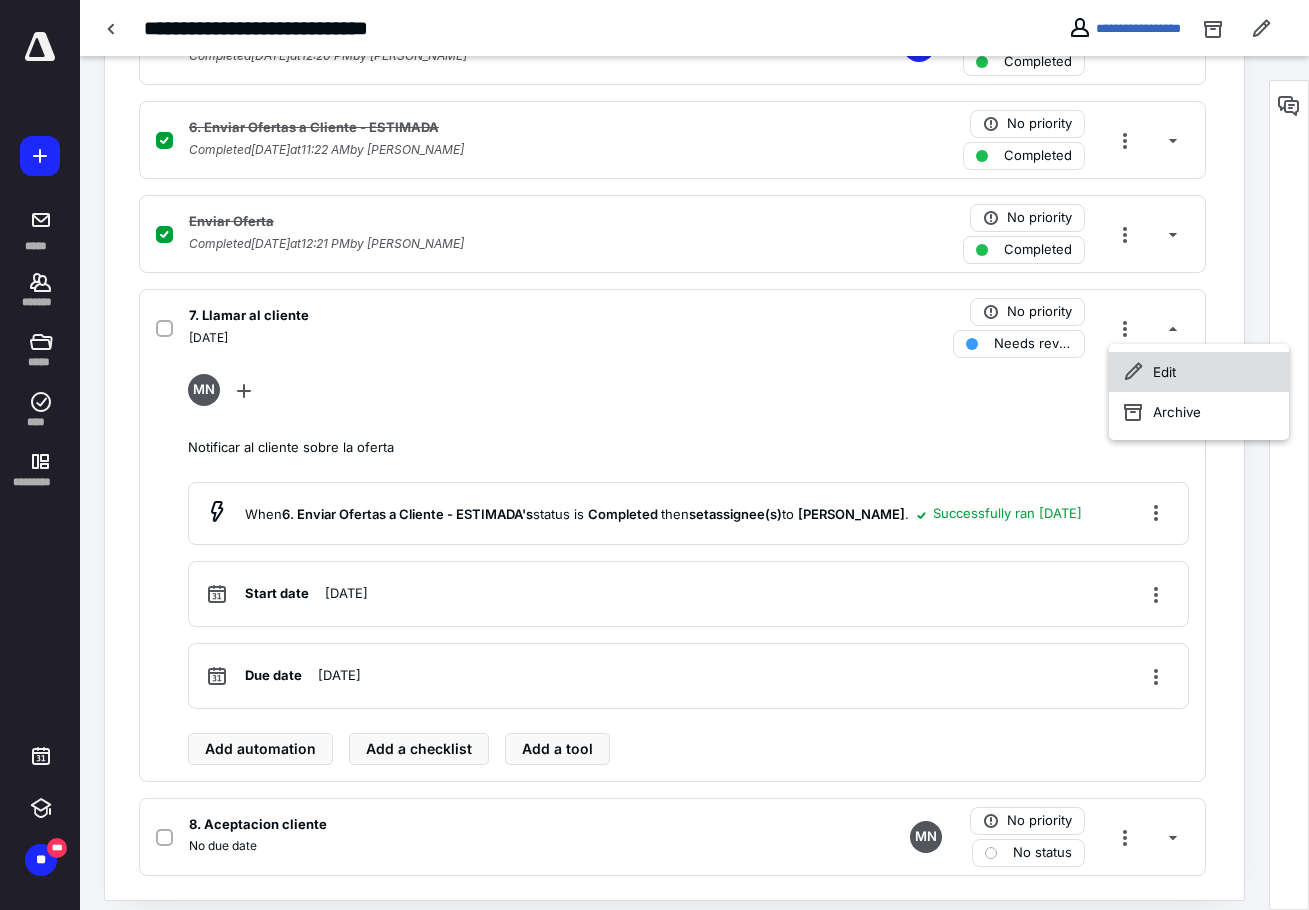 click on "Edit" at bounding box center (1199, 372) 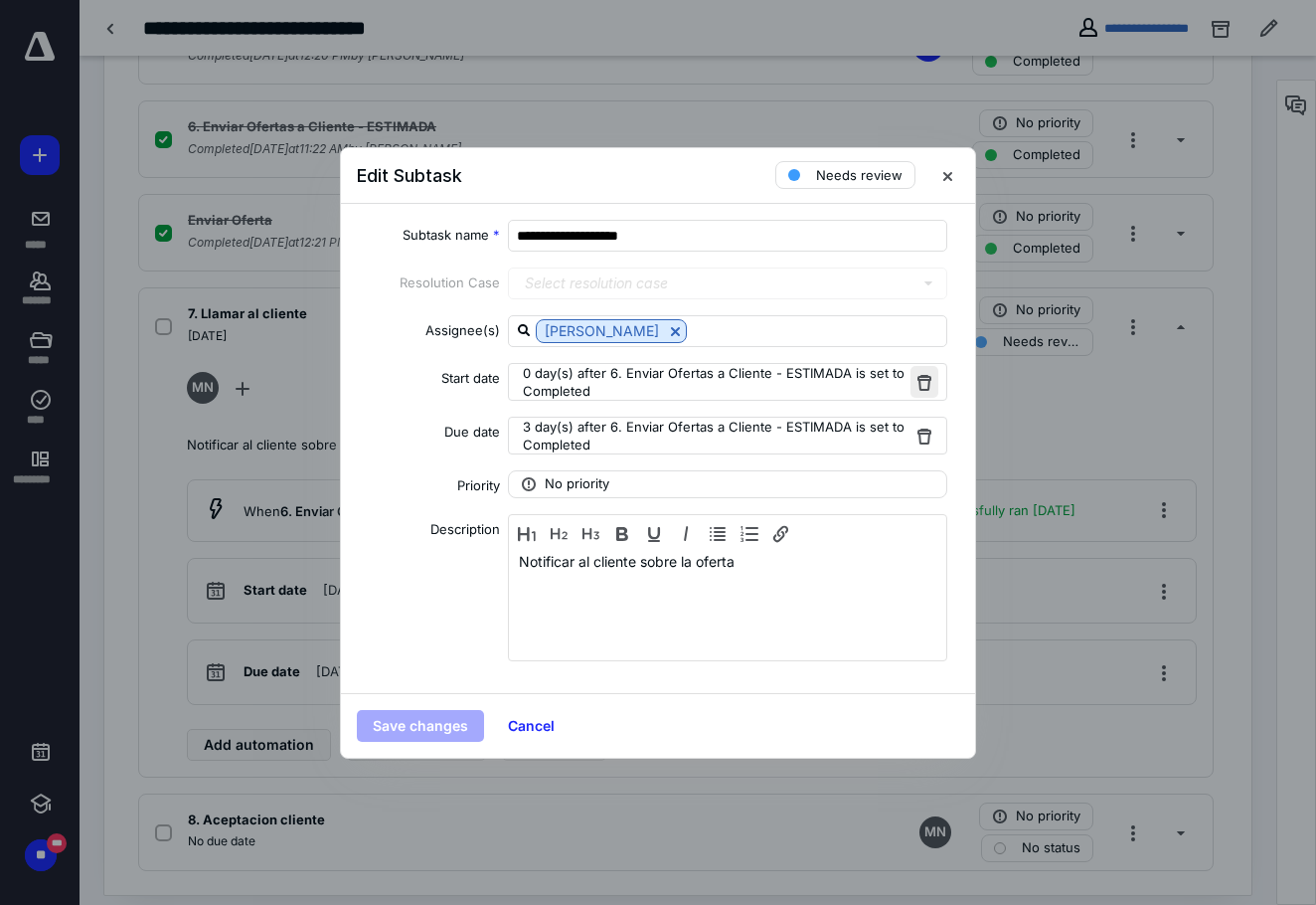 click at bounding box center (923, 382) 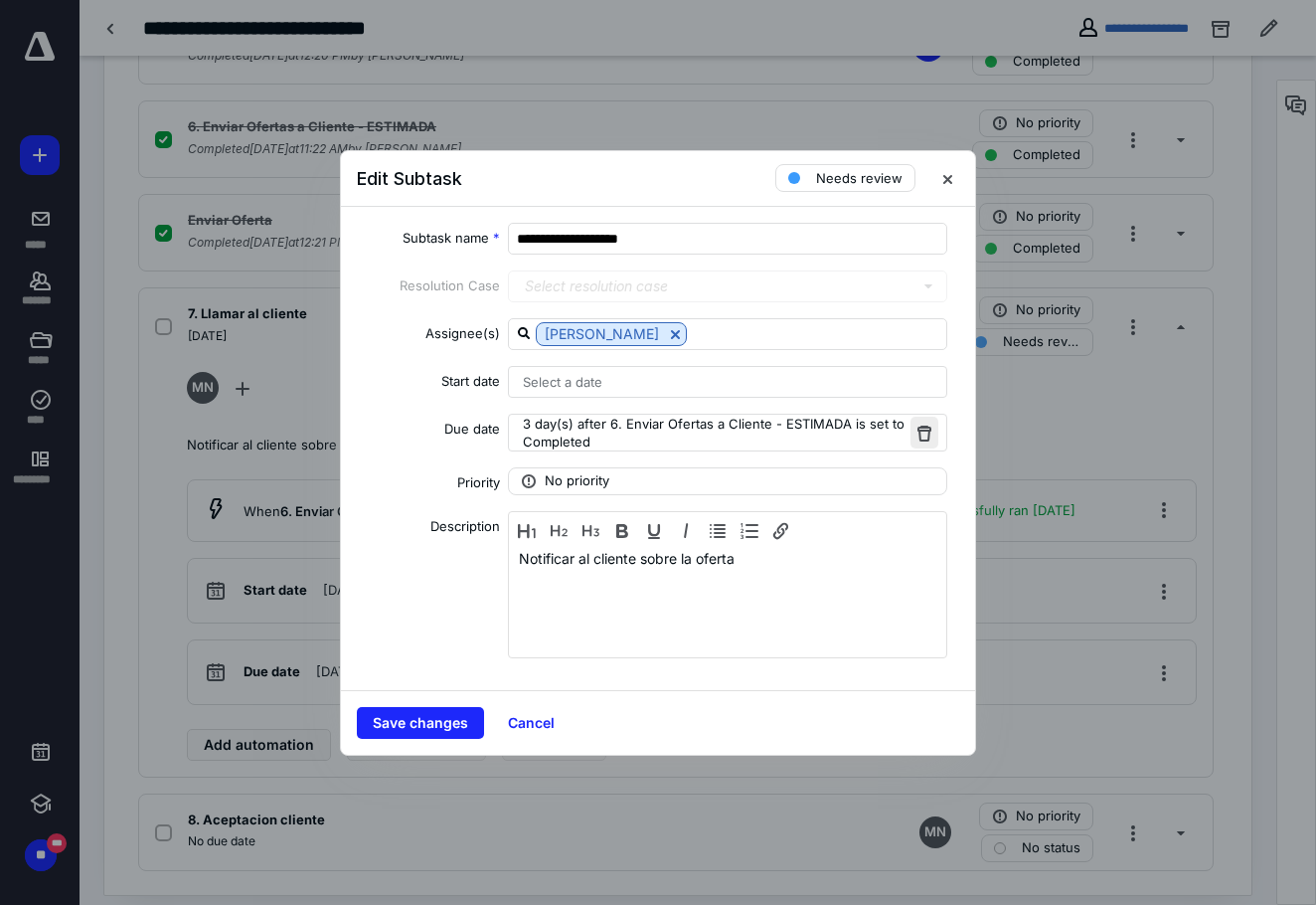 click at bounding box center (923, 433) 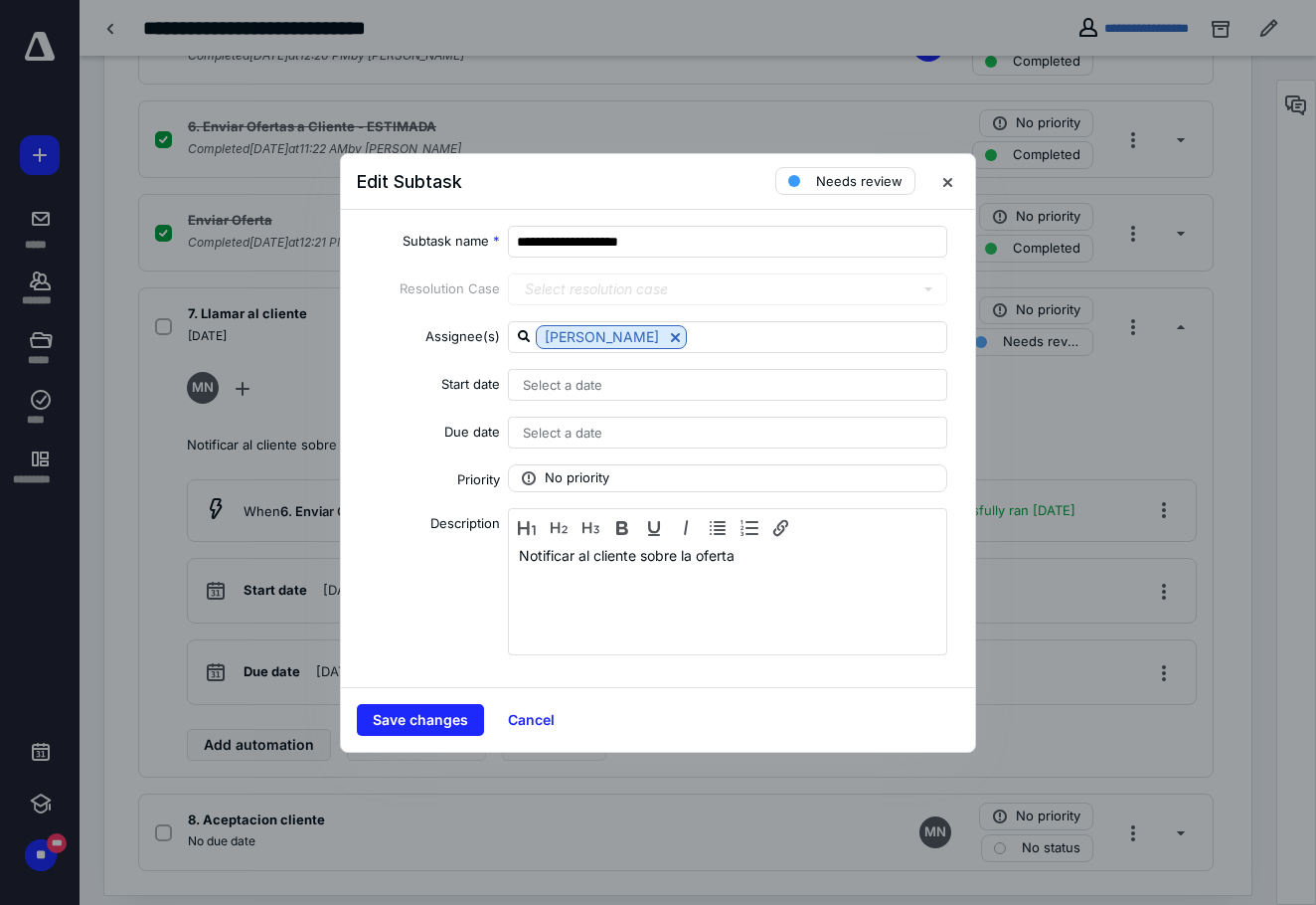 click on "Select a date" at bounding box center [728, 385] 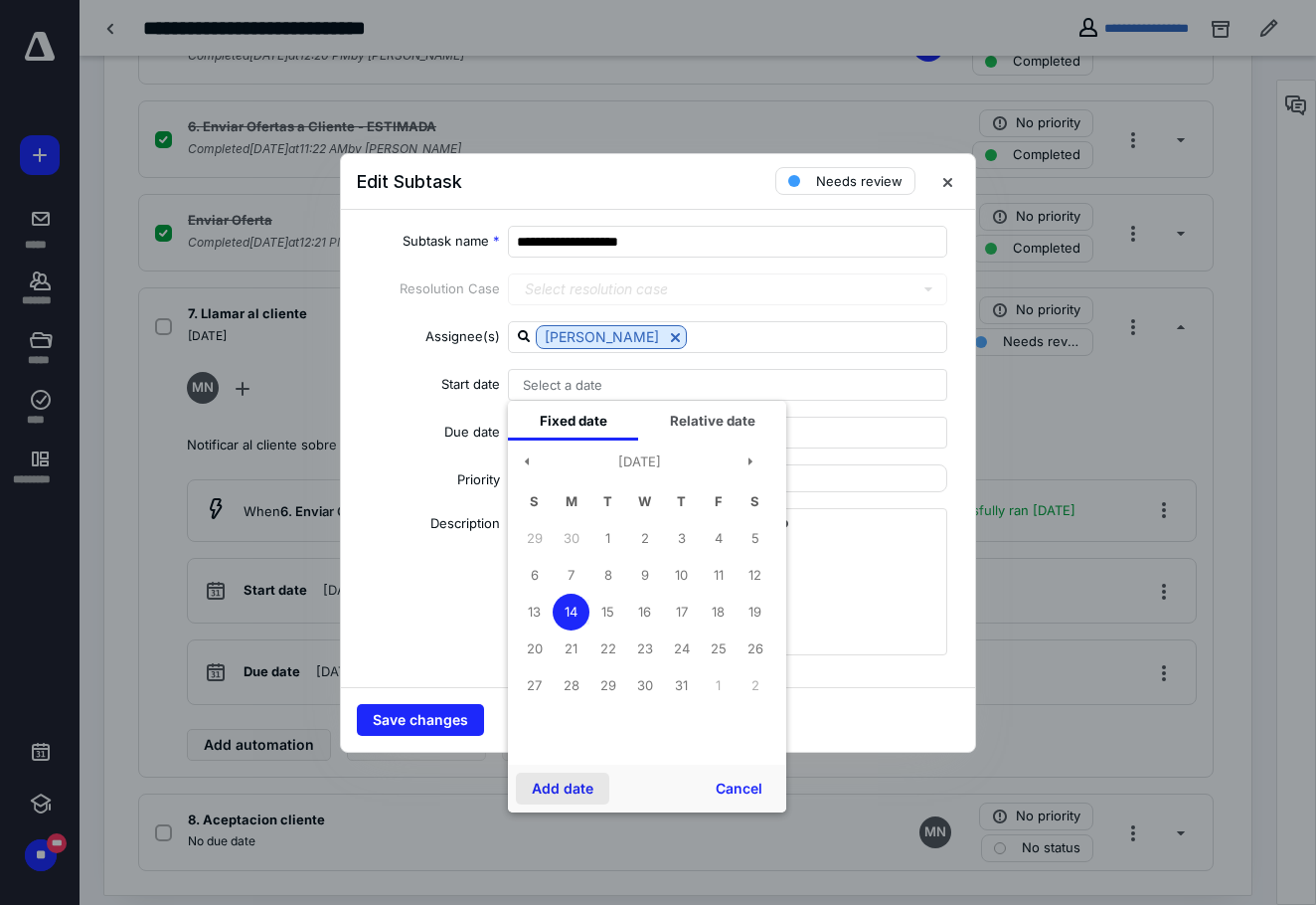 click on "Add date" at bounding box center [563, 789] 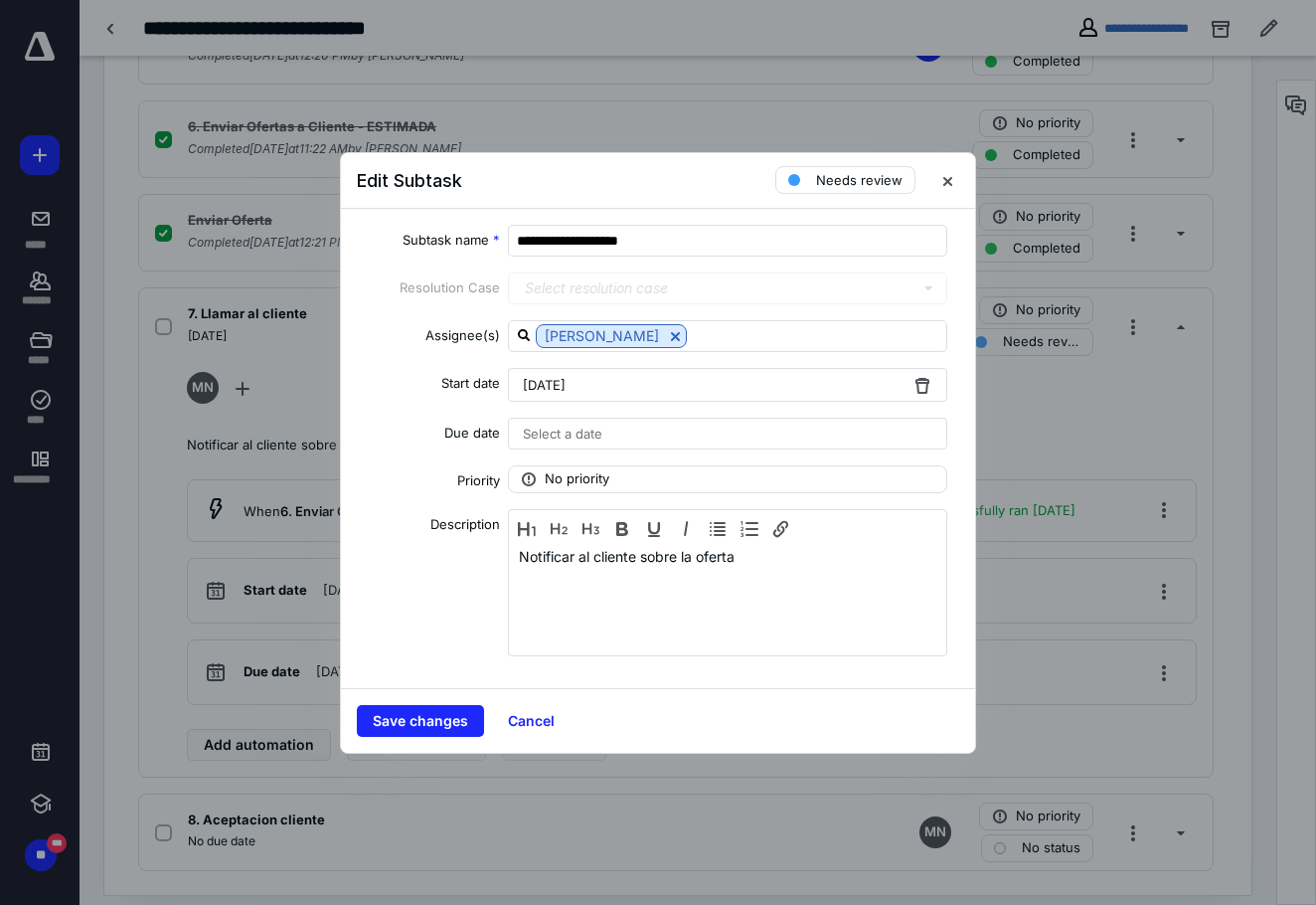 click on "Select a date" at bounding box center (728, 434) 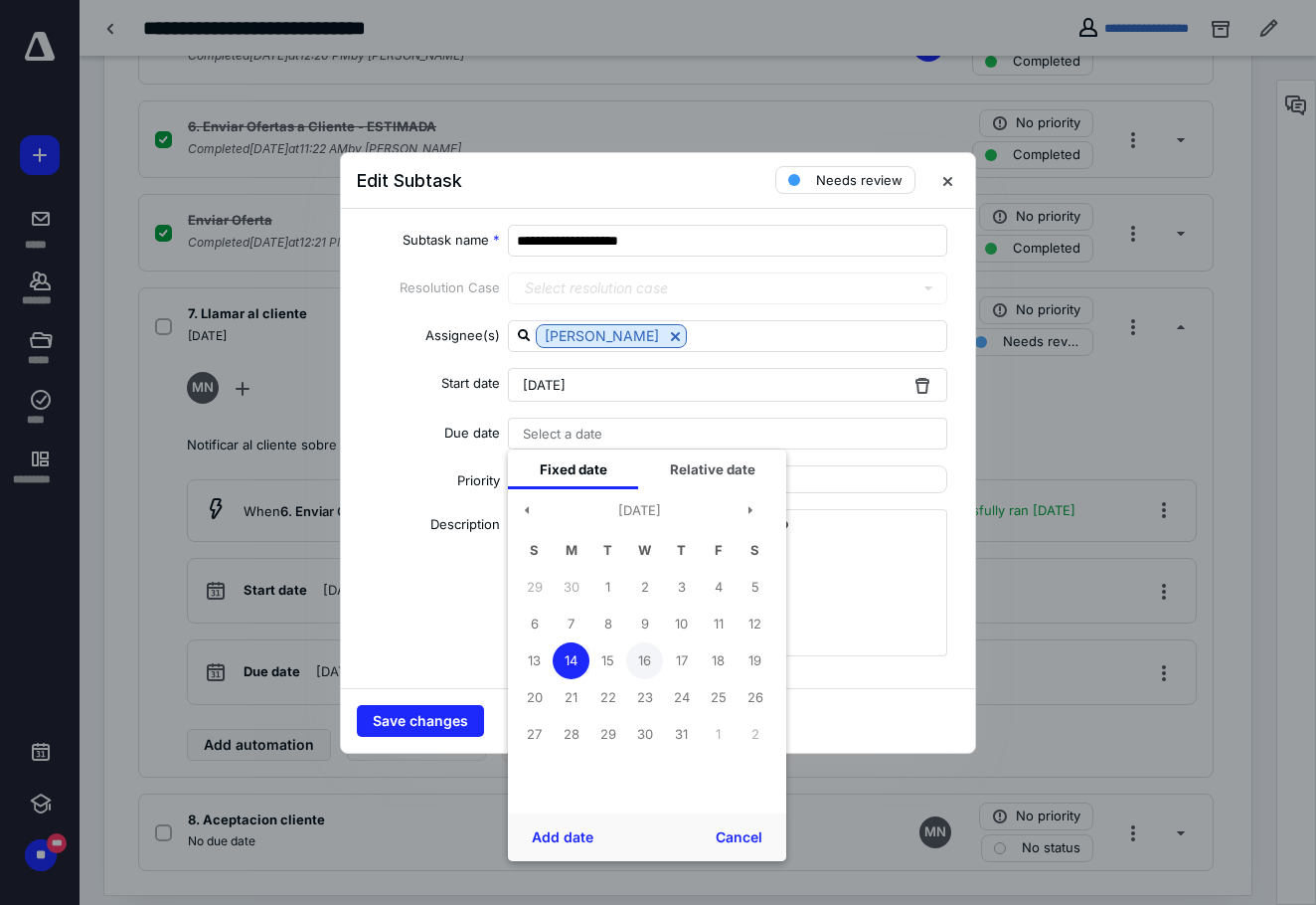click on "16" at bounding box center (644, 660) 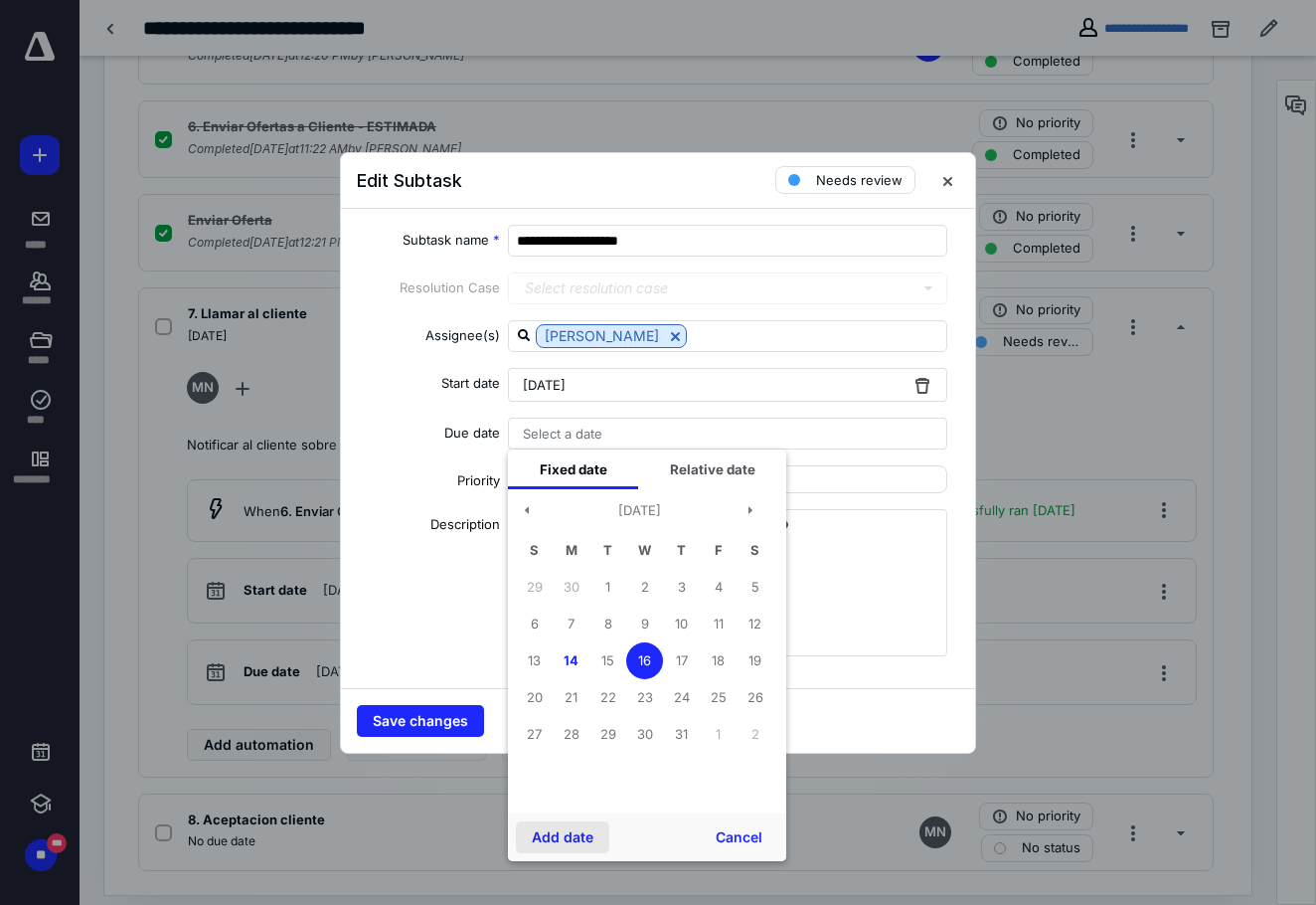 click on "Add date" at bounding box center (563, 837) 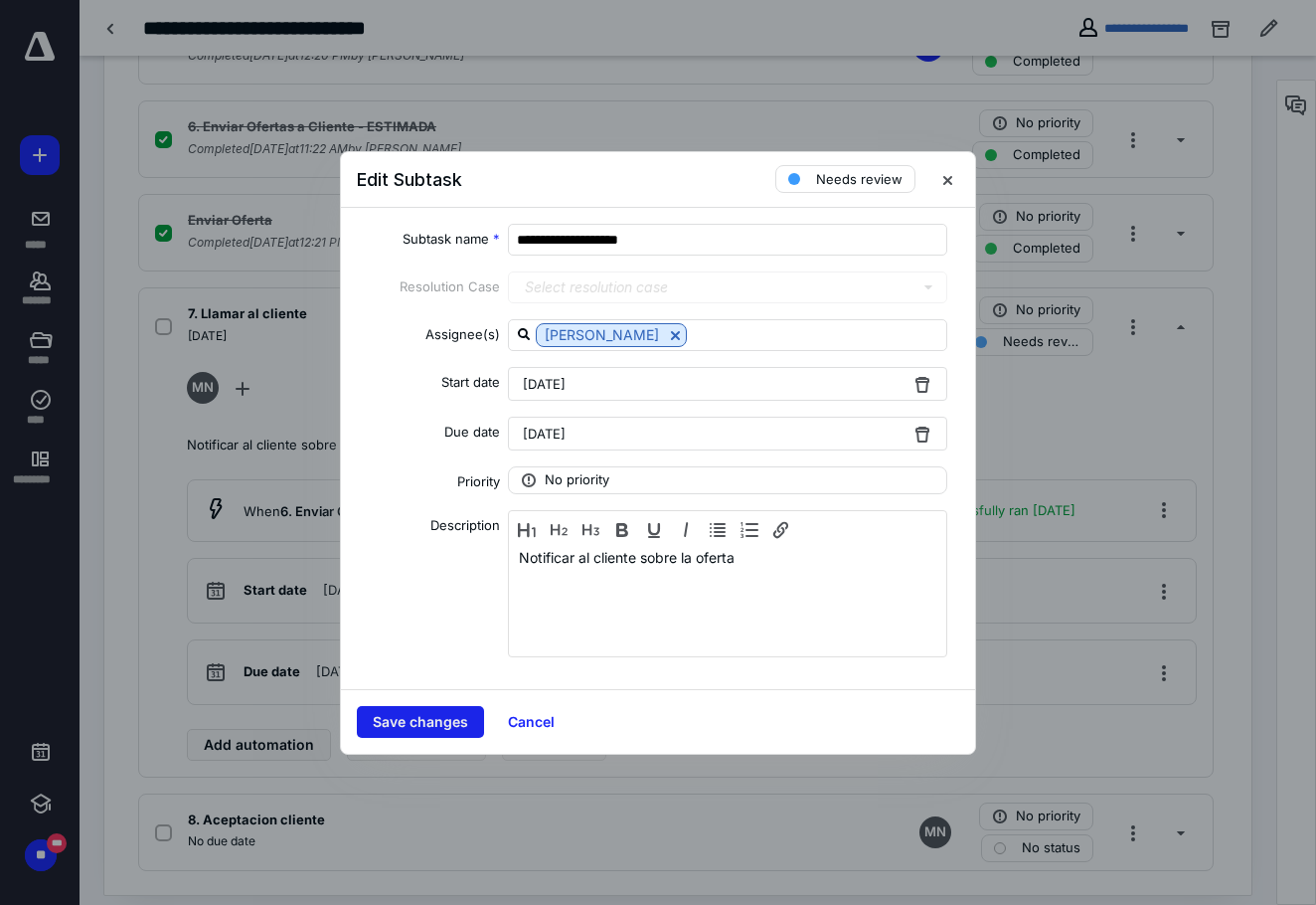 click on "Save changes" at bounding box center (420, 722) 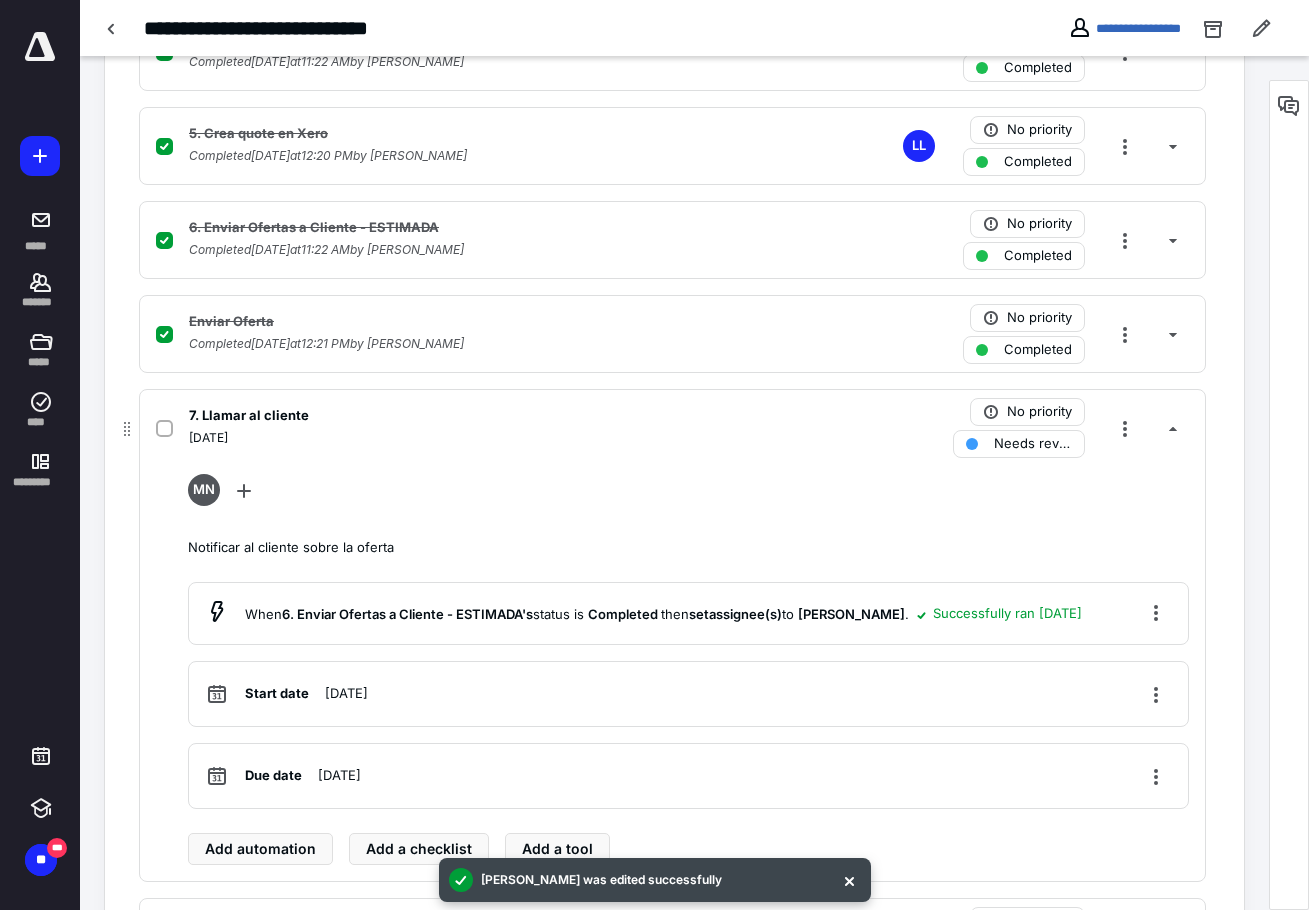 click on "[DATE]" at bounding box center (410, 438) 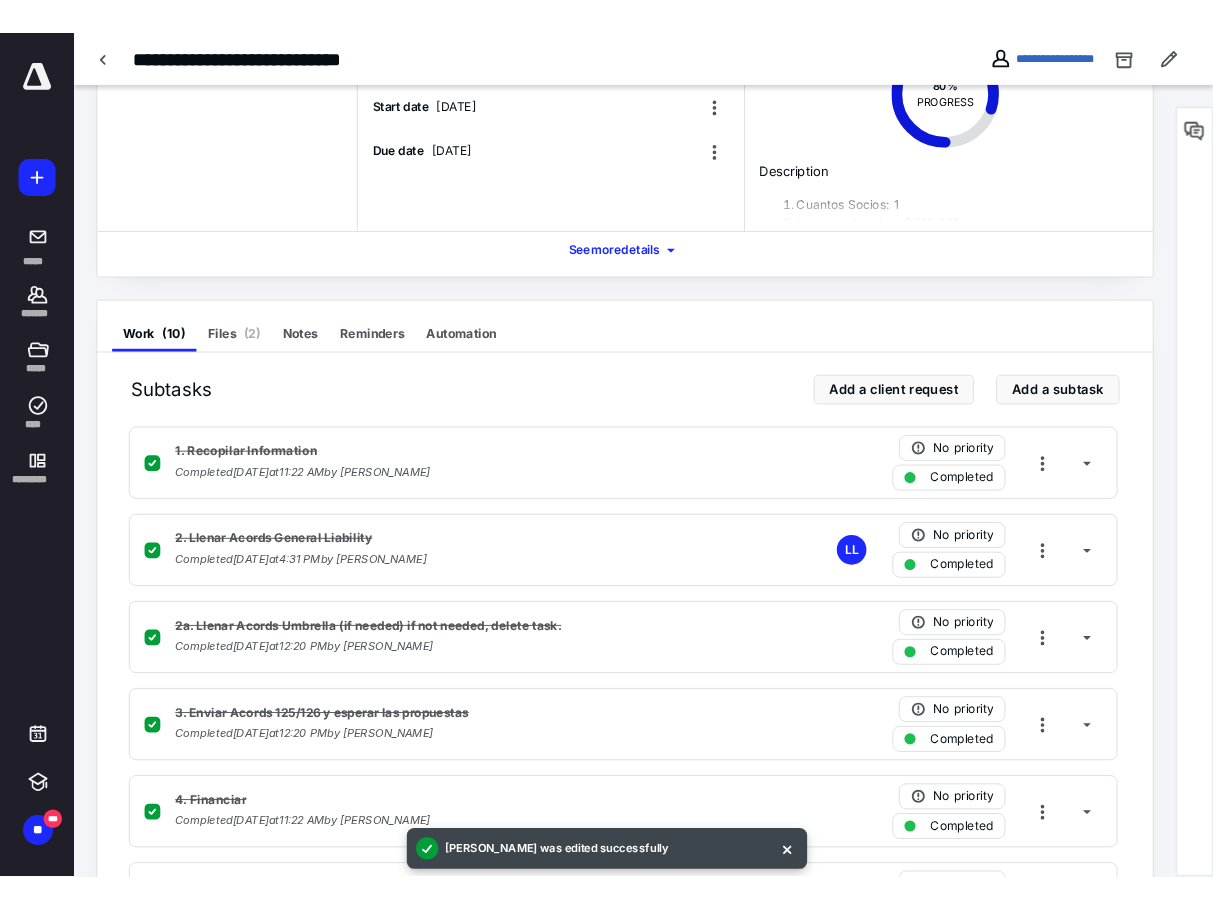 scroll, scrollTop: 0, scrollLeft: 0, axis: both 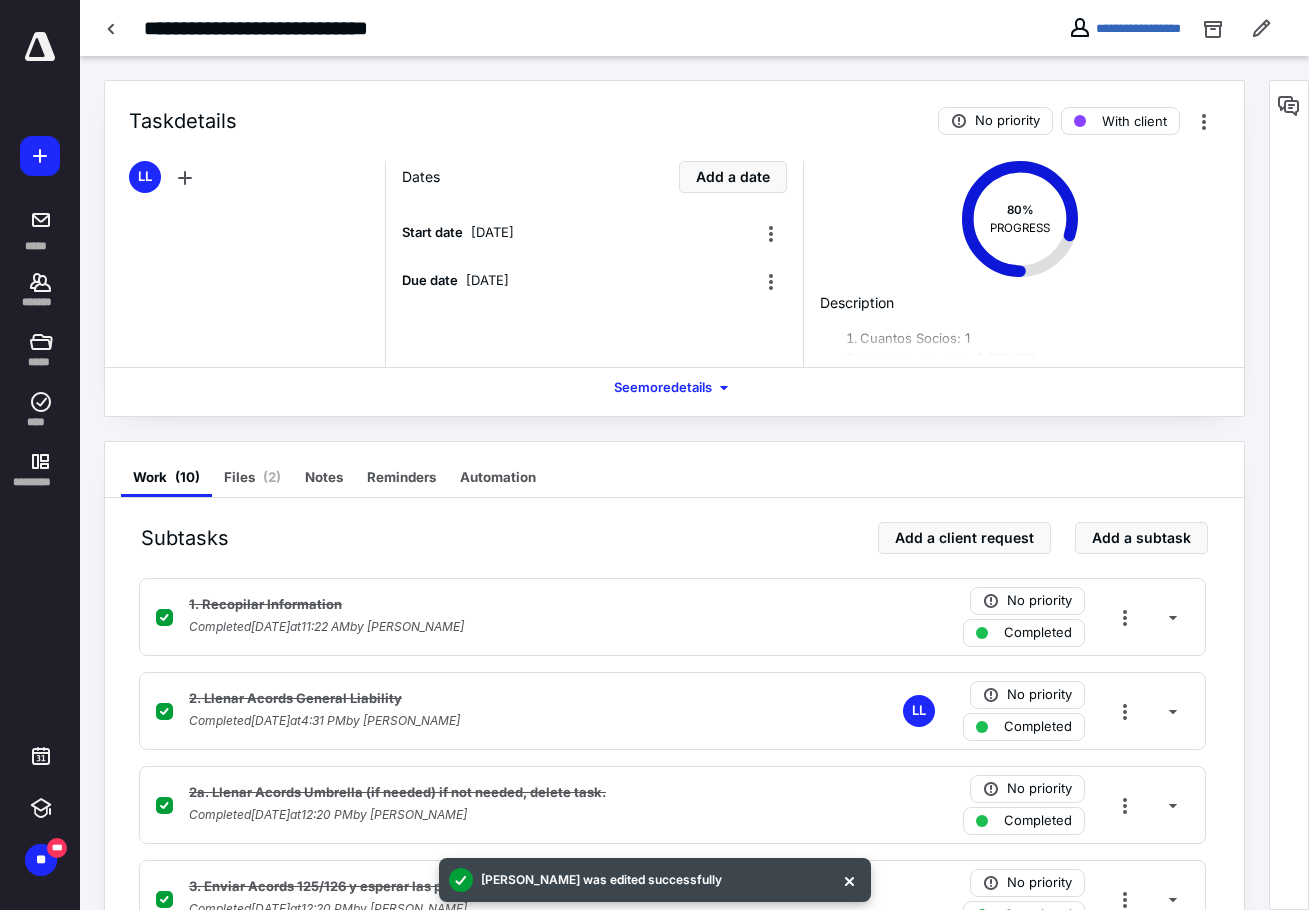 click on "**********" at bounding box center (1180, 28) 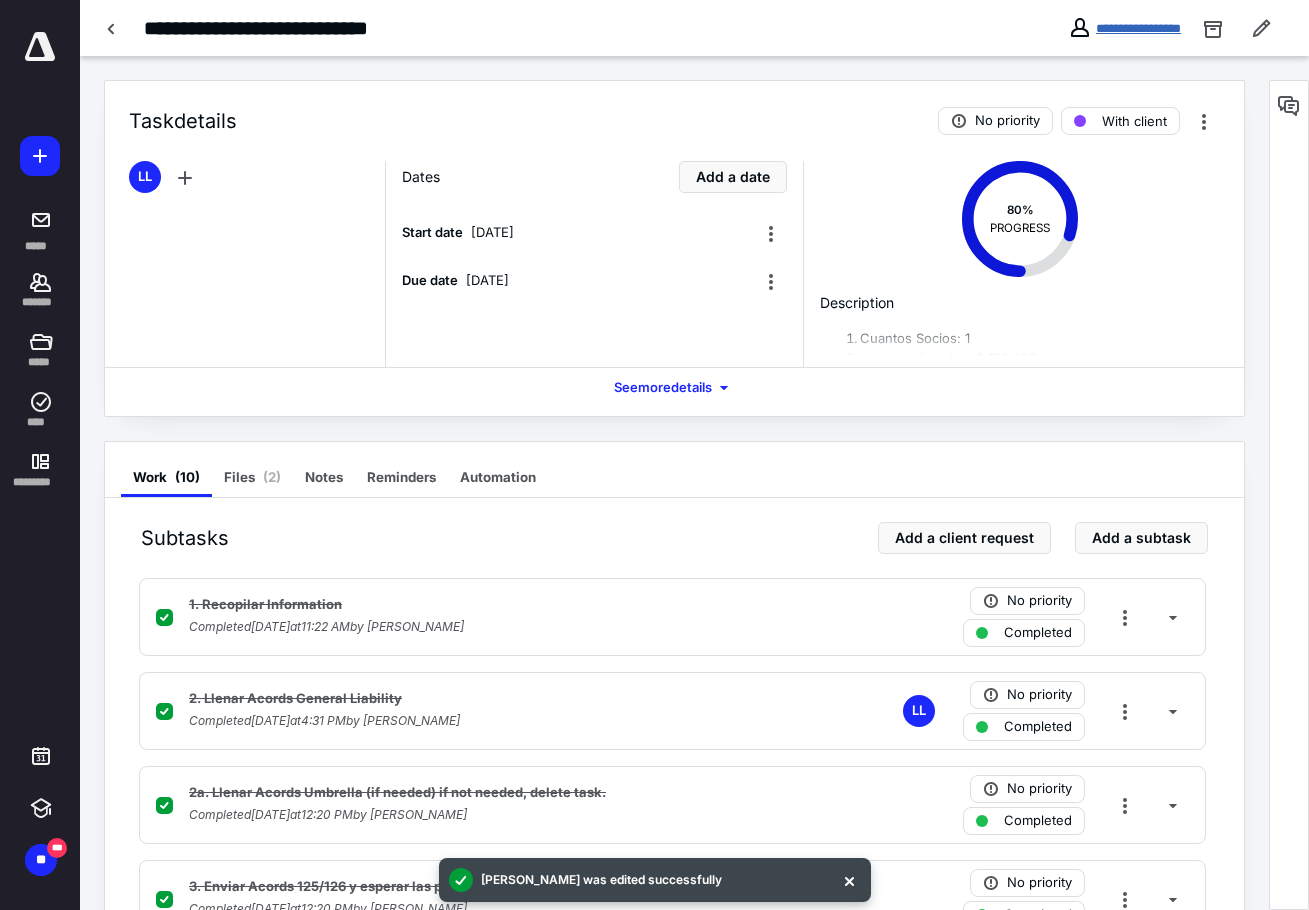 click on "**********" at bounding box center [1138, 28] 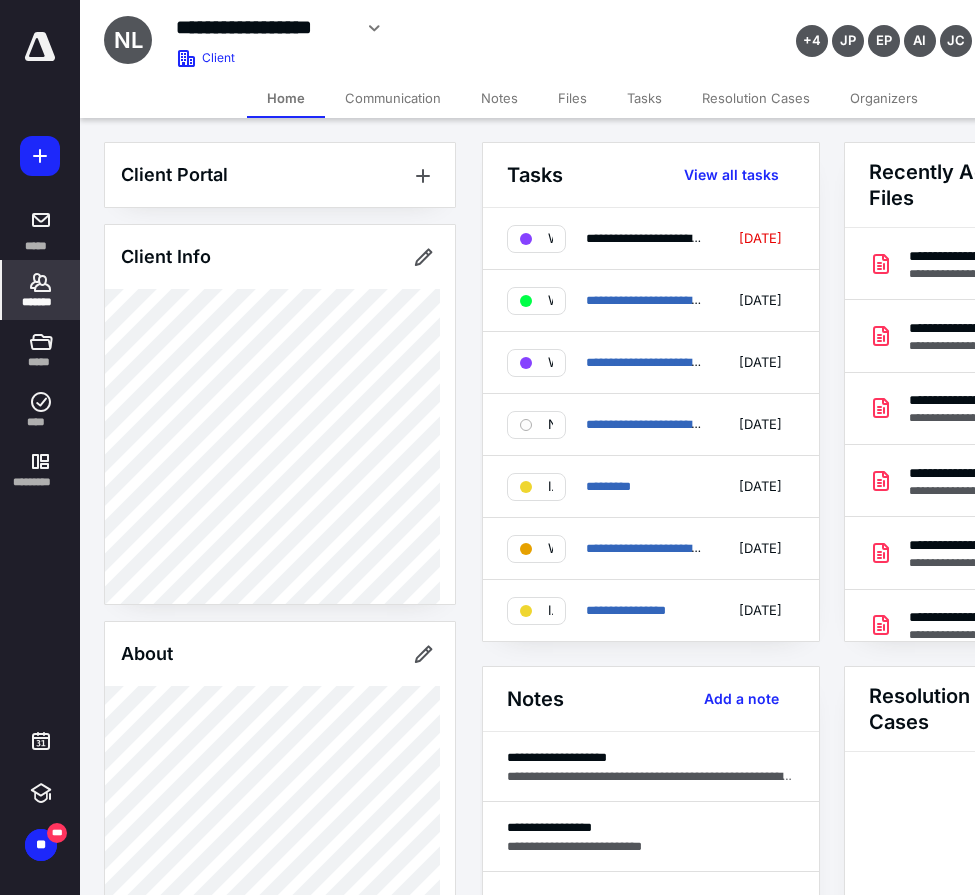 click on "*******" at bounding box center [41, 302] 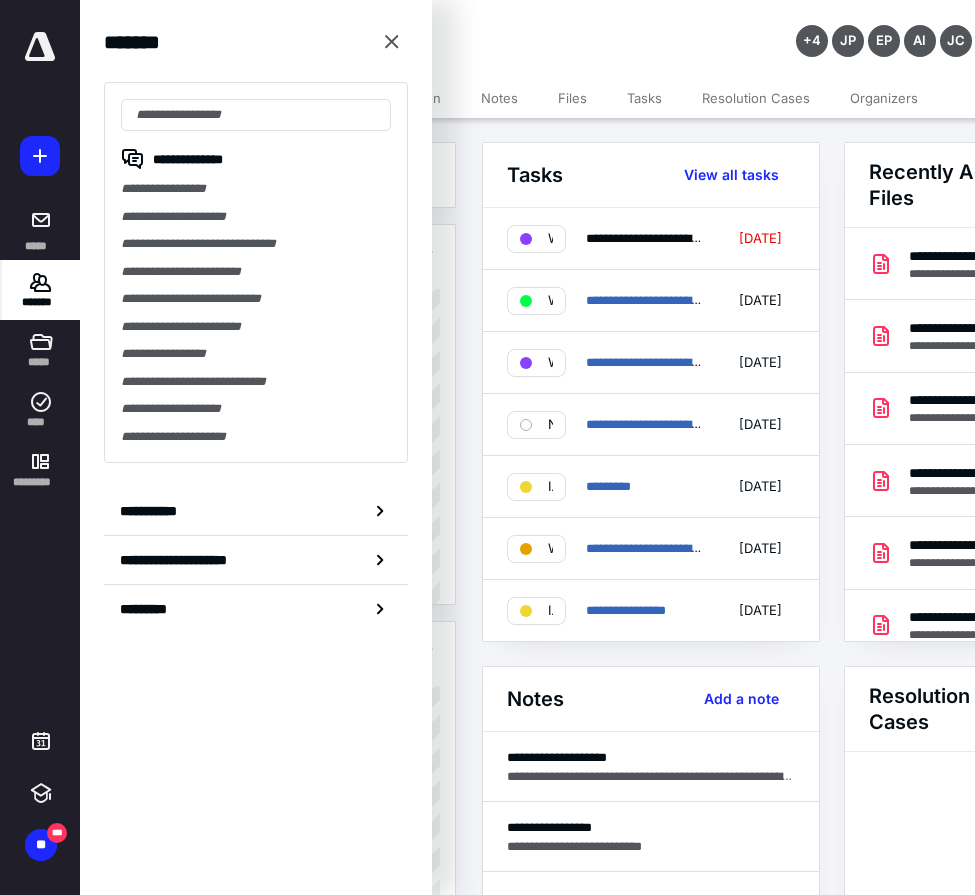 click on "**********" at bounding box center [256, 272] 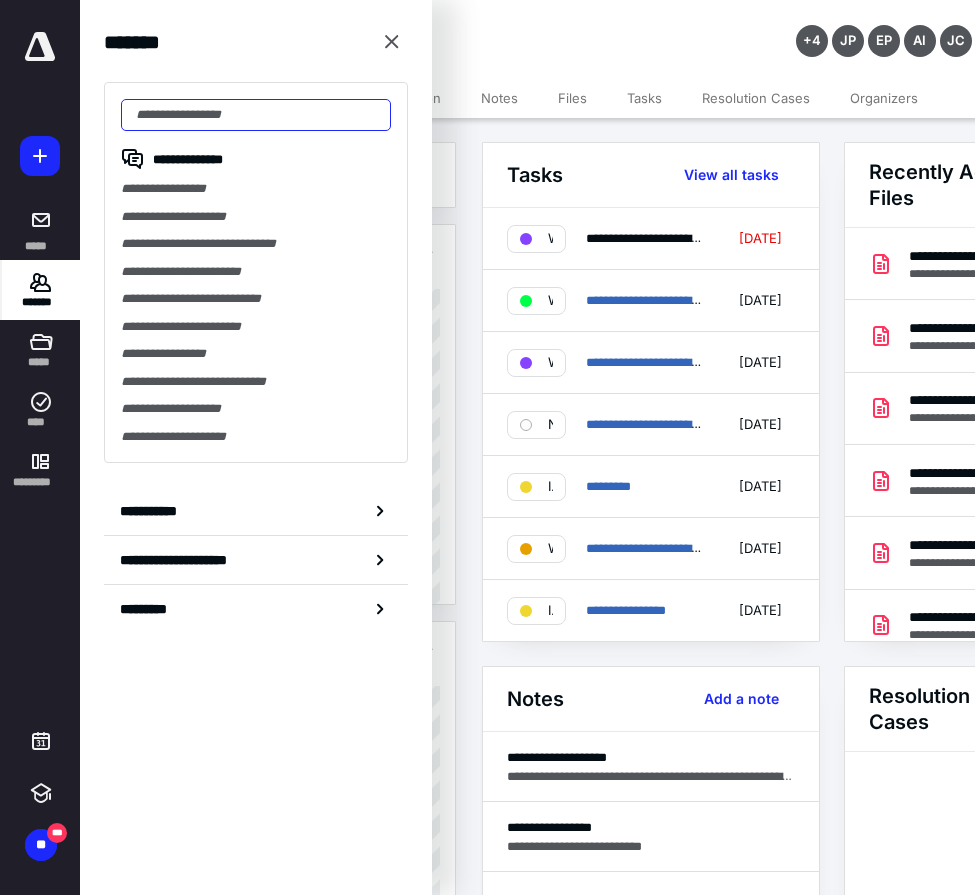 click at bounding box center [256, 115] 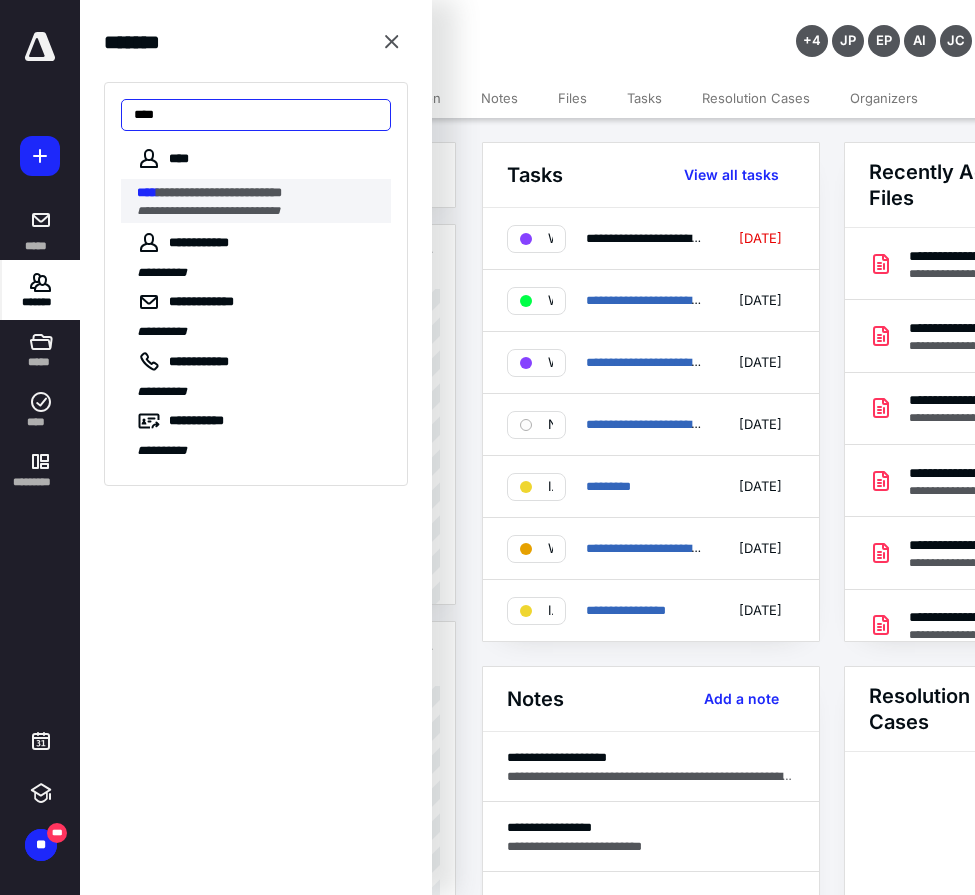 type on "****" 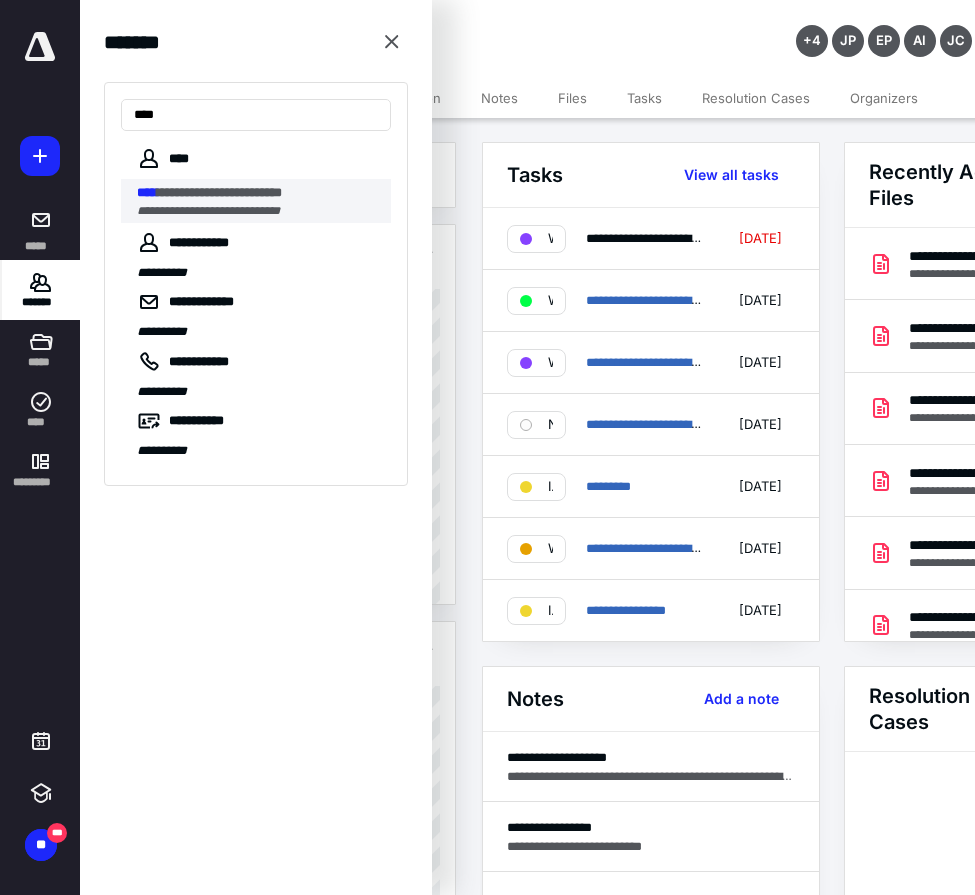 click on "**********" at bounding box center [219, 192] 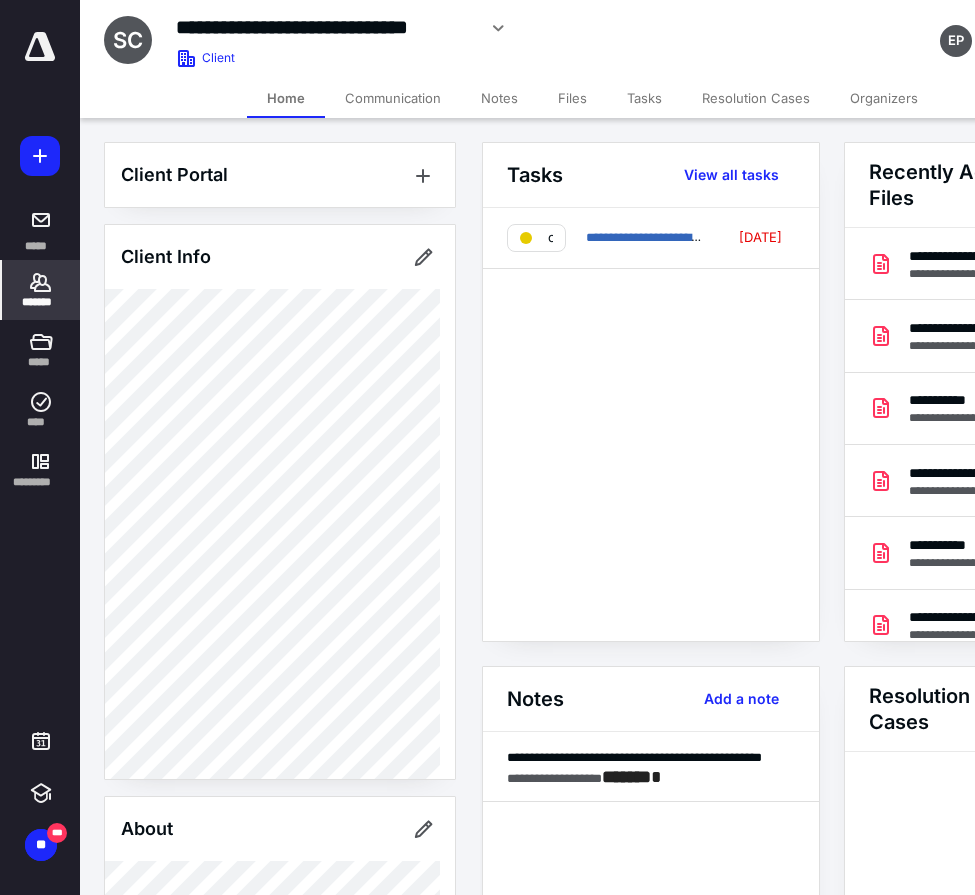 click on "Files" at bounding box center [572, 98] 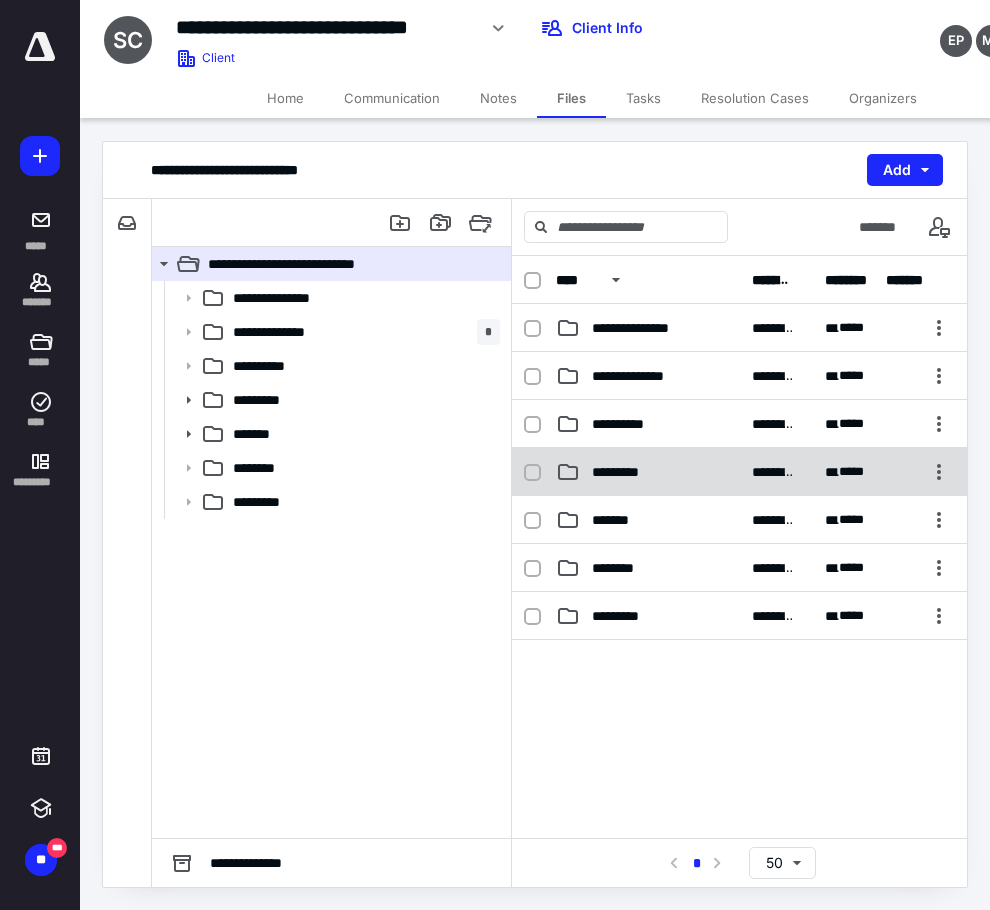 click on "**********" at bounding box center (739, 472) 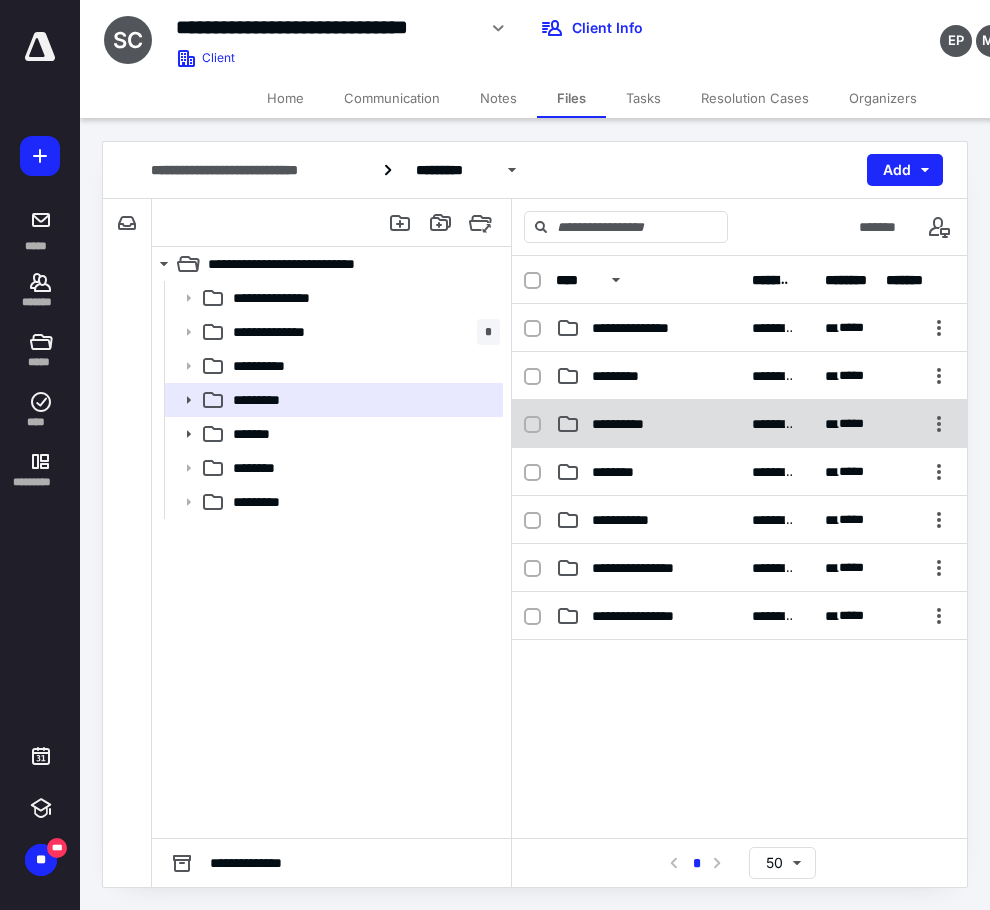 click on "**********" at bounding box center (624, 424) 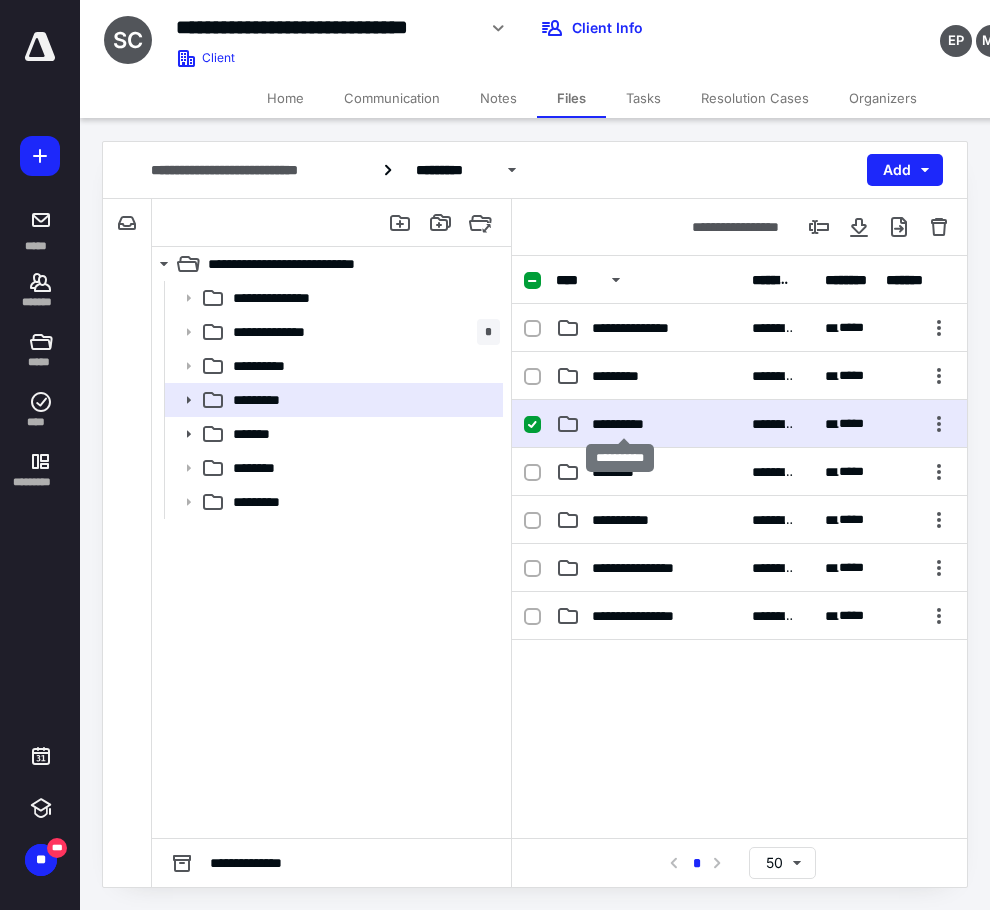 click on "**********" at bounding box center (624, 424) 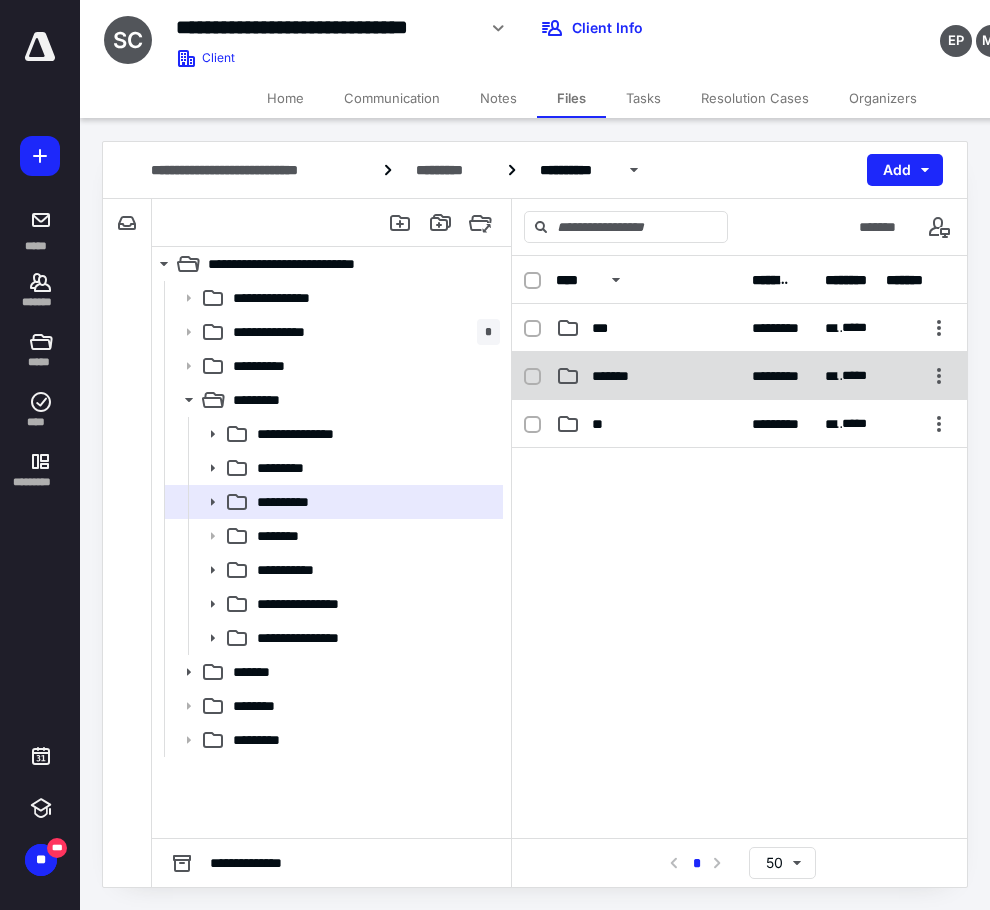 click on "**********" at bounding box center [739, 376] 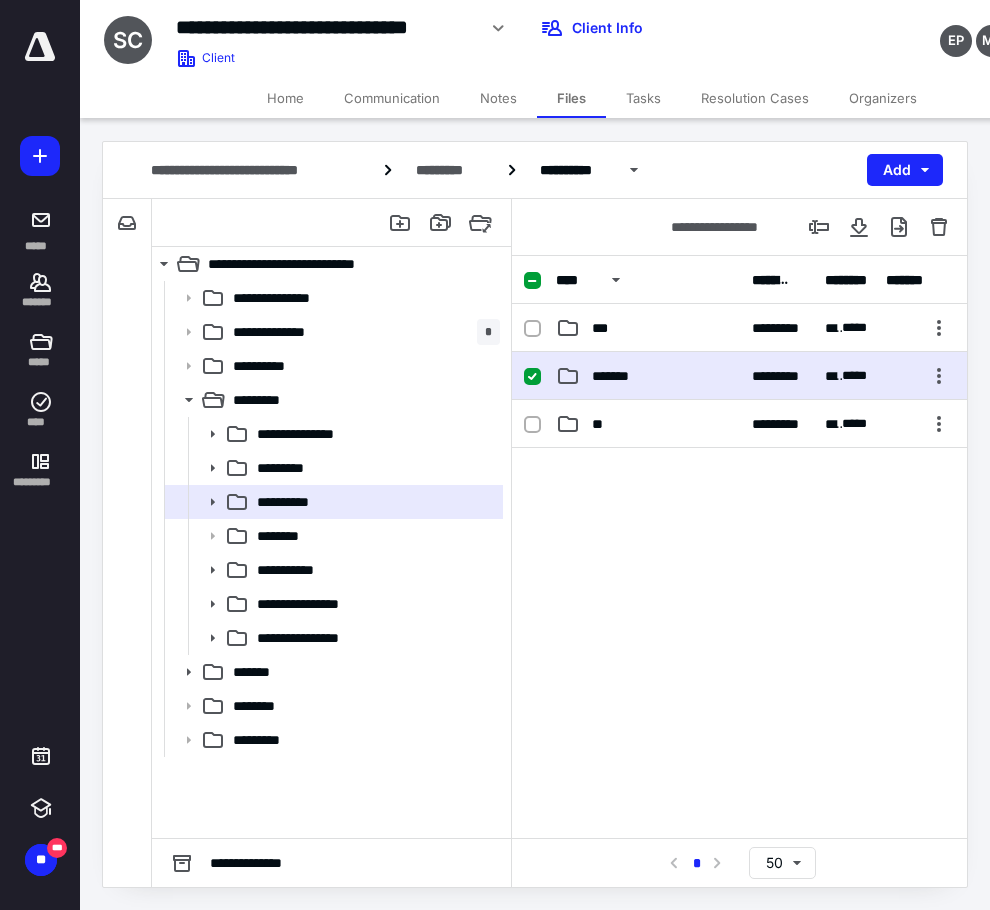 click on "**********" at bounding box center [739, 376] 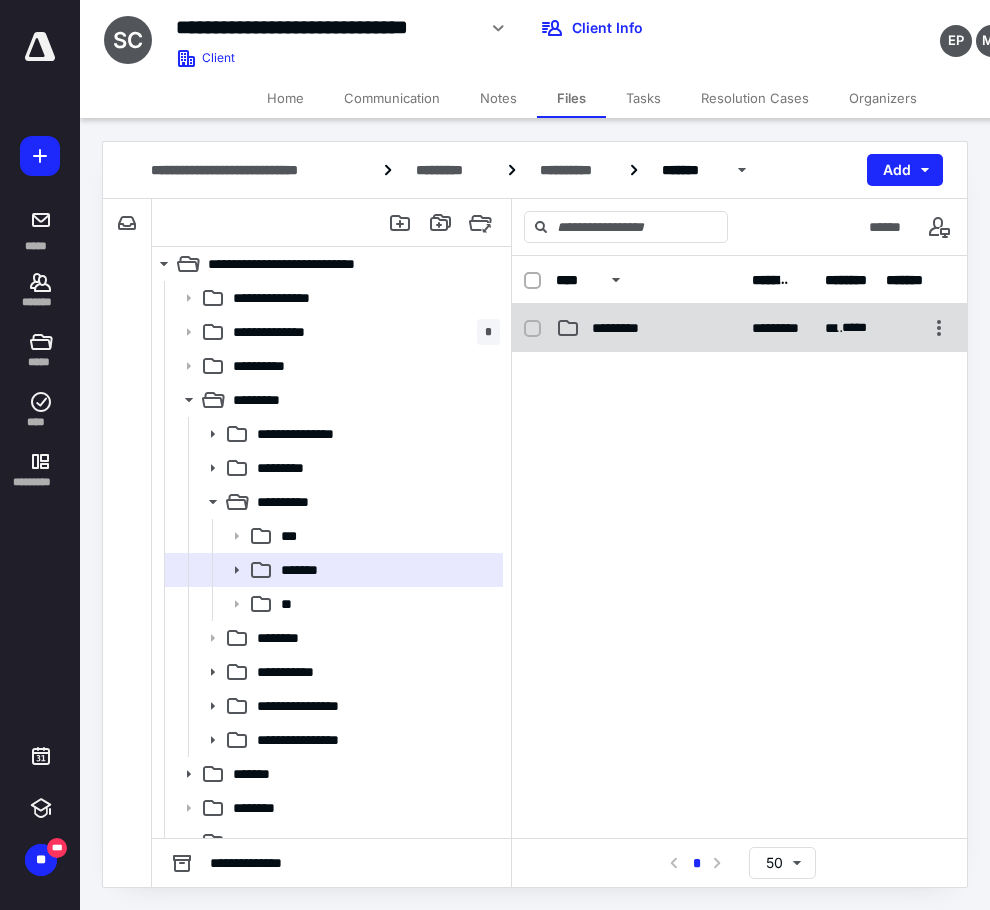 click on "*********" at bounding box center [648, 328] 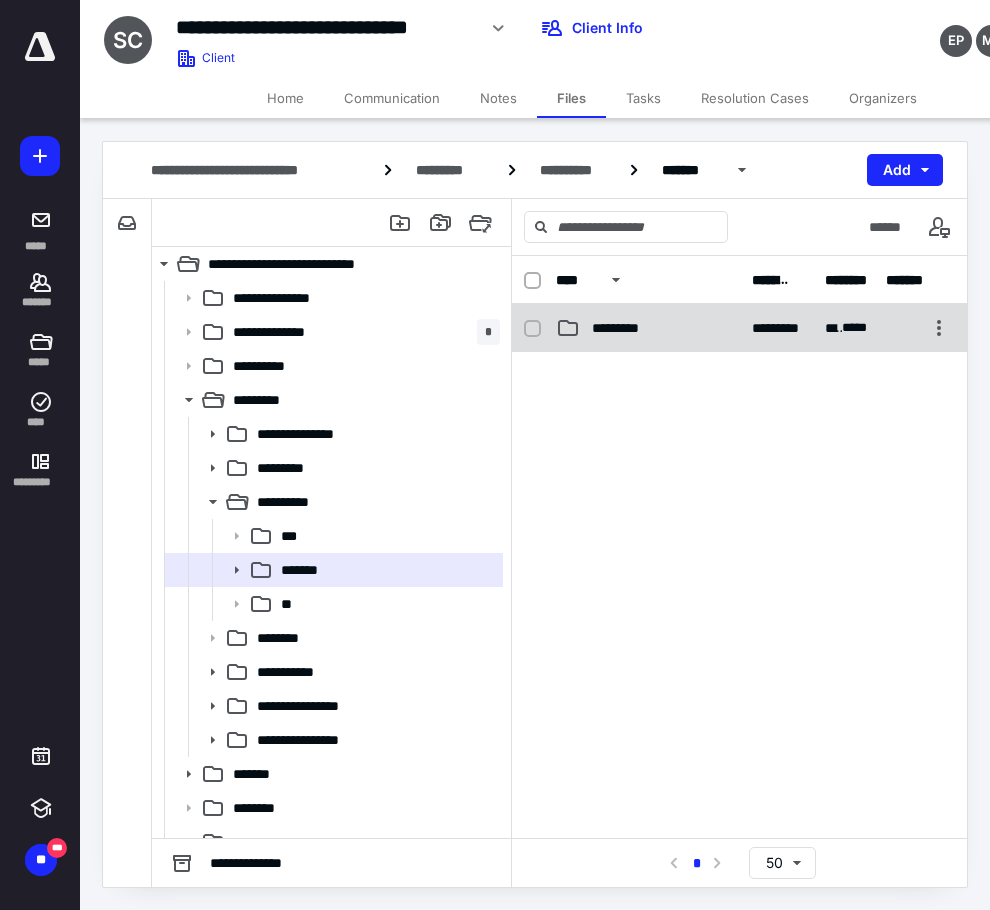 checkbox on "false" 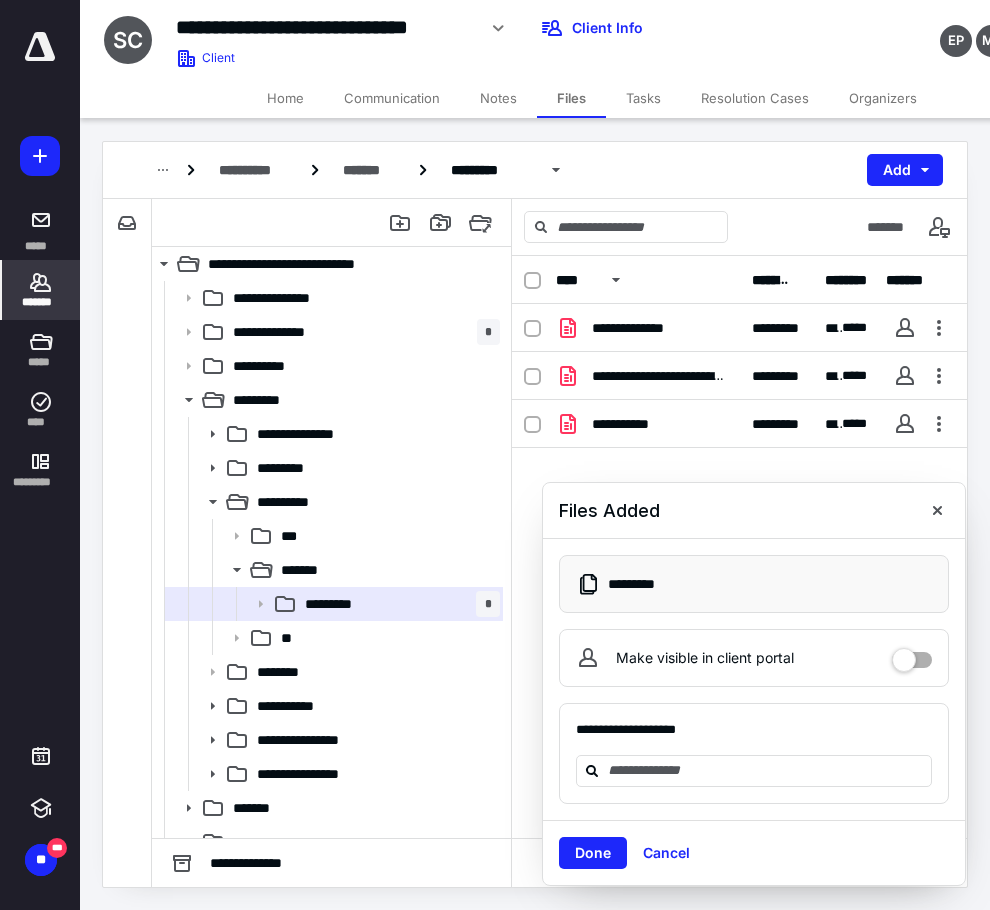 click on "*******" at bounding box center [41, 302] 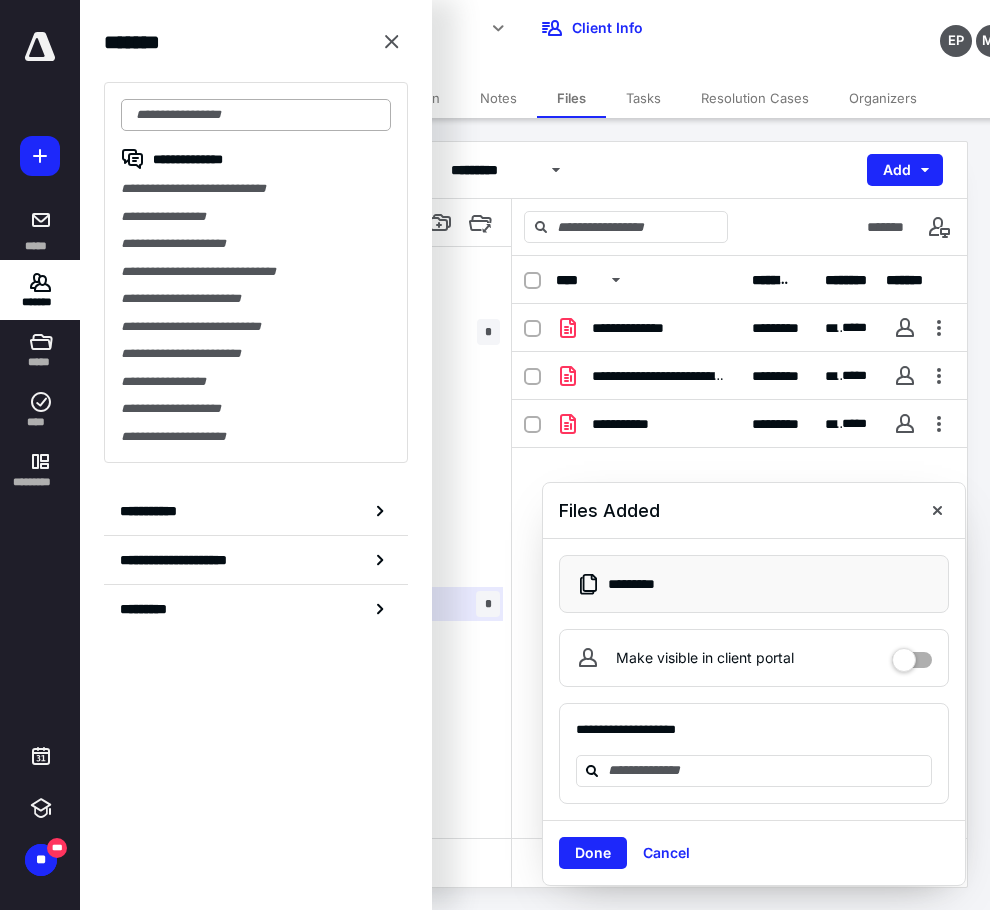 click at bounding box center [256, 115] 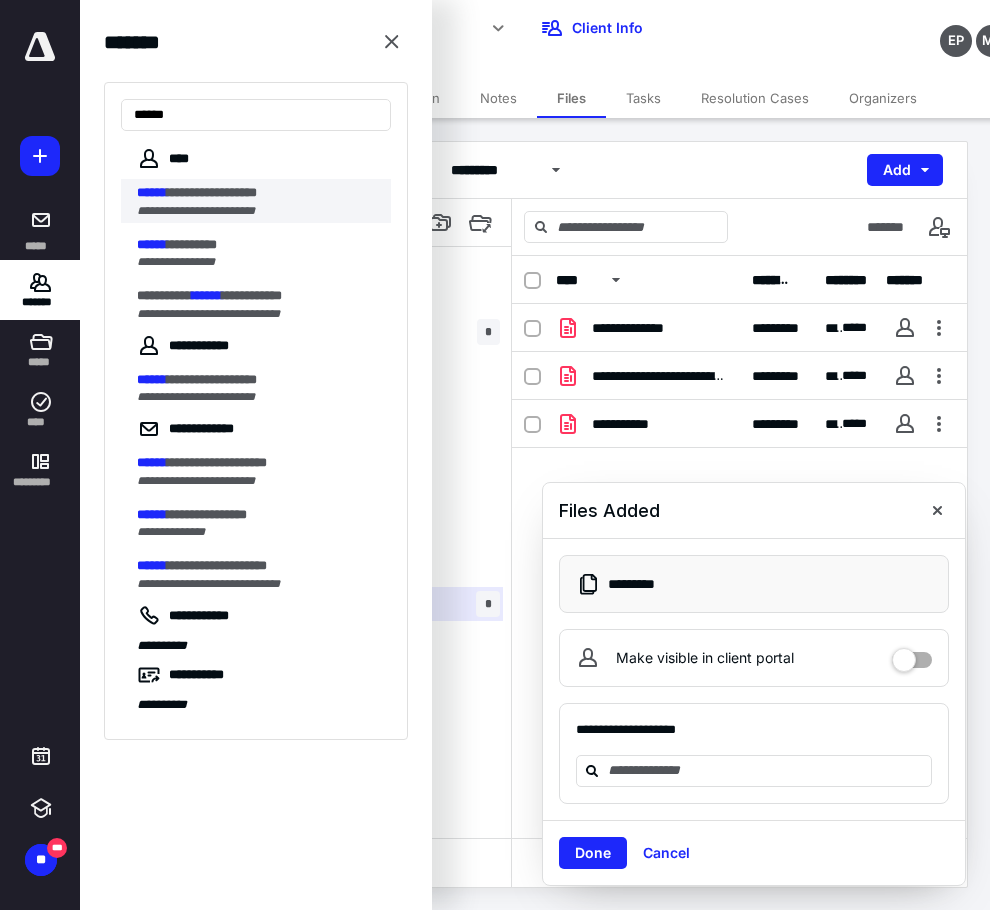 type on "******" 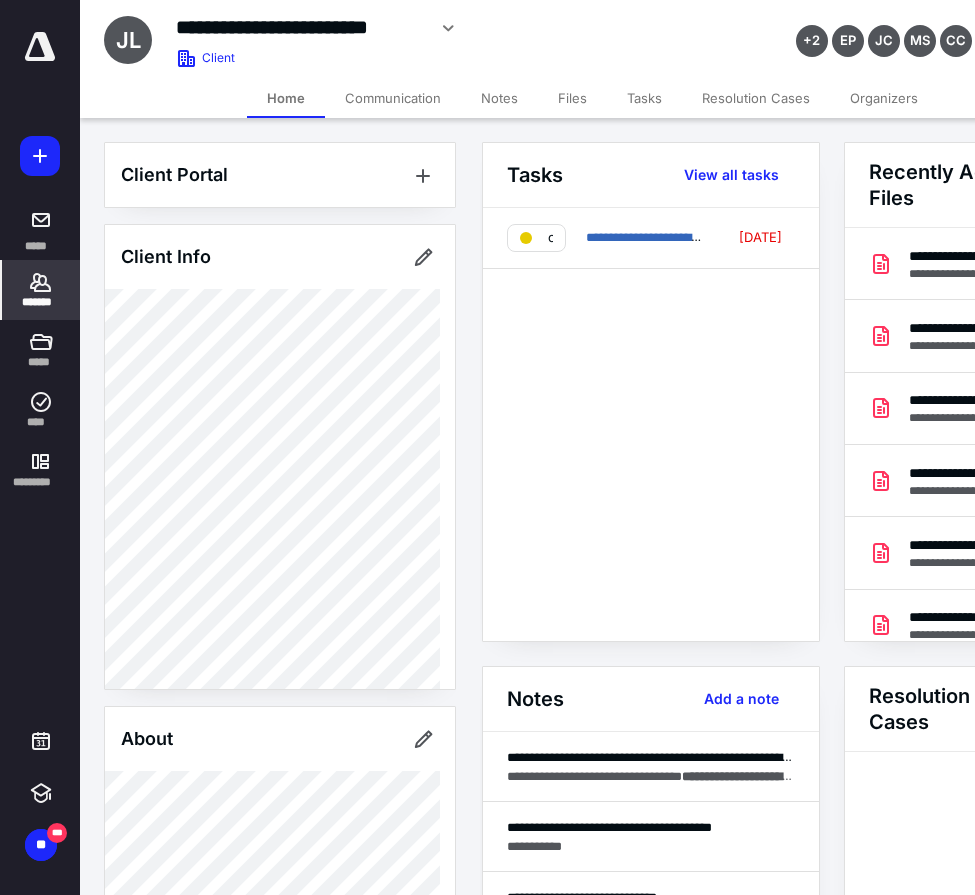click on "Files" at bounding box center (572, 98) 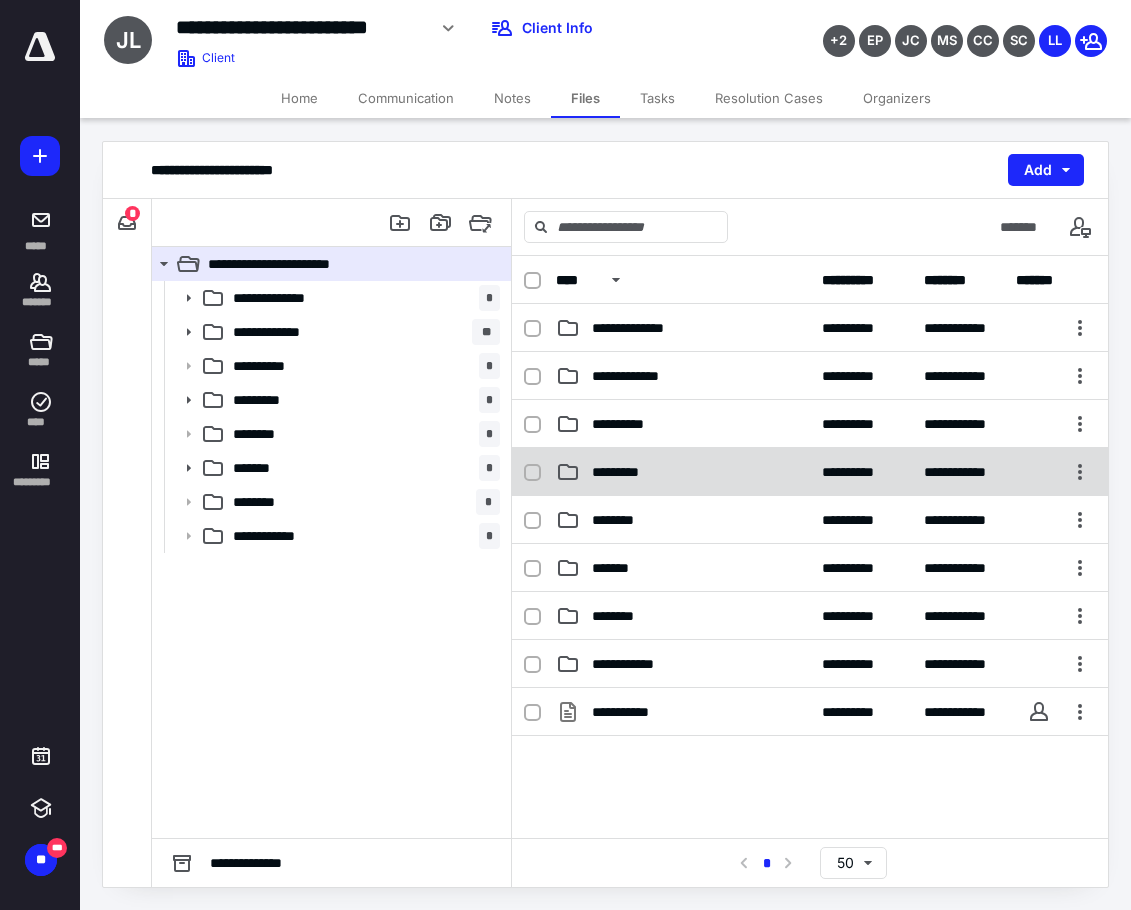 click on "*********" at bounding box center [683, 472] 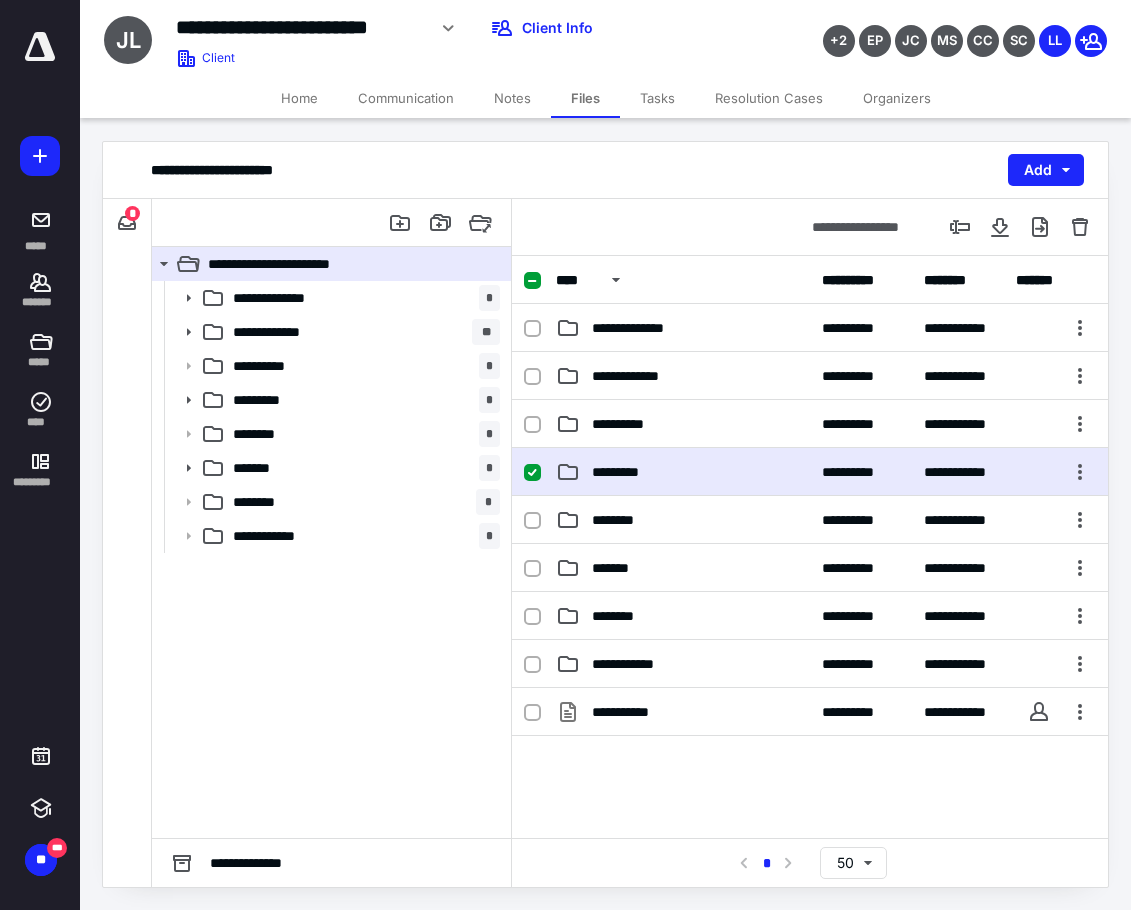 click on "*********" at bounding box center (683, 472) 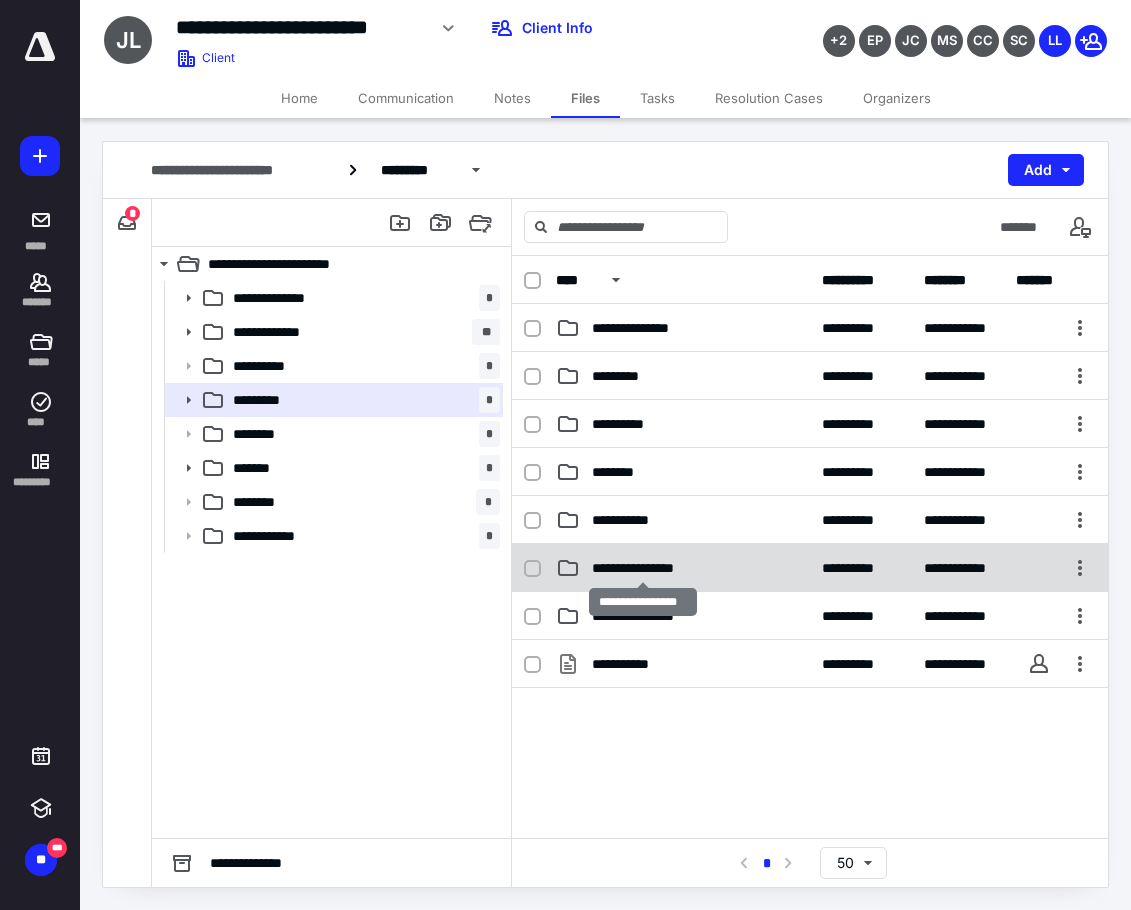 click on "**********" at bounding box center [642, 568] 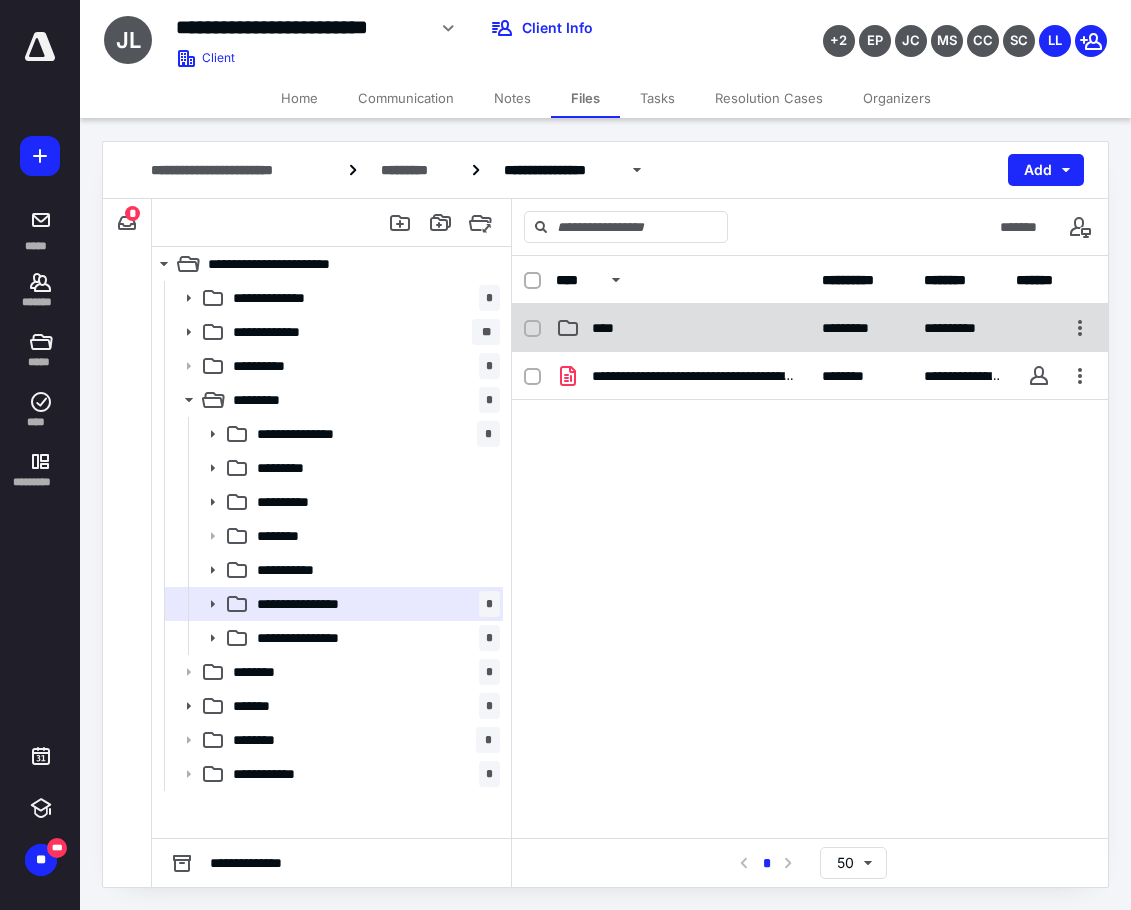 click on "****" at bounding box center [683, 328] 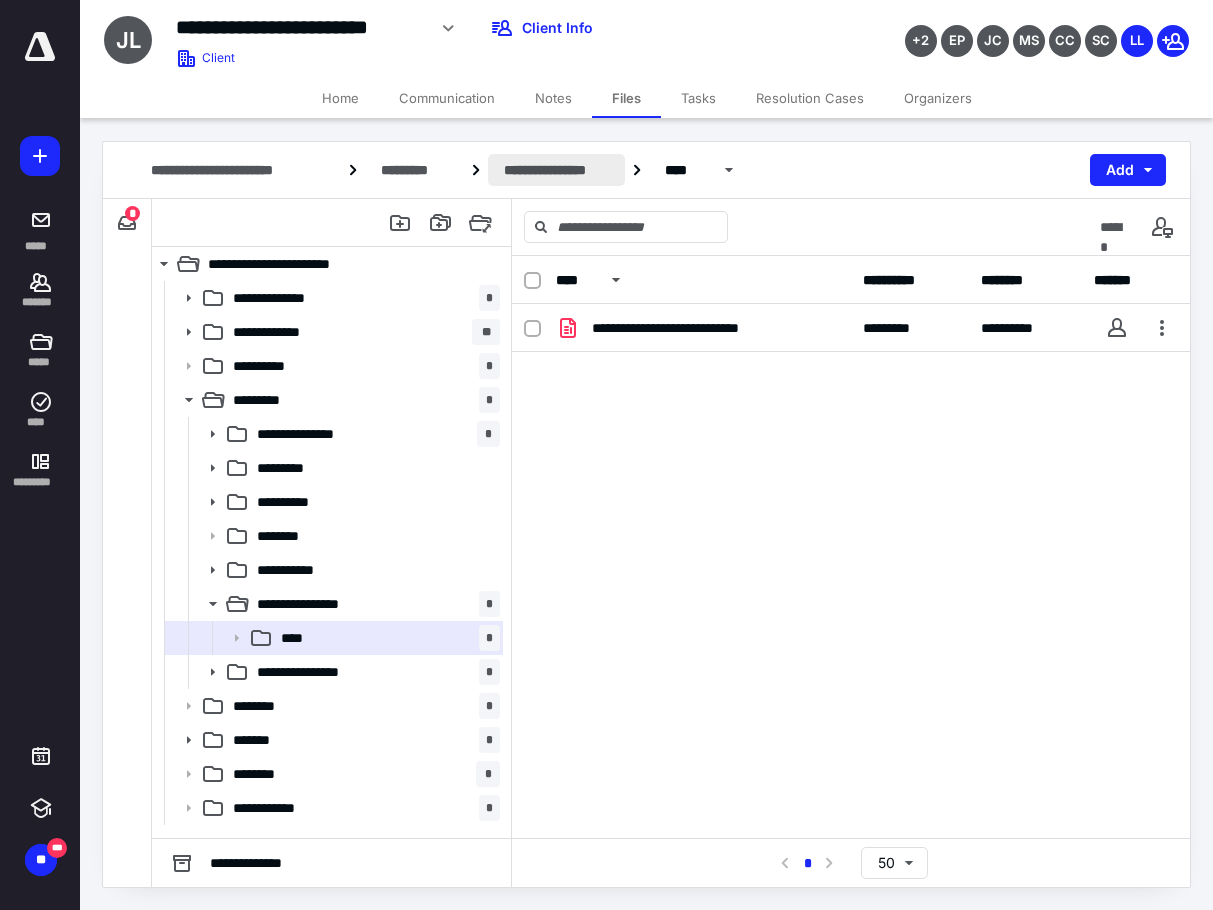 click on "**********" at bounding box center [556, 170] 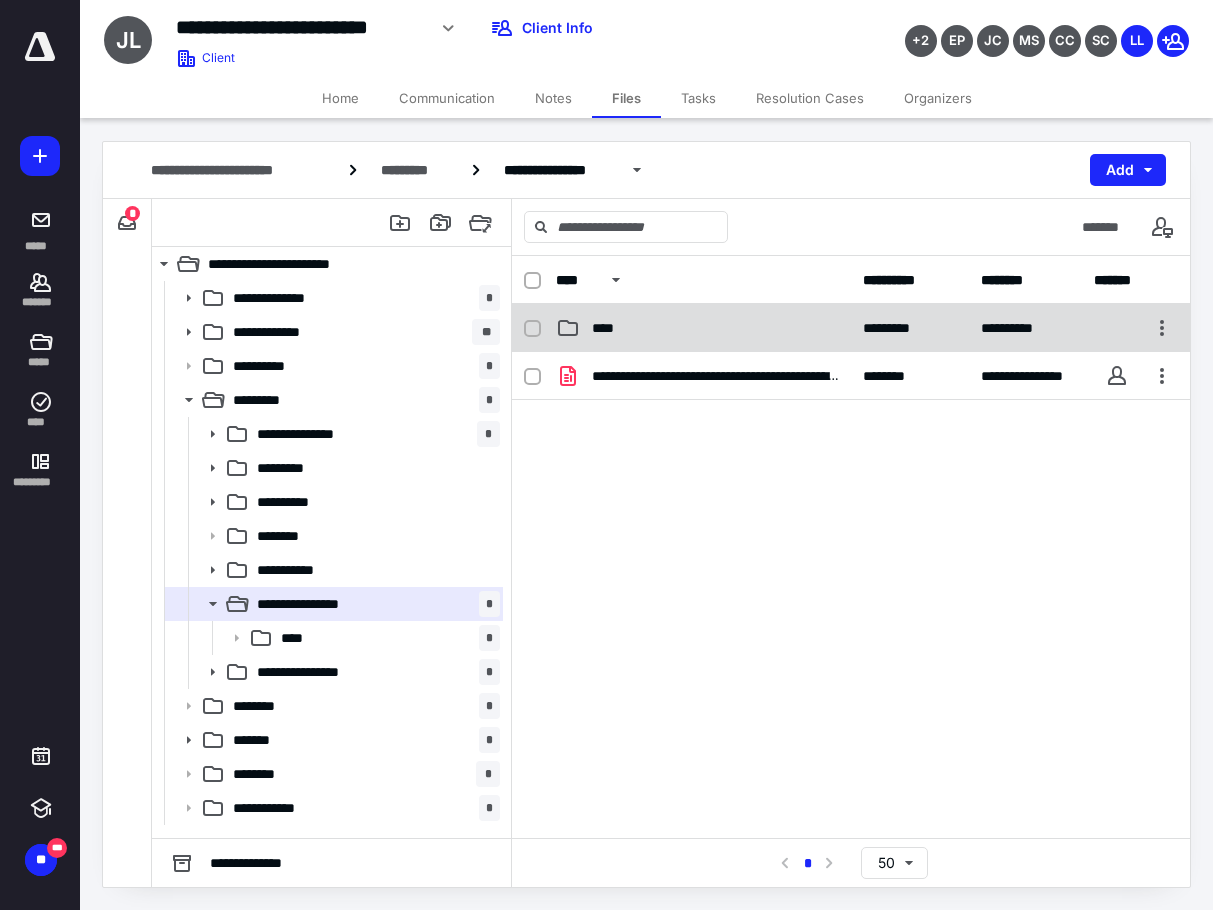 click on "****" at bounding box center [703, 328] 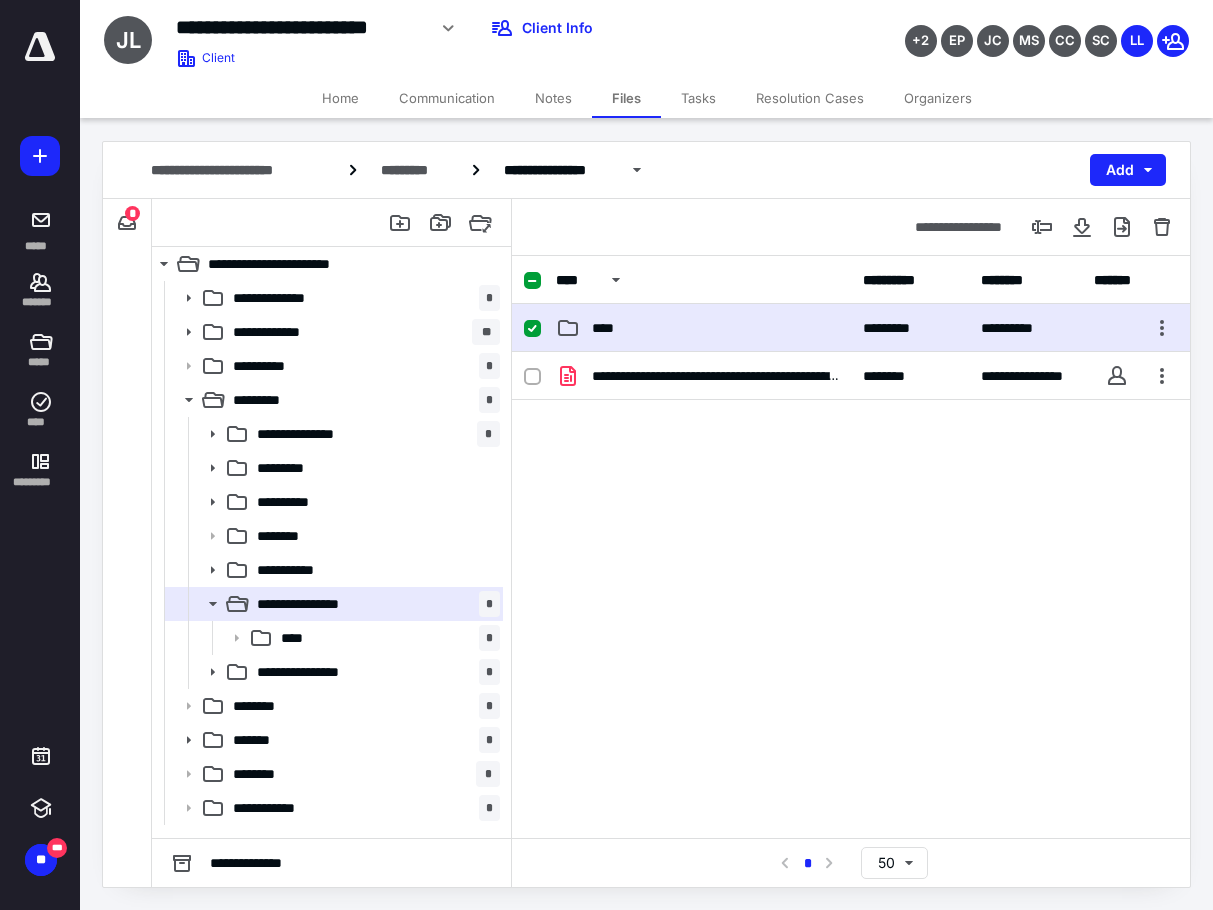 click on "****" at bounding box center (703, 328) 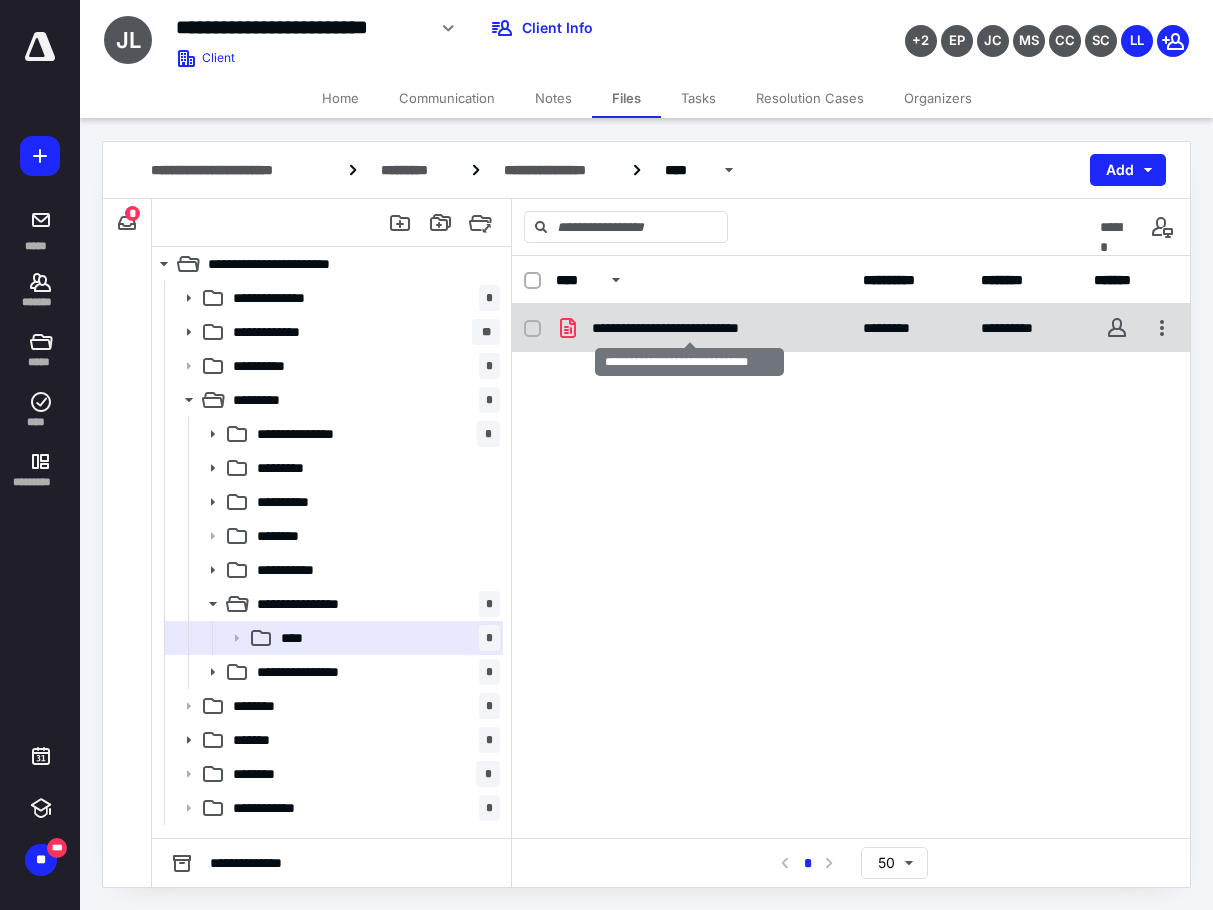 click on "**********" at bounding box center (689, 328) 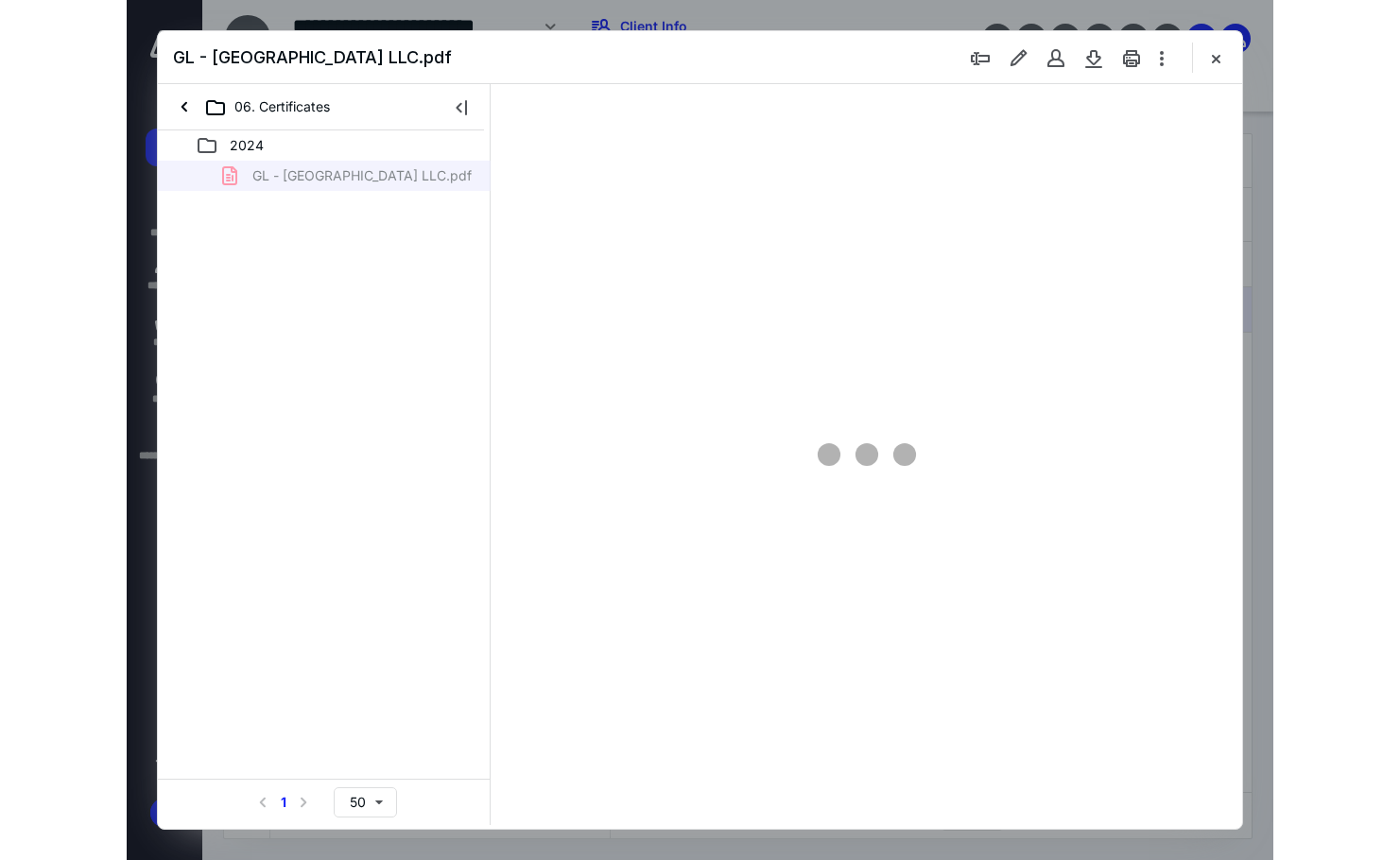 scroll, scrollTop: 0, scrollLeft: 0, axis: both 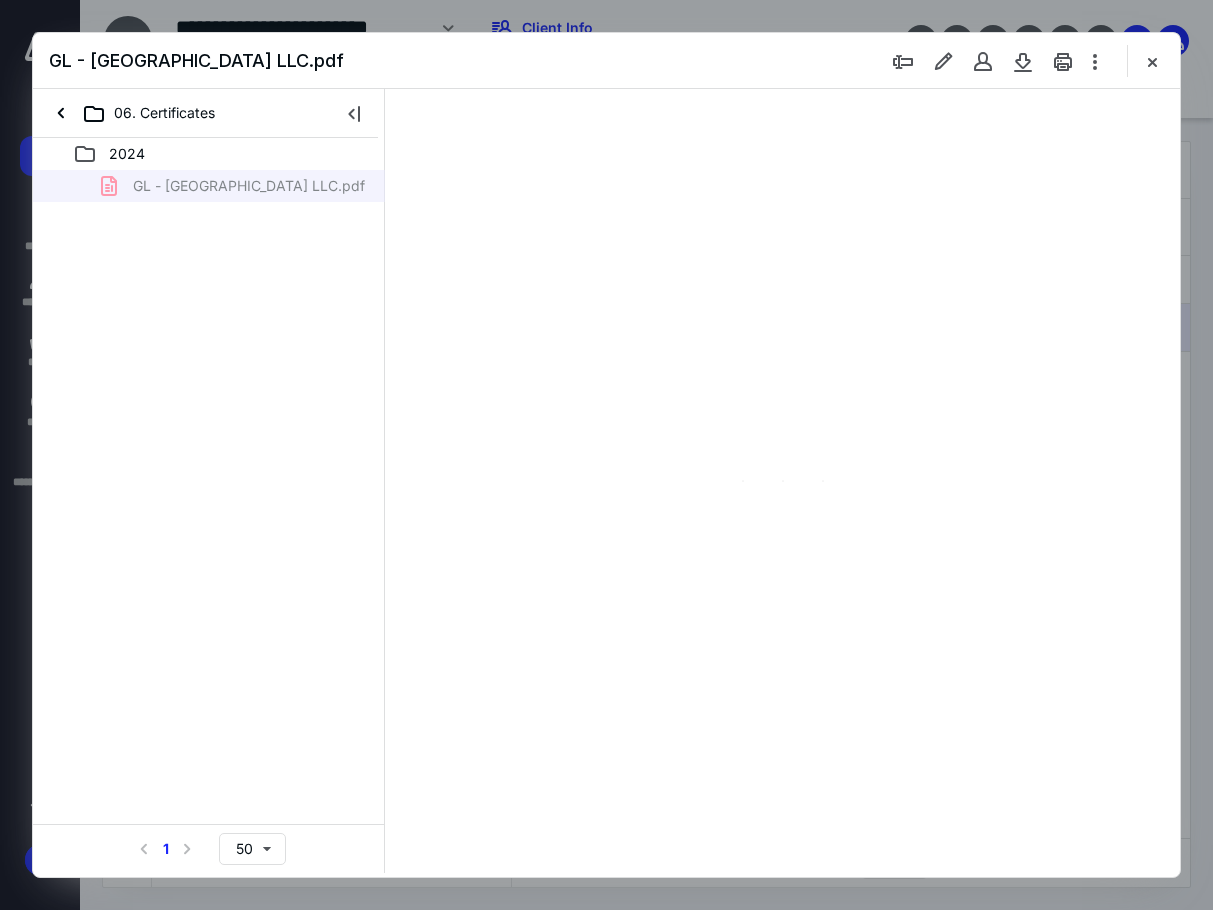 type on "85" 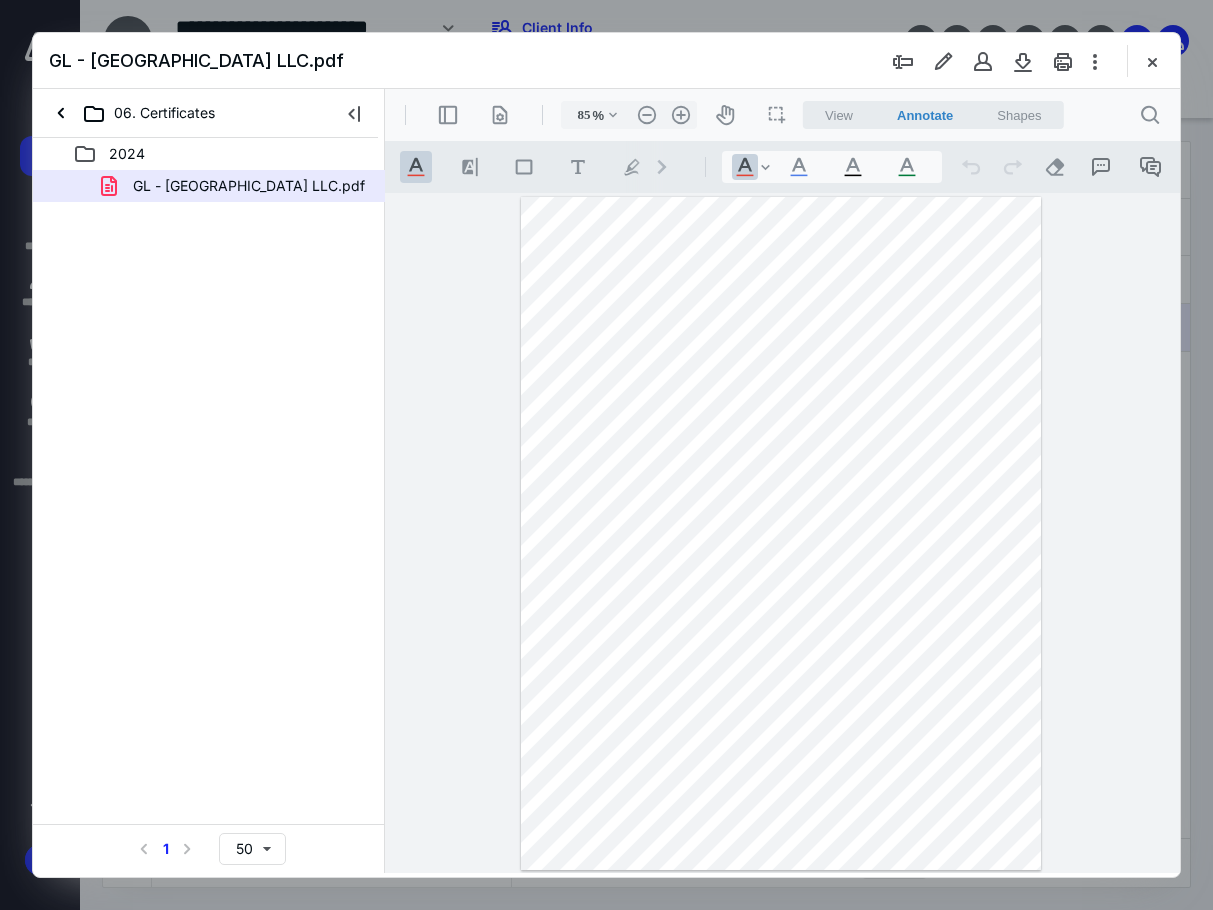 click at bounding box center [781, 533] 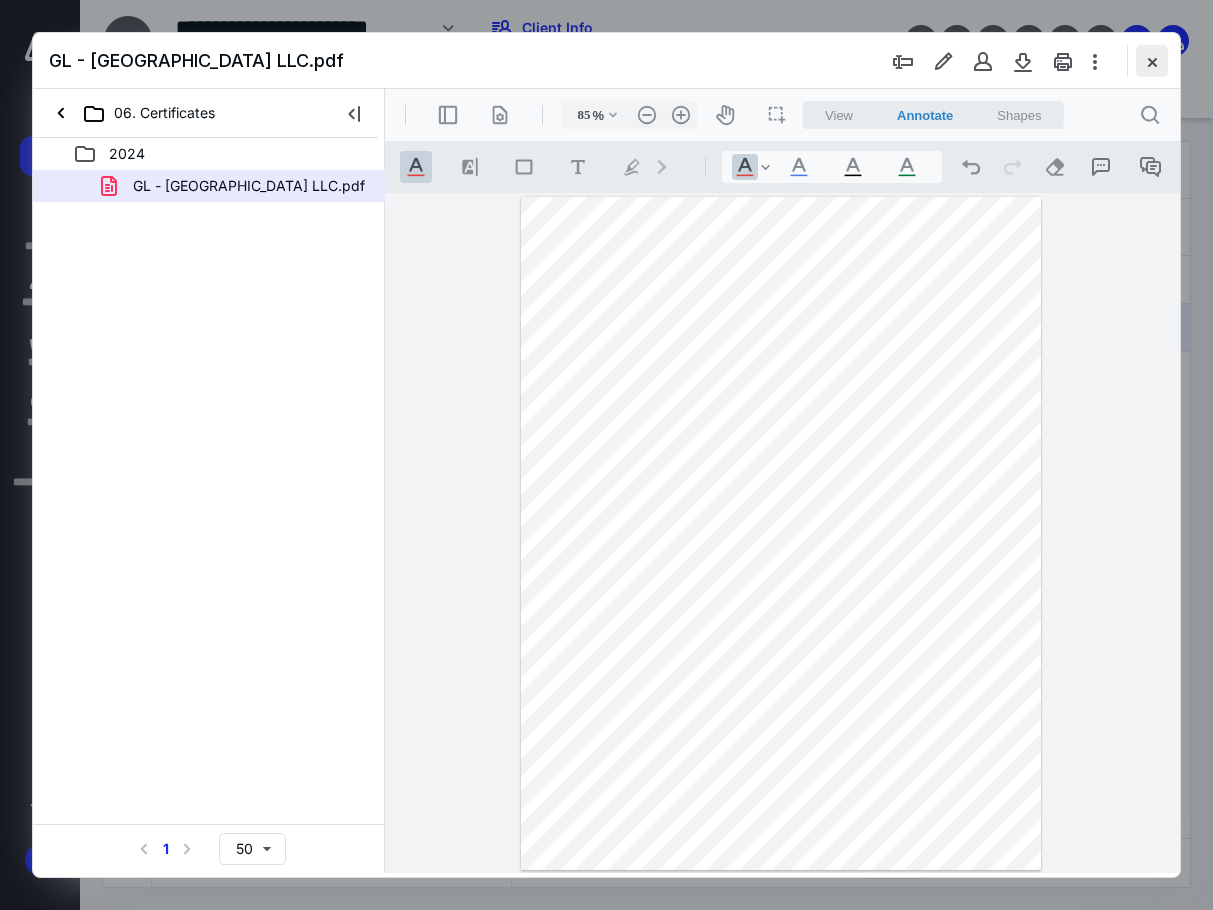 click at bounding box center (1152, 61) 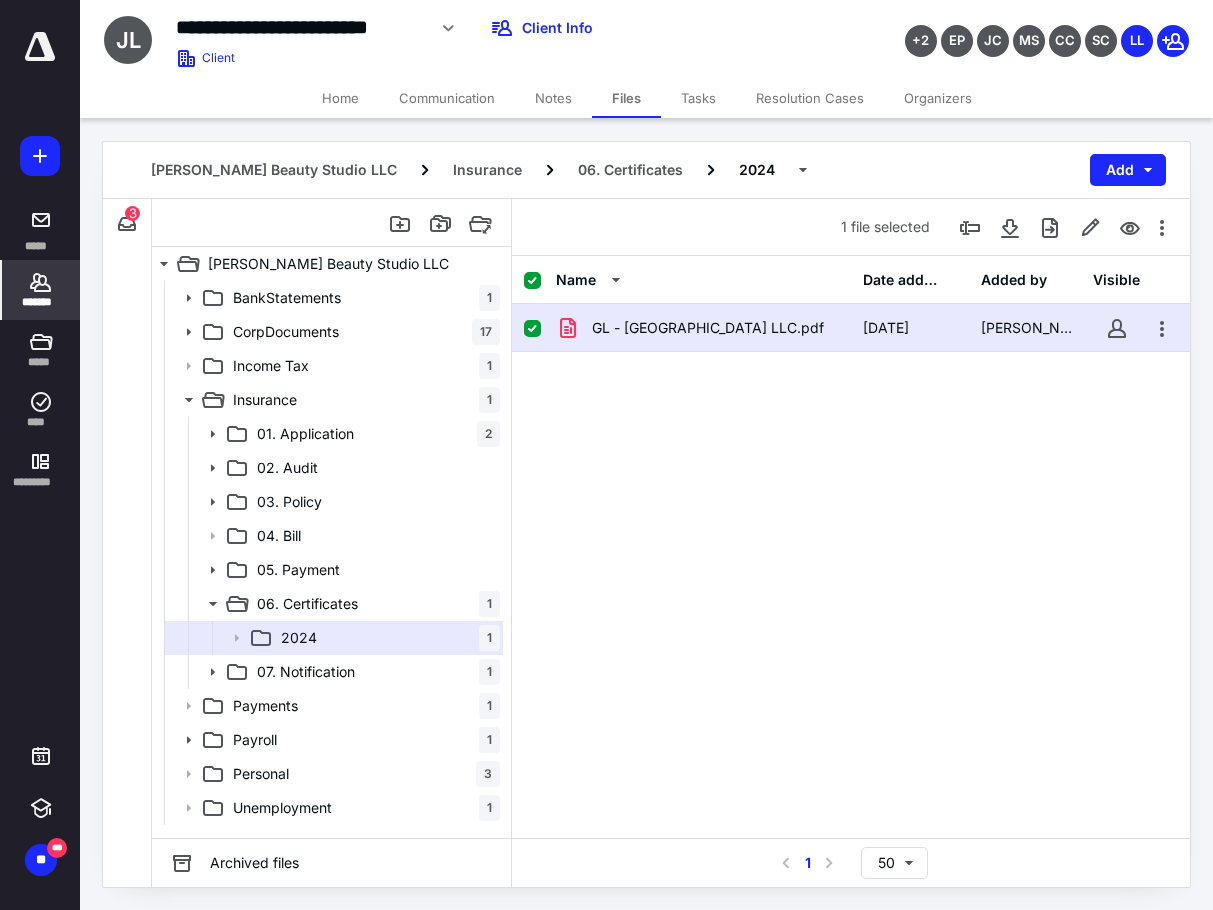 click 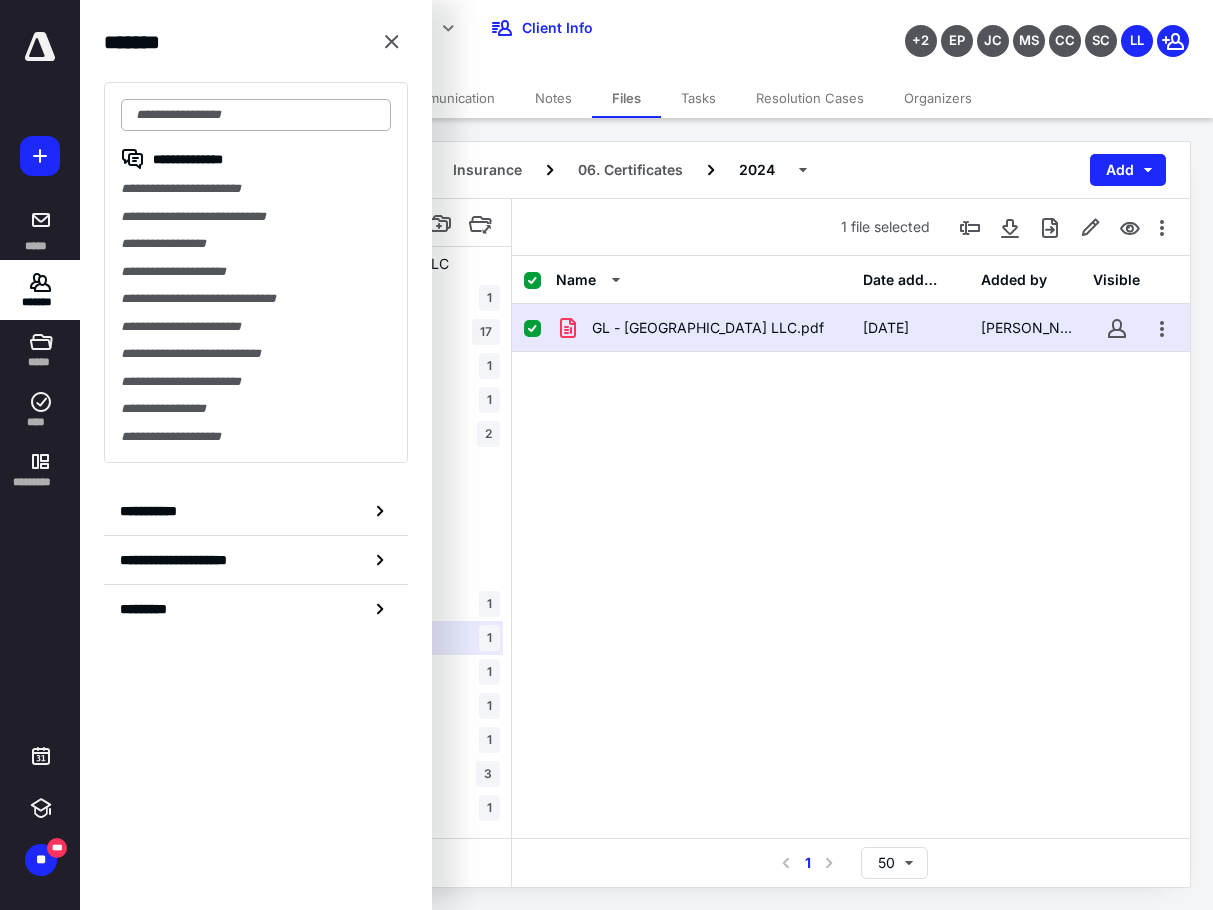 click at bounding box center [256, 115] 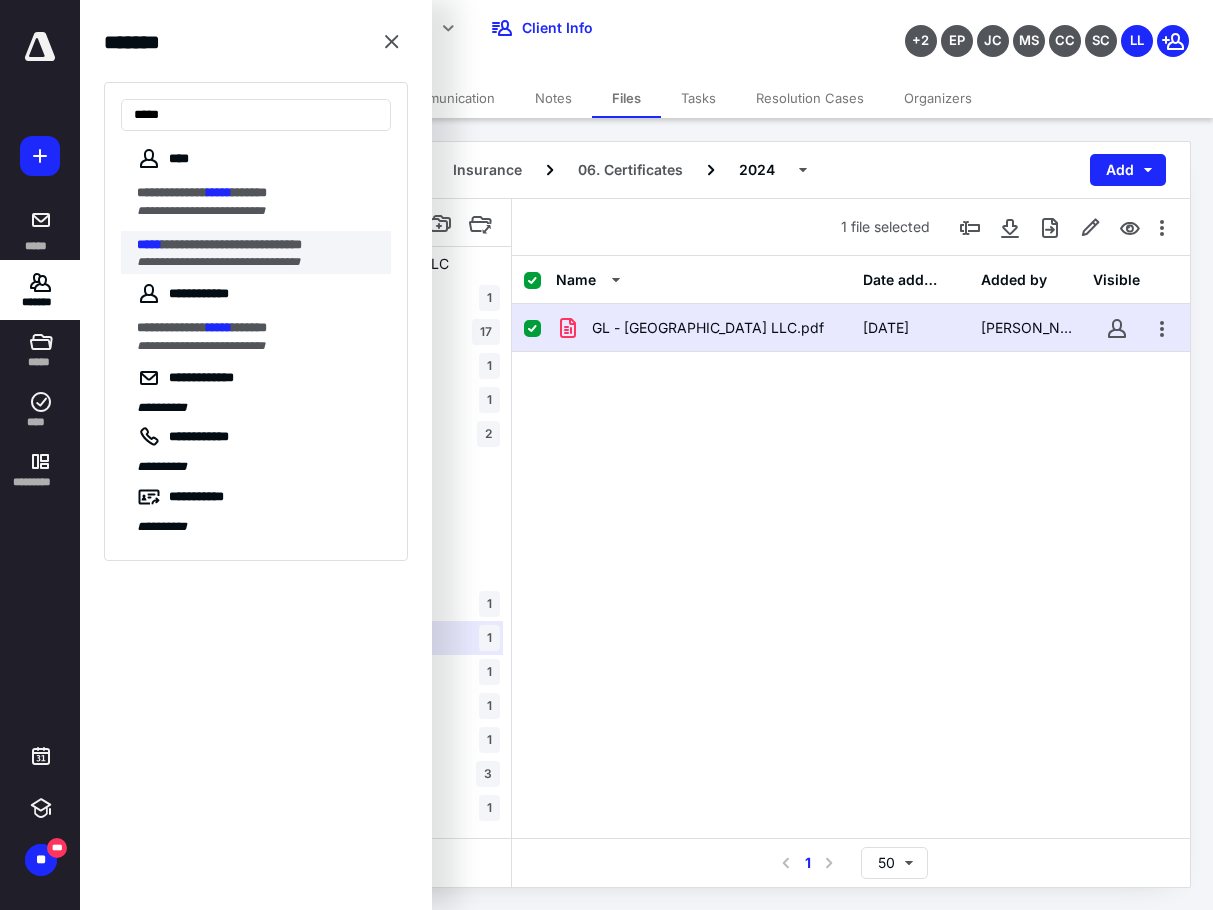 type on "*****" 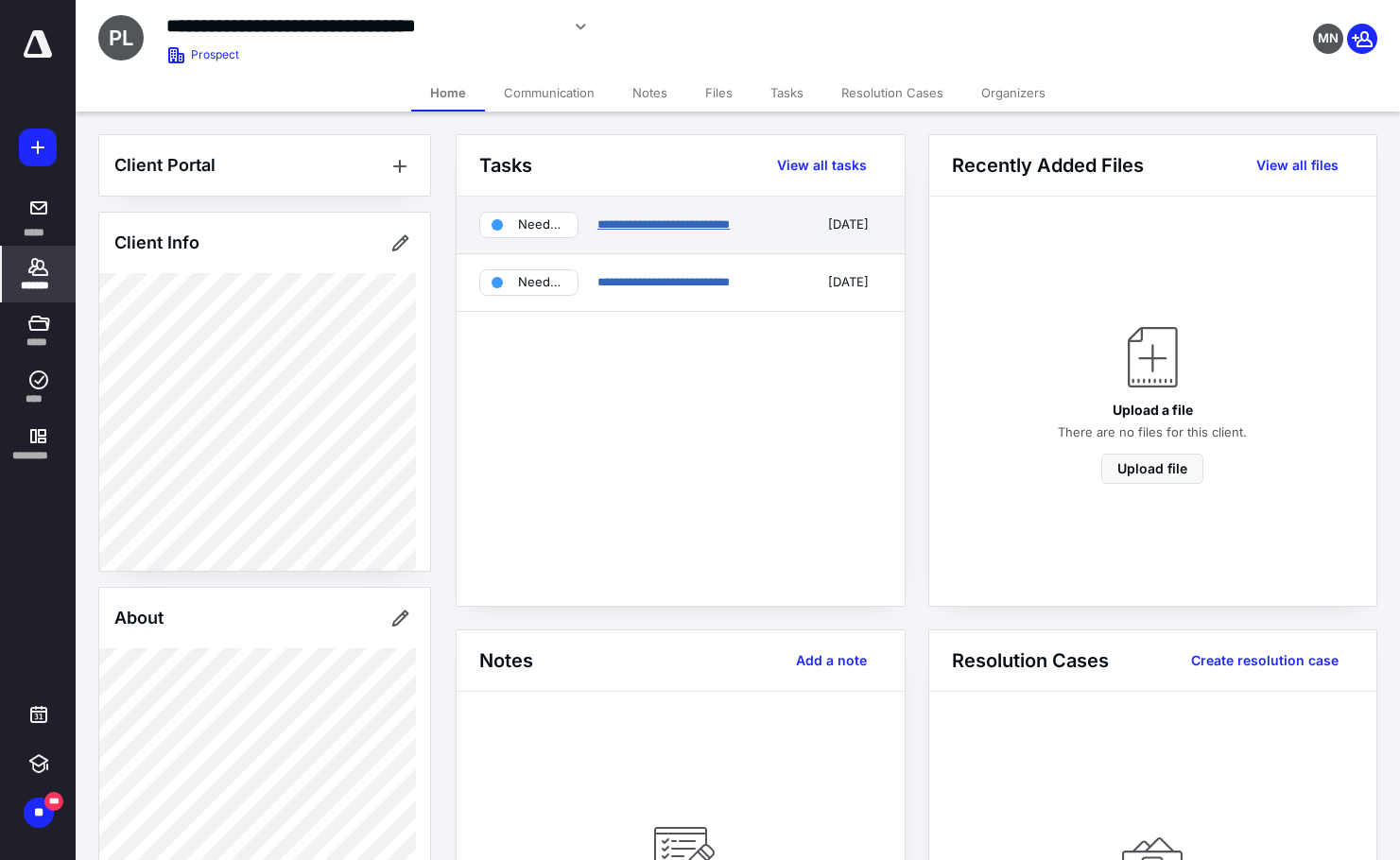 click on "**********" at bounding box center [664, 224] 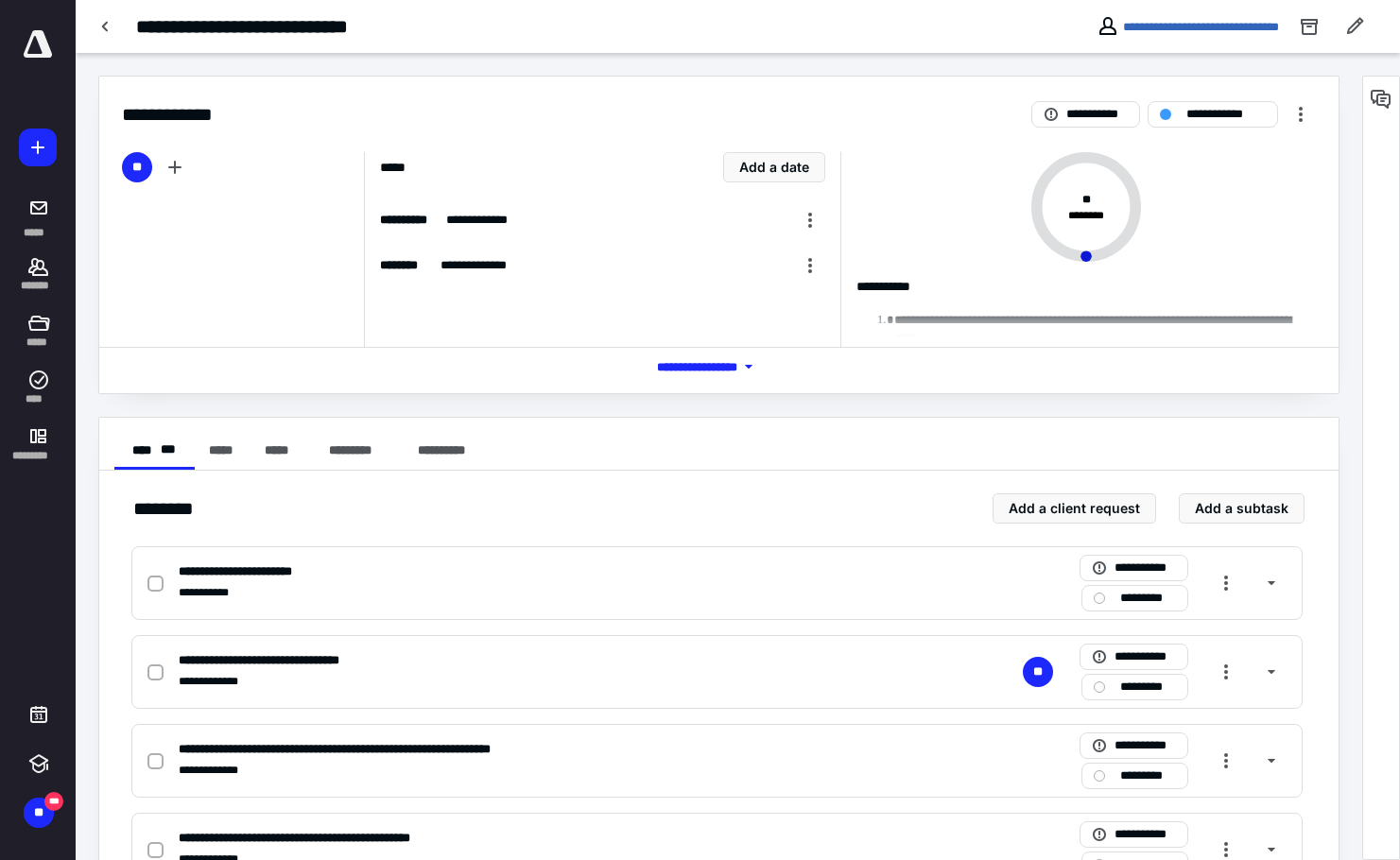 click on "*** **** *******" at bounding box center (718, 366) 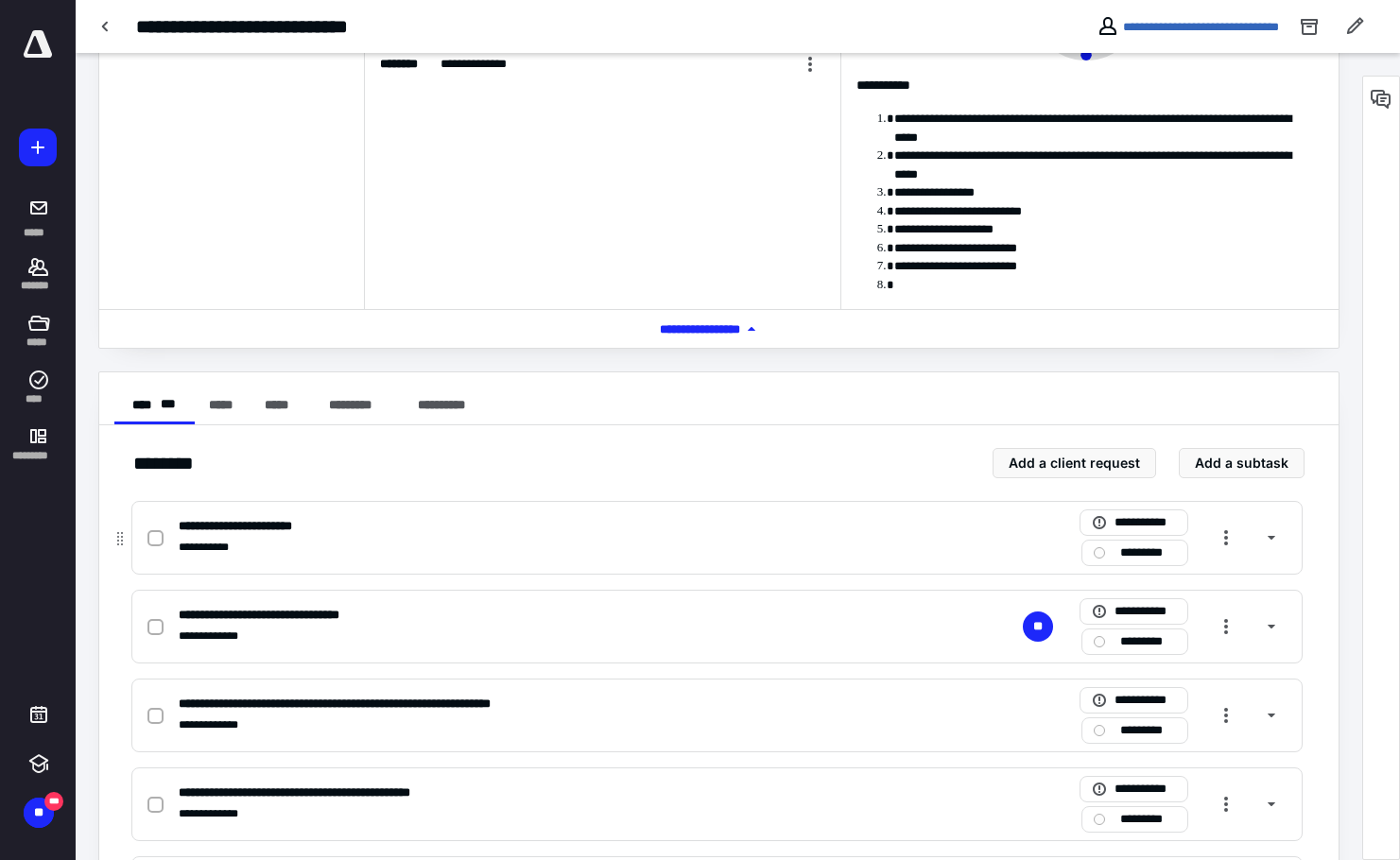 scroll, scrollTop: 189, scrollLeft: 0, axis: vertical 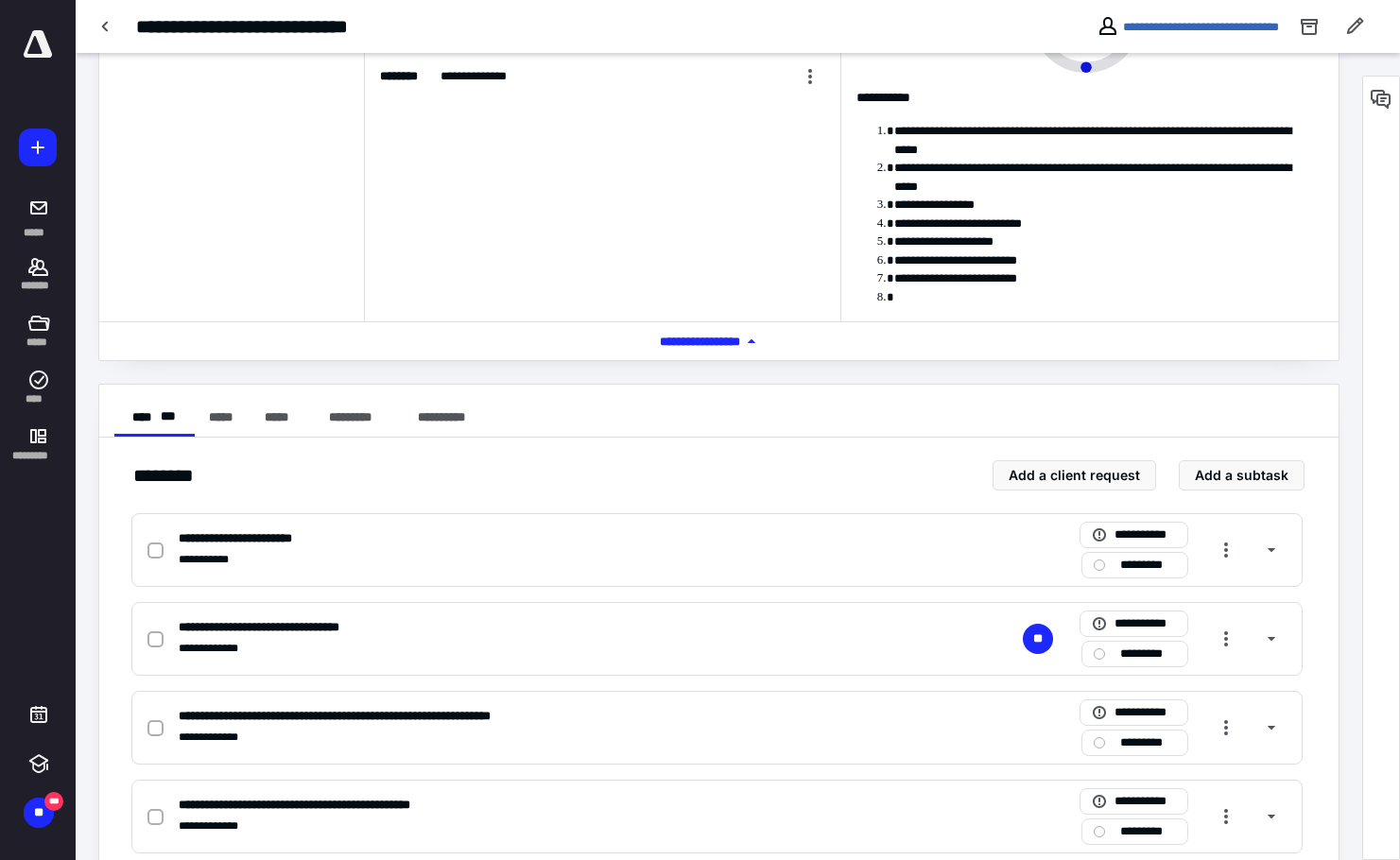 click on "**********" at bounding box center (602, 142) 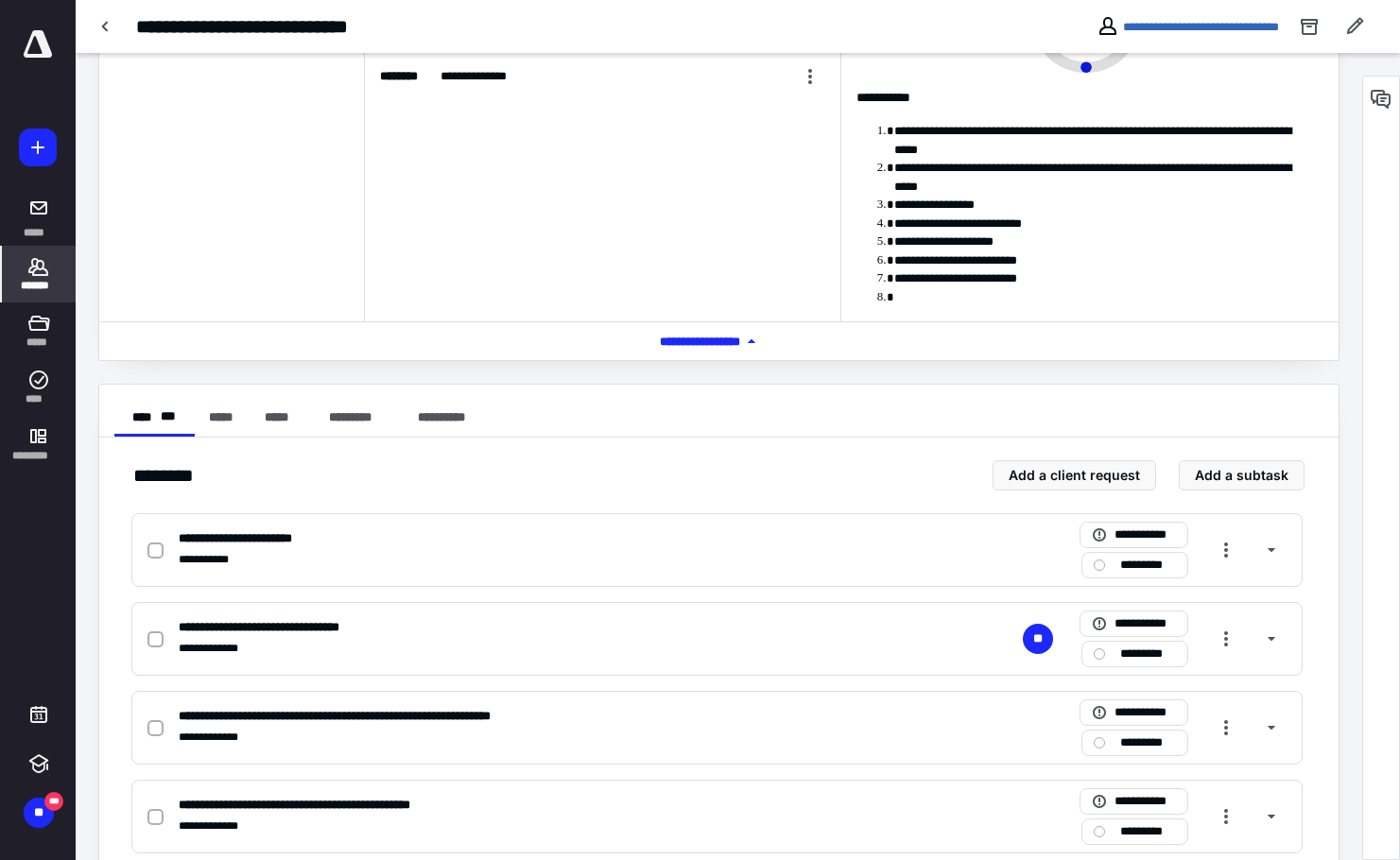 click 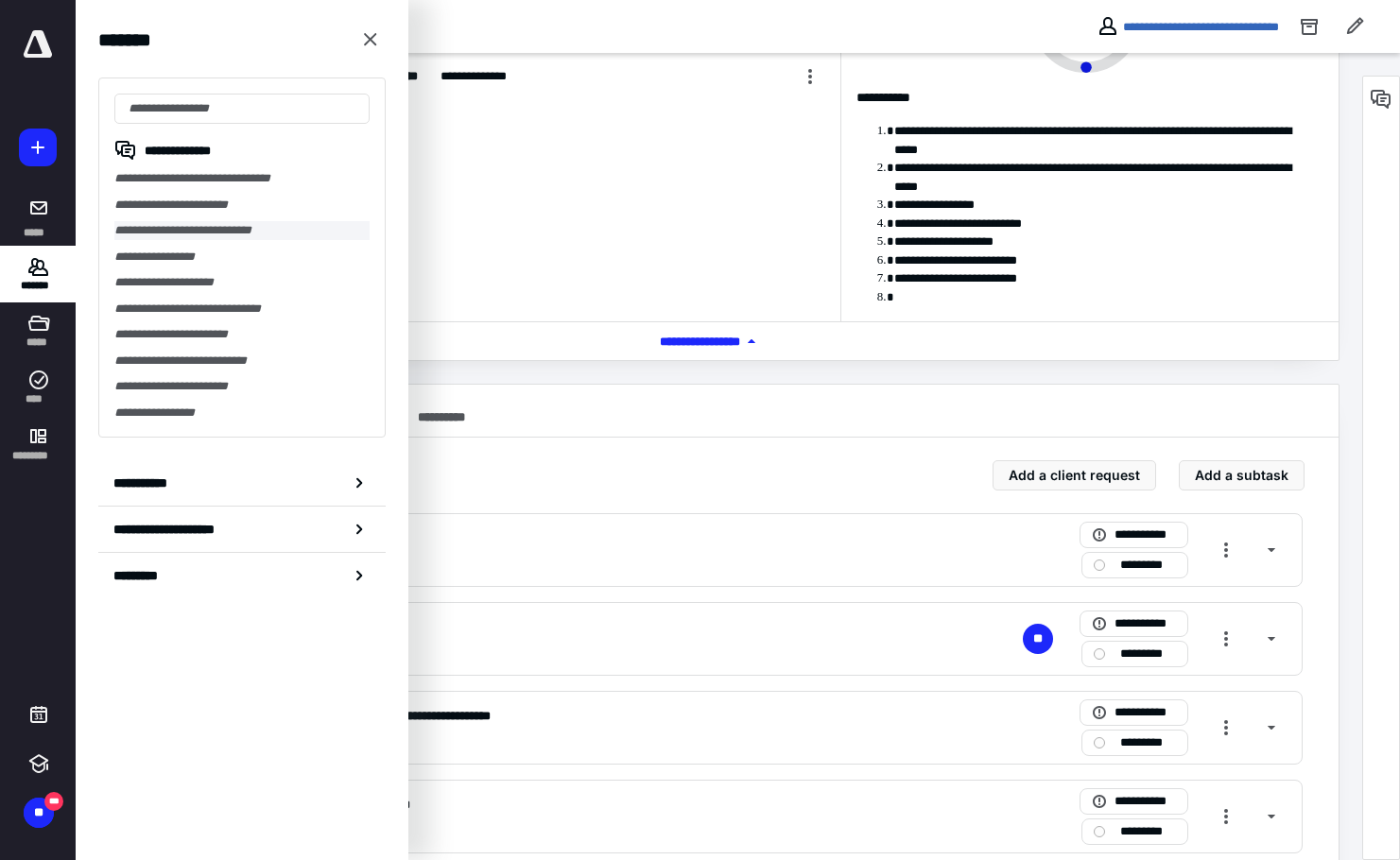 click on "**********" at bounding box center [242, 231] 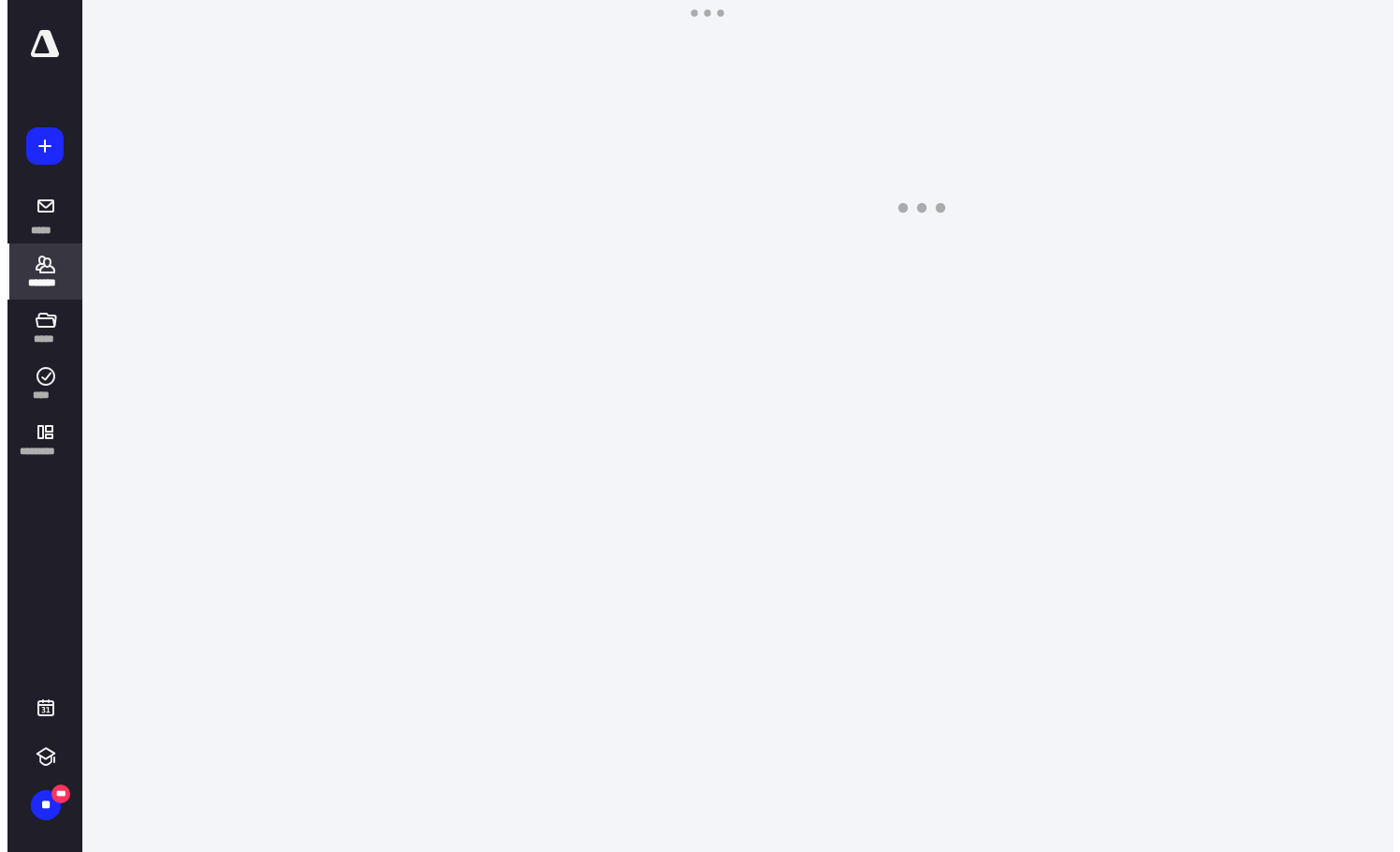 scroll, scrollTop: 0, scrollLeft: 0, axis: both 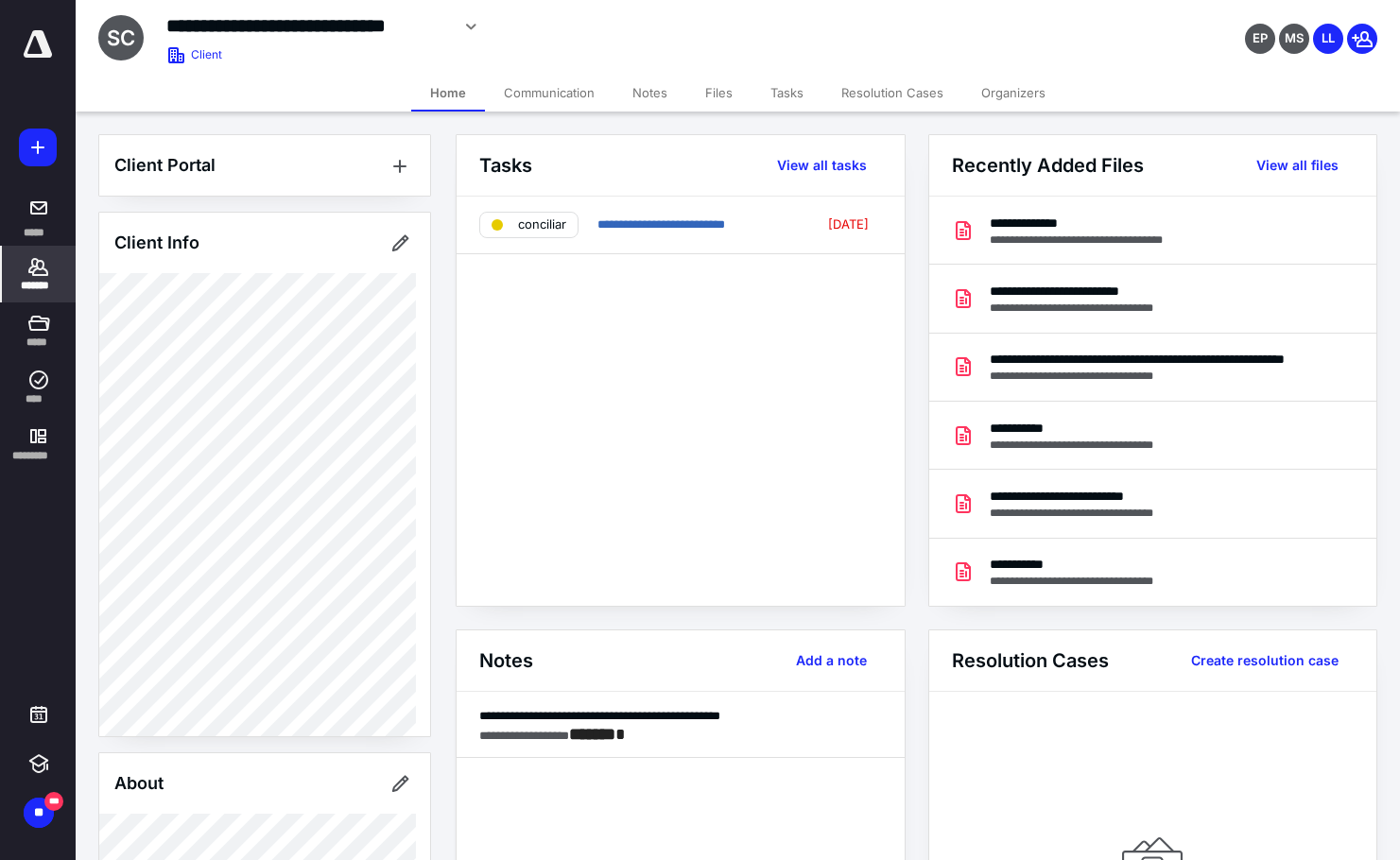 click on "Files" at bounding box center [718, 93] 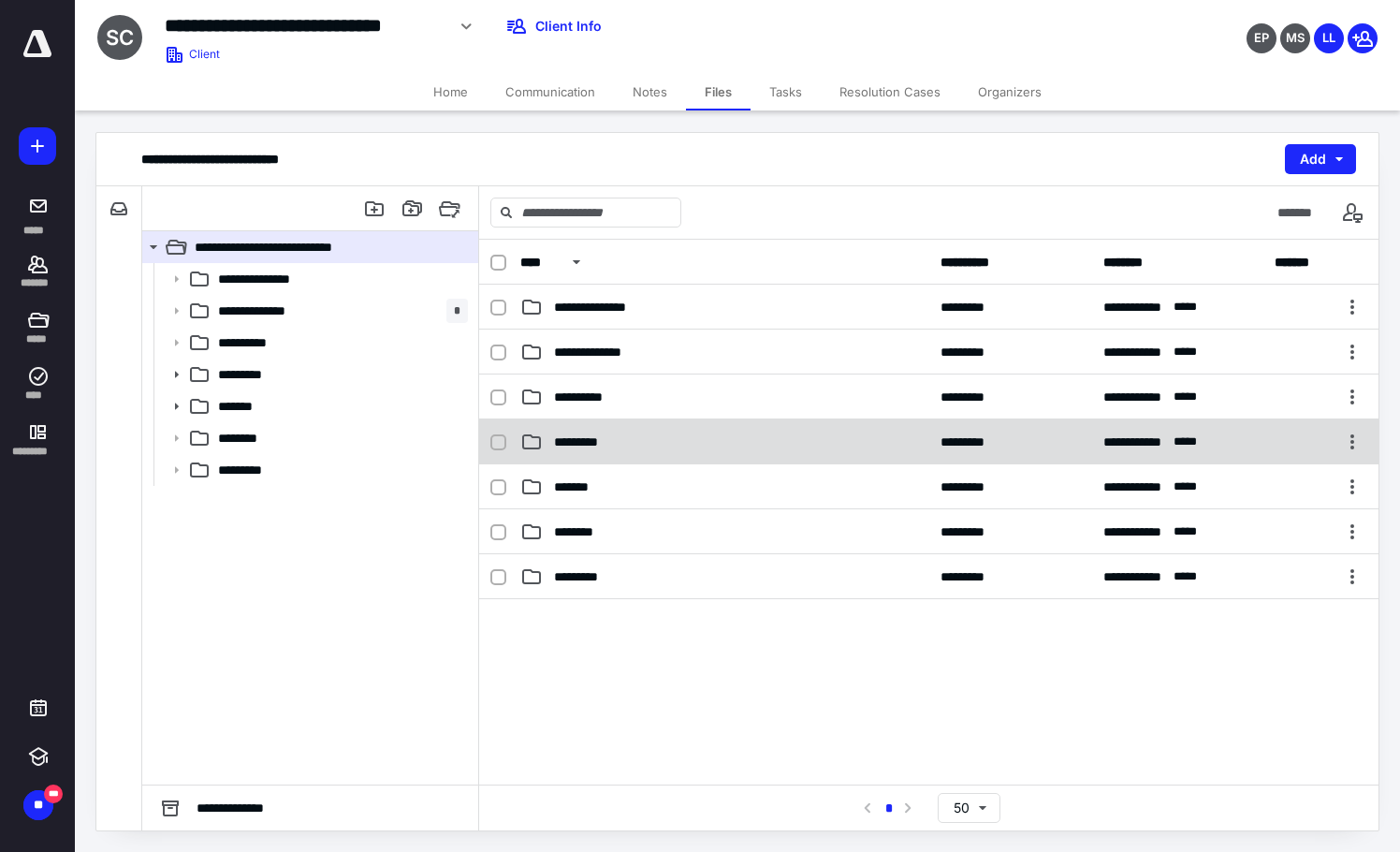 click on "*********" at bounding box center [724, 442] 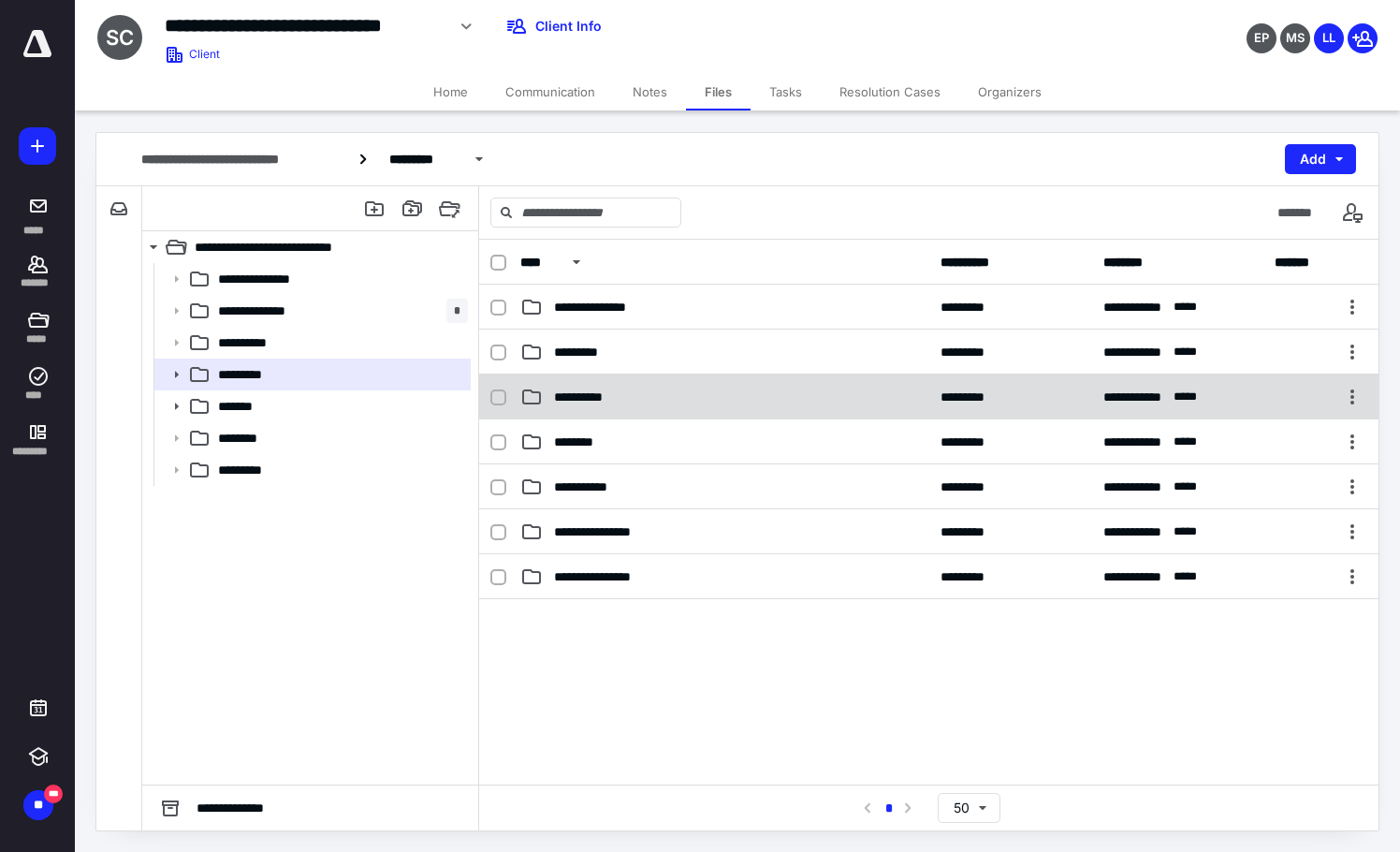 click on "**********" at bounding box center [724, 397] 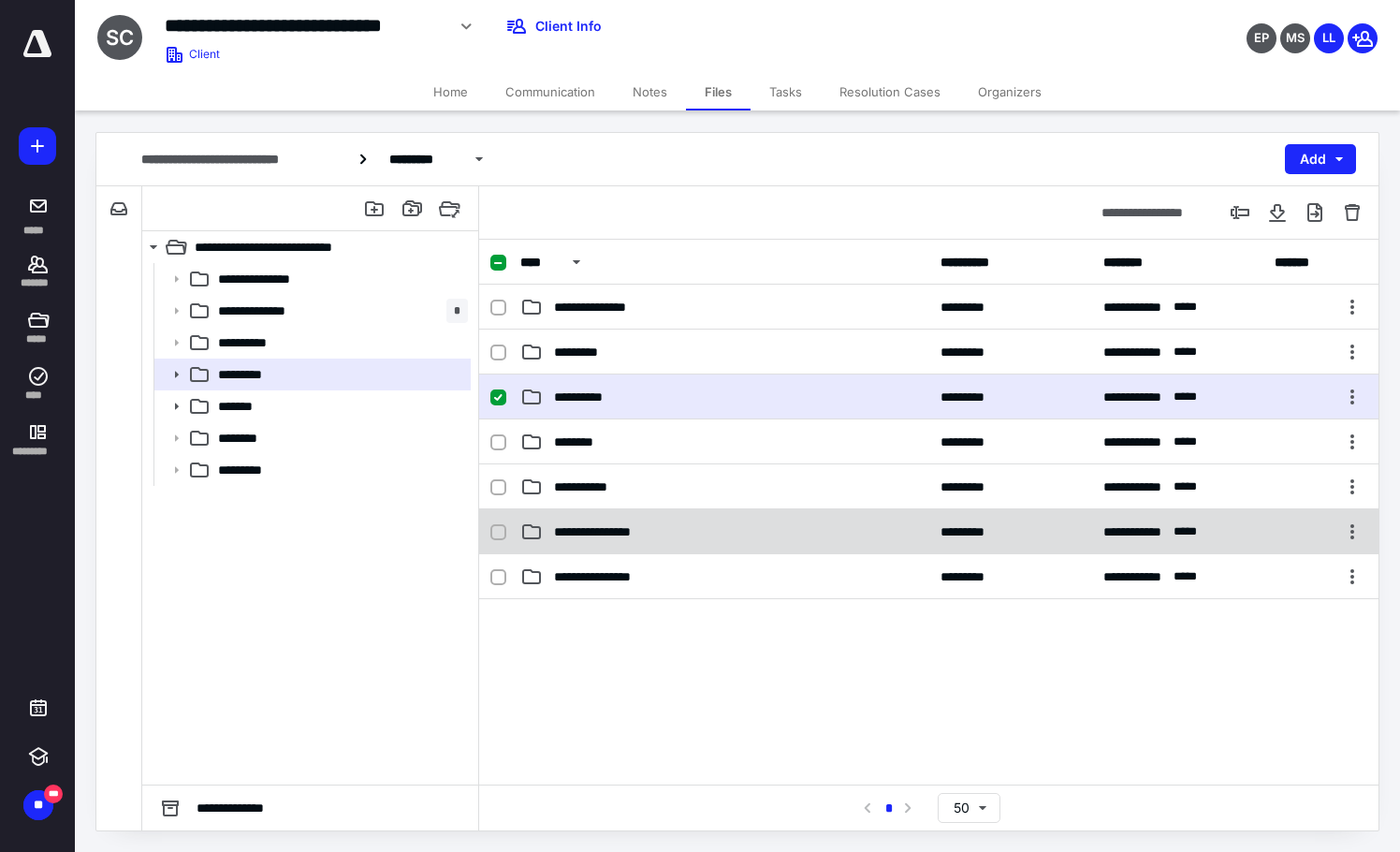 click on "**********" at bounding box center [928, 532] 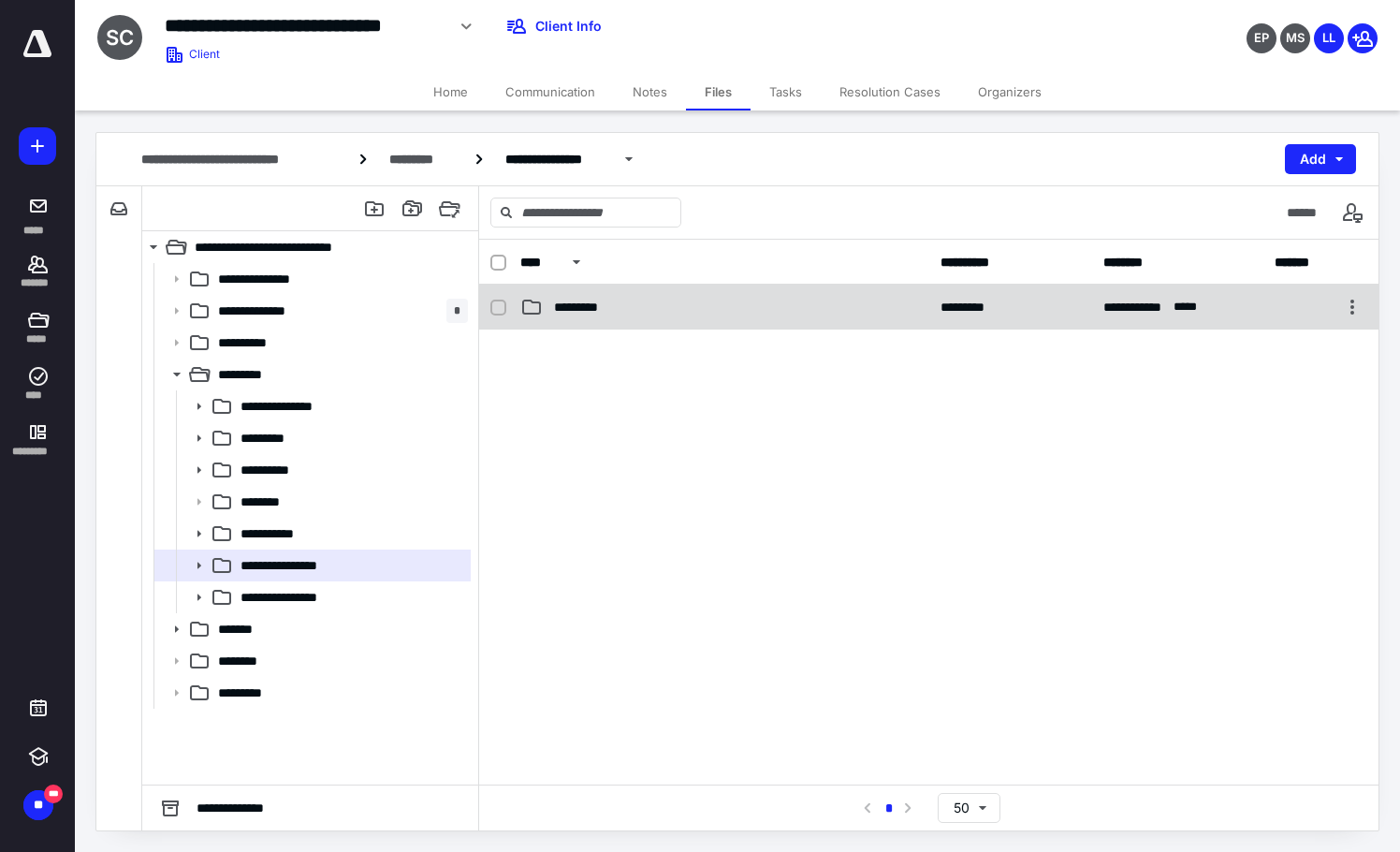 click on "**********" at bounding box center [928, 307] 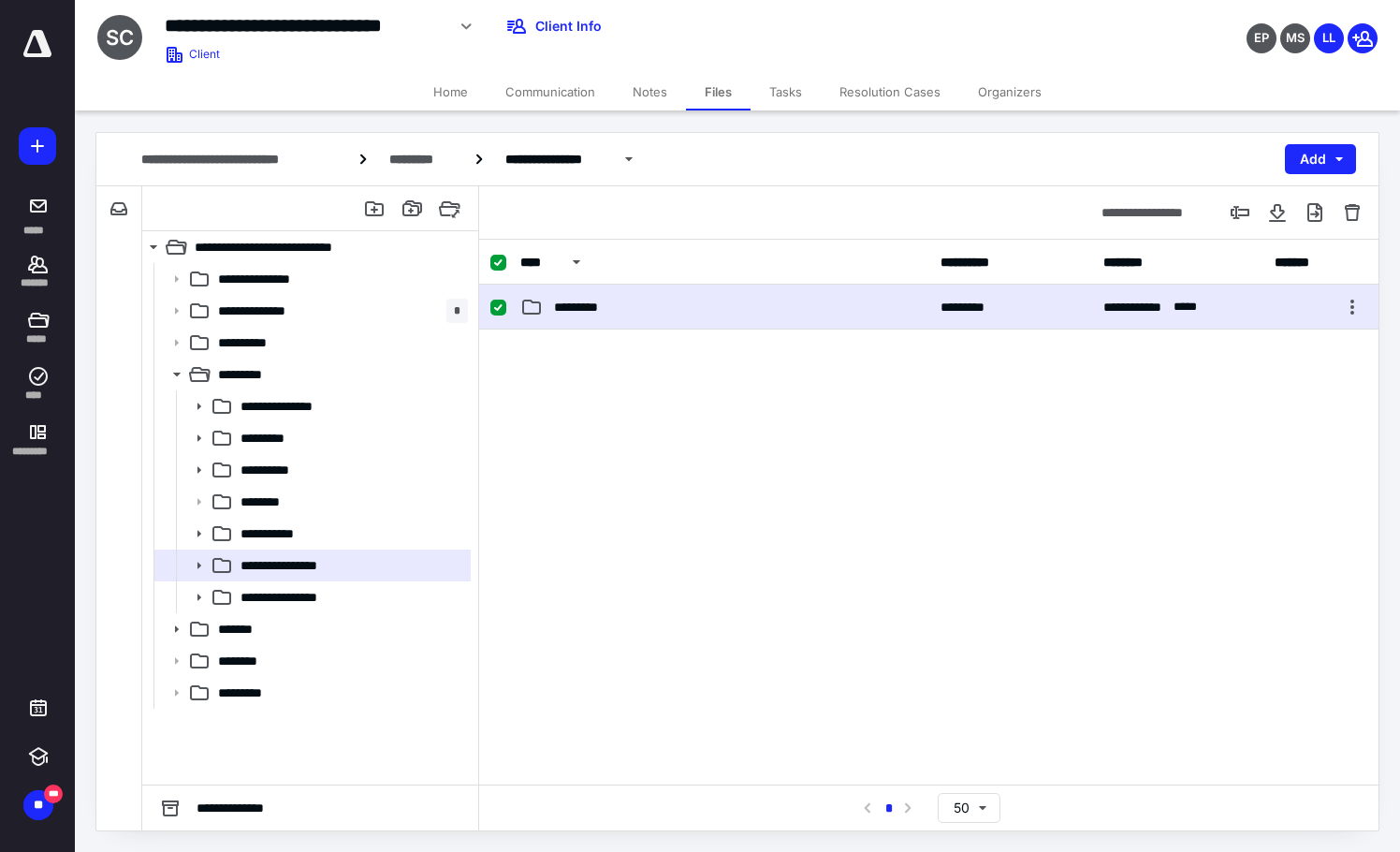 click on "**********" at bounding box center [928, 307] 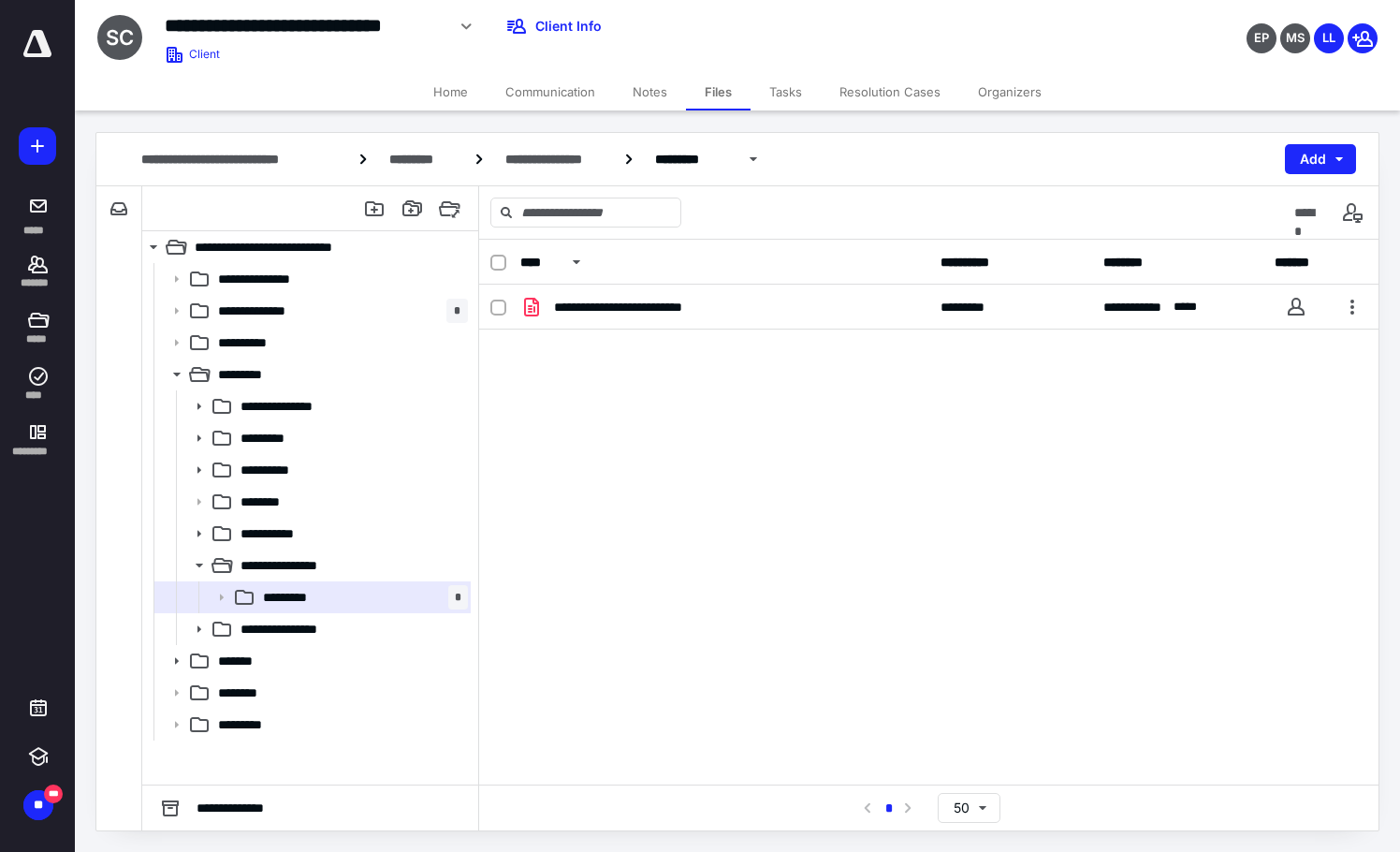 click on "**********" at bounding box center (928, 307) 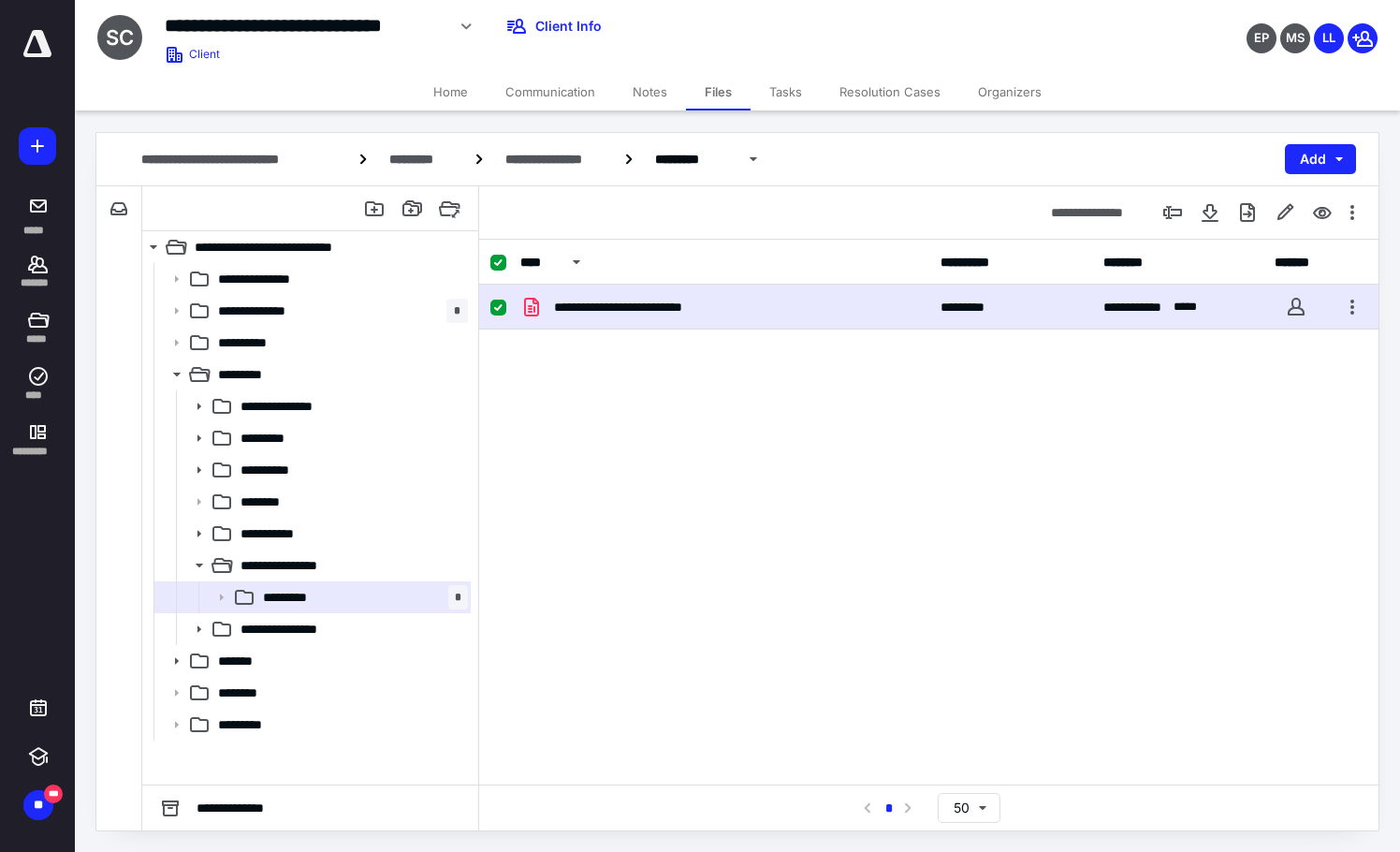 click on "**********" at bounding box center [928, 307] 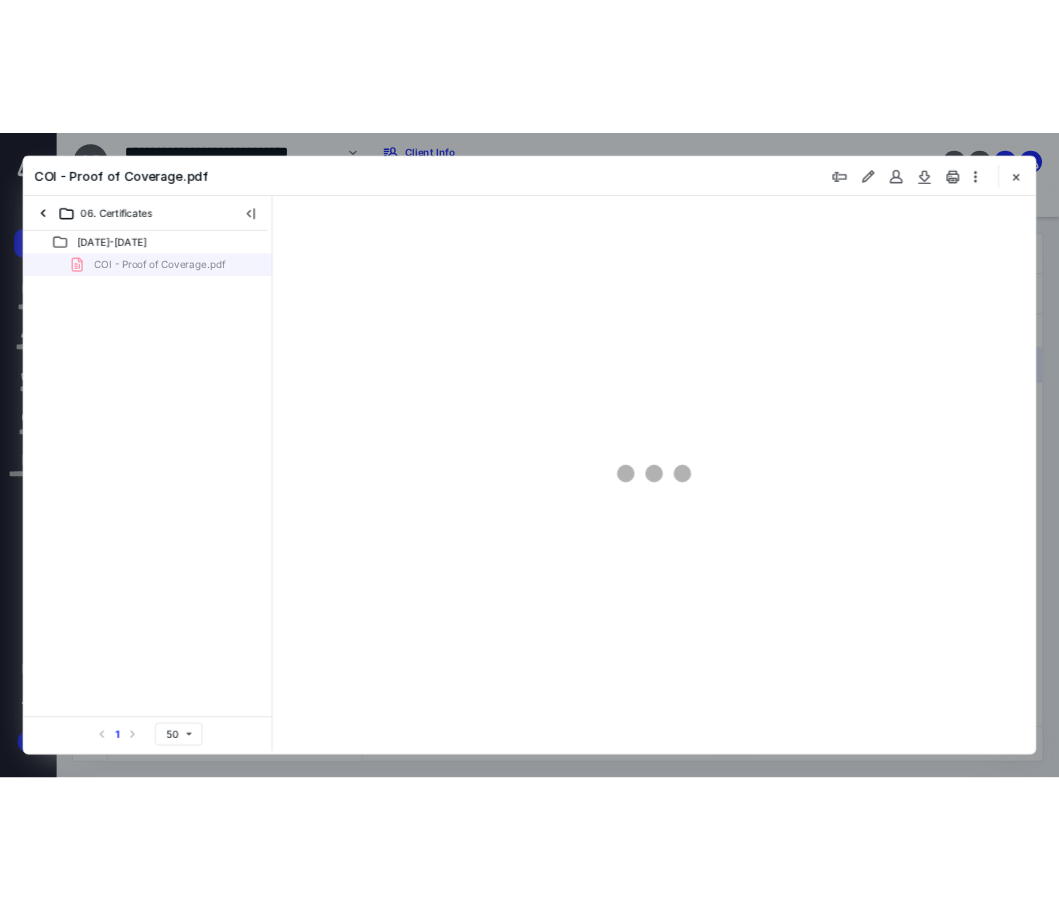 scroll, scrollTop: 0, scrollLeft: 0, axis: both 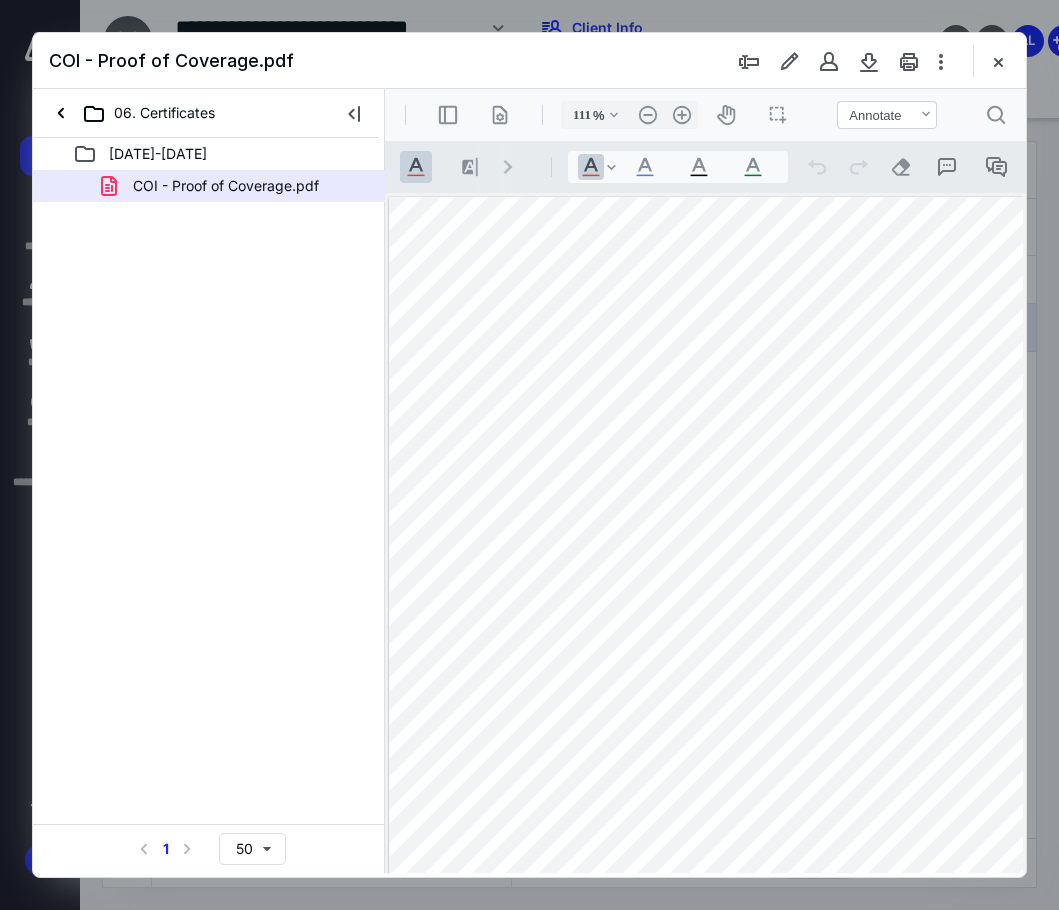 type on "135" 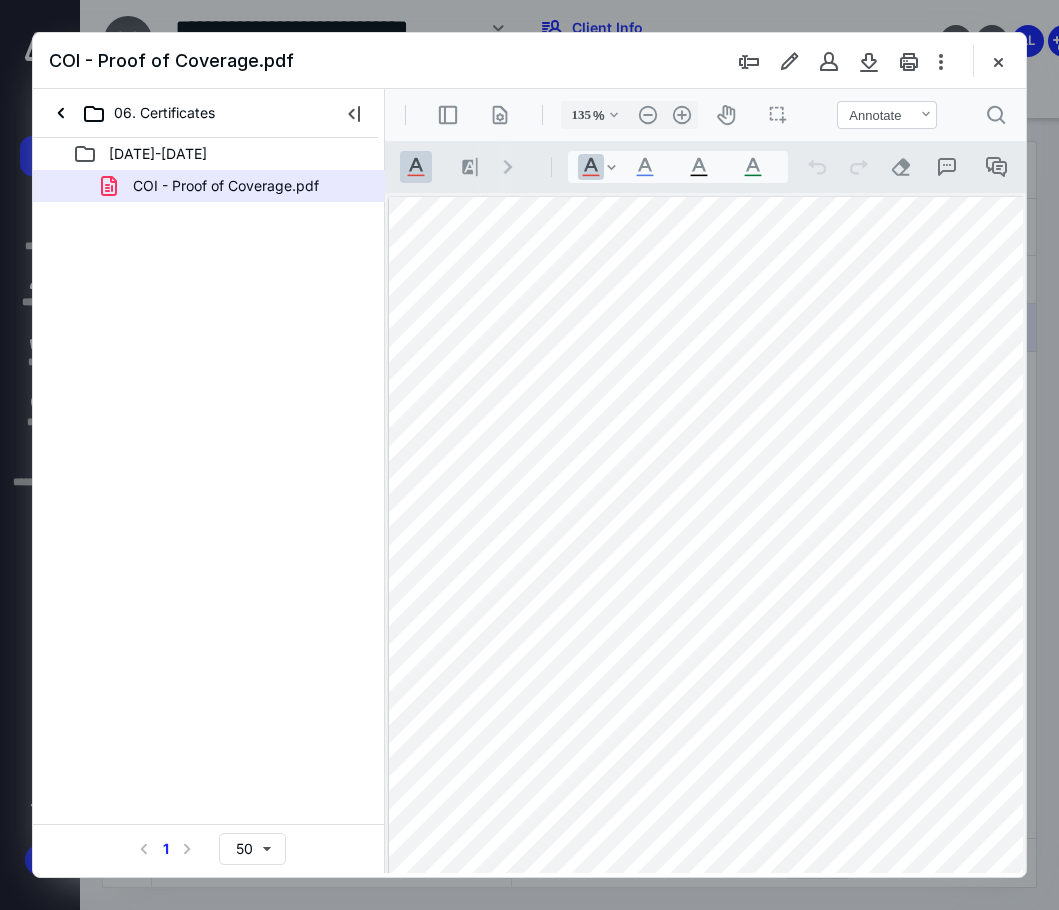 scroll, scrollTop: 189, scrollLeft: 127, axis: both 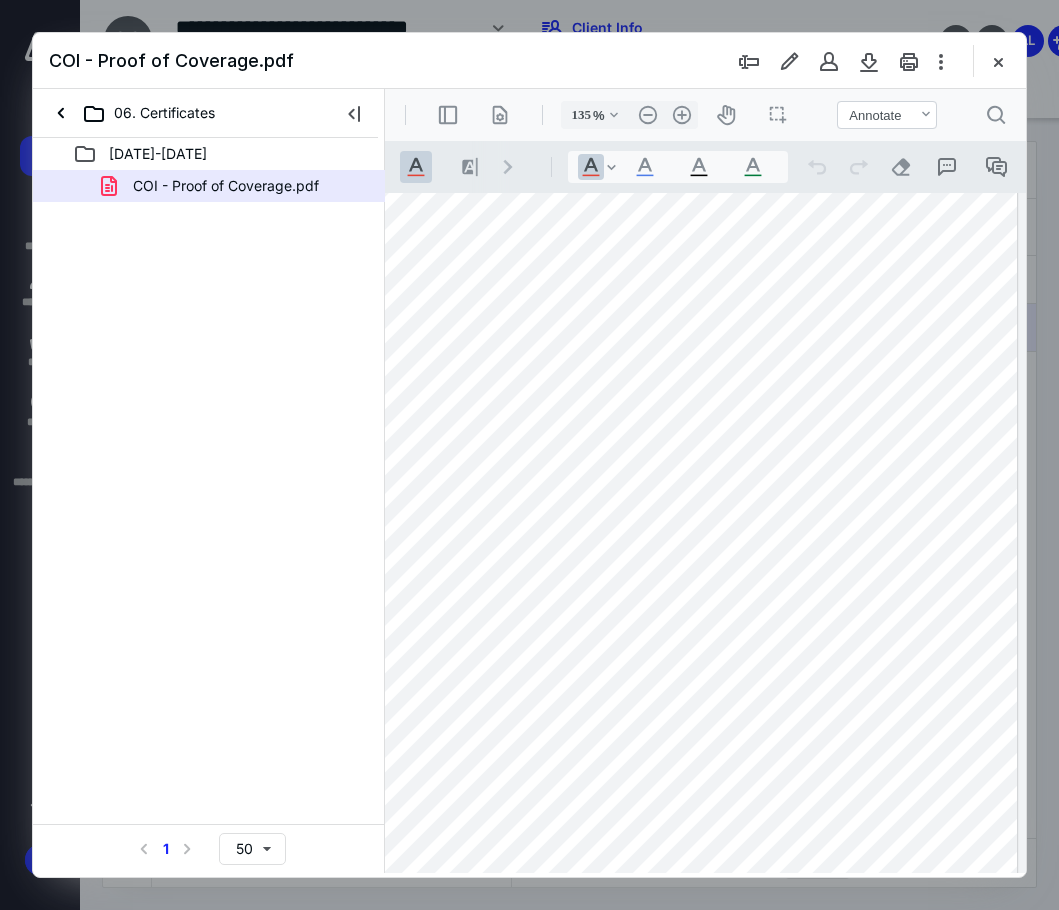 click at bounding box center [604, 543] 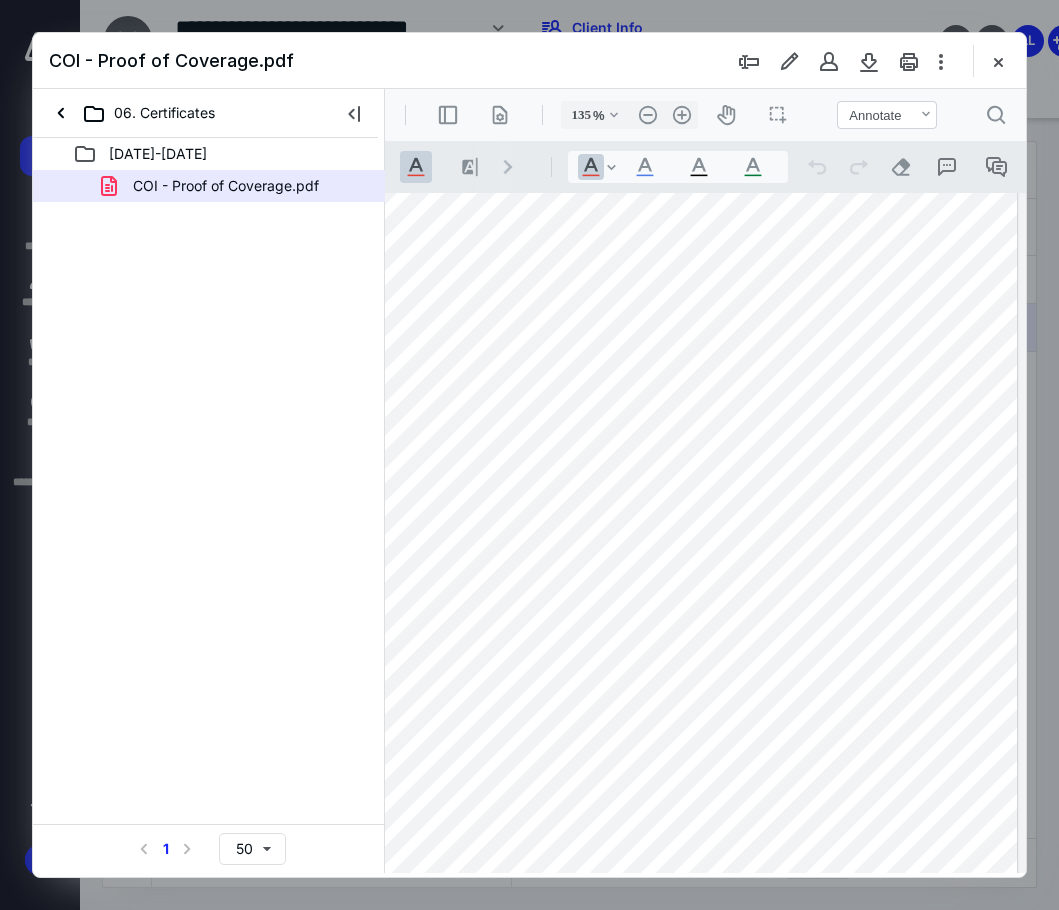 scroll, scrollTop: 289, scrollLeft: 206, axis: both 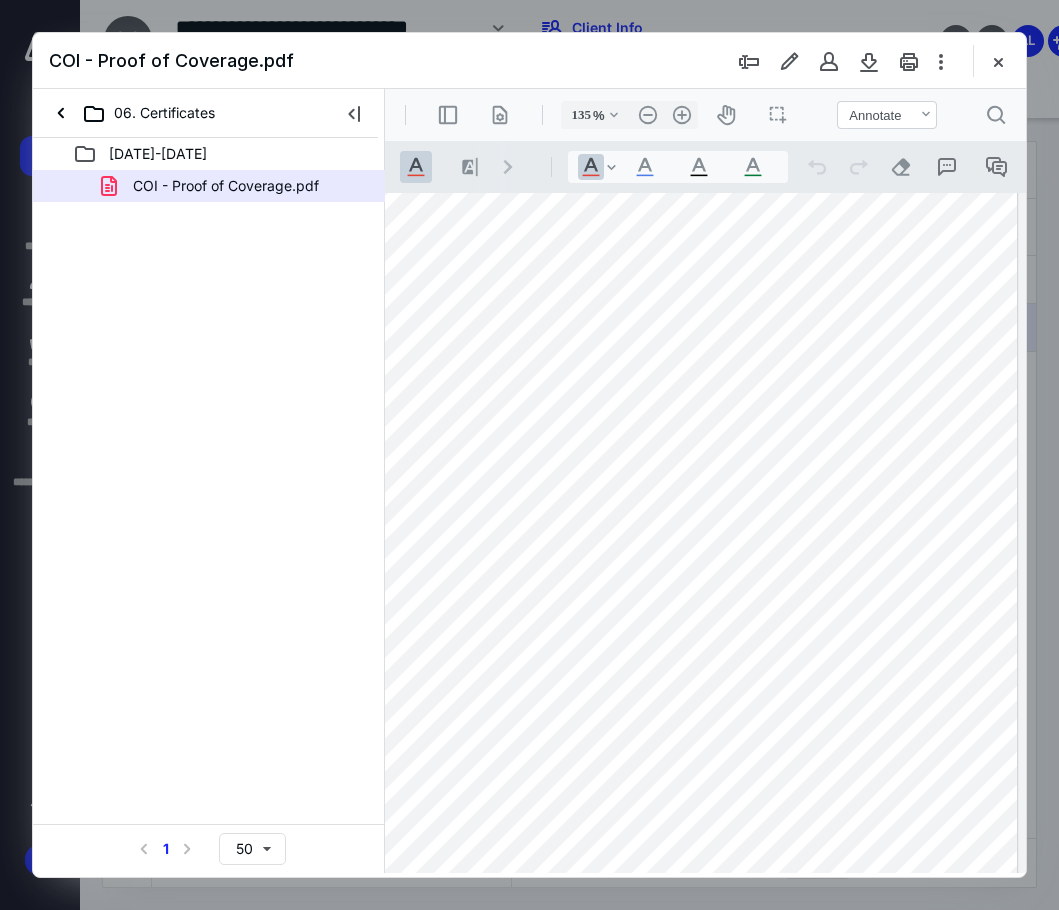 drag, startPoint x: 948, startPoint y: 962, endPoint x: 489, endPoint y: 871, distance: 467.93375 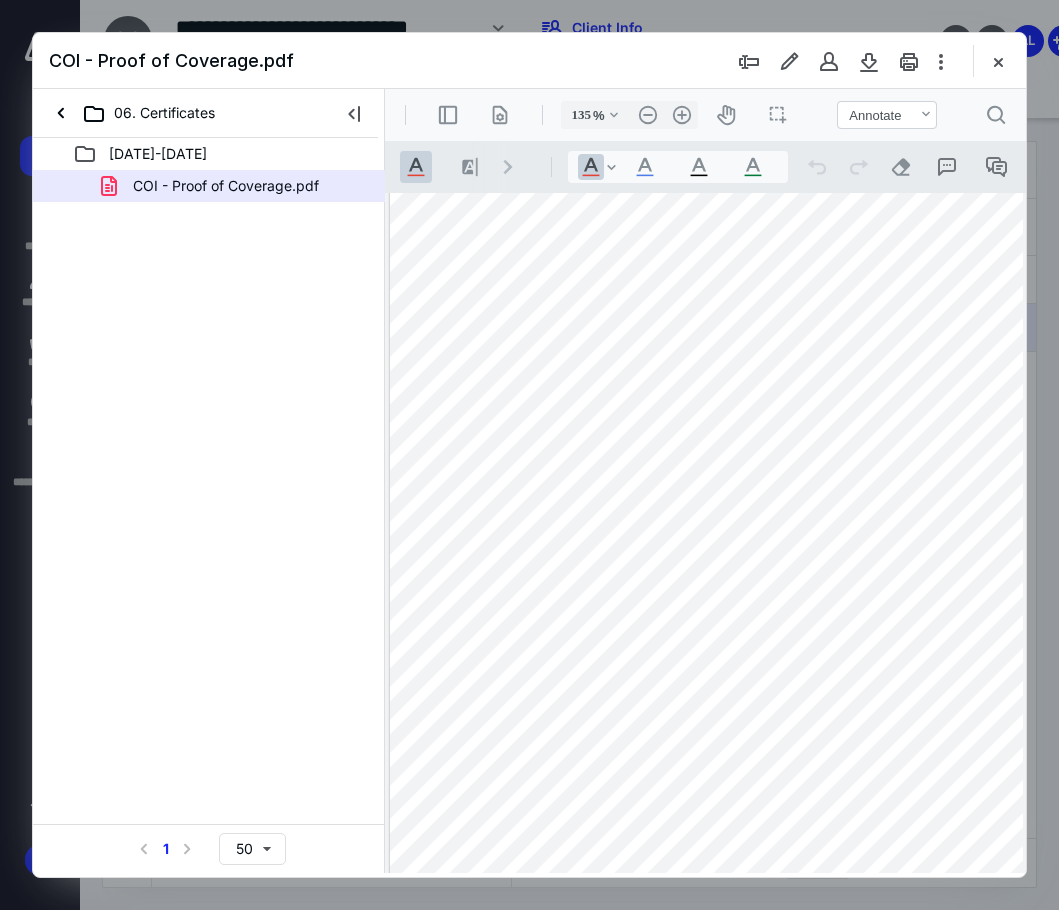 scroll, scrollTop: 289, scrollLeft: 206, axis: both 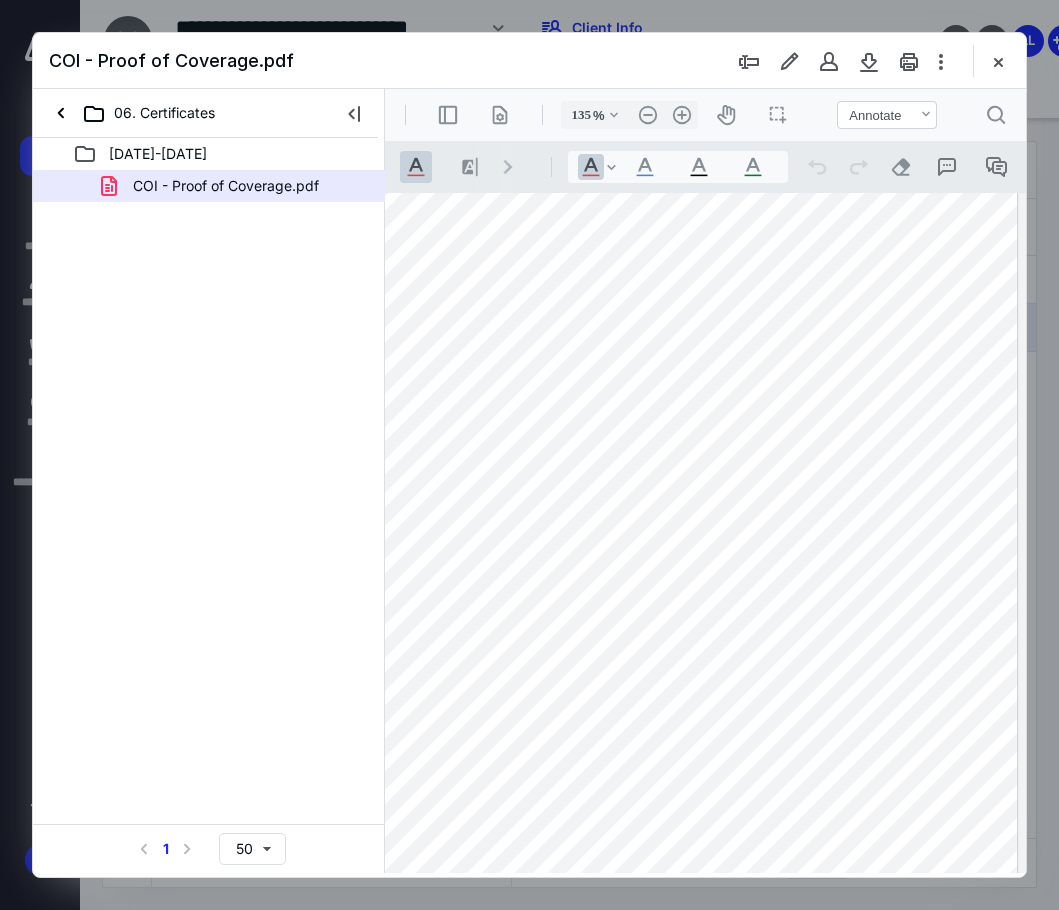 click at bounding box center [604, 443] 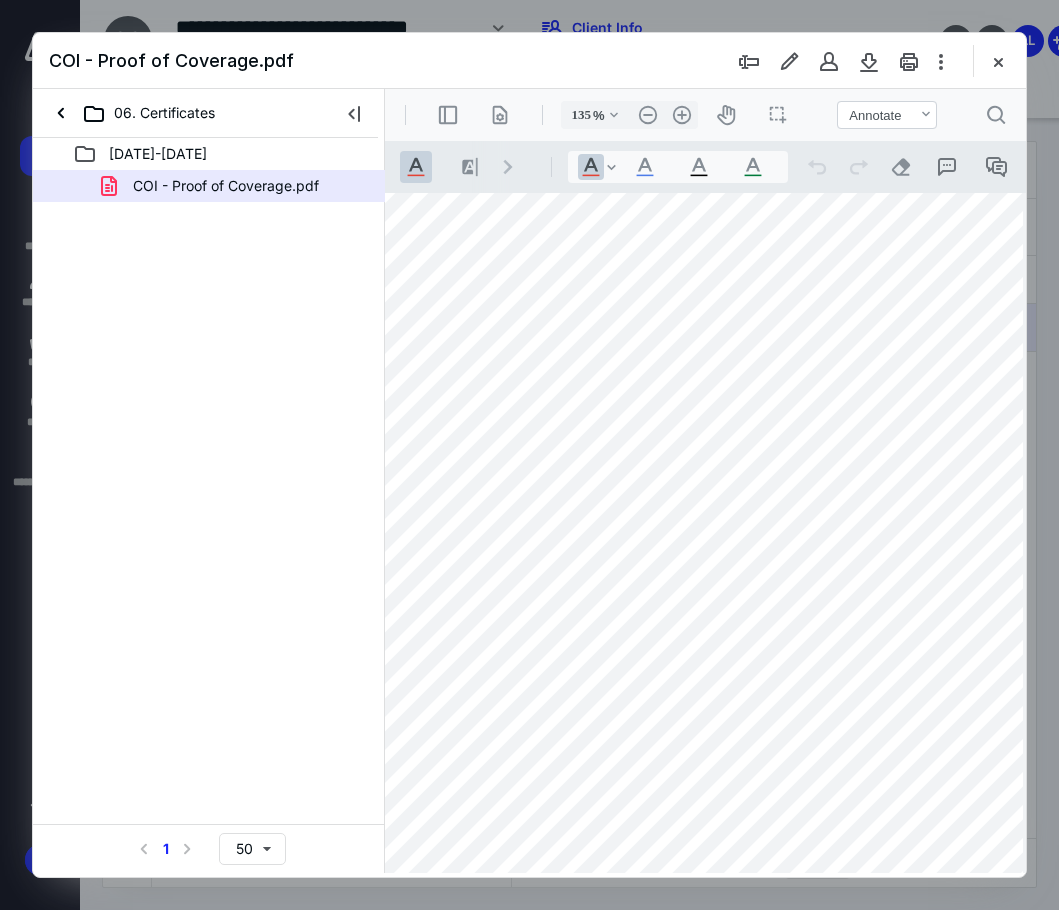scroll, scrollTop: 289, scrollLeft: 69, axis: both 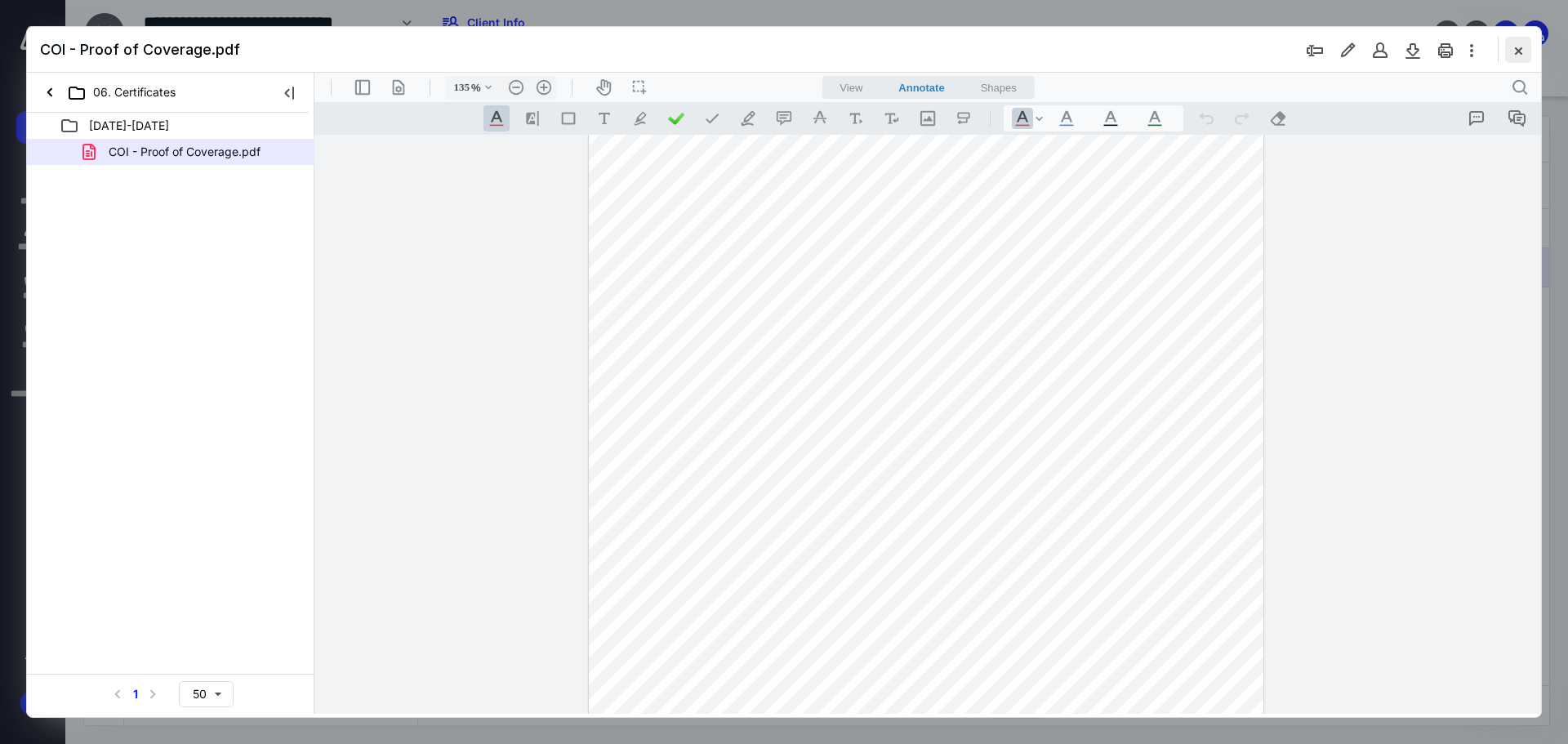 click at bounding box center (1518, 50) 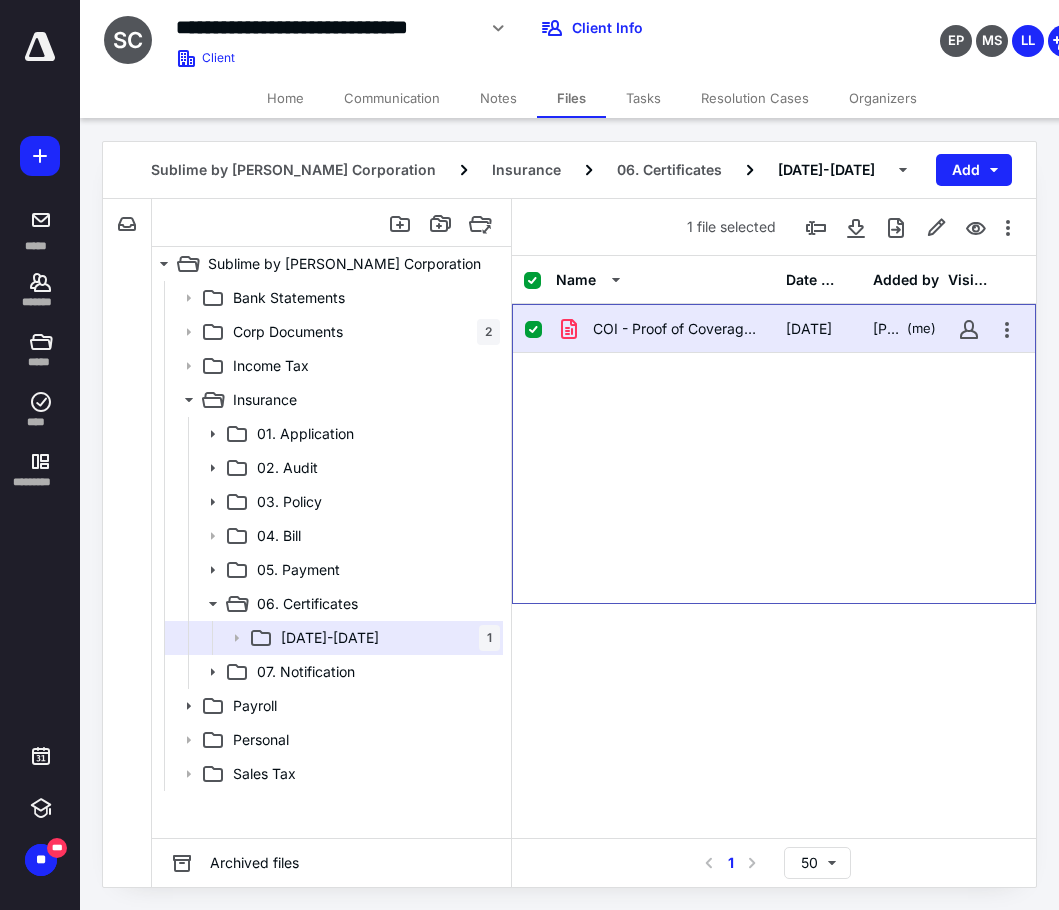 checkbox on "false" 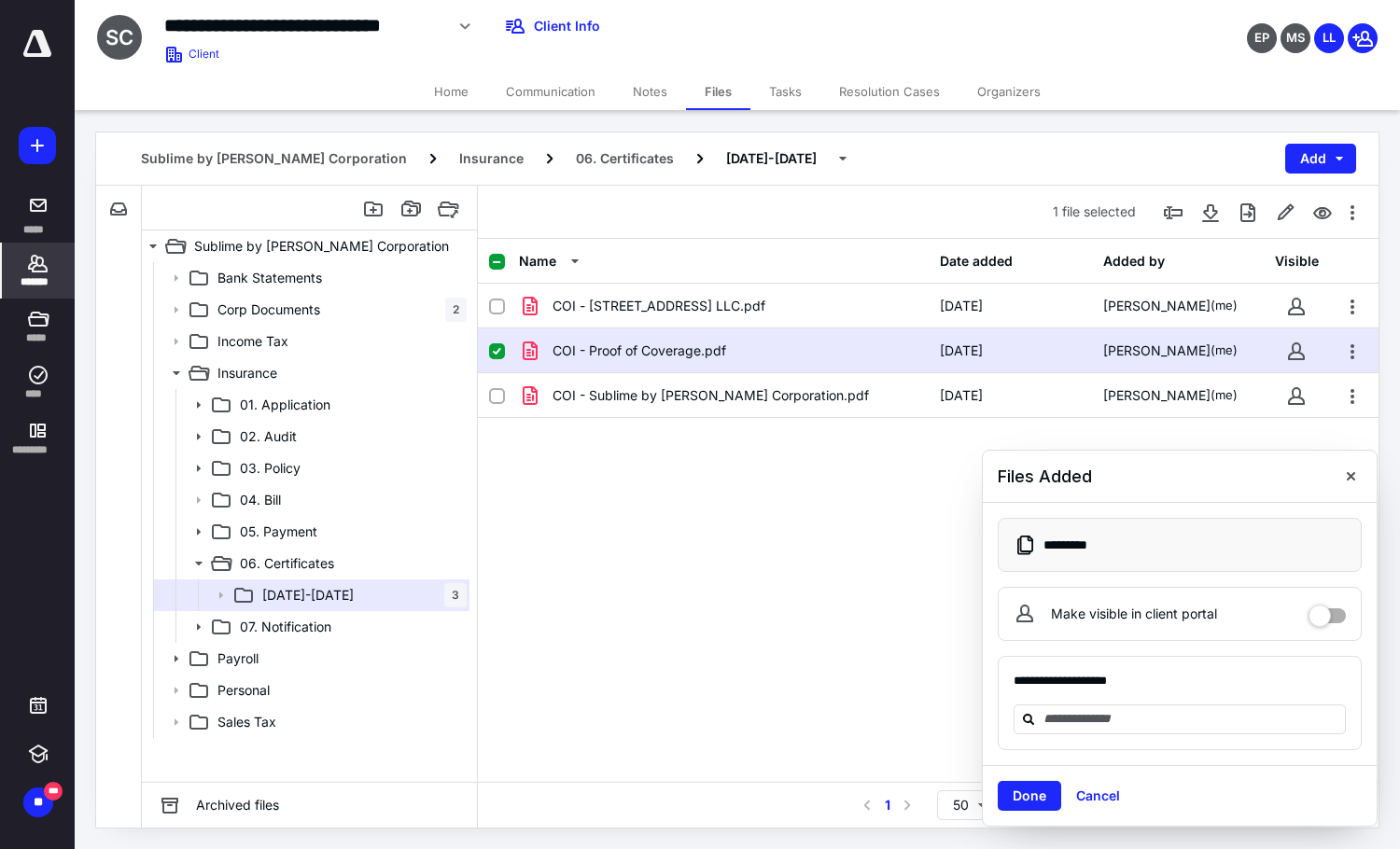 click on "*******" at bounding box center [38, 271] 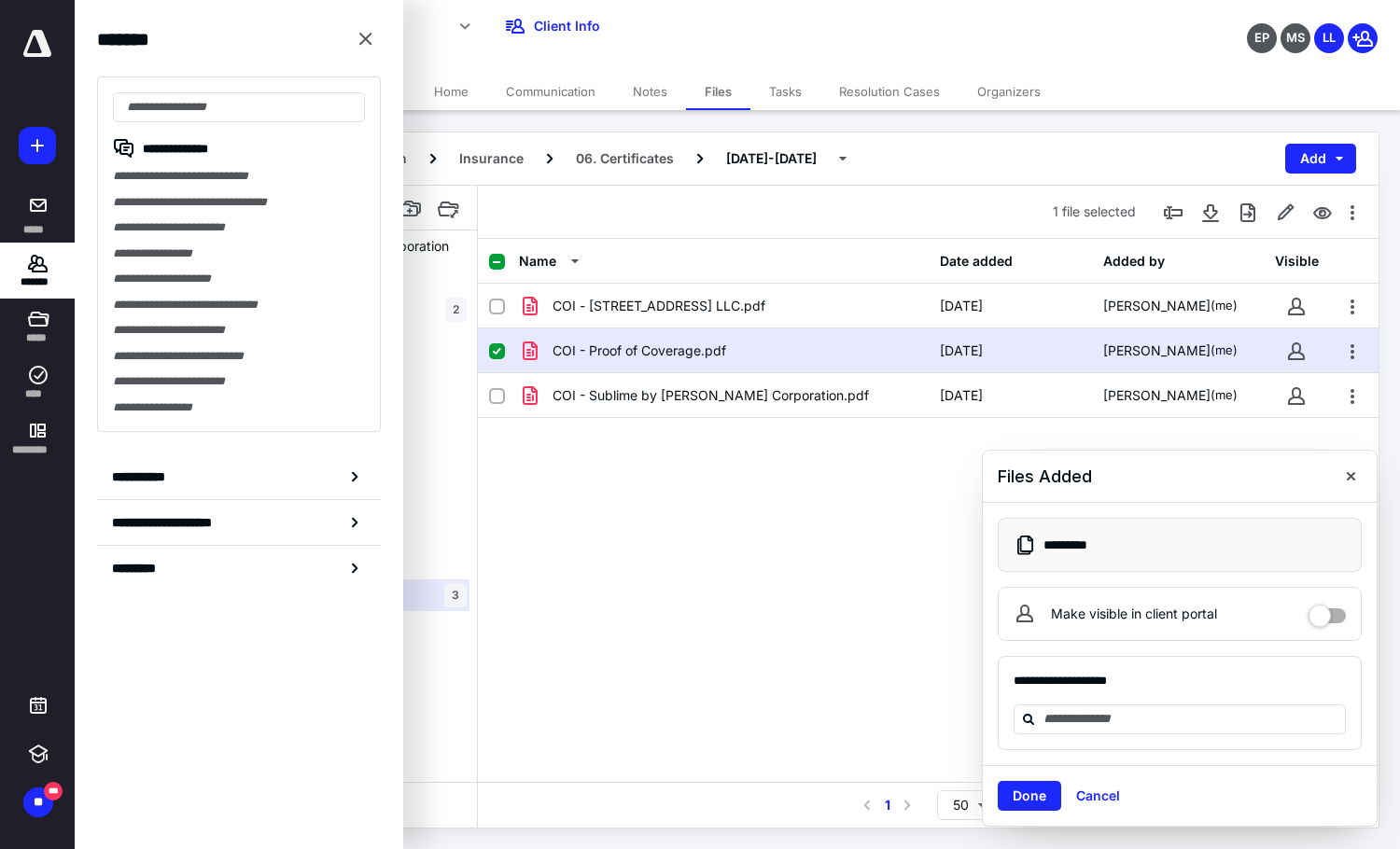 click on "Files" at bounding box center [718, 91] 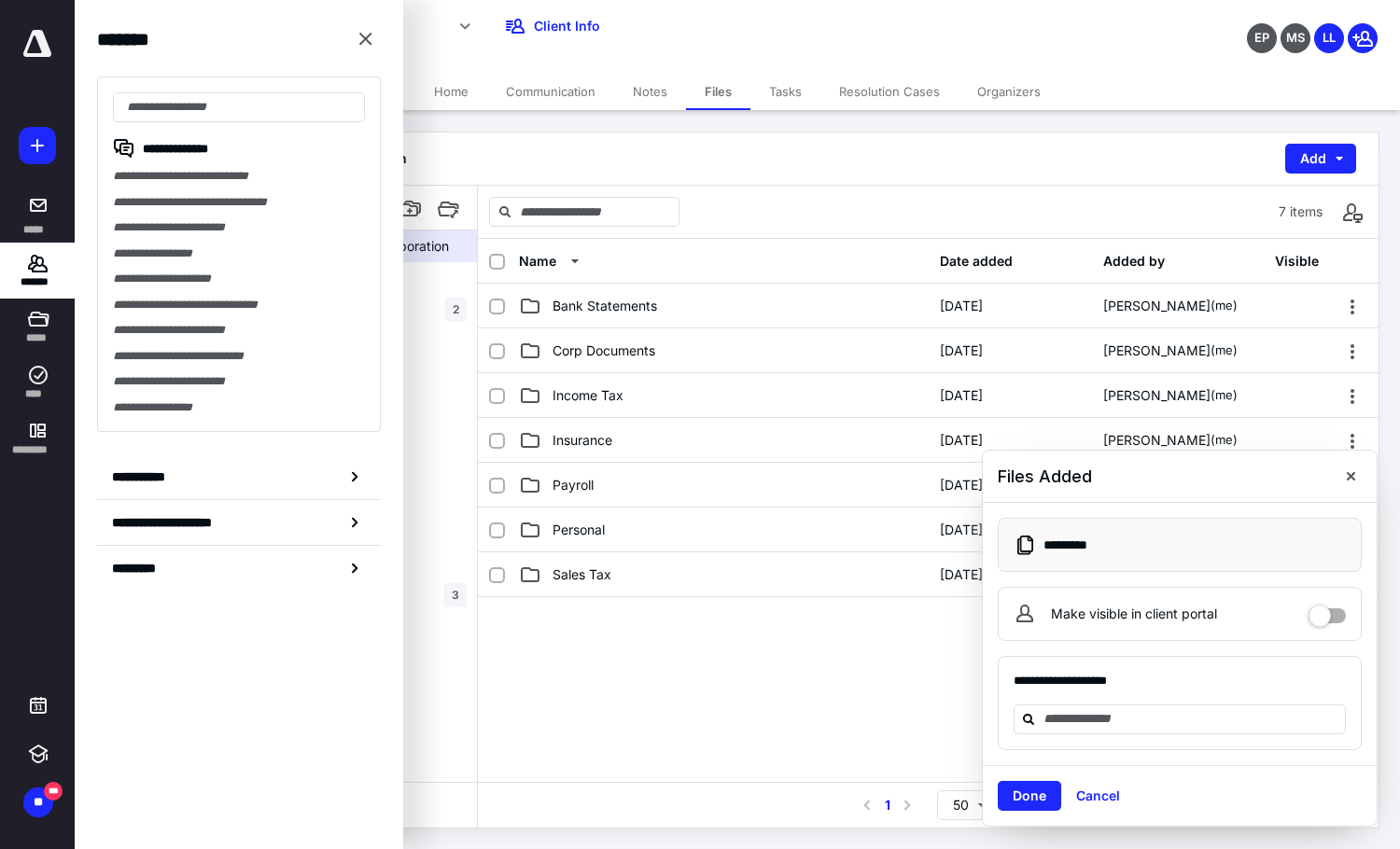 click on "Tasks" at bounding box center (785, 91) 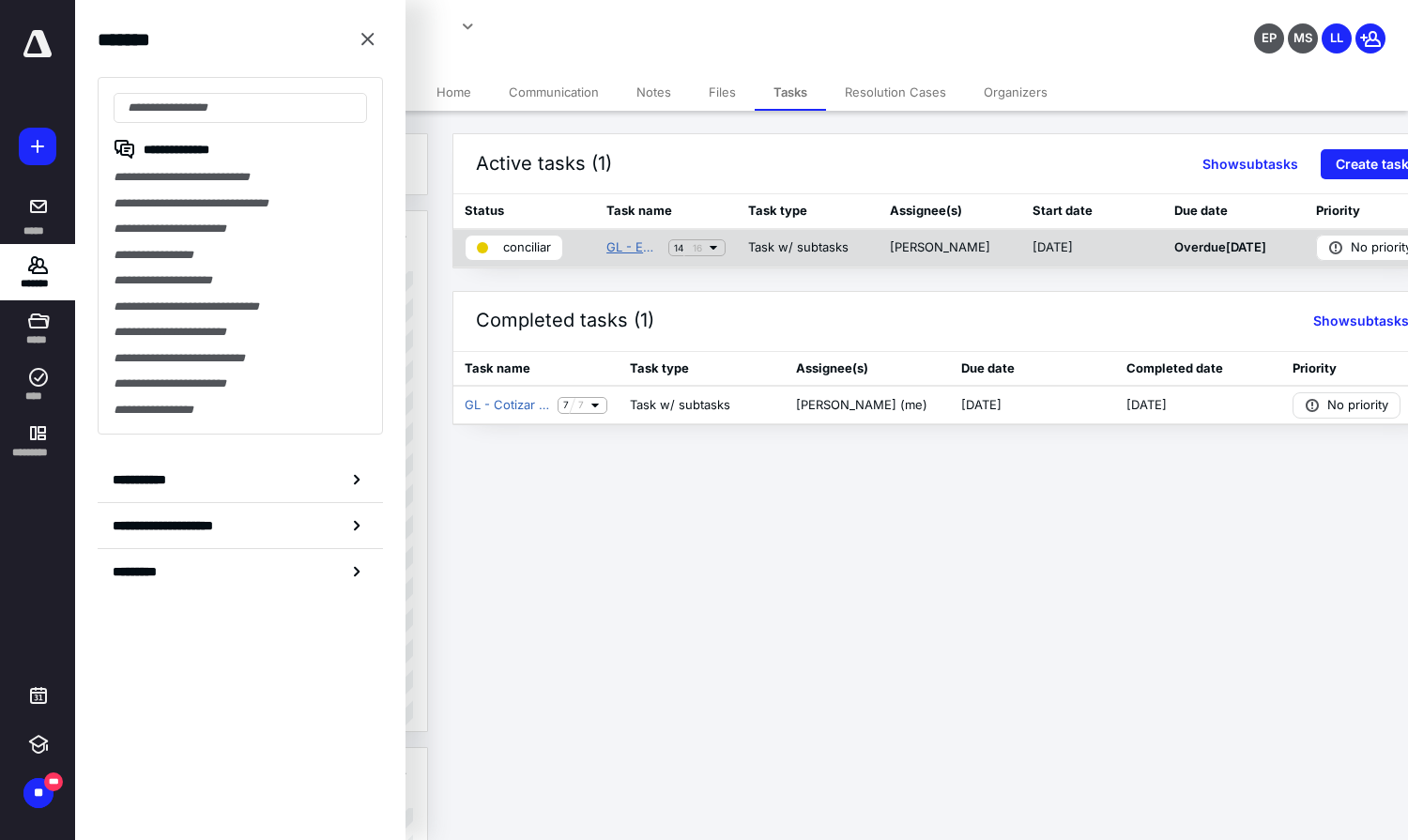 click on "GL - Emitir Un Nuevo Seguro" at bounding box center [634, 248] 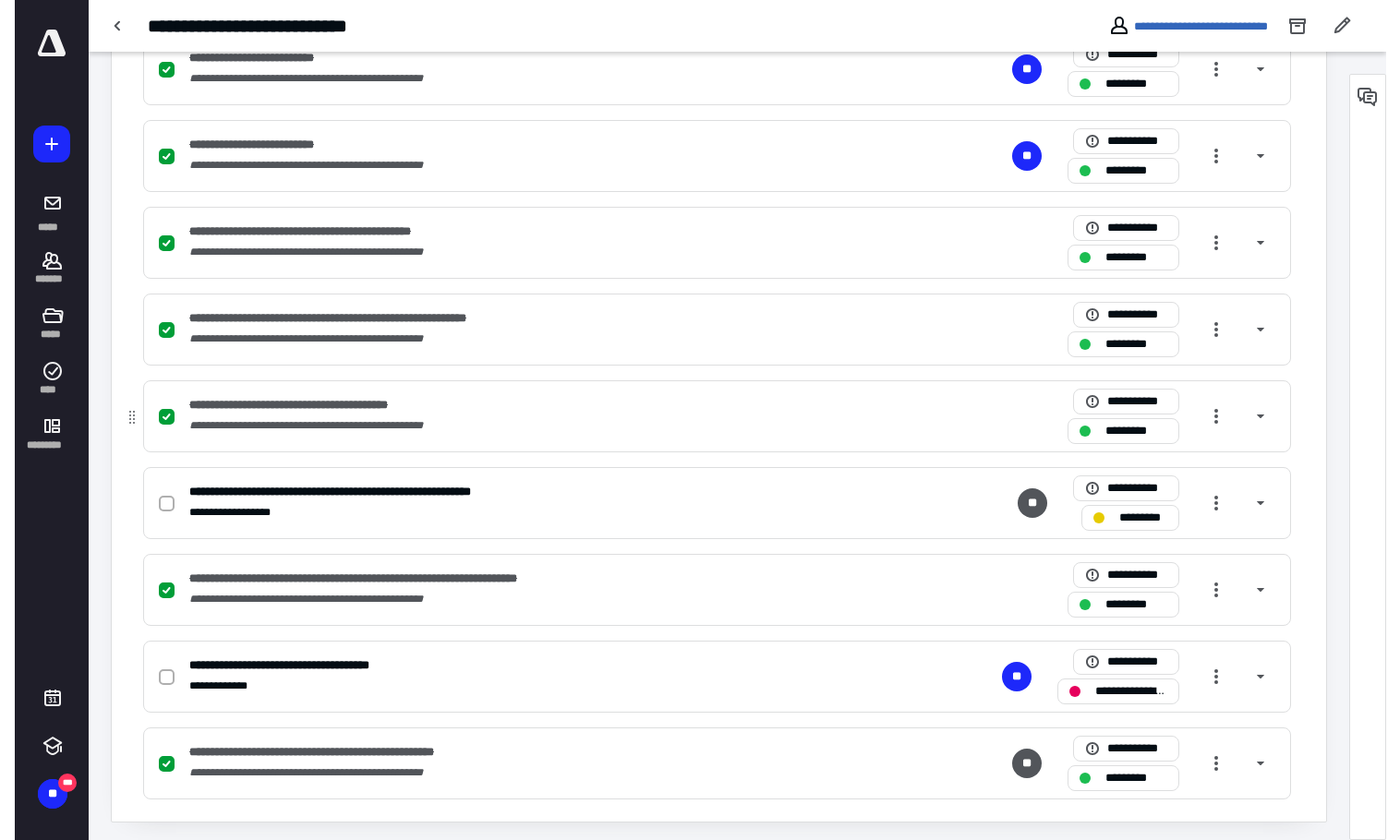 scroll, scrollTop: 1112, scrollLeft: 0, axis: vertical 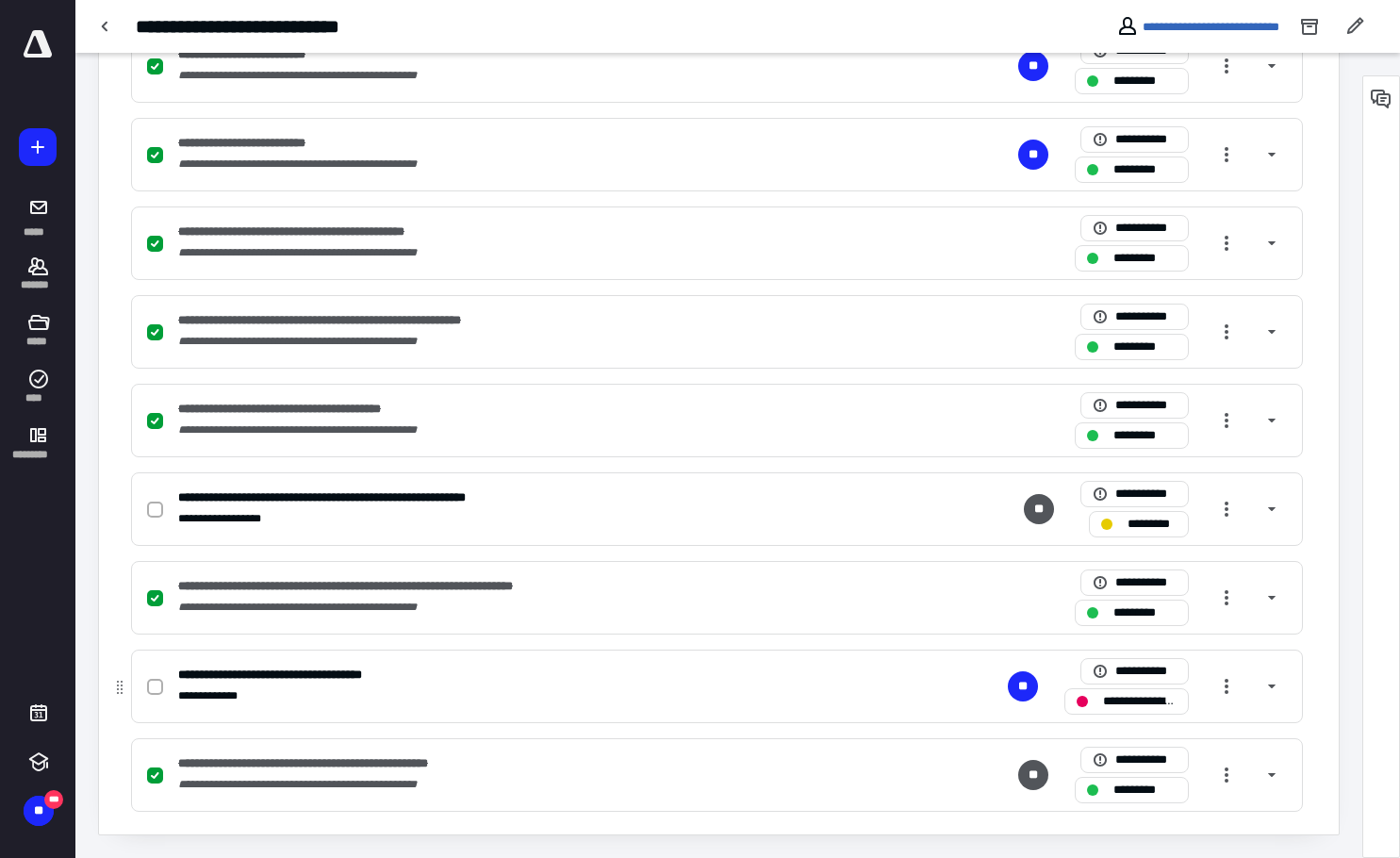 click at bounding box center [155, 687] 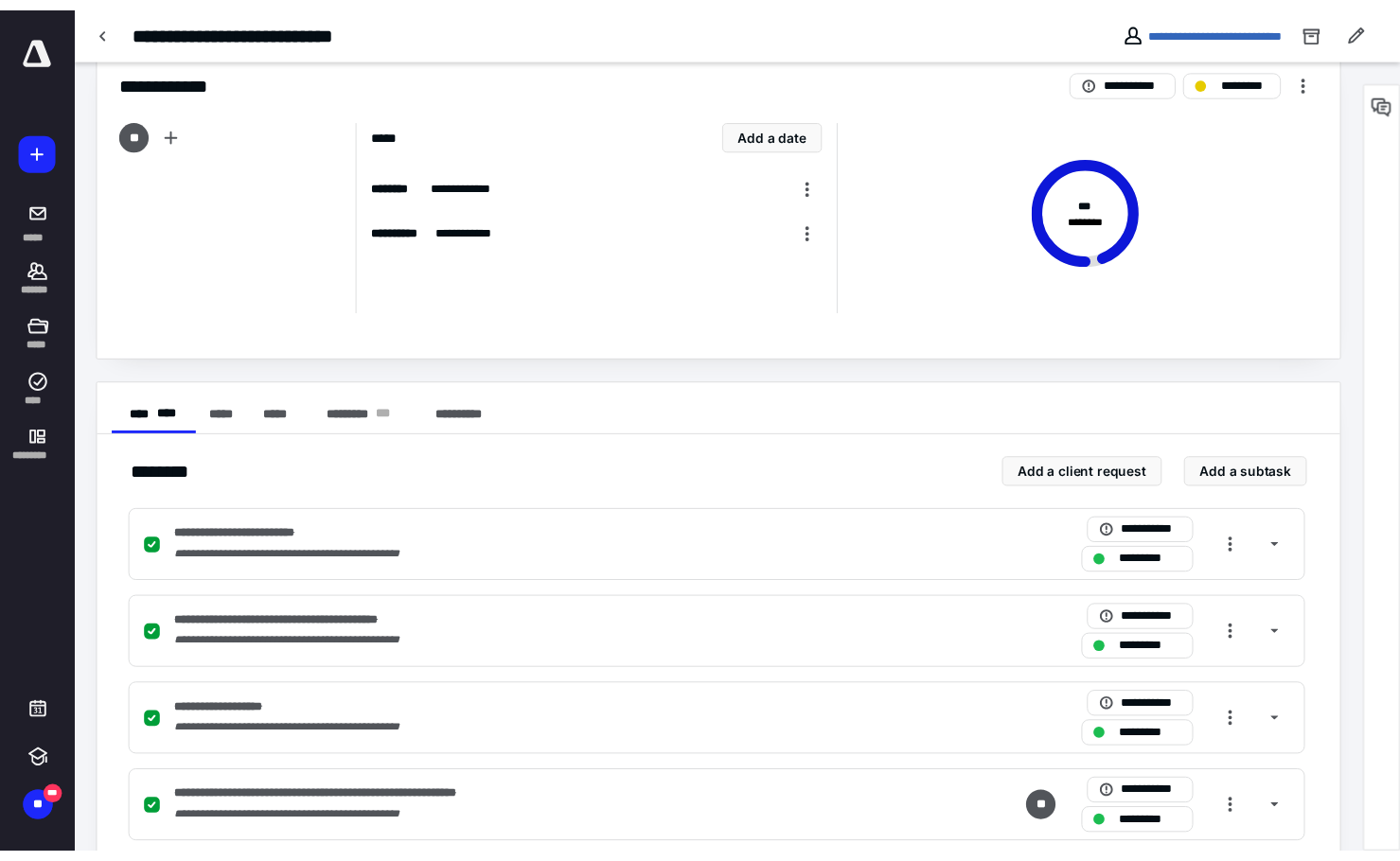 scroll, scrollTop: 0, scrollLeft: 0, axis: both 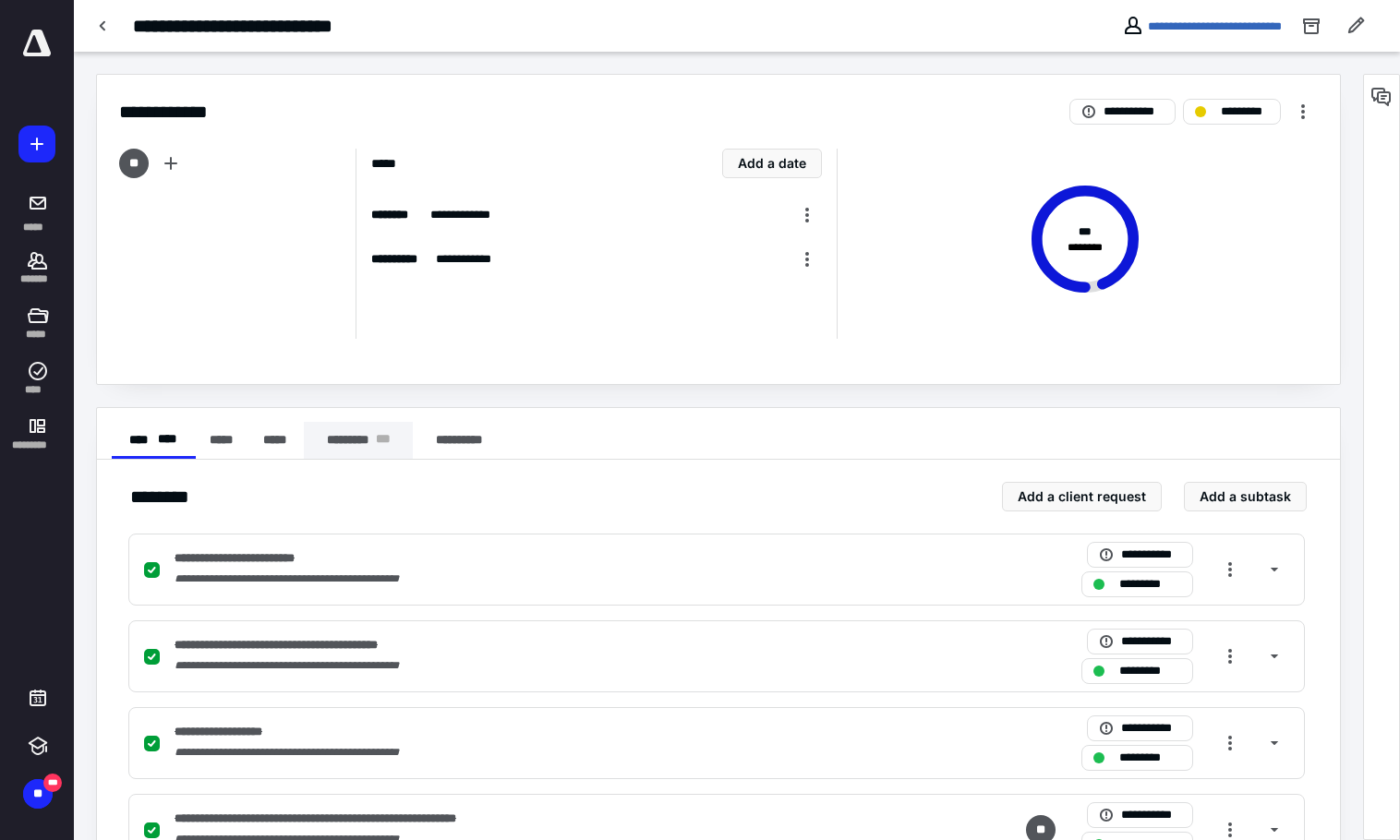 click on "********* * * *" at bounding box center [358, 440] 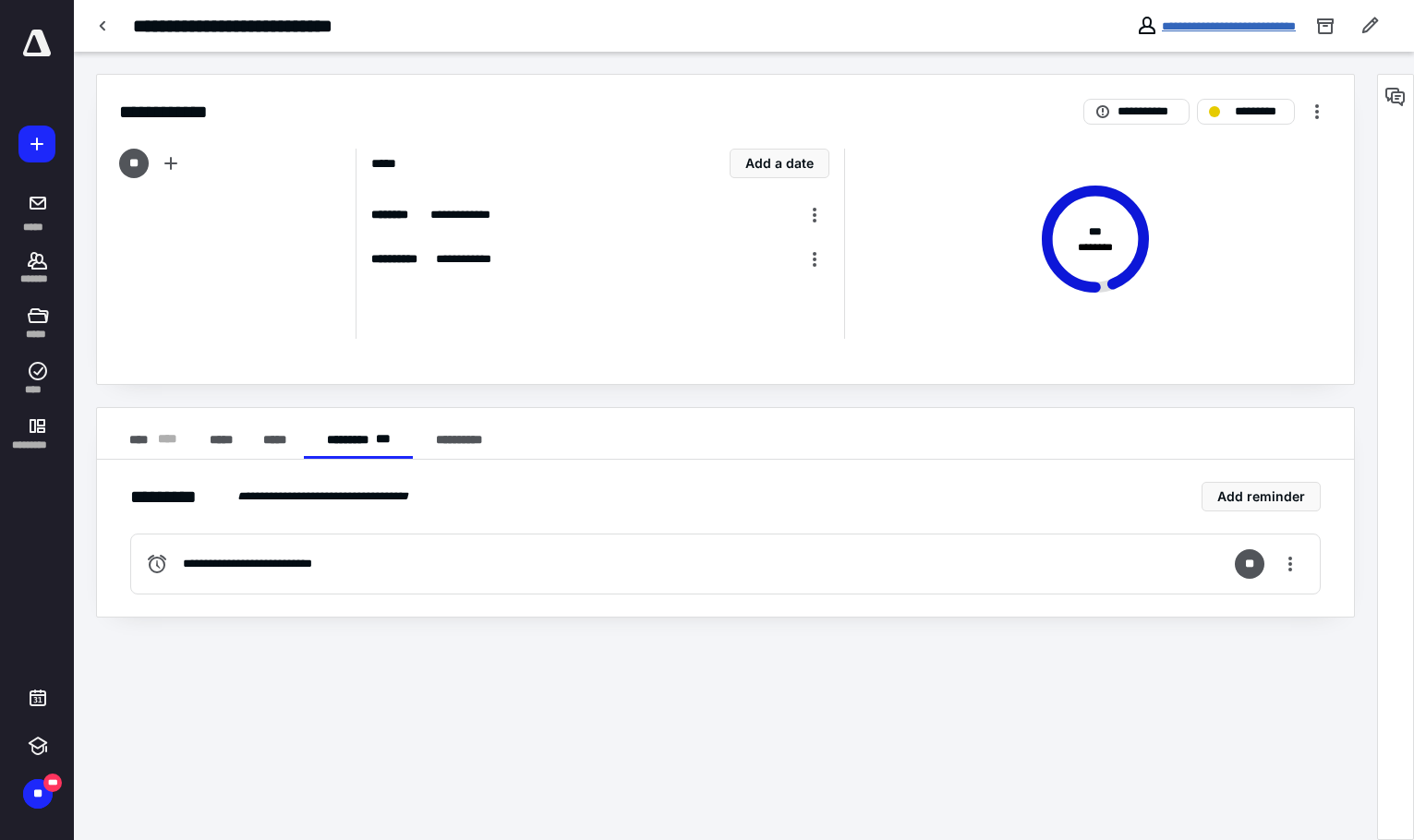 click on "**********" at bounding box center (1228, 26) 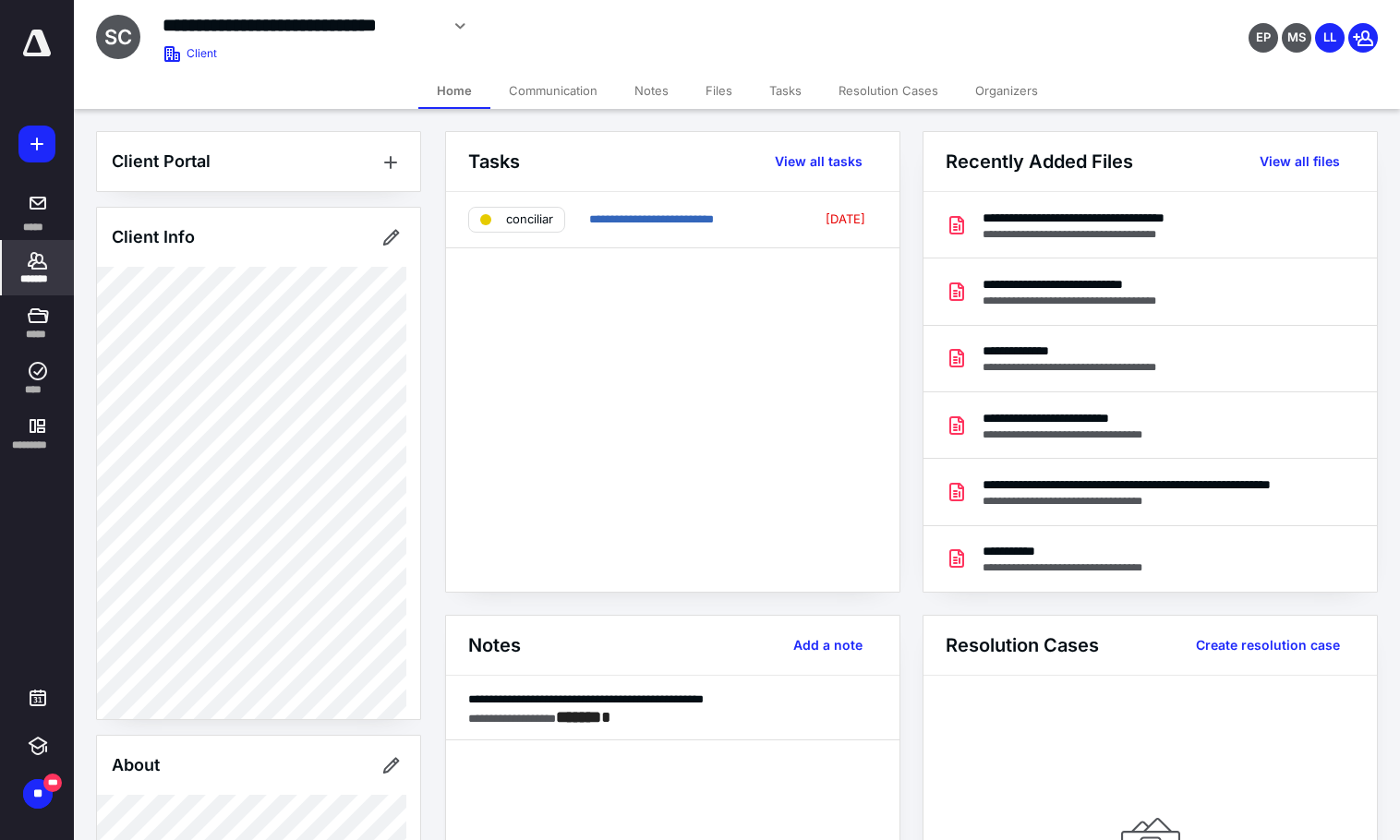 click on "**********" at bounding box center (922, 816) 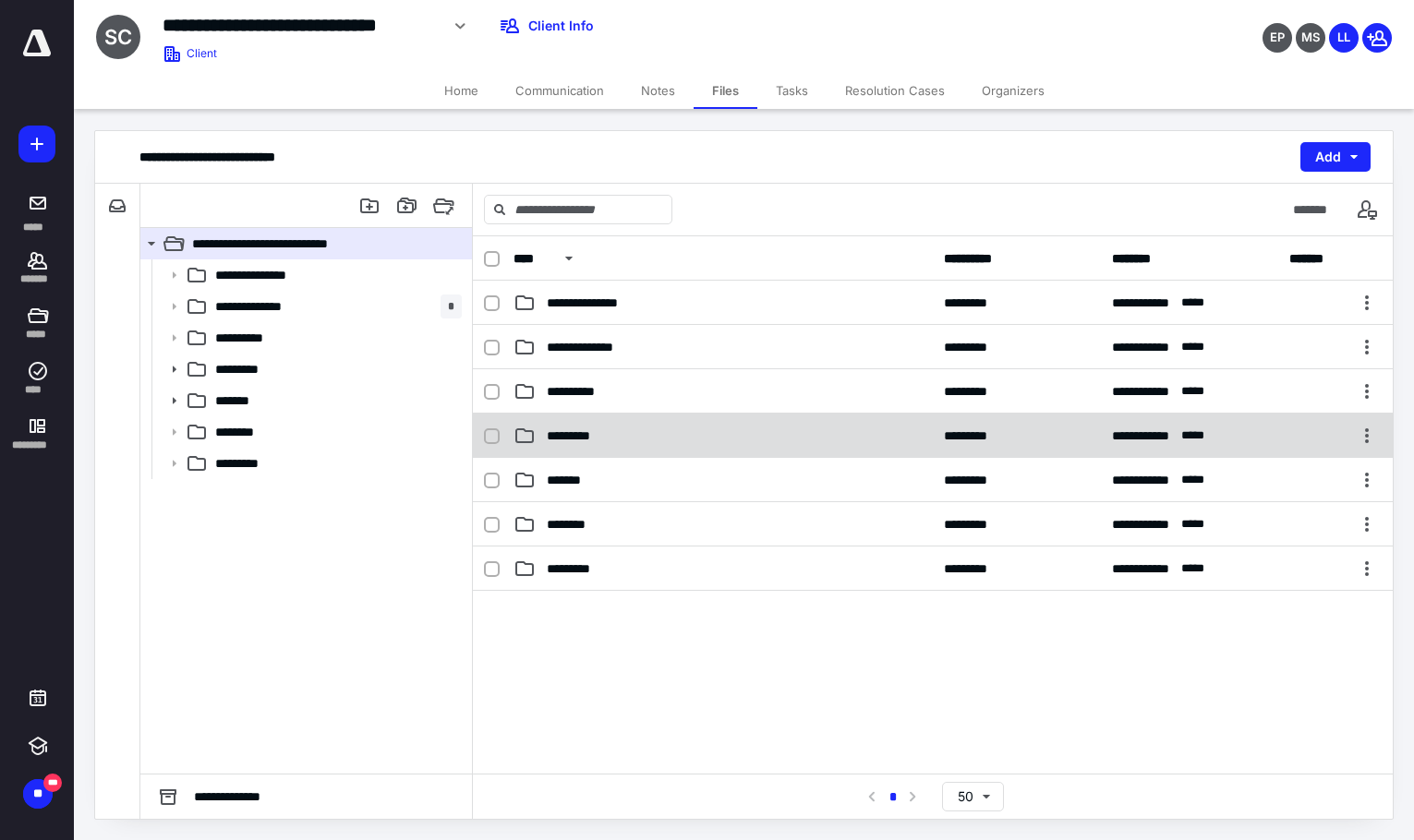 click on "**********" at bounding box center (933, 436) 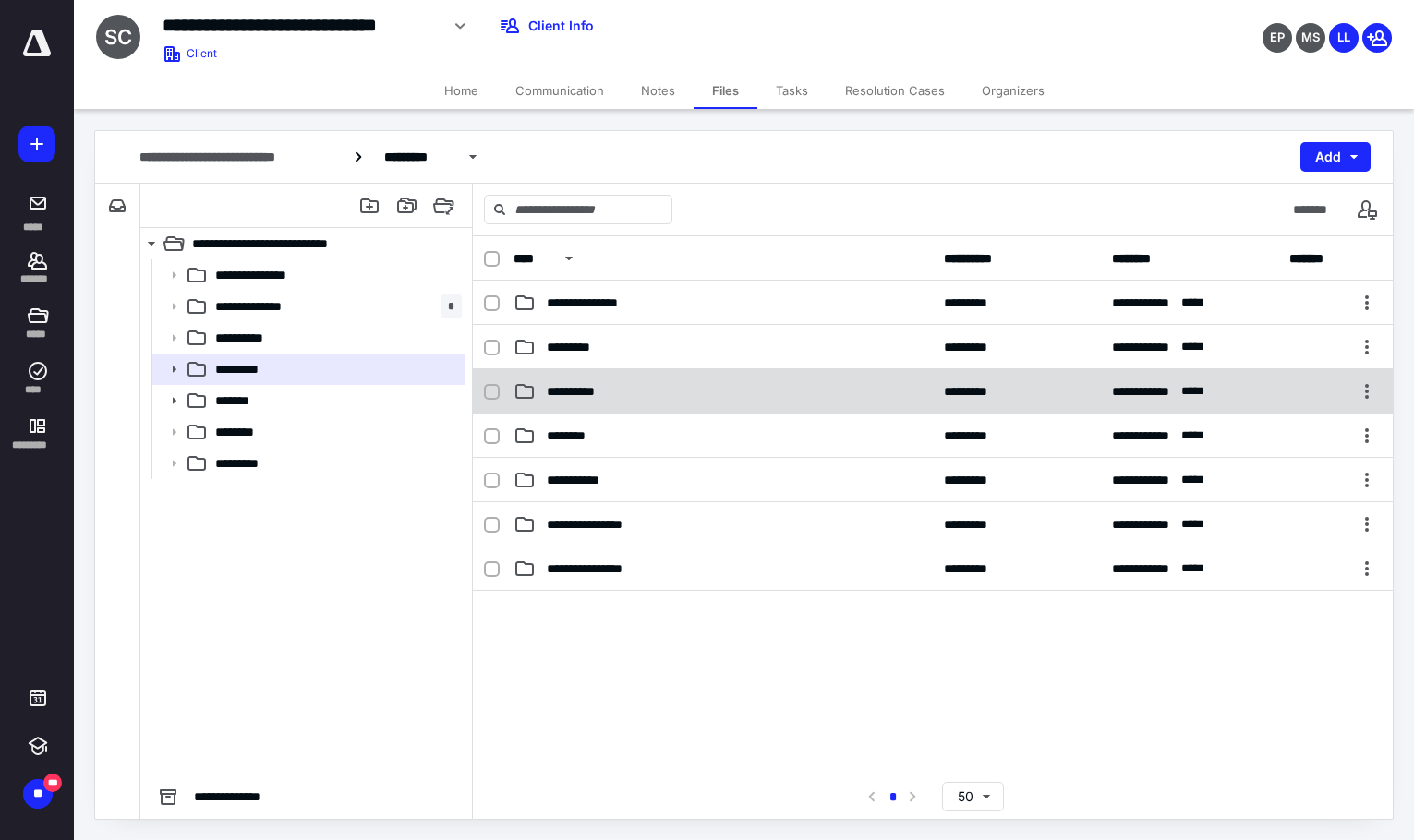 click on "**********" at bounding box center [723, 391] 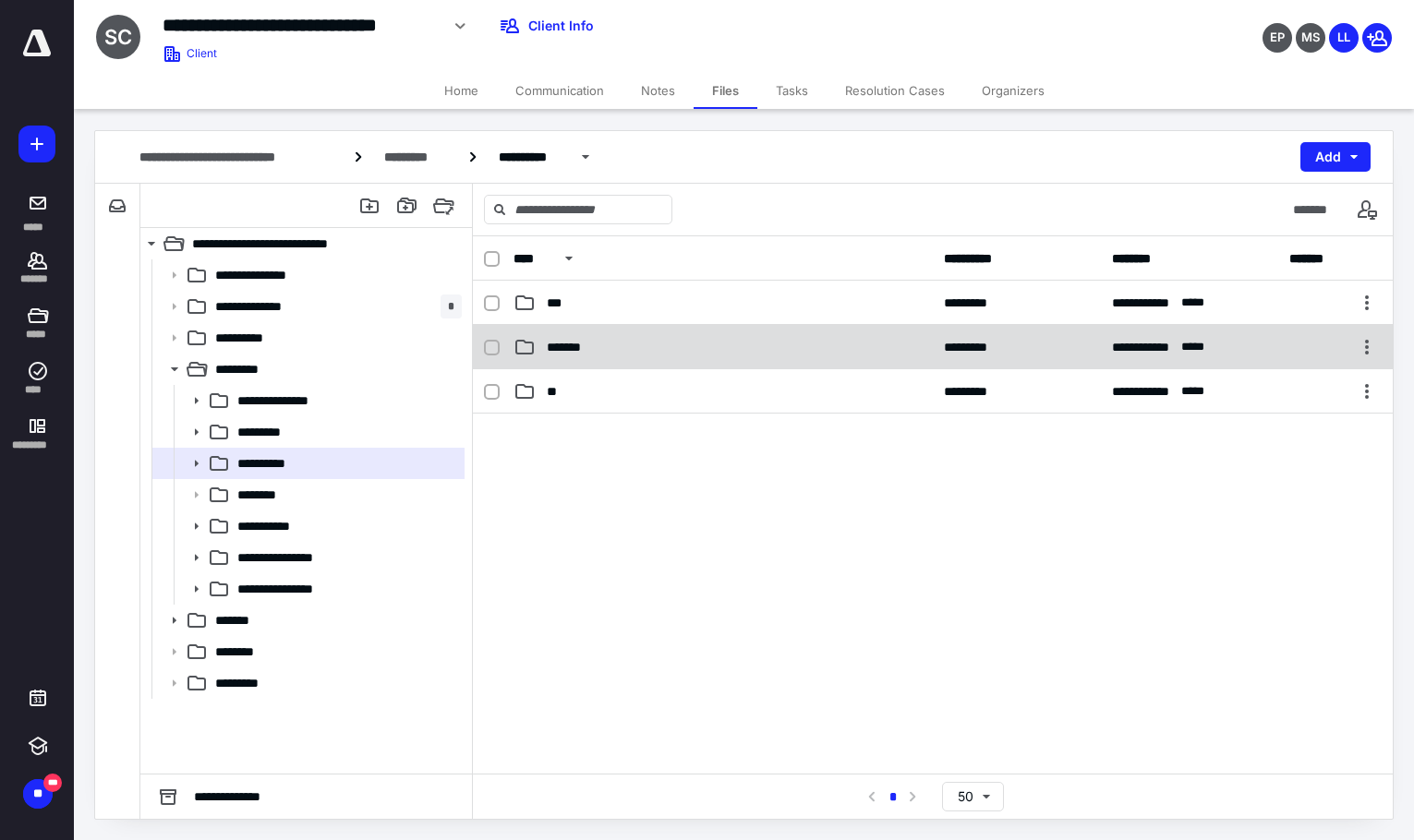 click on "*******" at bounding box center (723, 347) 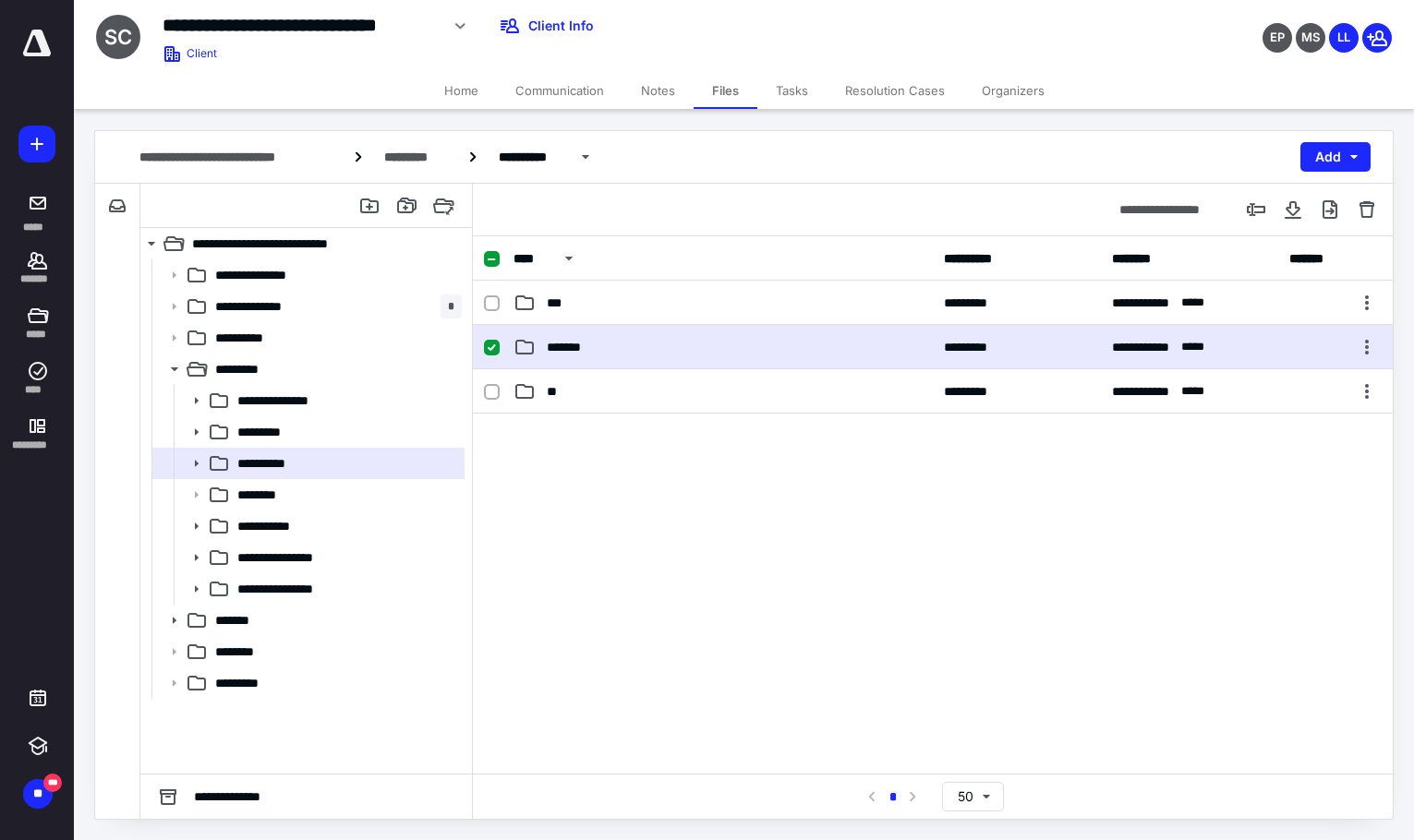 click on "*******" at bounding box center [723, 347] 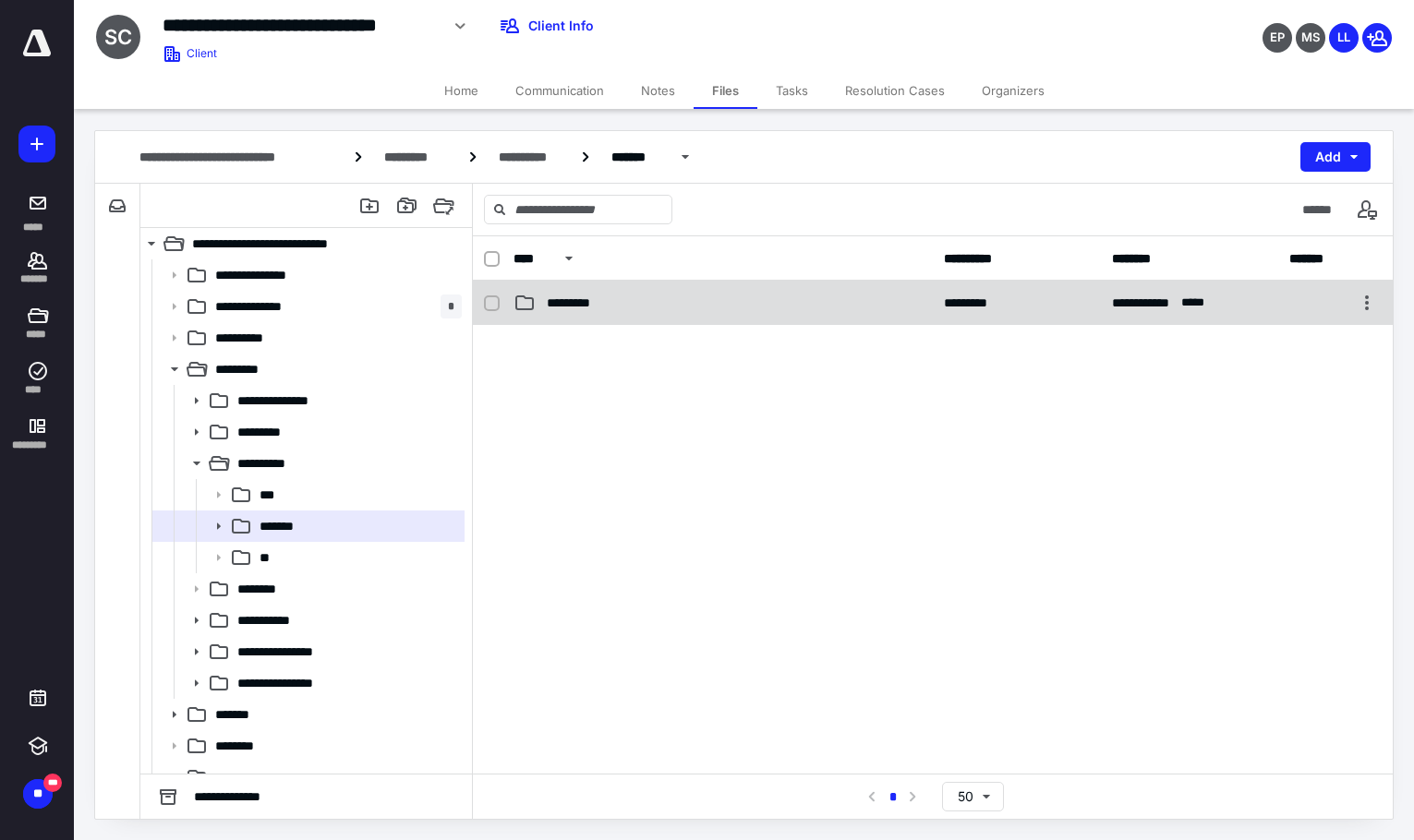 click on "*********" at bounding box center [581, 303] 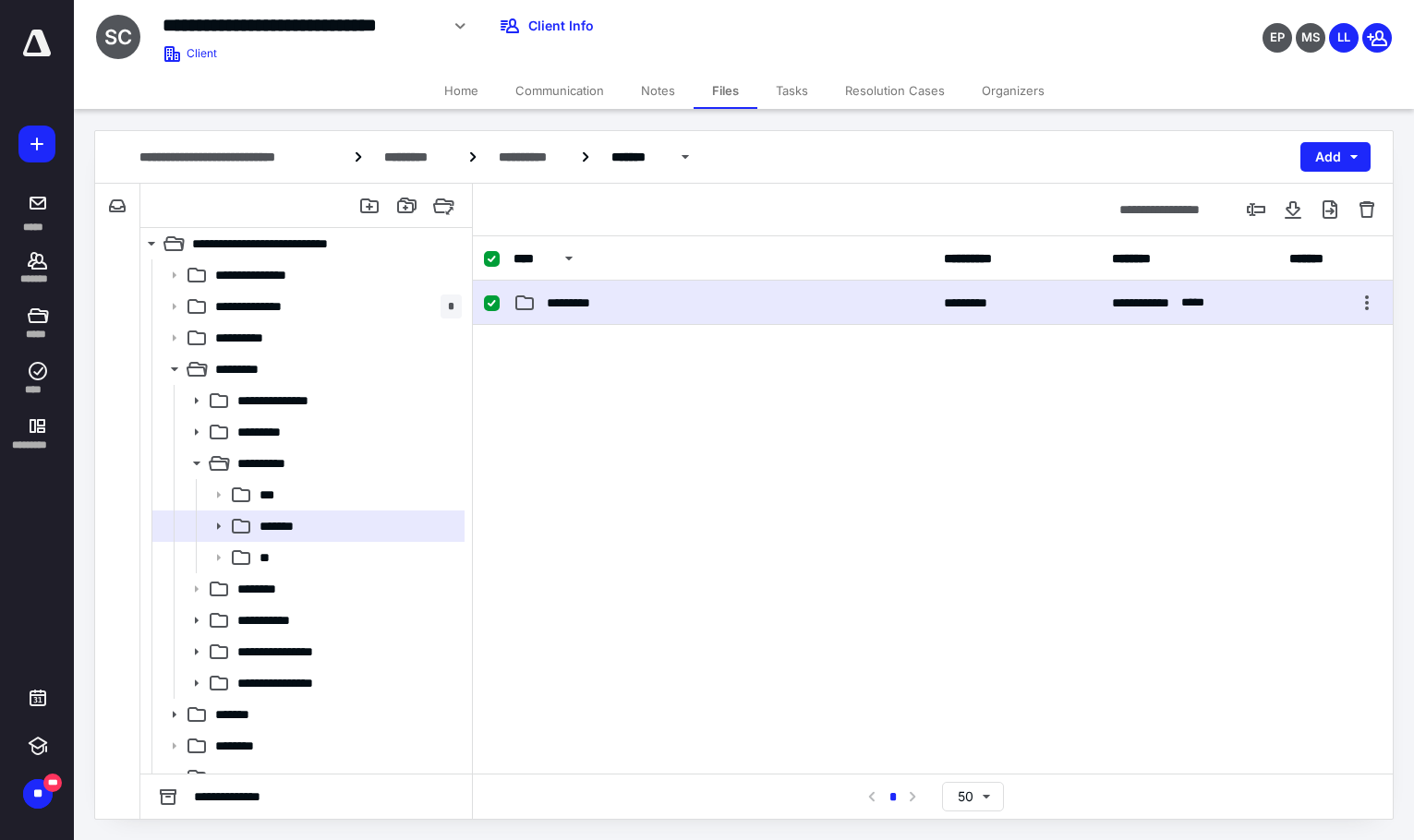 click on "*********" at bounding box center [581, 303] 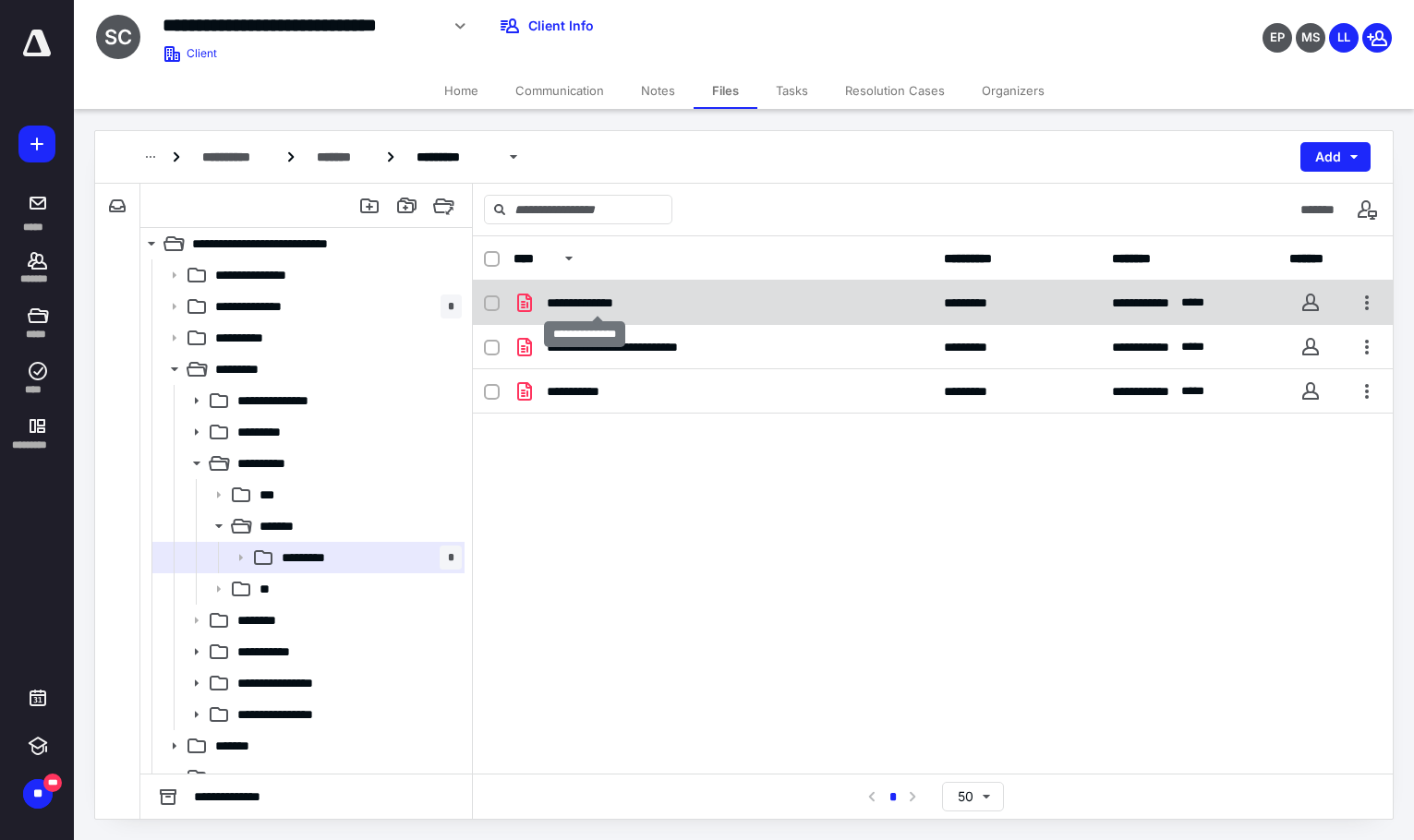 checkbox on "true" 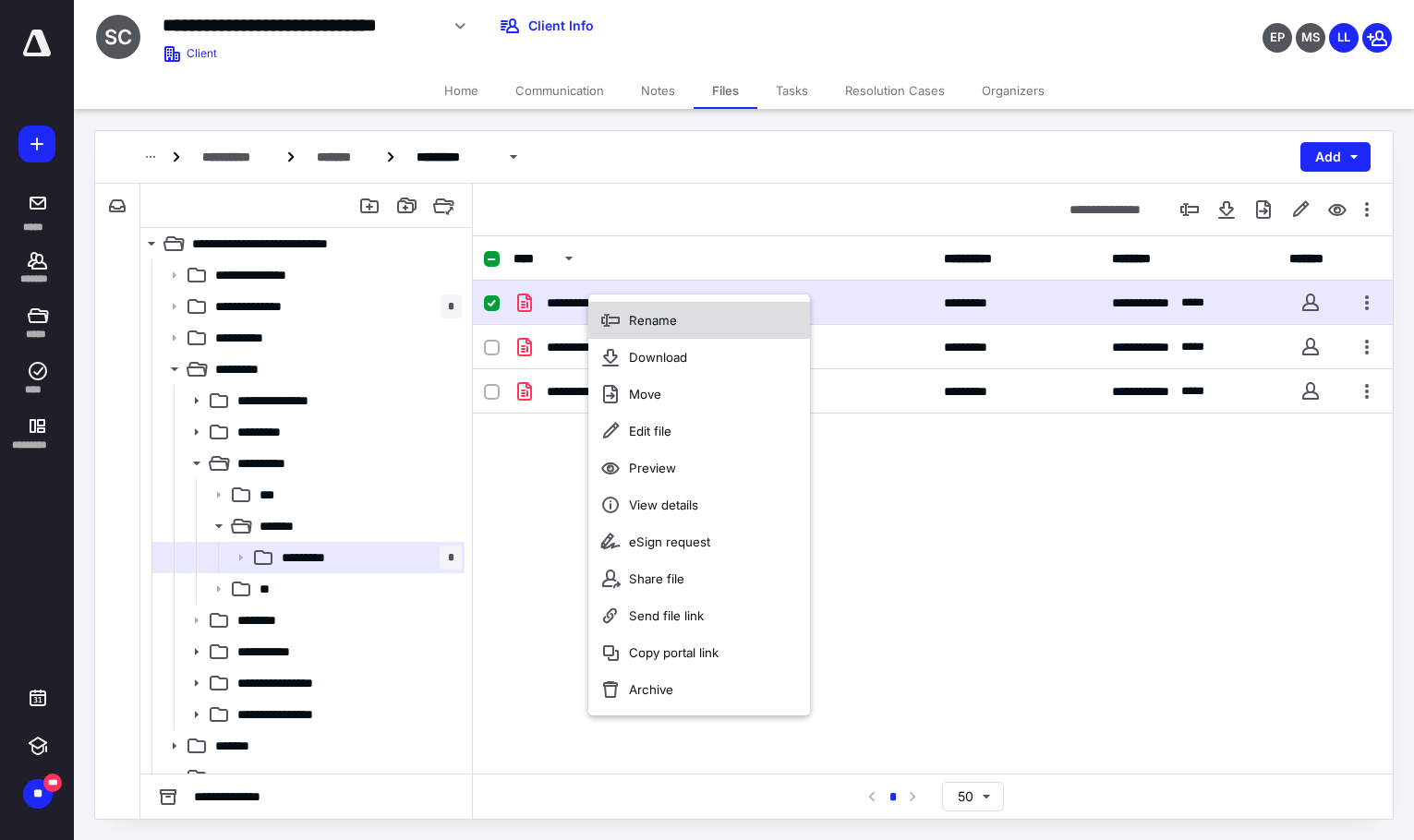 click on "Rename" at bounding box center (699, 320) 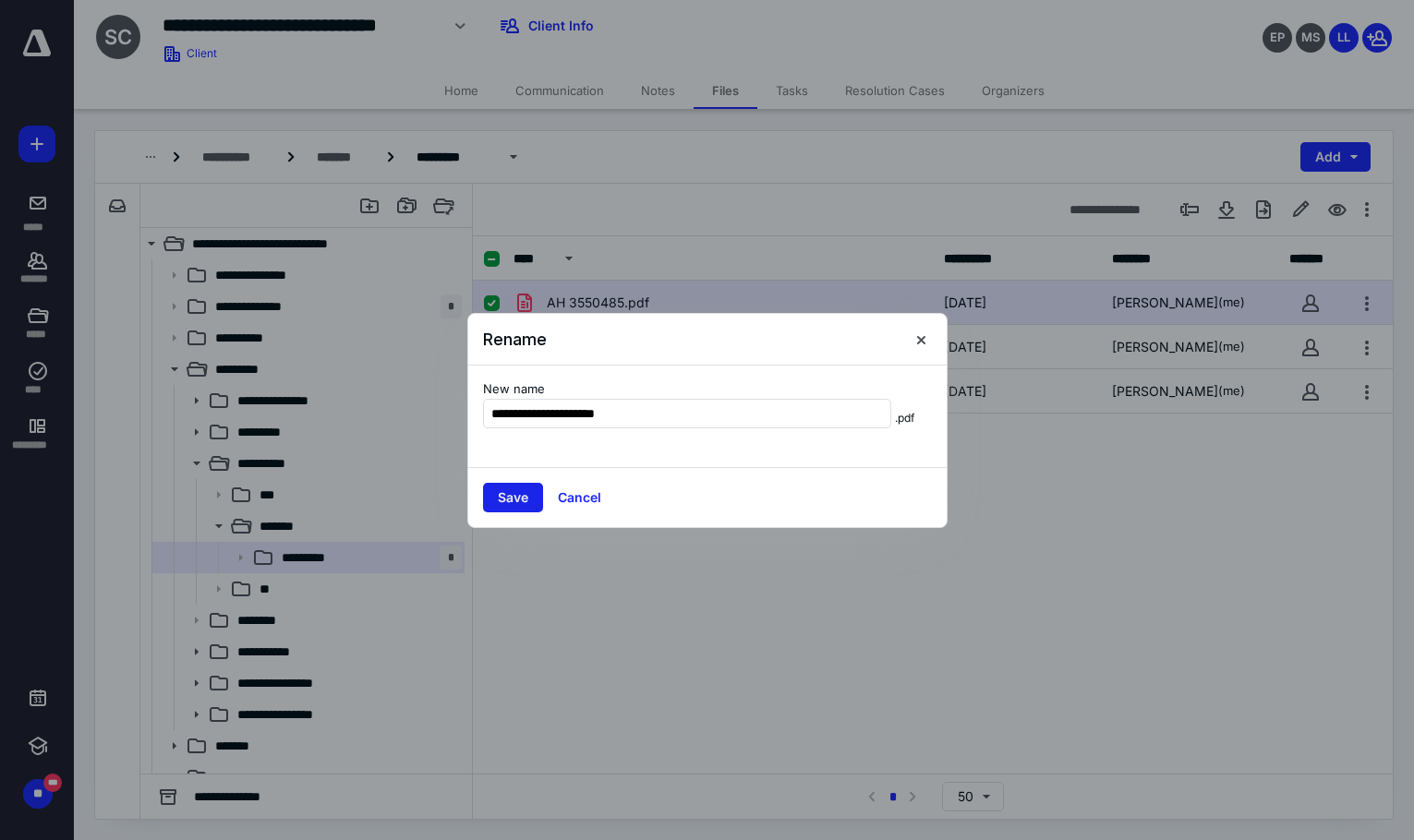 type on "**********" 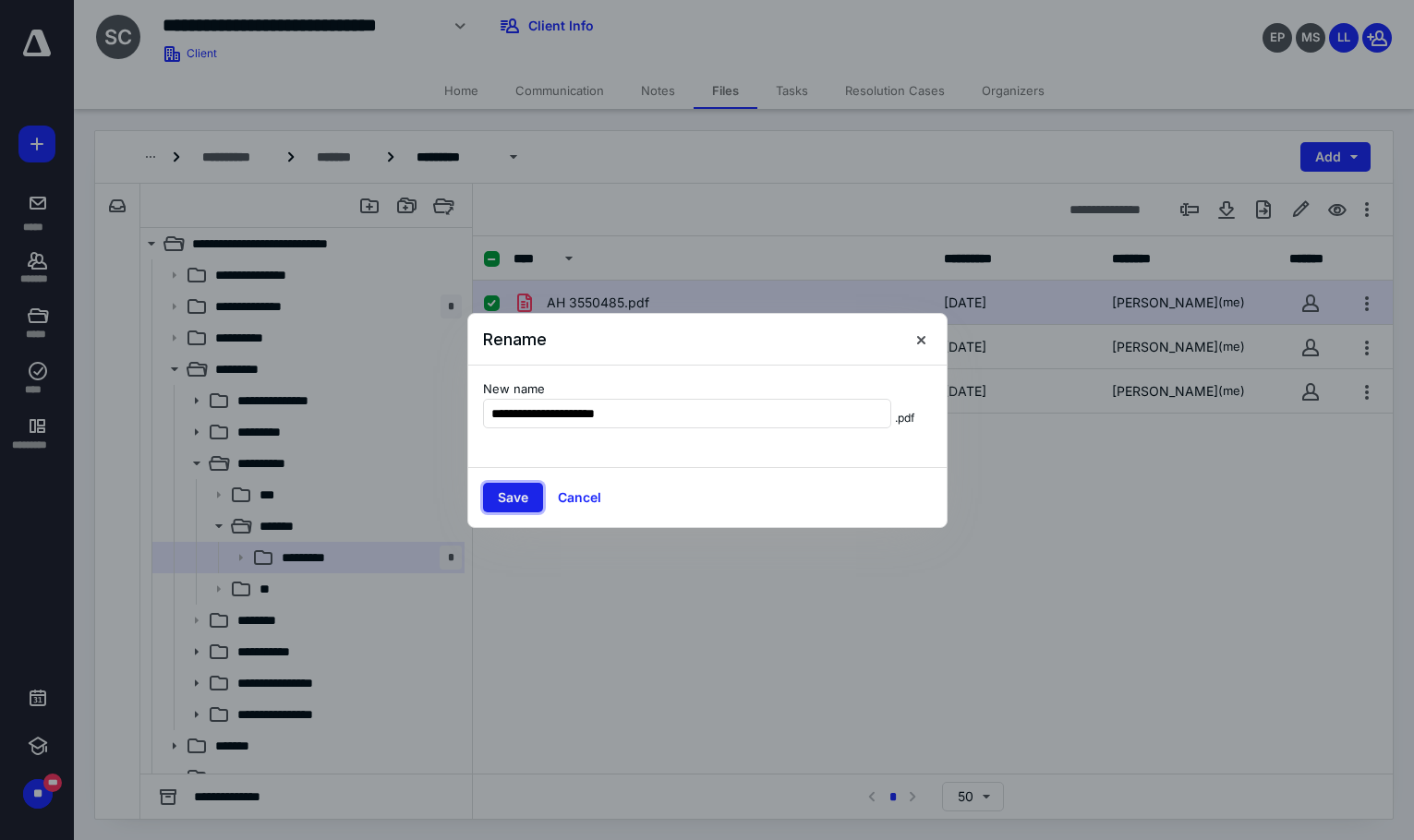 click on "Save" at bounding box center [513, 498] 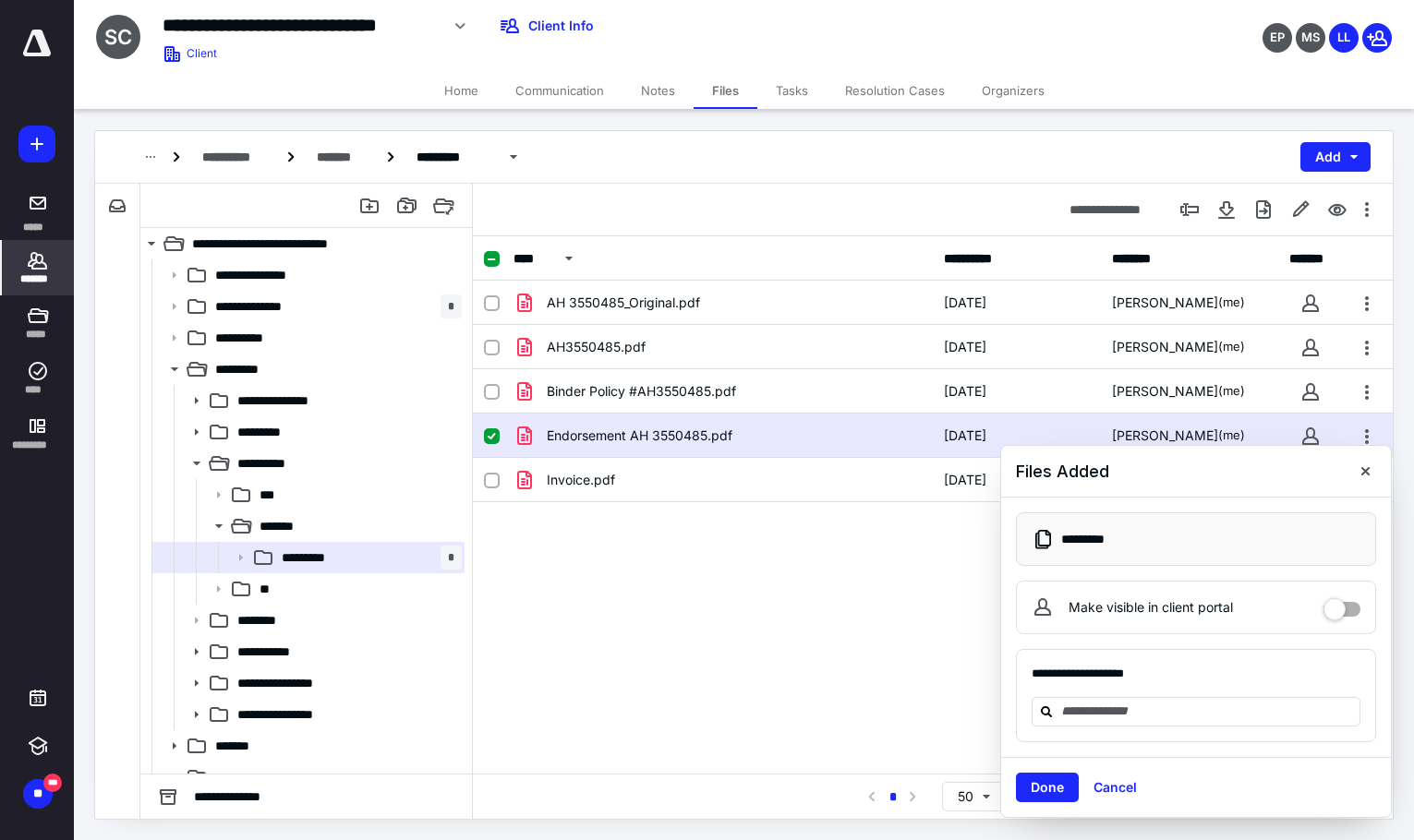 click 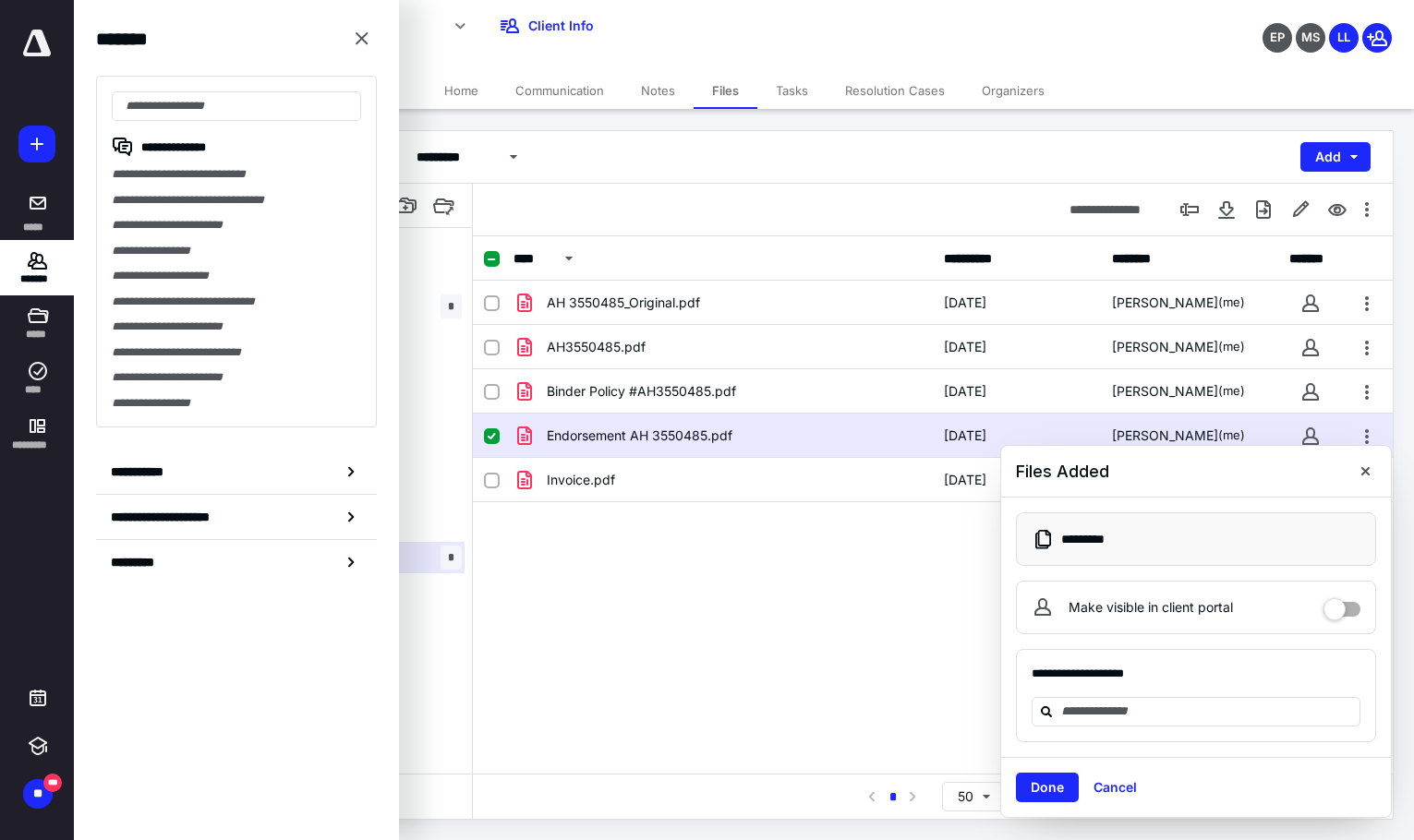 click on "Home" at bounding box center (461, 90) 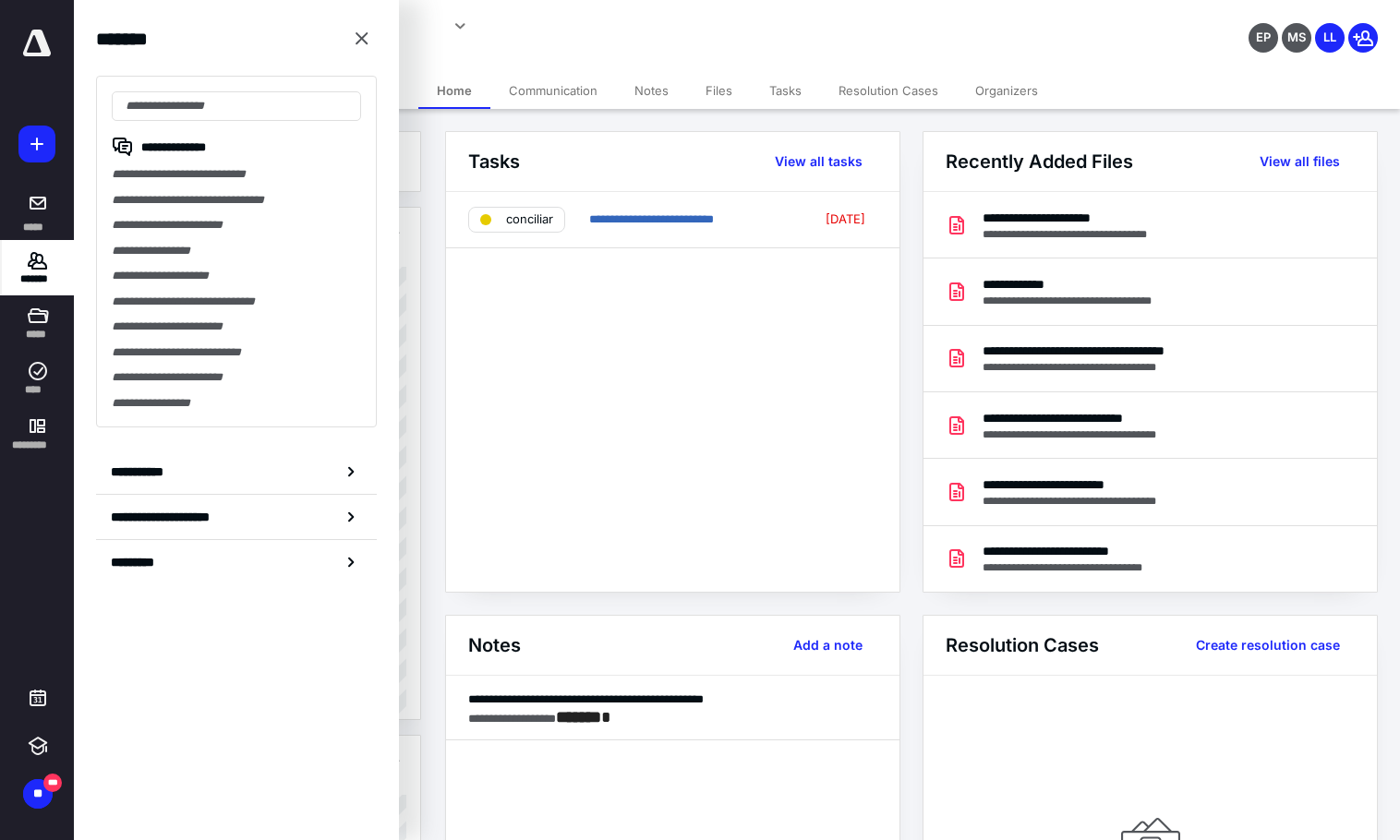 click on "Files" at bounding box center [718, 90] 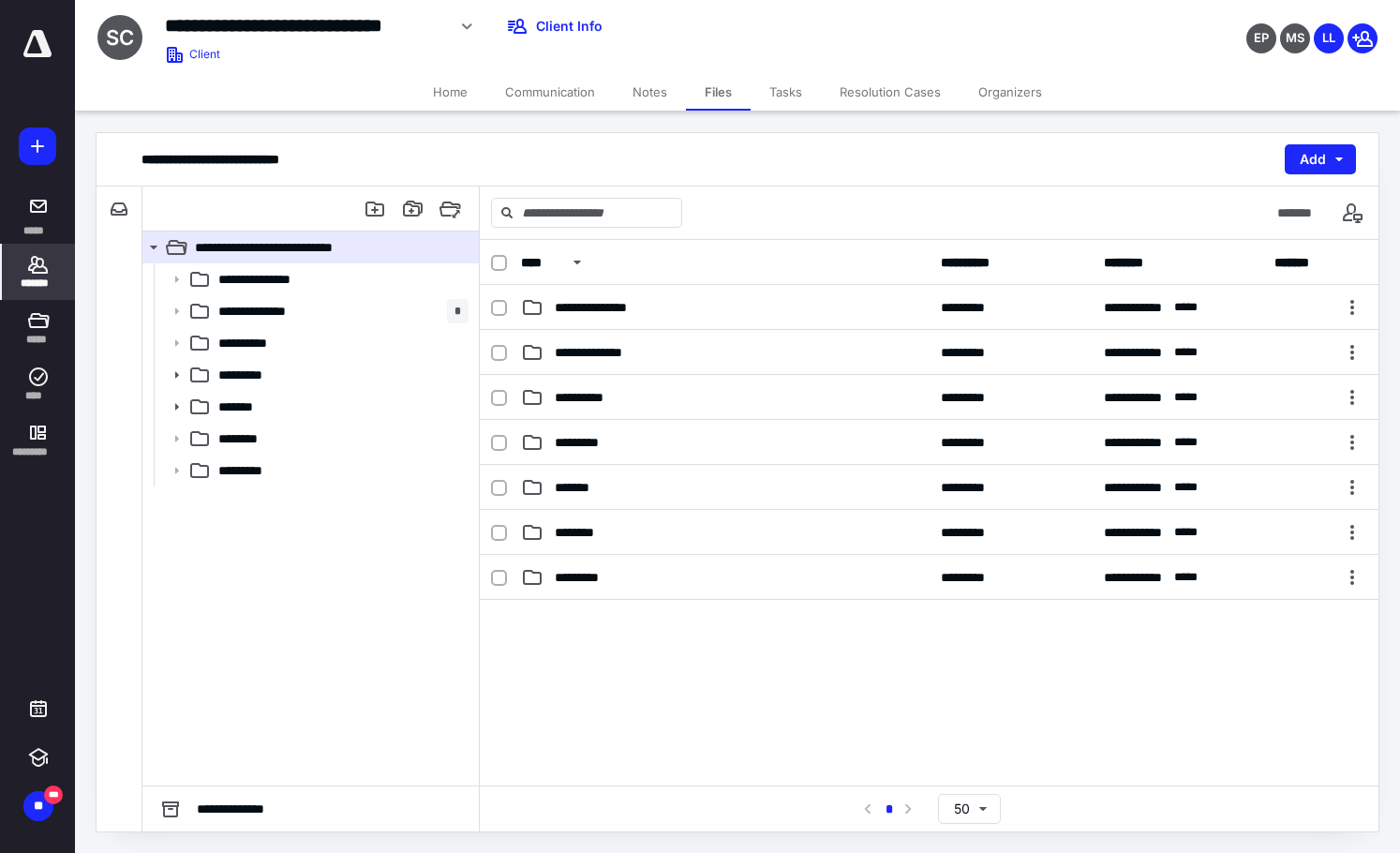click on "*******" at bounding box center [38, 283] 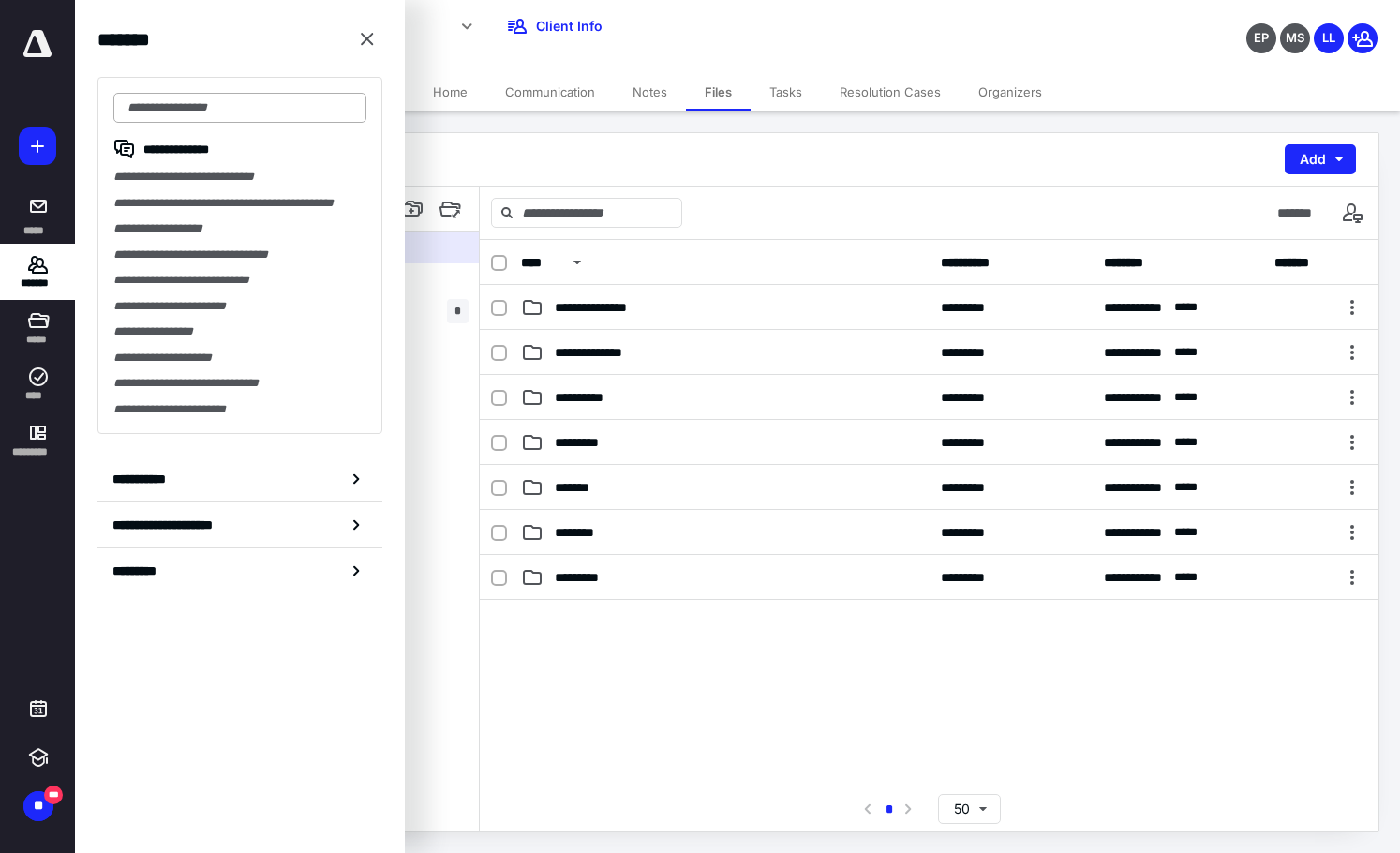 click at bounding box center (240, 108) 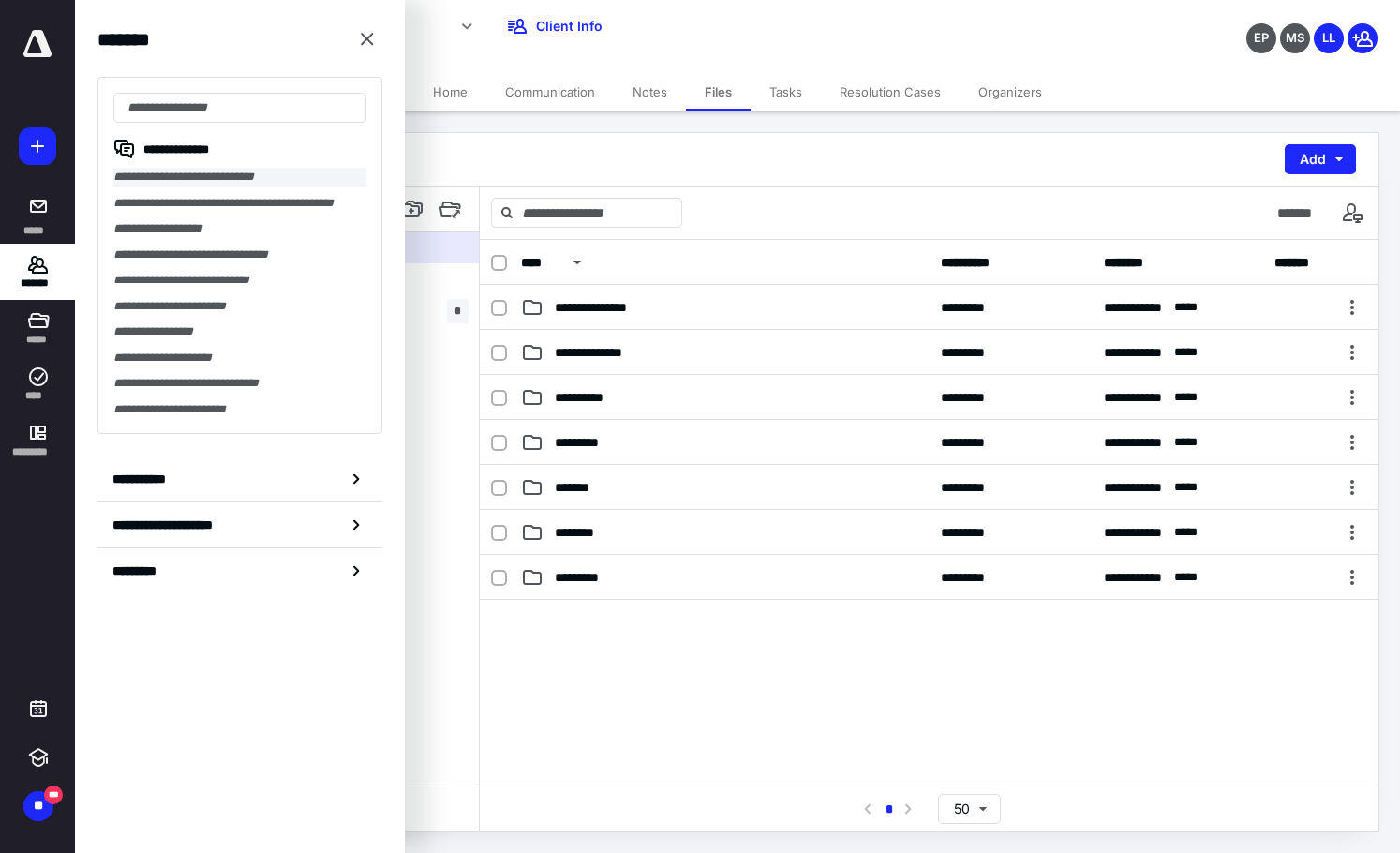 click on "**********" at bounding box center [240, 177] 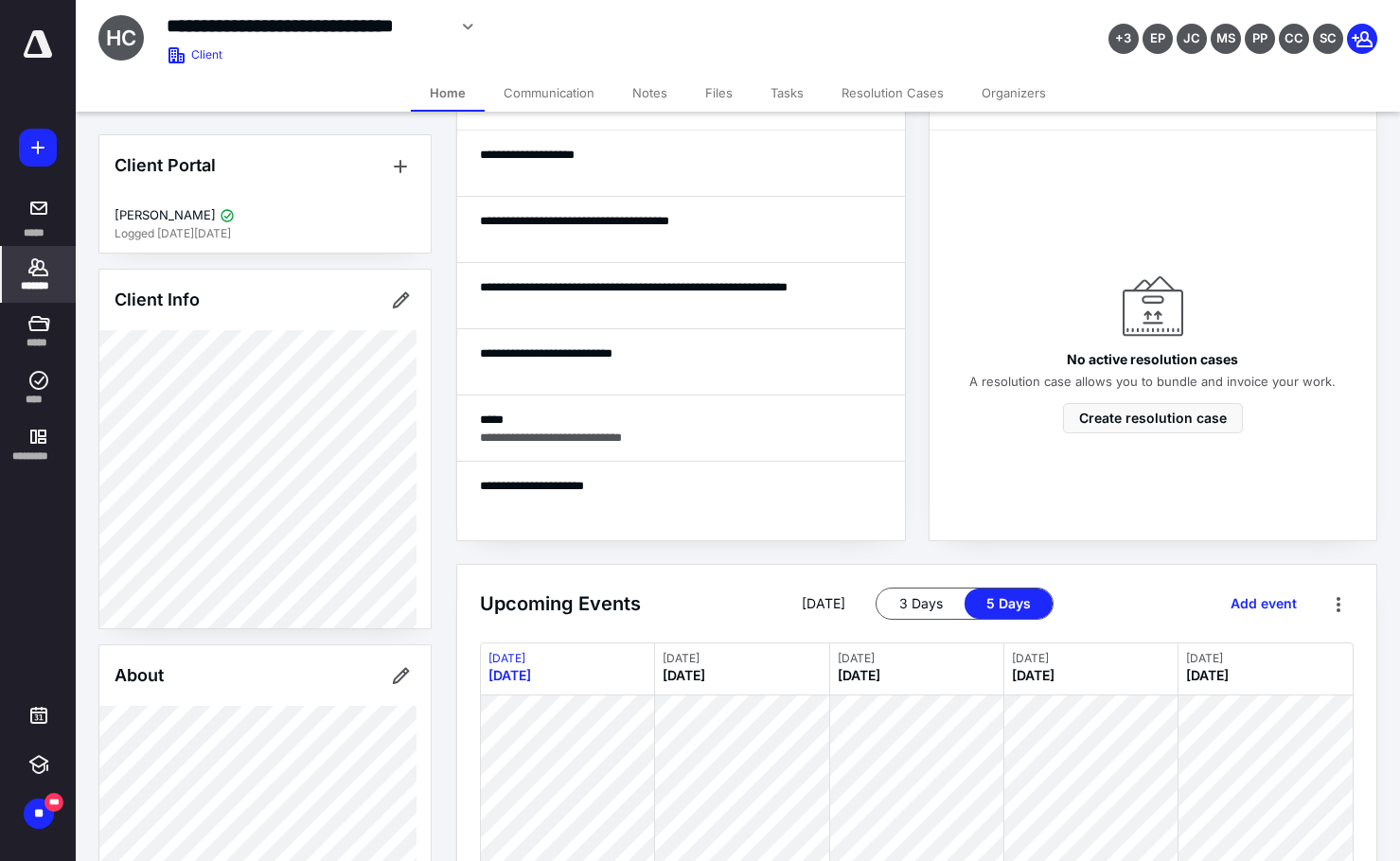 scroll, scrollTop: 700, scrollLeft: 0, axis: vertical 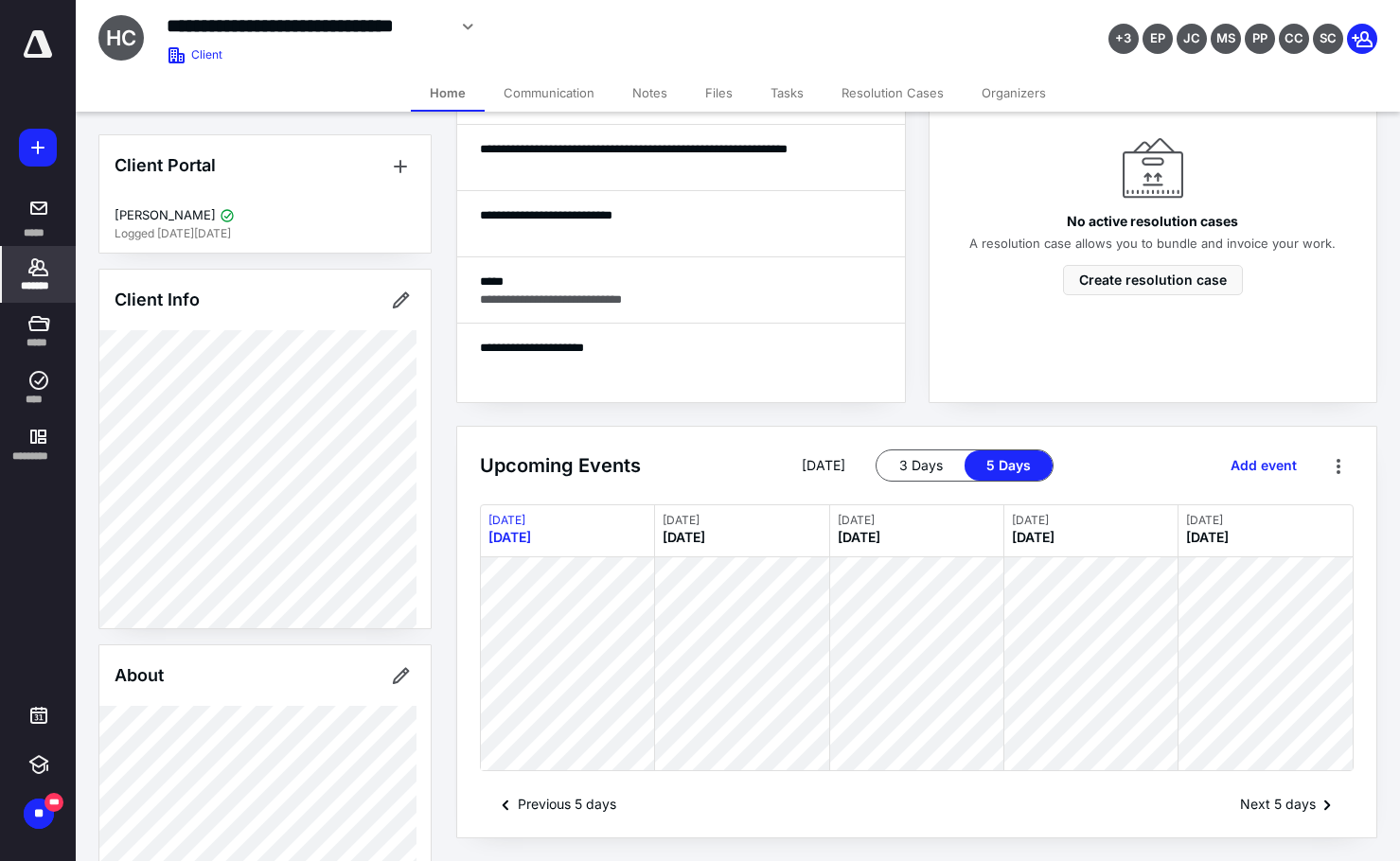 click on "Files" at bounding box center [718, 93] 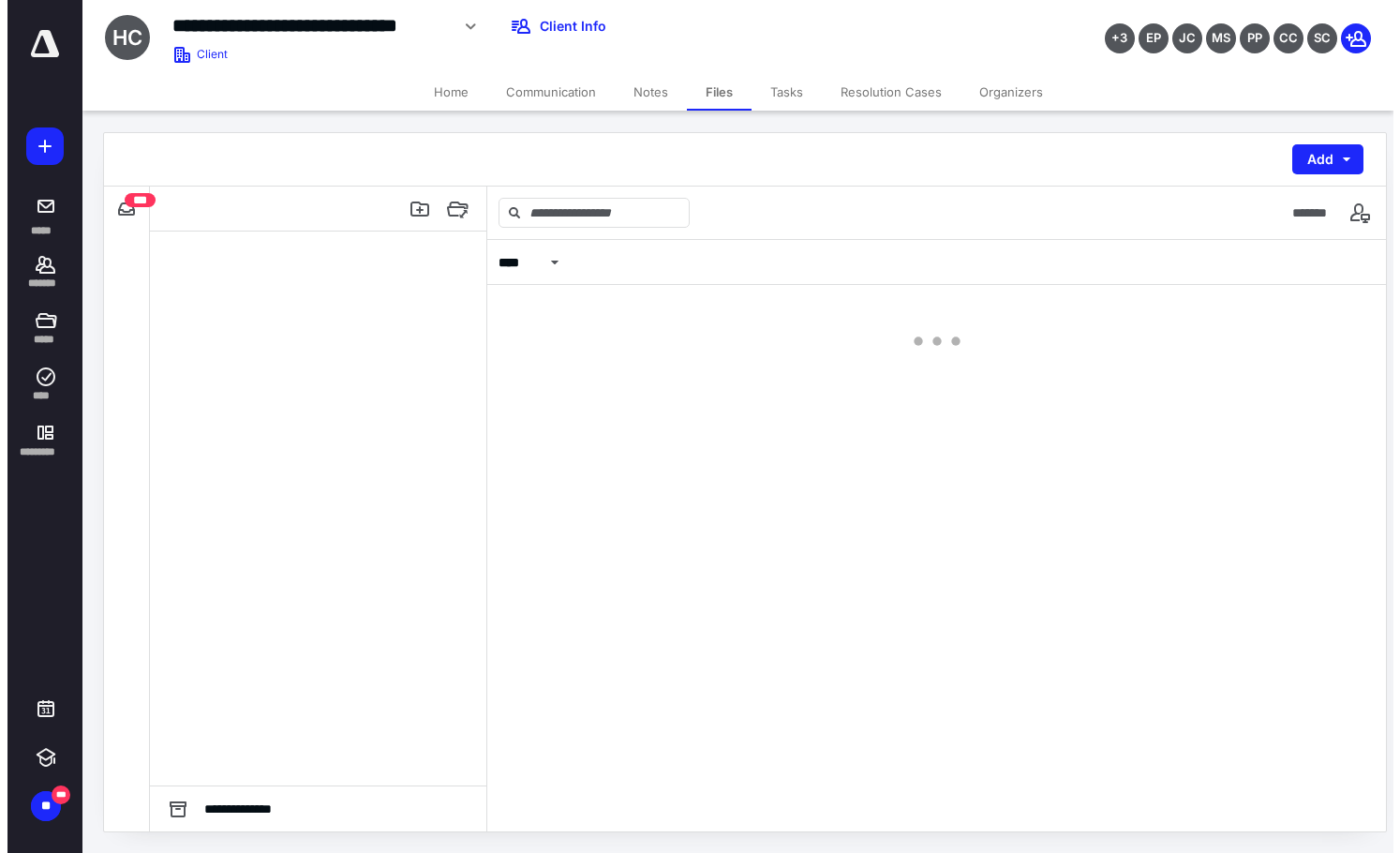 scroll, scrollTop: 0, scrollLeft: 0, axis: both 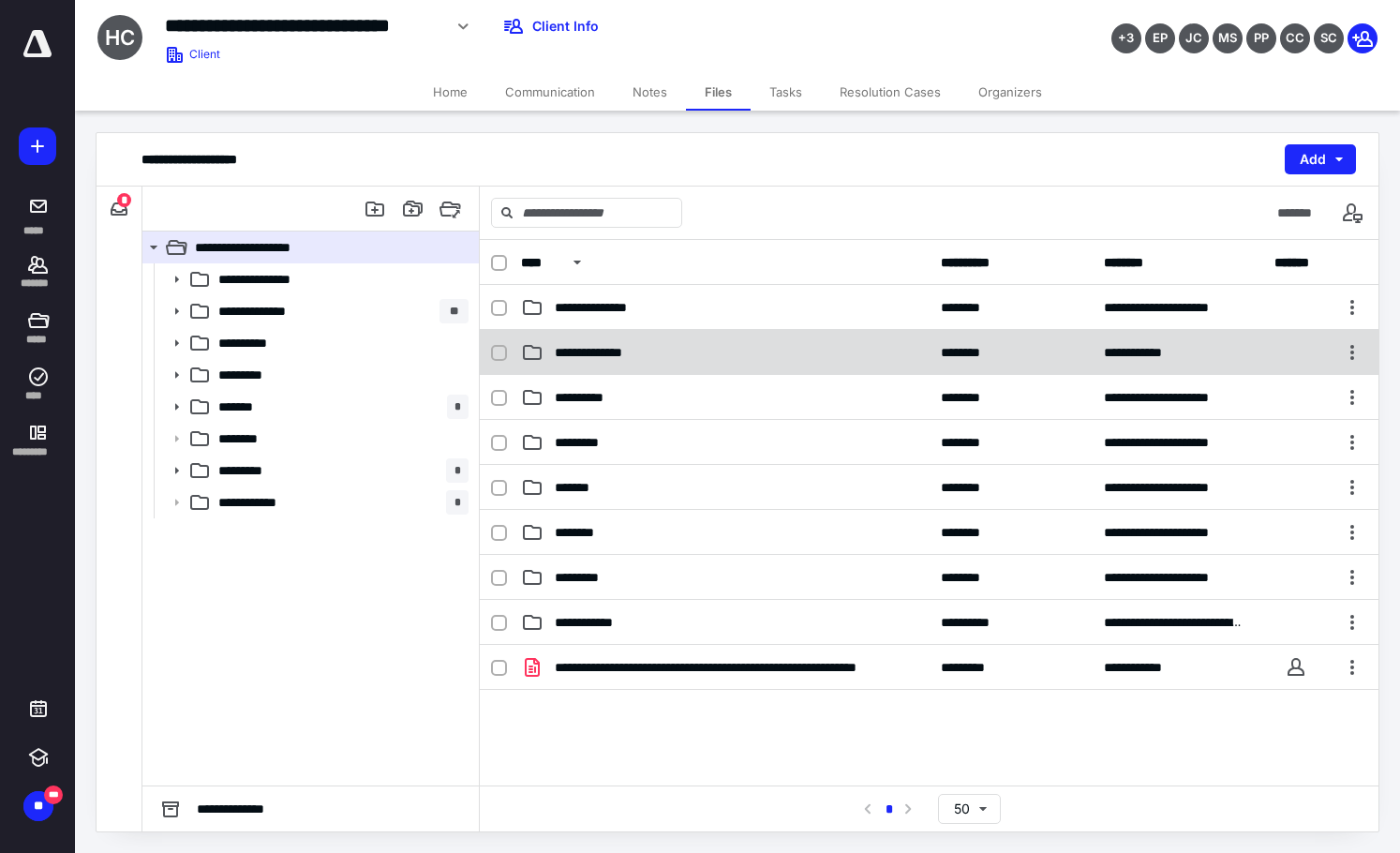 click on "**********" at bounding box center (725, 352) 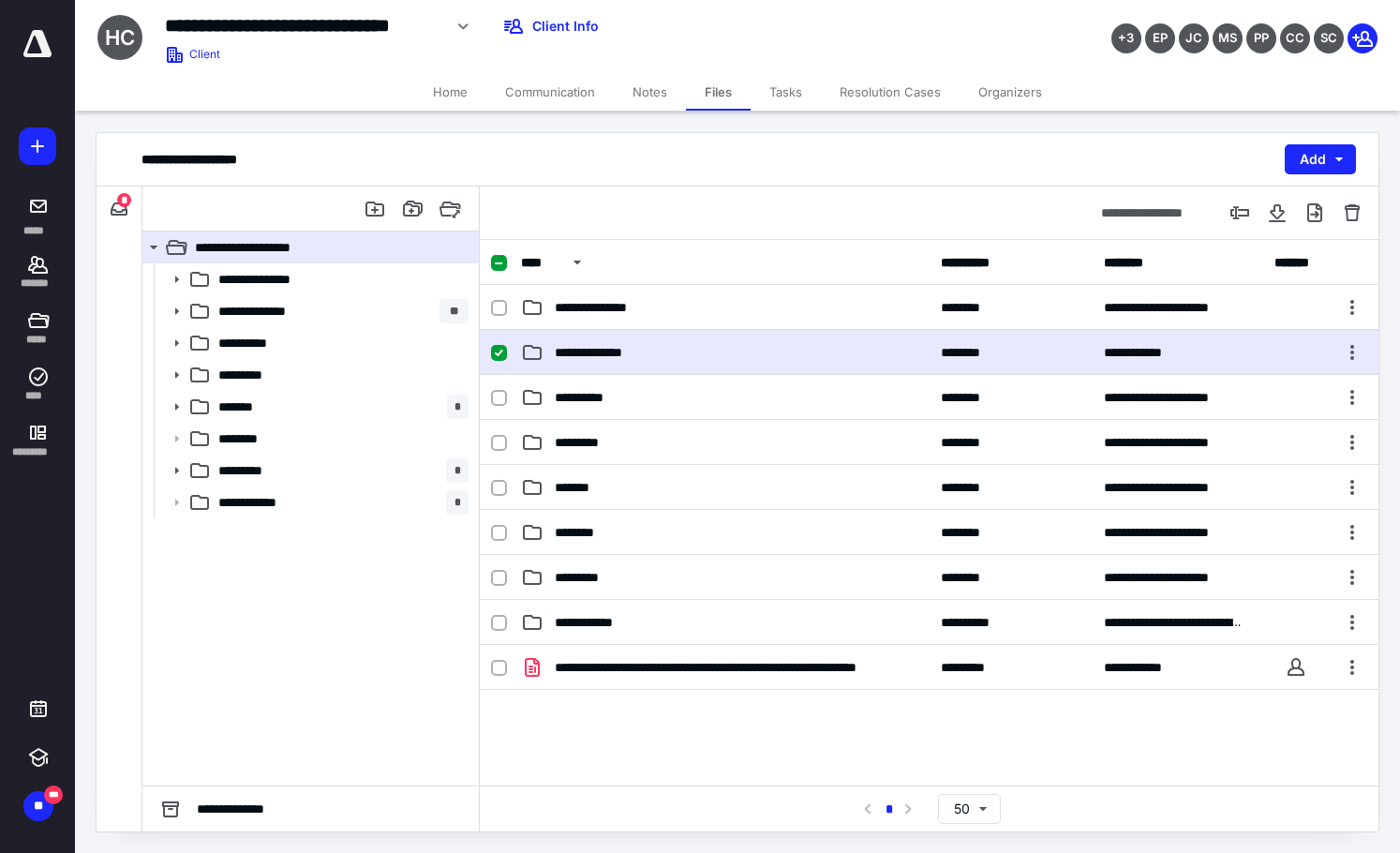 click on "**********" at bounding box center (725, 352) 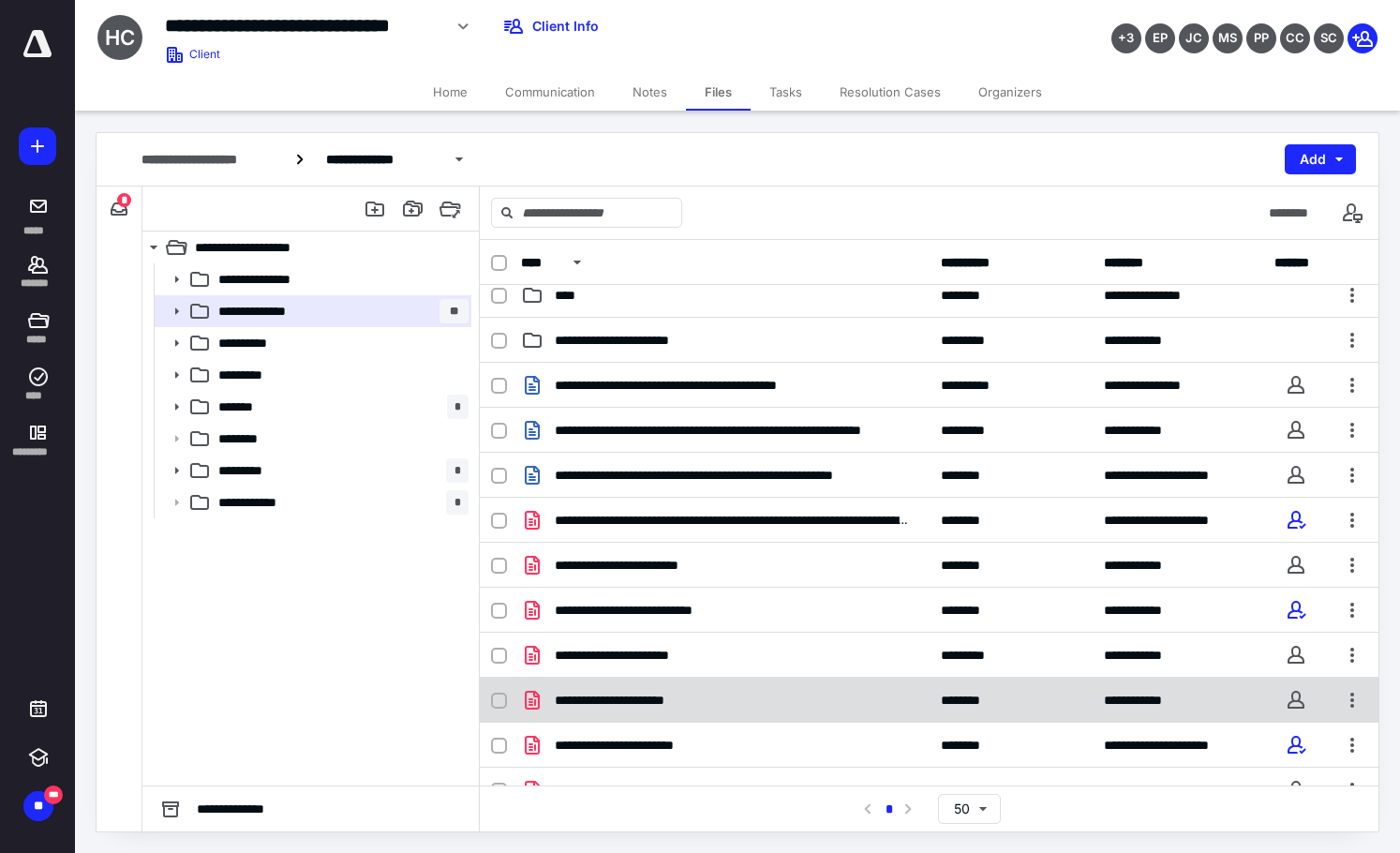 scroll, scrollTop: 0, scrollLeft: 0, axis: both 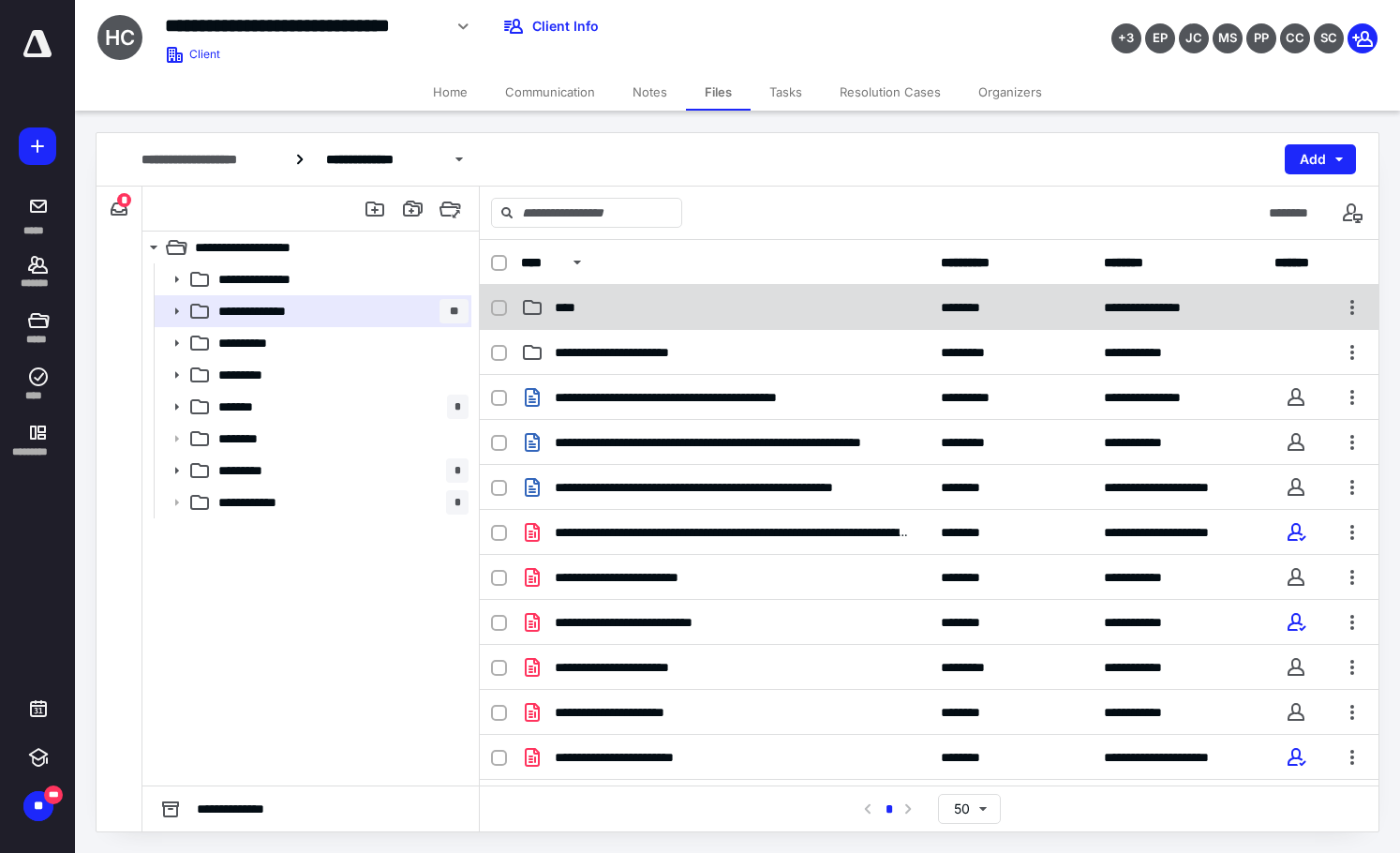click on "****" at bounding box center [725, 307] 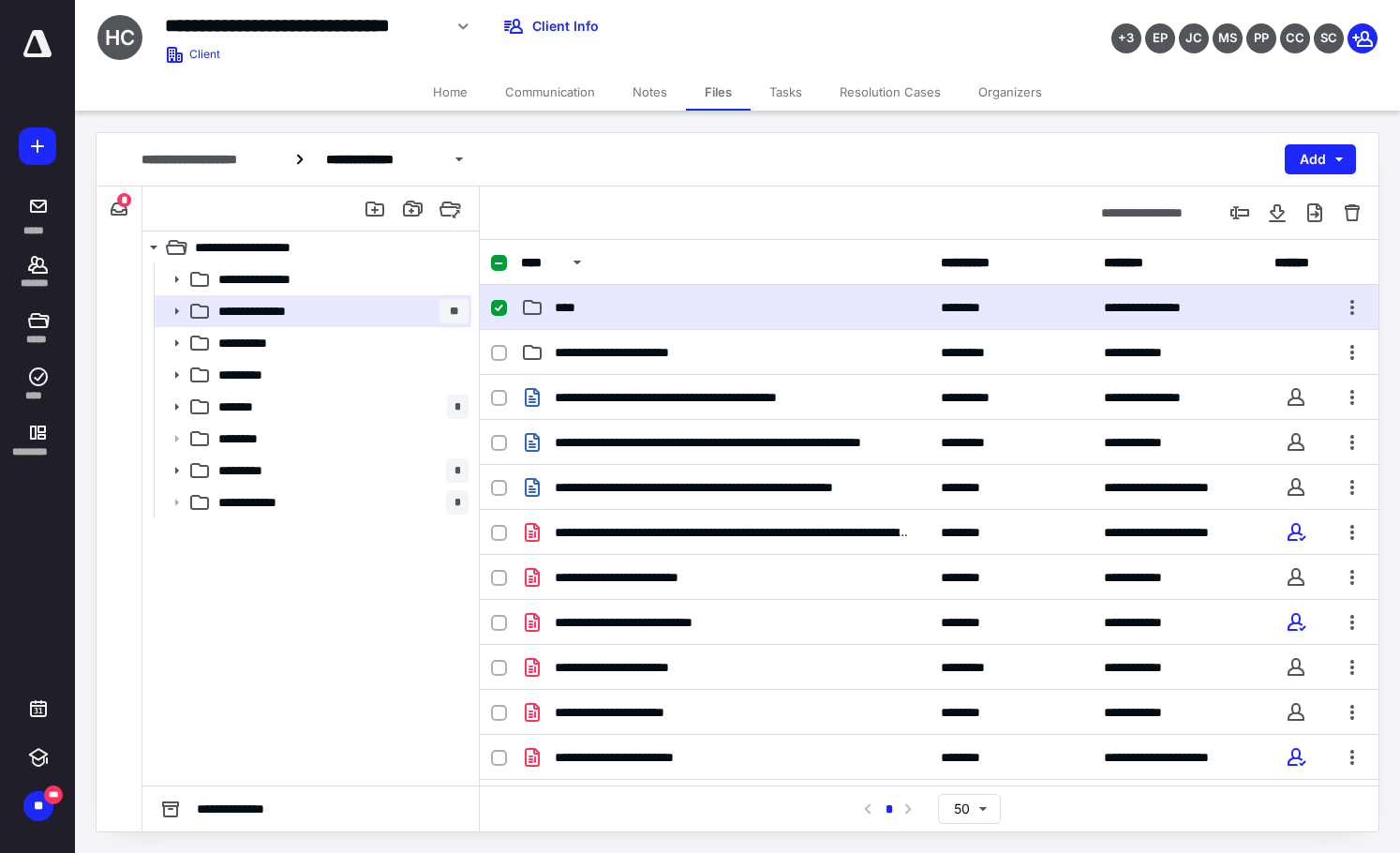 click on "****" at bounding box center (725, 307) 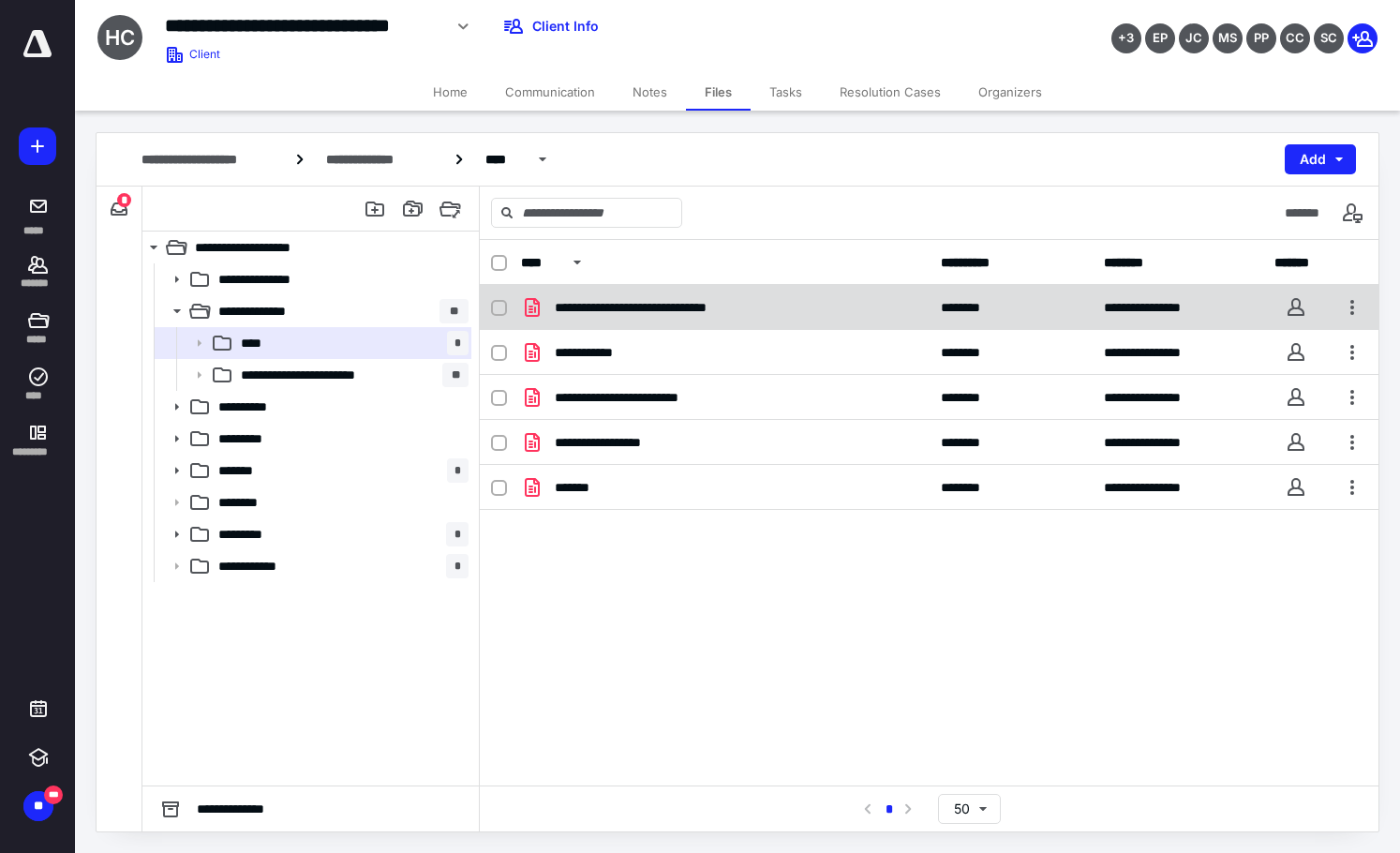 click on "**********" at bounding box center (725, 307) 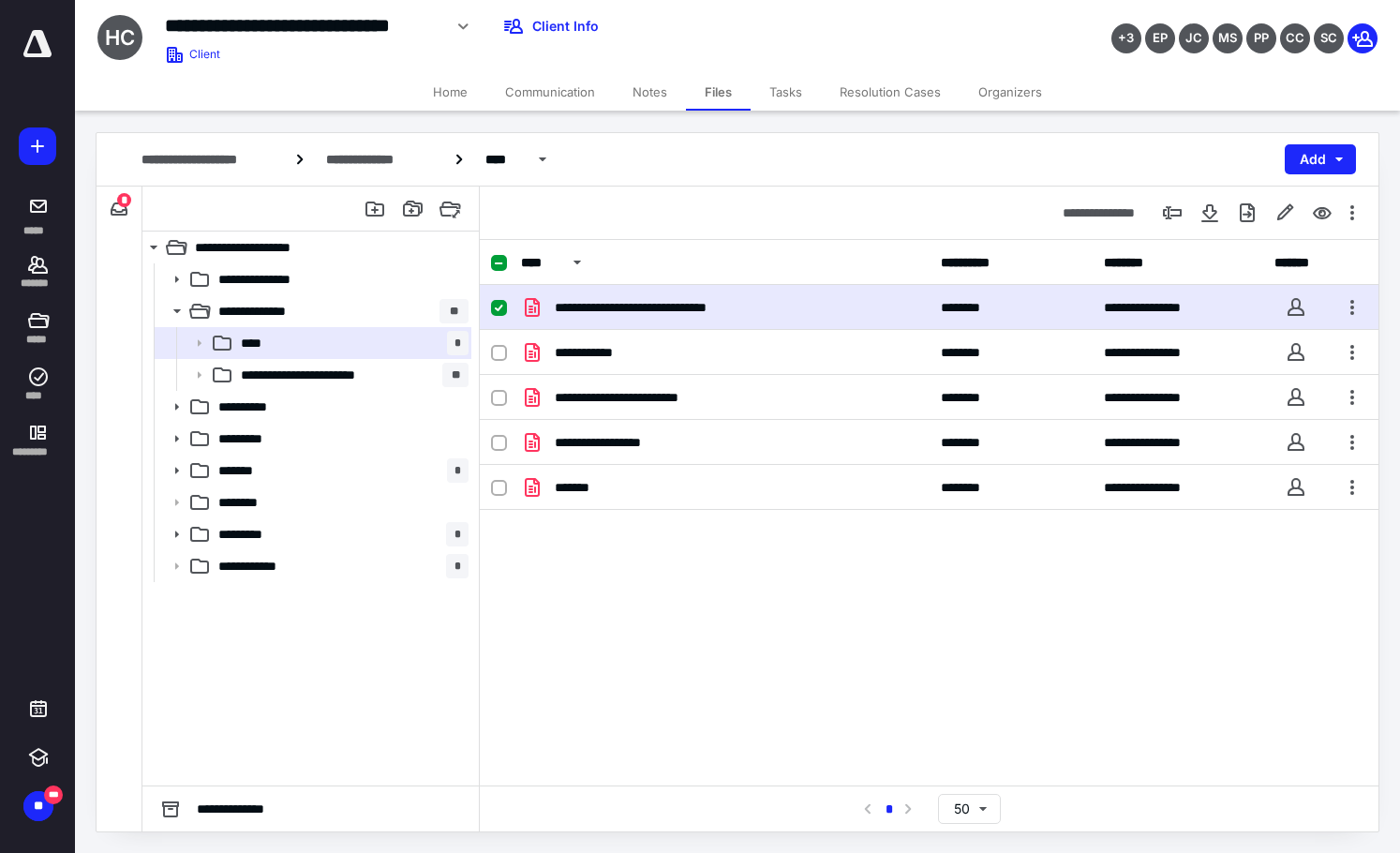 click on "**********" at bounding box center [725, 307] 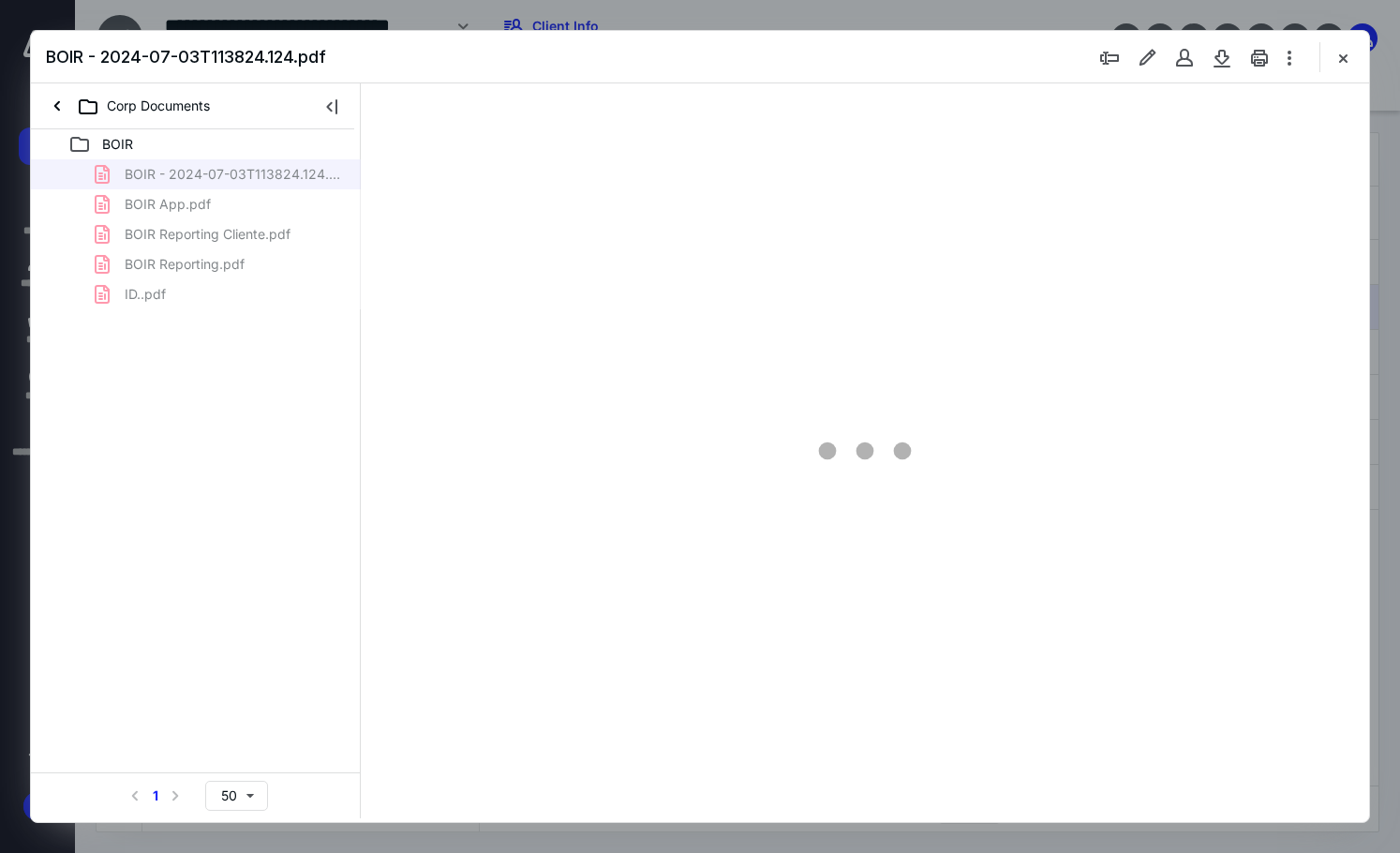 scroll, scrollTop: 0, scrollLeft: 0, axis: both 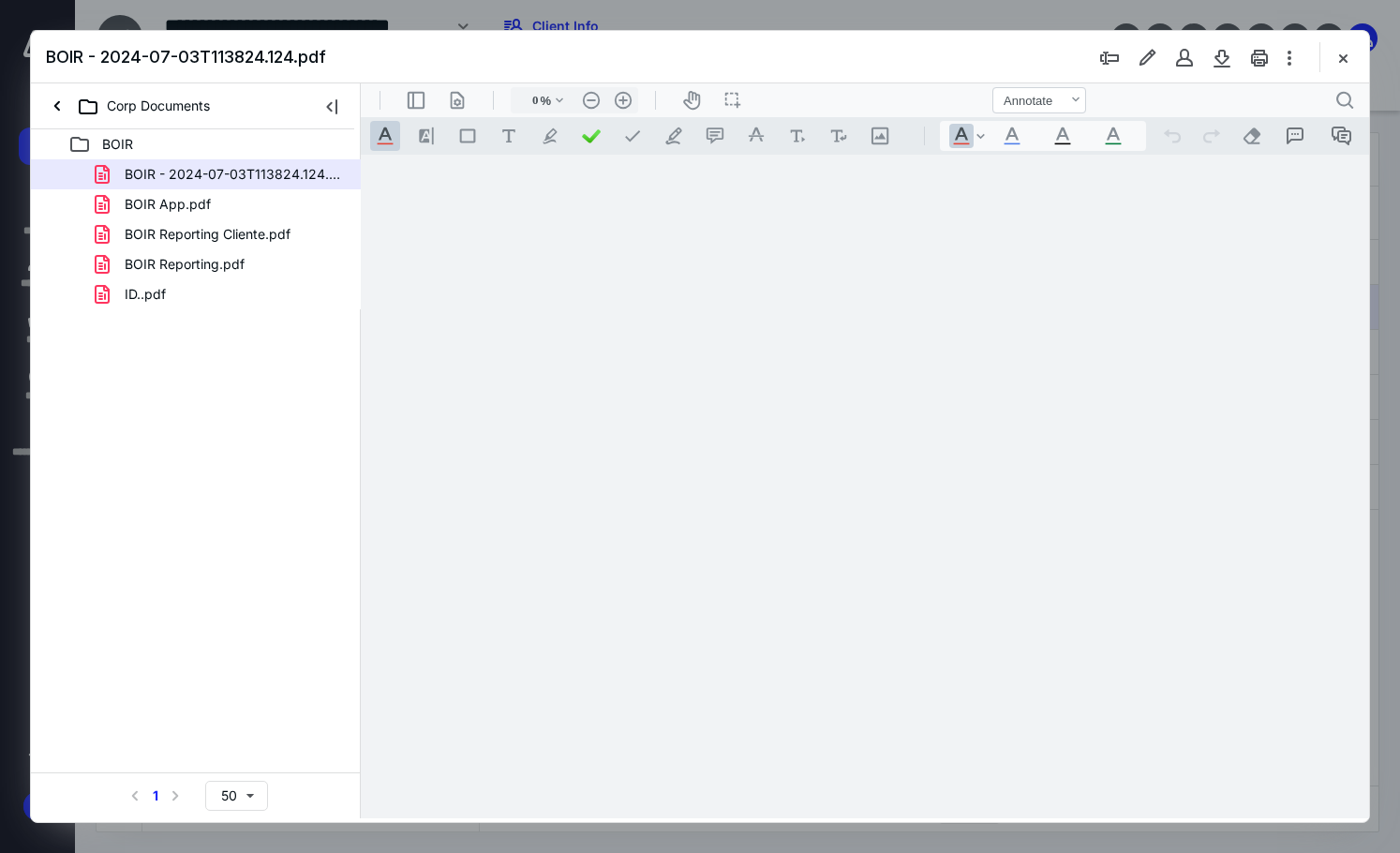 type on "89" 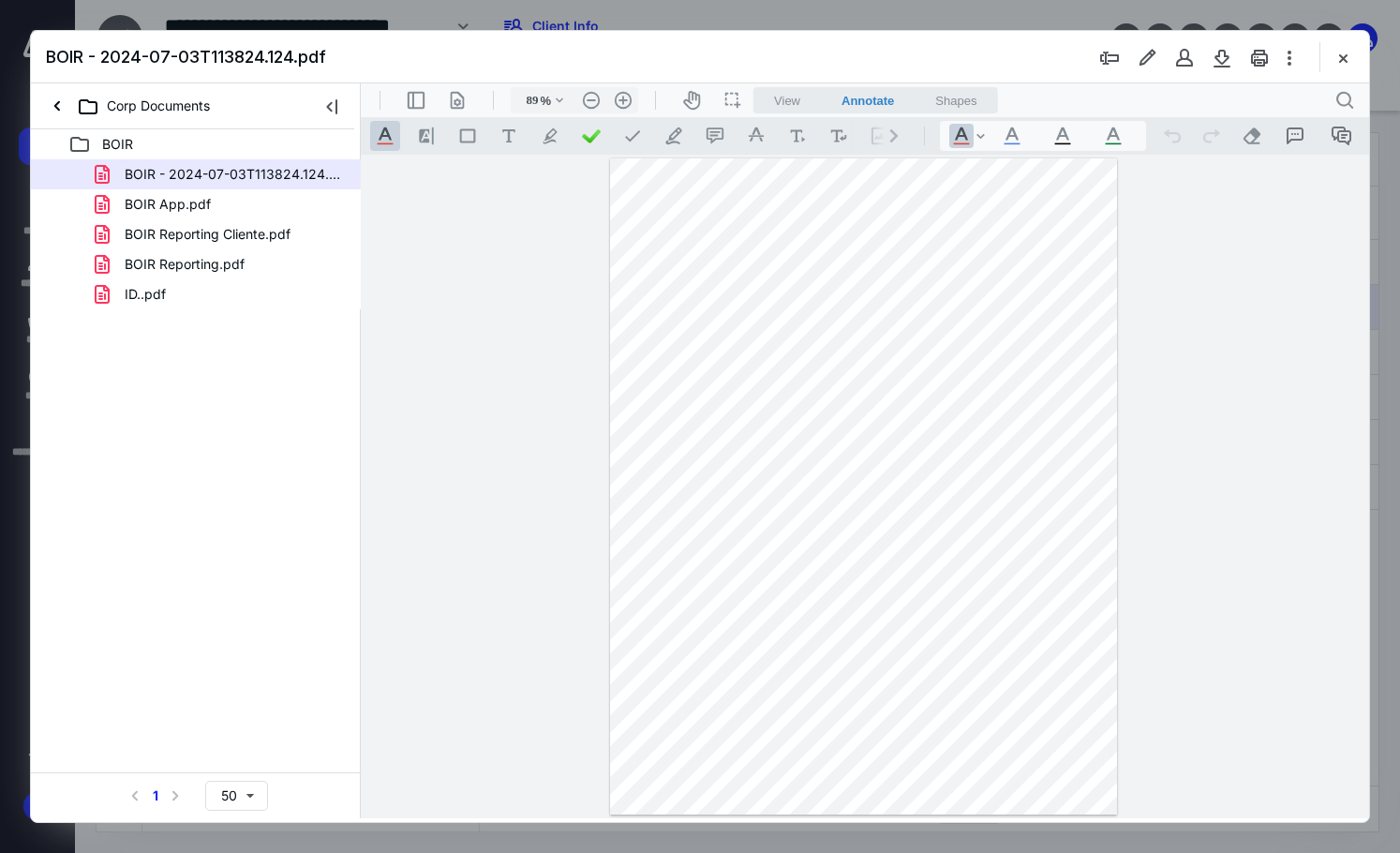 click on "**********" at bounding box center (865, 486) 